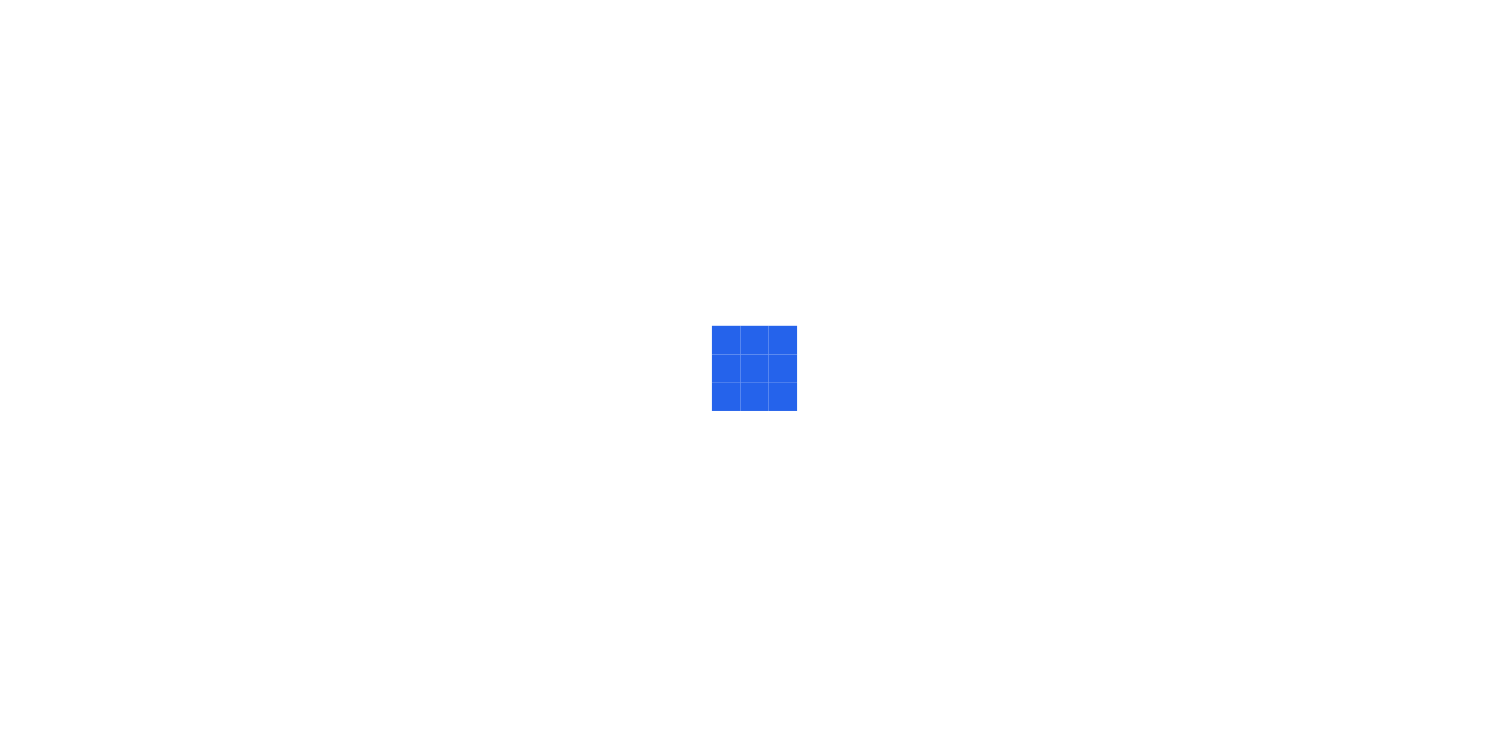 scroll, scrollTop: 0, scrollLeft: 0, axis: both 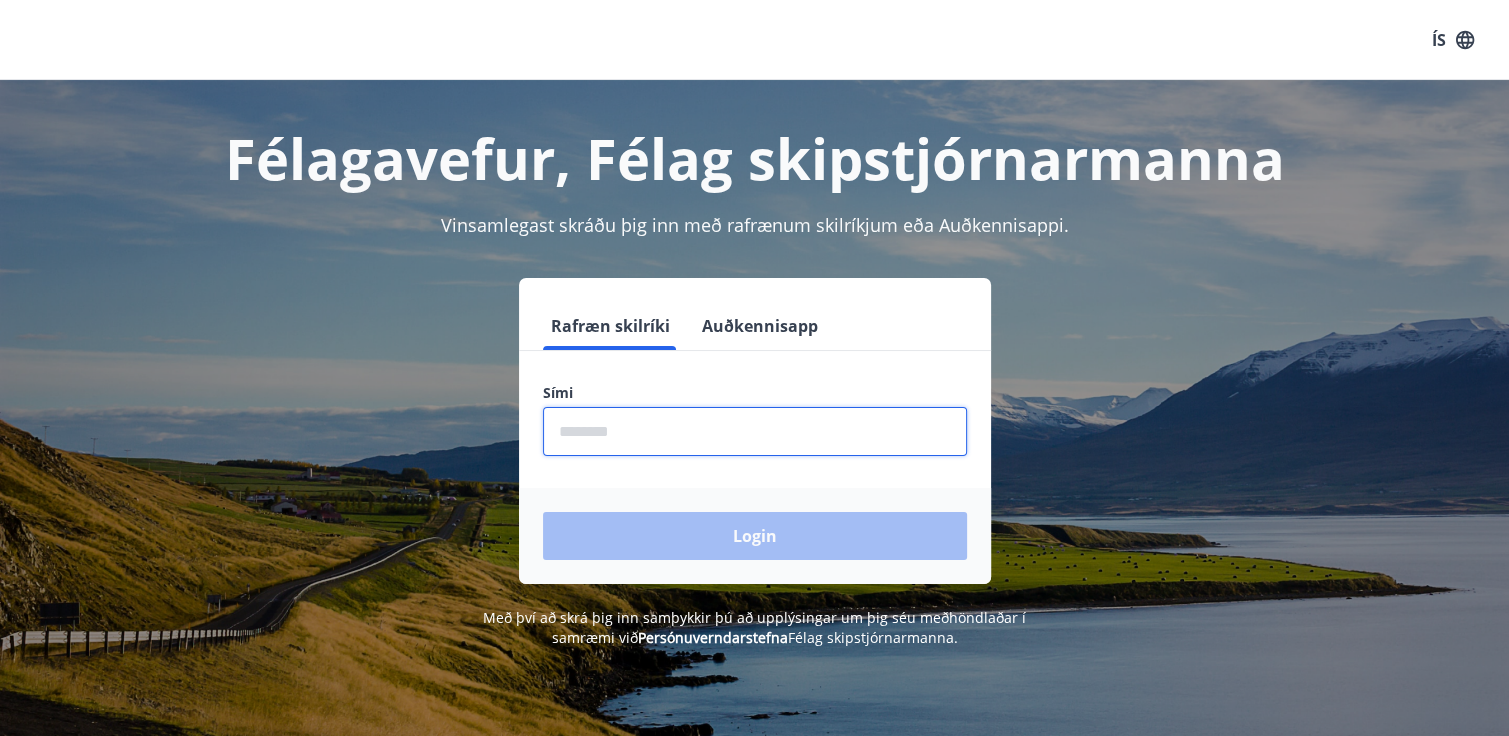click at bounding box center [755, 431] 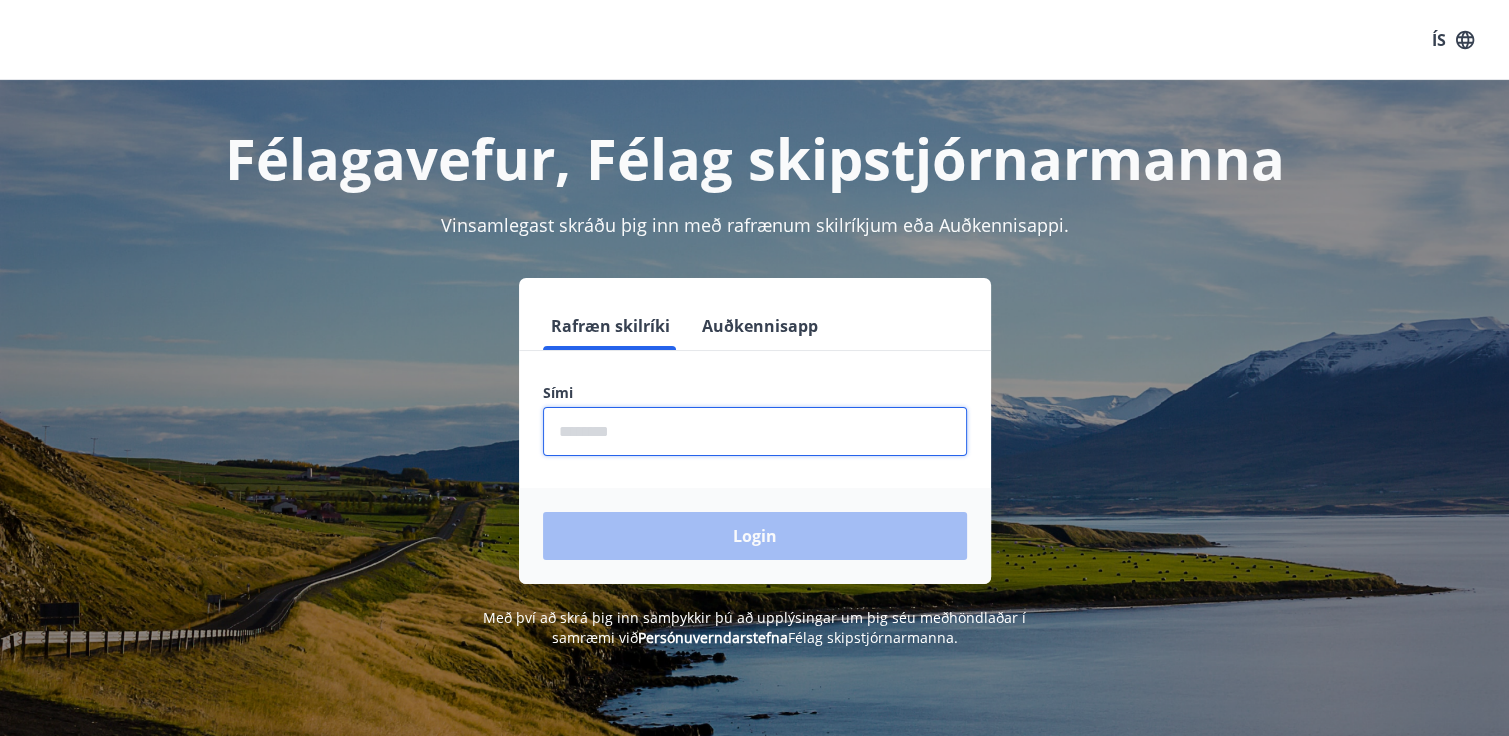 type on "********" 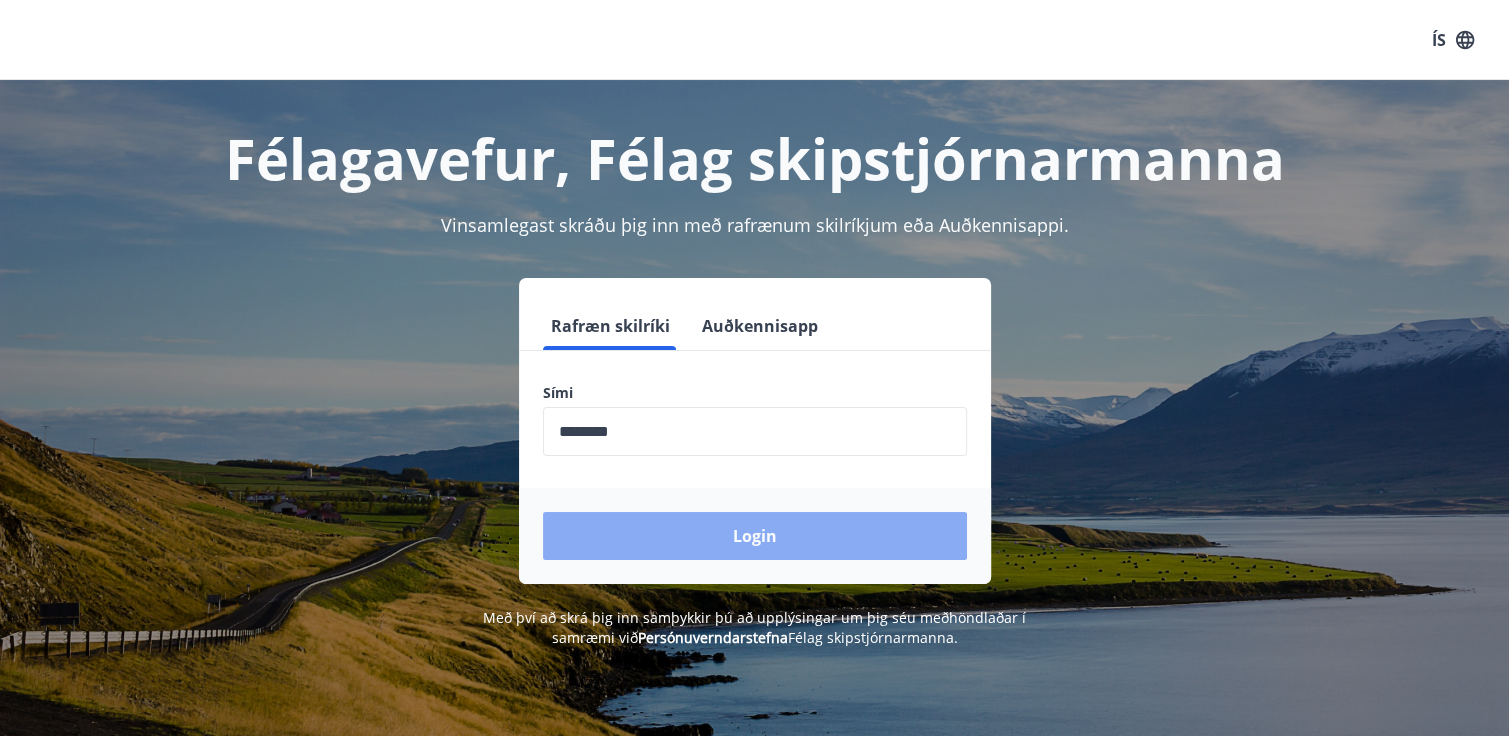 click on "Login" at bounding box center [755, 536] 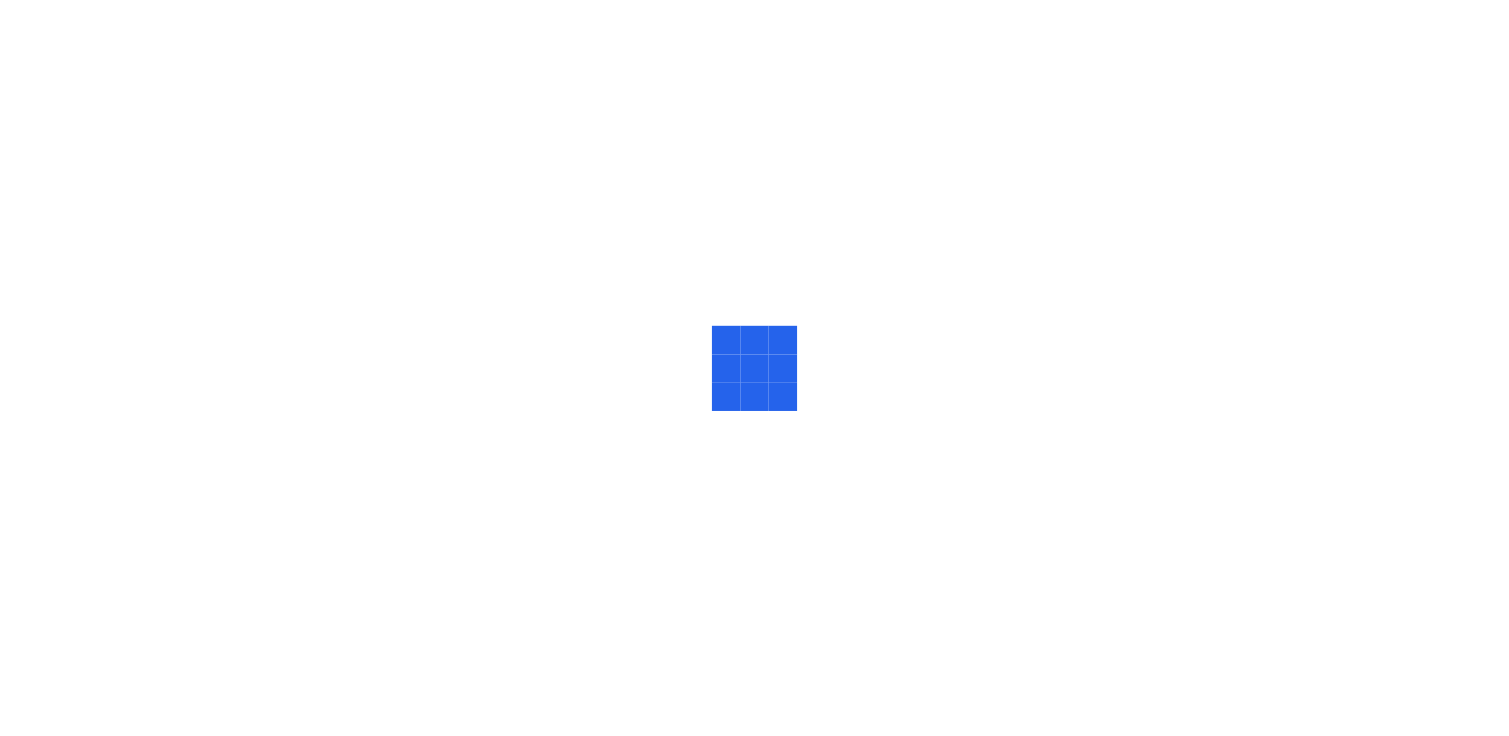scroll, scrollTop: 0, scrollLeft: 0, axis: both 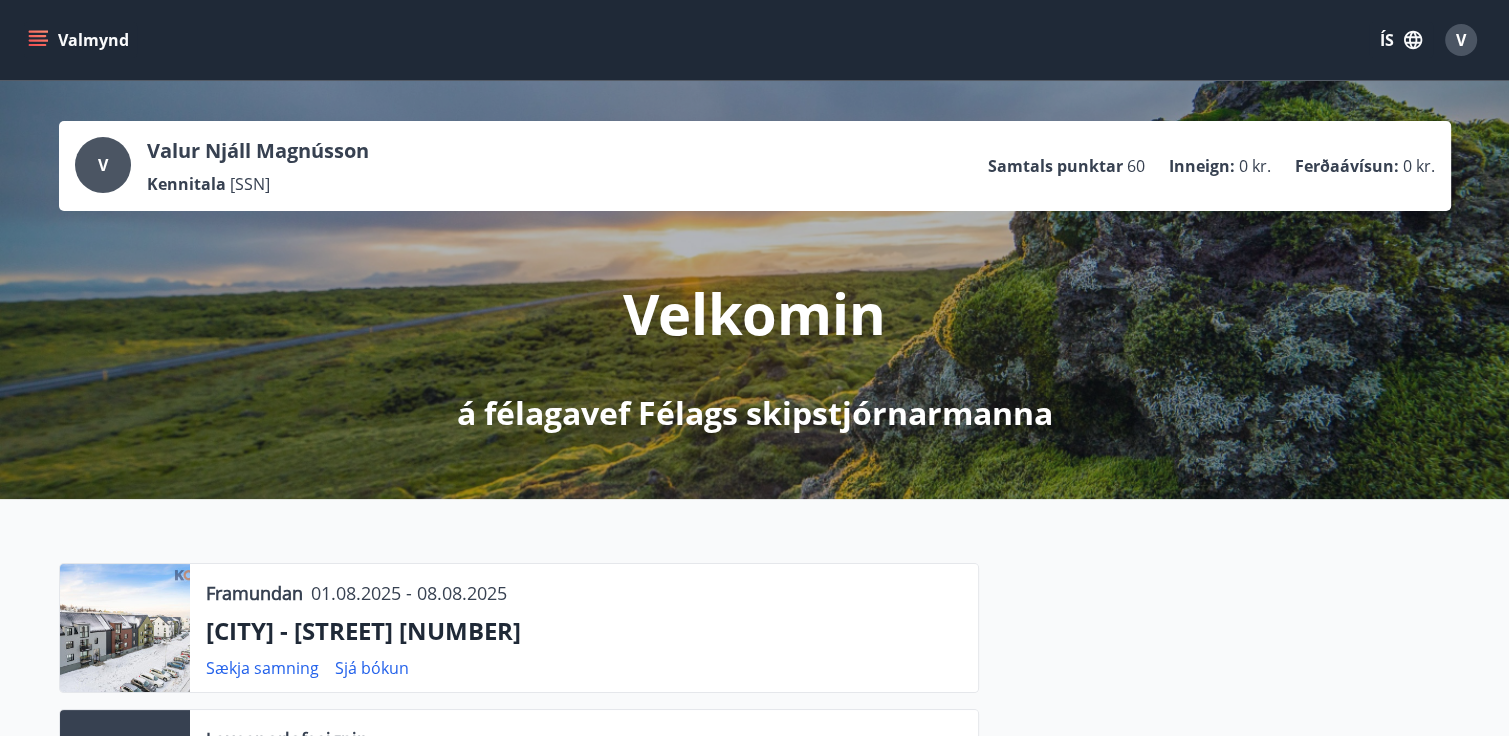click 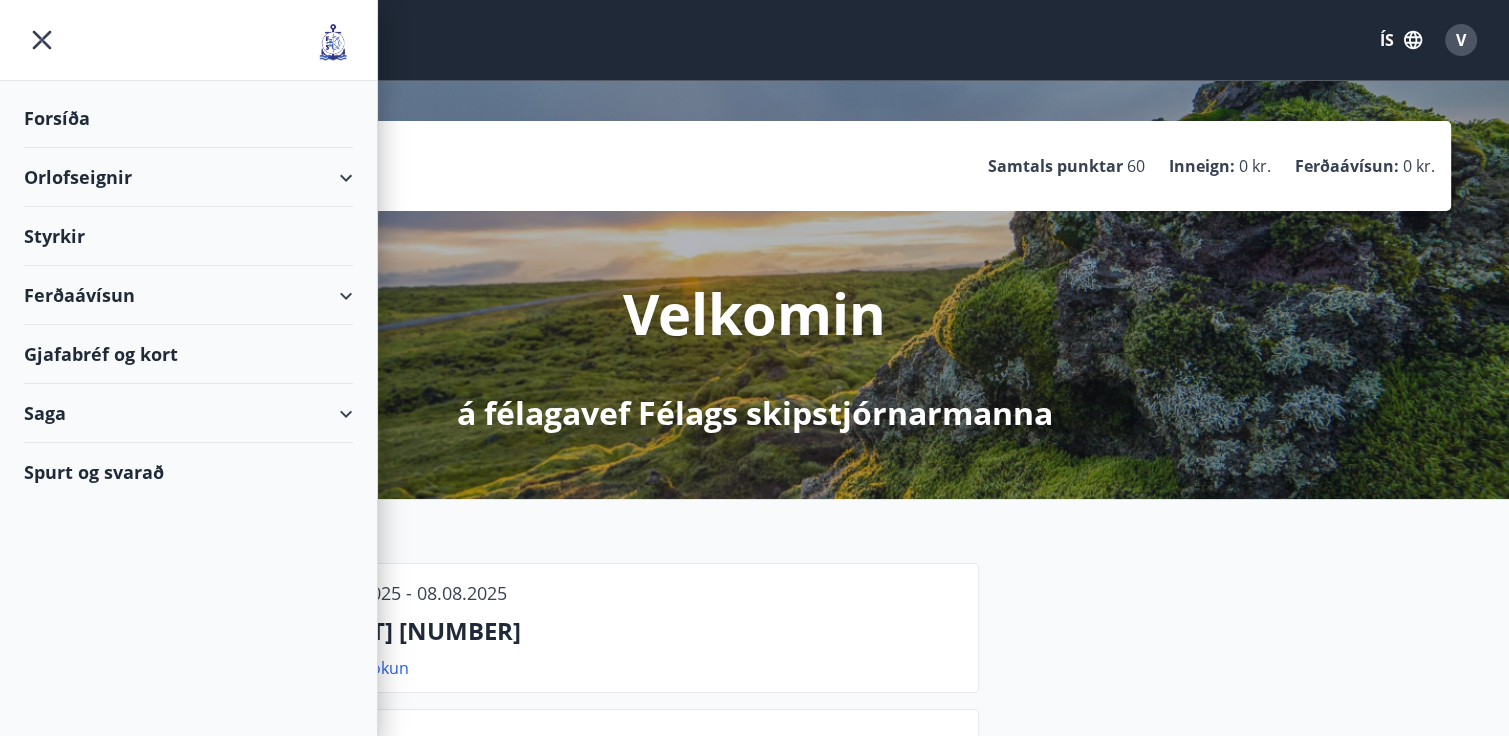 click on "Orlofseignir" at bounding box center (188, 177) 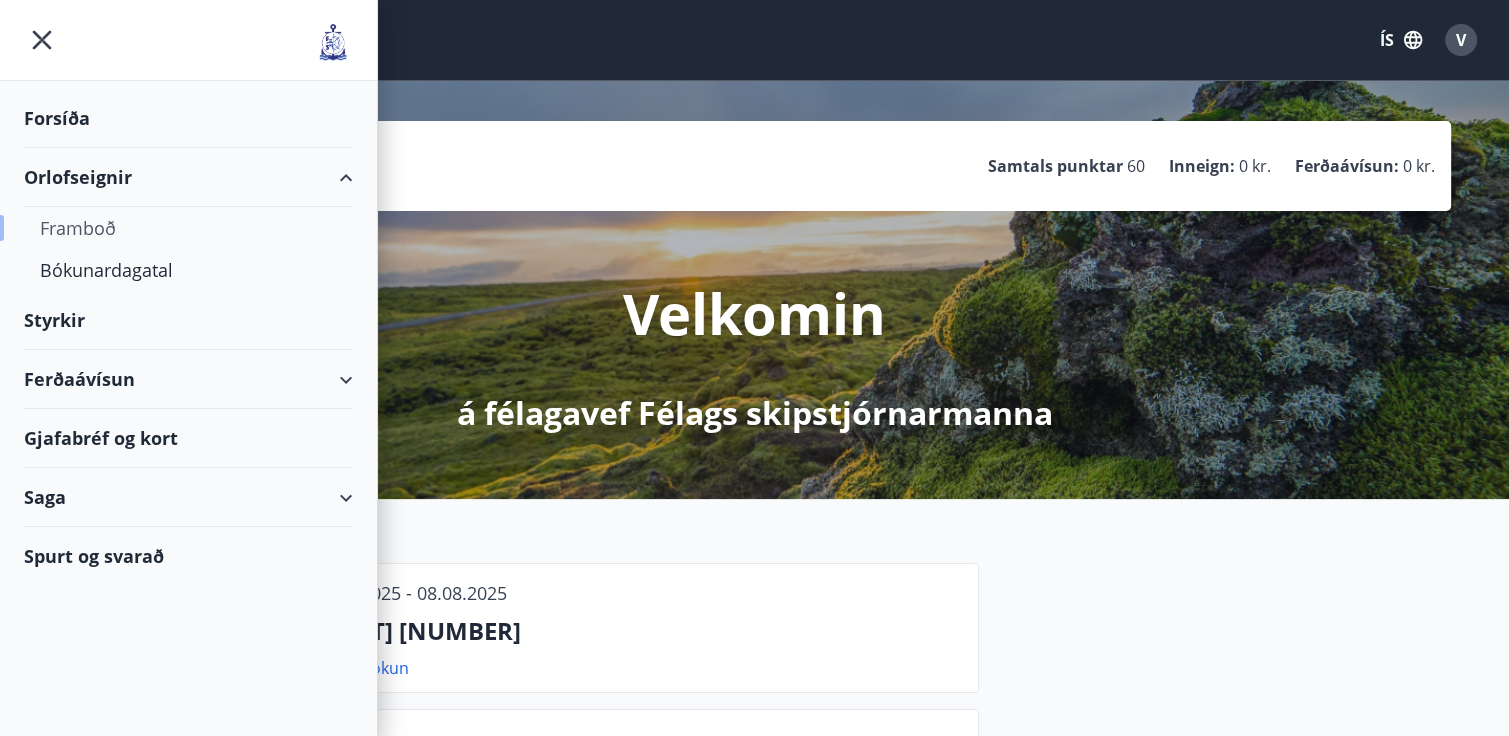 click on "Framboð" at bounding box center (188, 228) 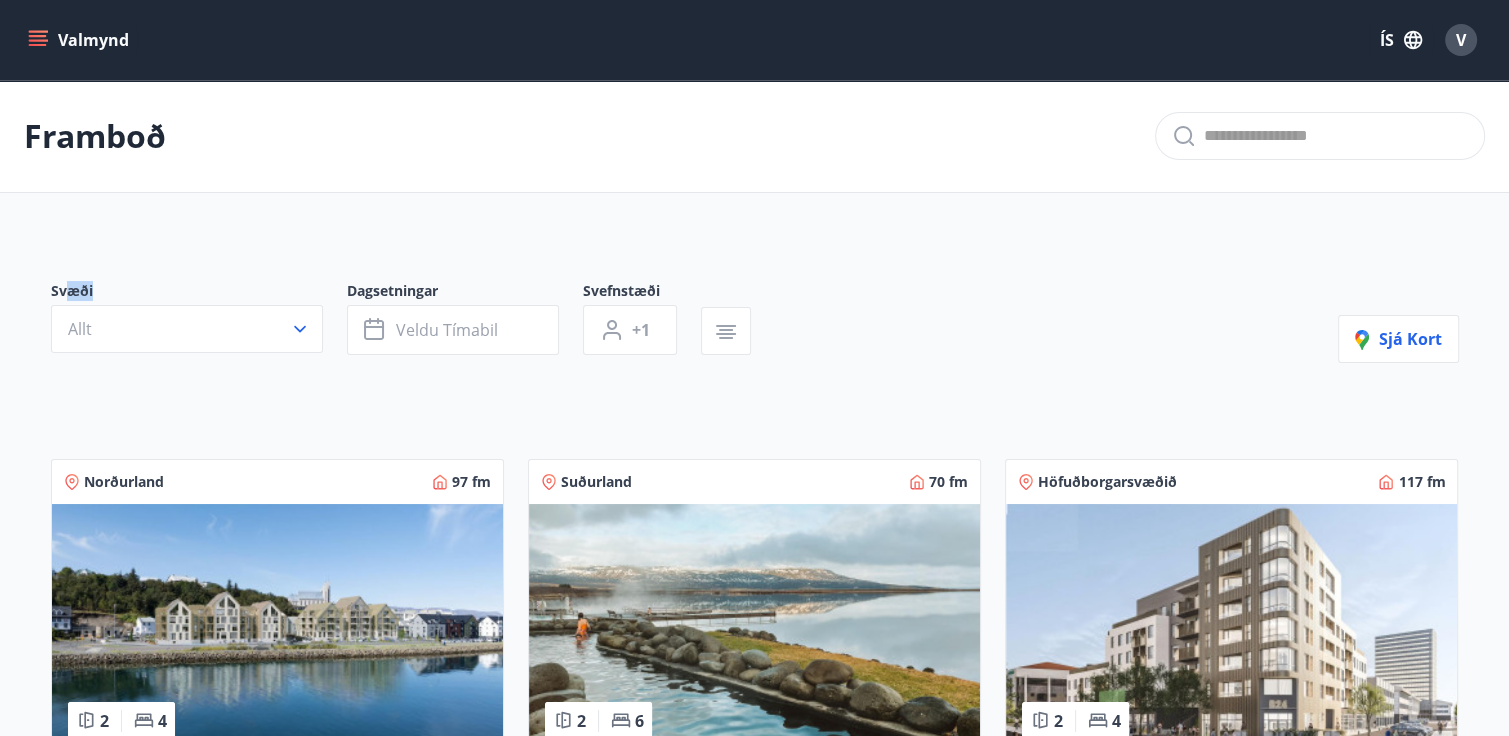 drag, startPoint x: 64, startPoint y: 227, endPoint x: 161, endPoint y: 246, distance: 98.84331 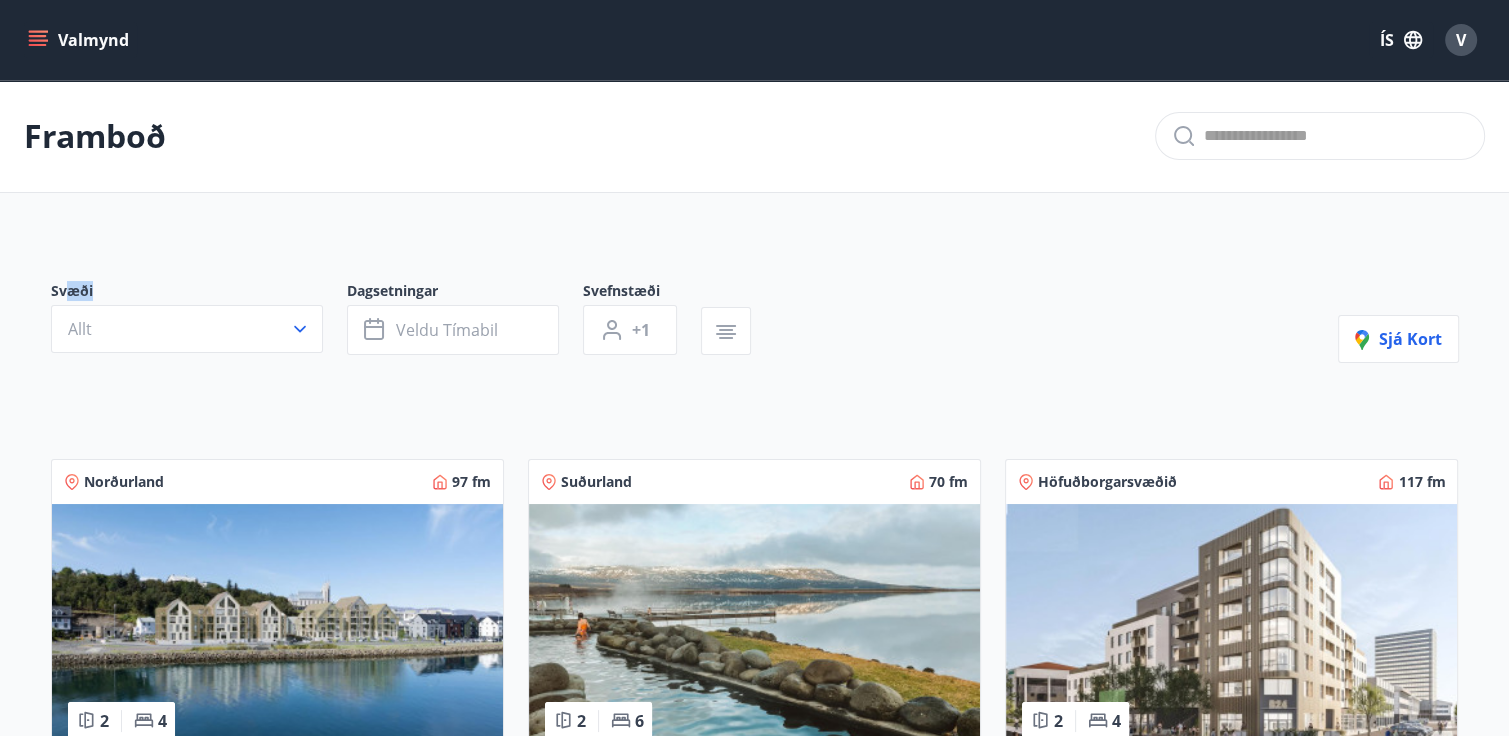 click on "Framboð Svæði Allt Dagsetningar Veldu tímabil Svefnstæði +1 Sjá kort Norðurland 97   fm 2 4 [CITY] - [STREET] [NUMBER], [APT_NUMBER] Húsið er 97 fm með svefn aðstöðu fyrir 4 Nánar Suðurland 70   fm 2 6 [STREET] Orlofshús í [STREET], Biskupstungum um 15 km frá Laugarvatni. Nánar Höfuðborgarsvæðið 117   fm 2 4 [CITY] [POSTAL_CODE] - [STREET] [NUMBER], [APT_NUMBER] Íbúð [APT_NUMBER]: Rúmgóð 2ja svefnherbergja íbúð á 4. hæð. Íbúðin er skráð 117.1 m2. Nánar Höfuðborgarsvæðið 112   fm 2 4 [CITY] [POSTAL_CODE] - [STREET] [NUMBER], [APT_NUMBER] Íbúð [APT_NUMBER]: Rúmgóð 2ja svefnherbergja íbúð á 2. hæð. Nánar Höfuðborgarsvæðið 116   fm 3 6 [CITY] [POSTAL_CODE] - [STREET] [NUMBER], [APT_NUMBER] Íbúð [APT_NUMBER]: Rúmgóð 3ja svefnherbergja íbúð á 3. hæð. Nánar Höfuðborgarsvæðið 117   fm 3 6 [CITY] [POSTAL_CODE] - [STREET] [NUMBER], [APT_NUMBER] Íbúð [APT_NUMBER]: Rúmgóð 3ja svefnherbergja íbúð á 2. hæð. Íbúðin er skráð 117.5 m2. Nánar Vesturland 97   fm 5 7 [STREET] - [STREET] [NUMBER] Nánar Höfuðborgarsvæðið 102   fm 3" at bounding box center (754, 1891) 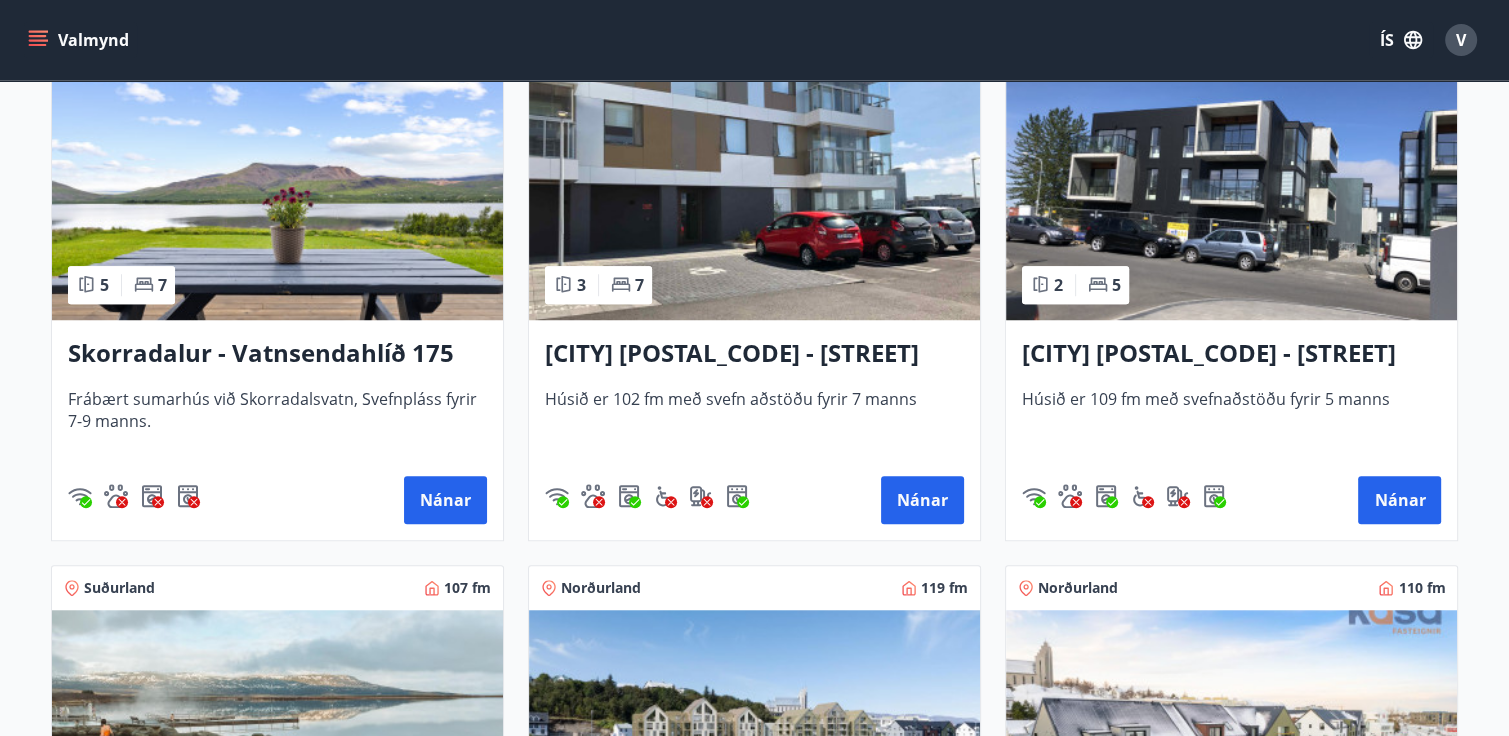 scroll, scrollTop: 1560, scrollLeft: 0, axis: vertical 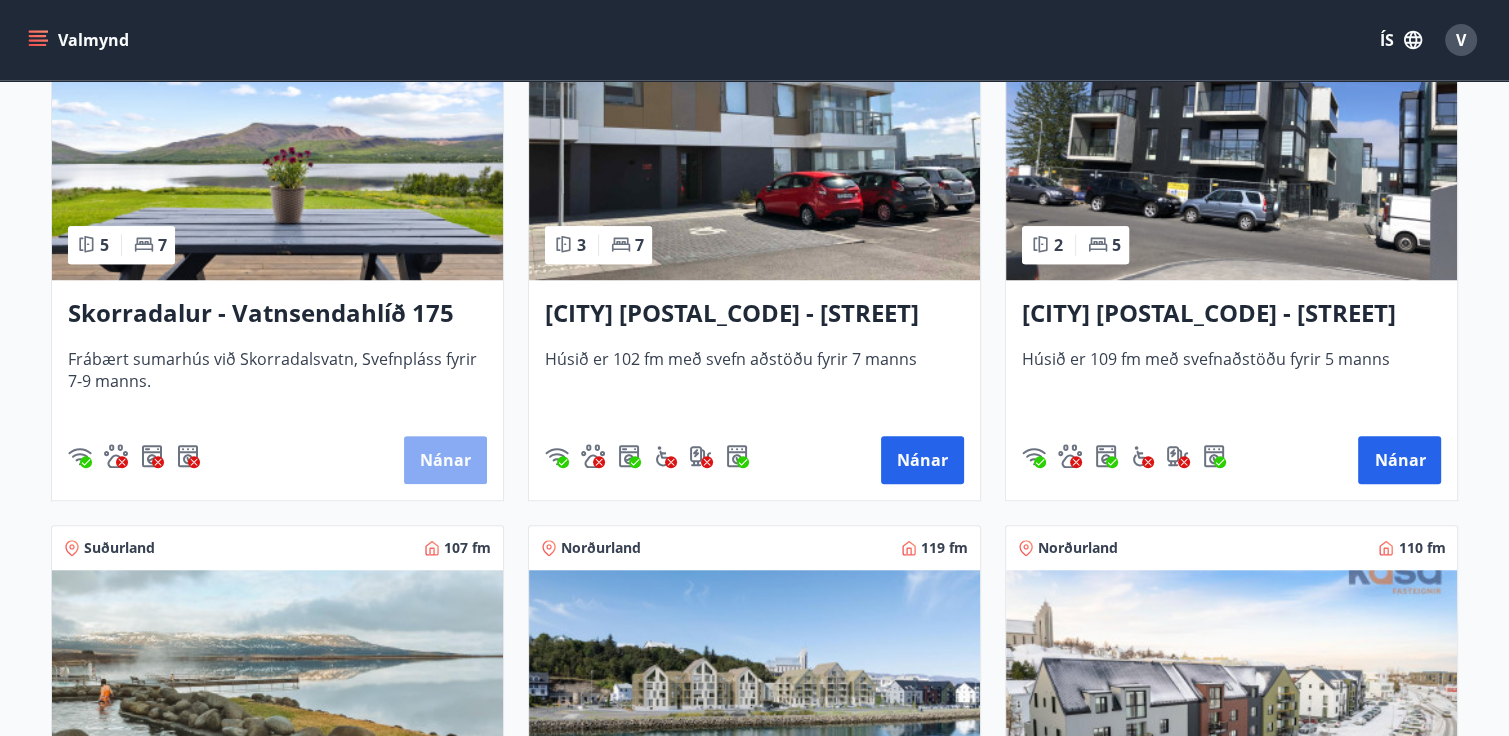 click on "Nánar" at bounding box center (445, 460) 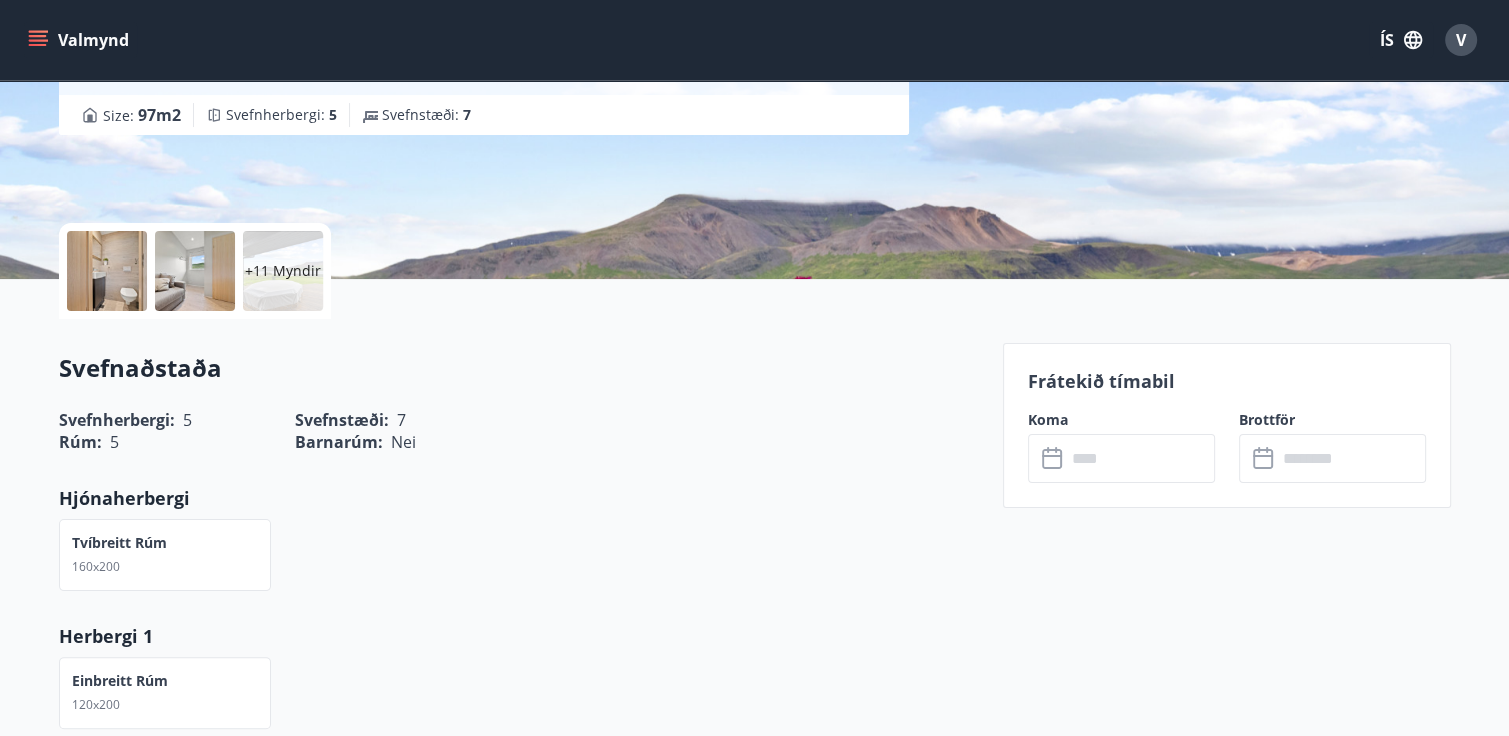 scroll, scrollTop: 320, scrollLeft: 0, axis: vertical 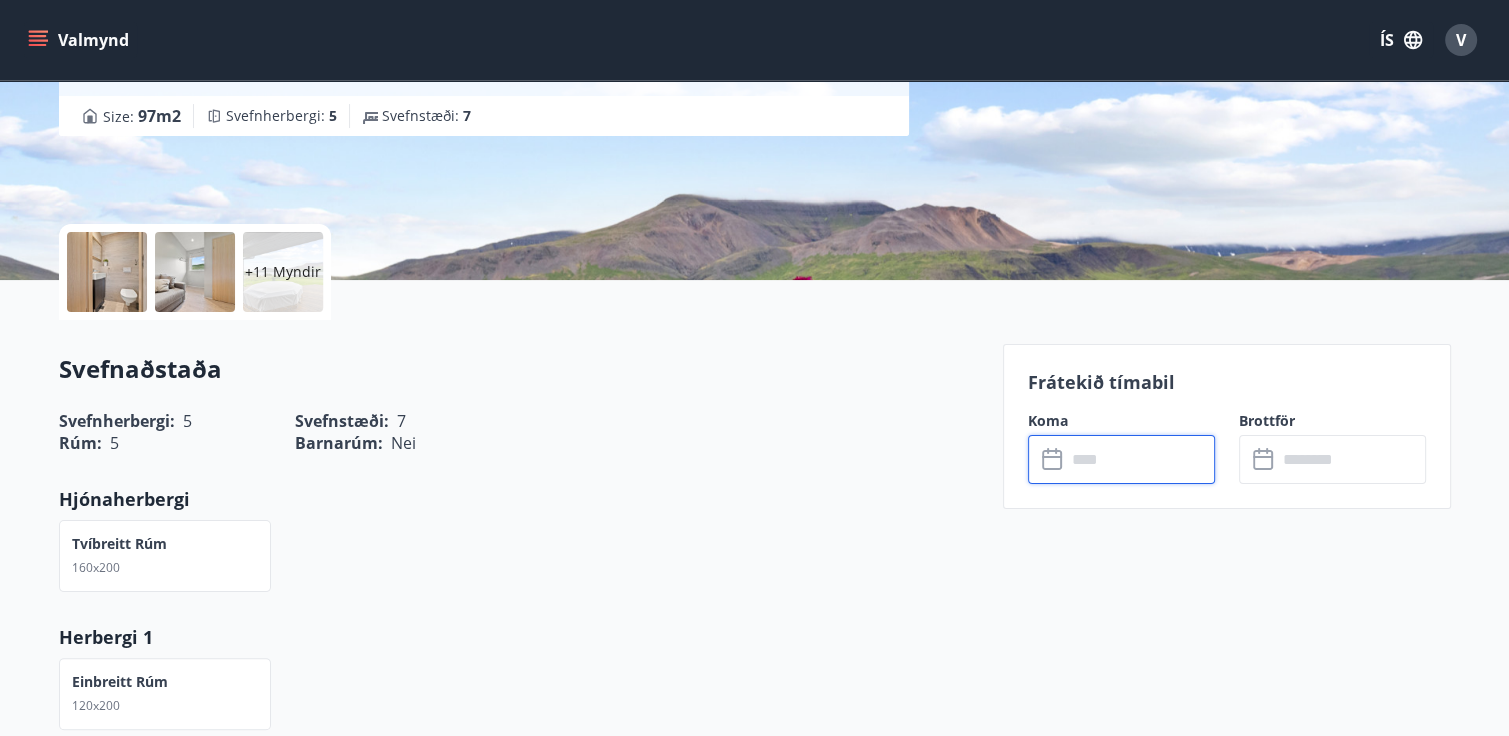click at bounding box center (1140, 459) 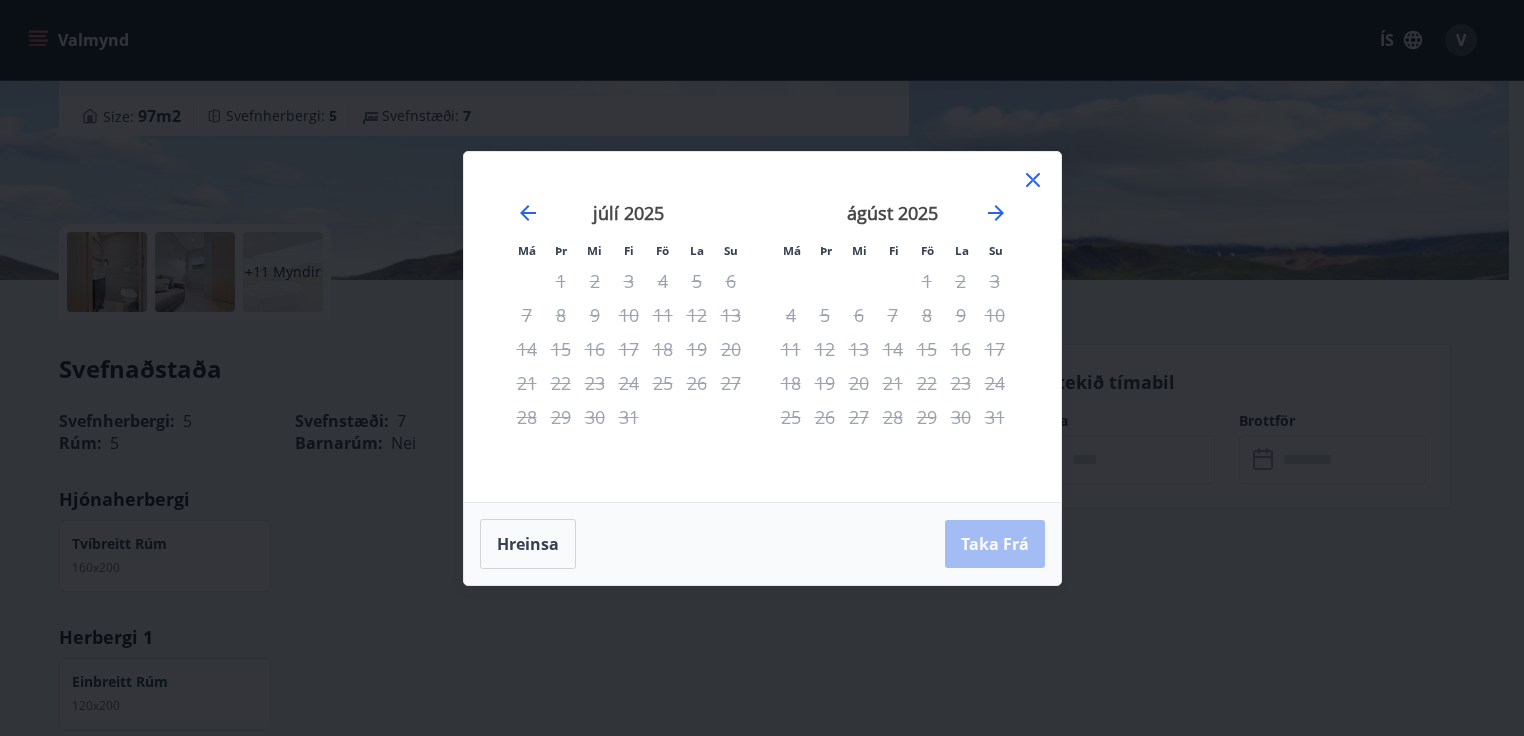 click 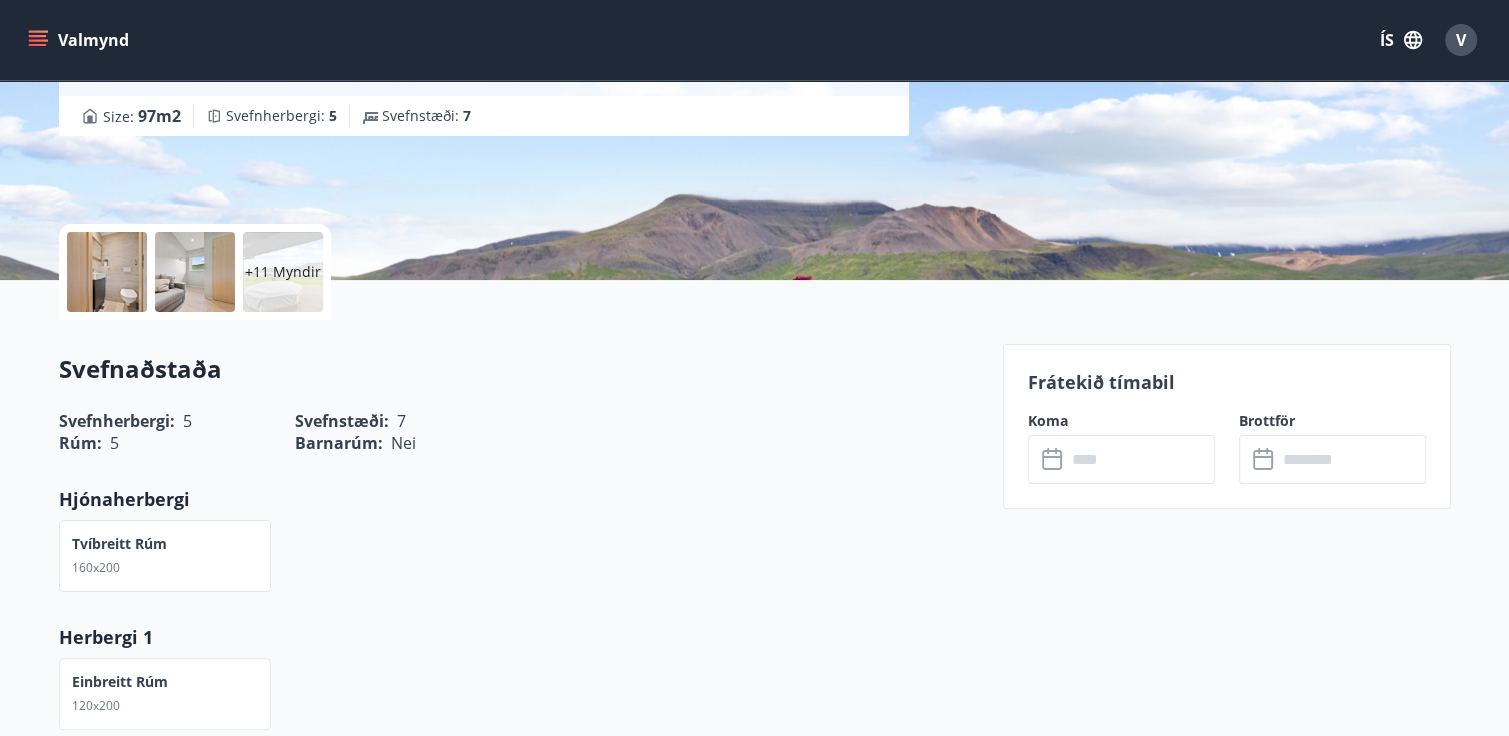 click 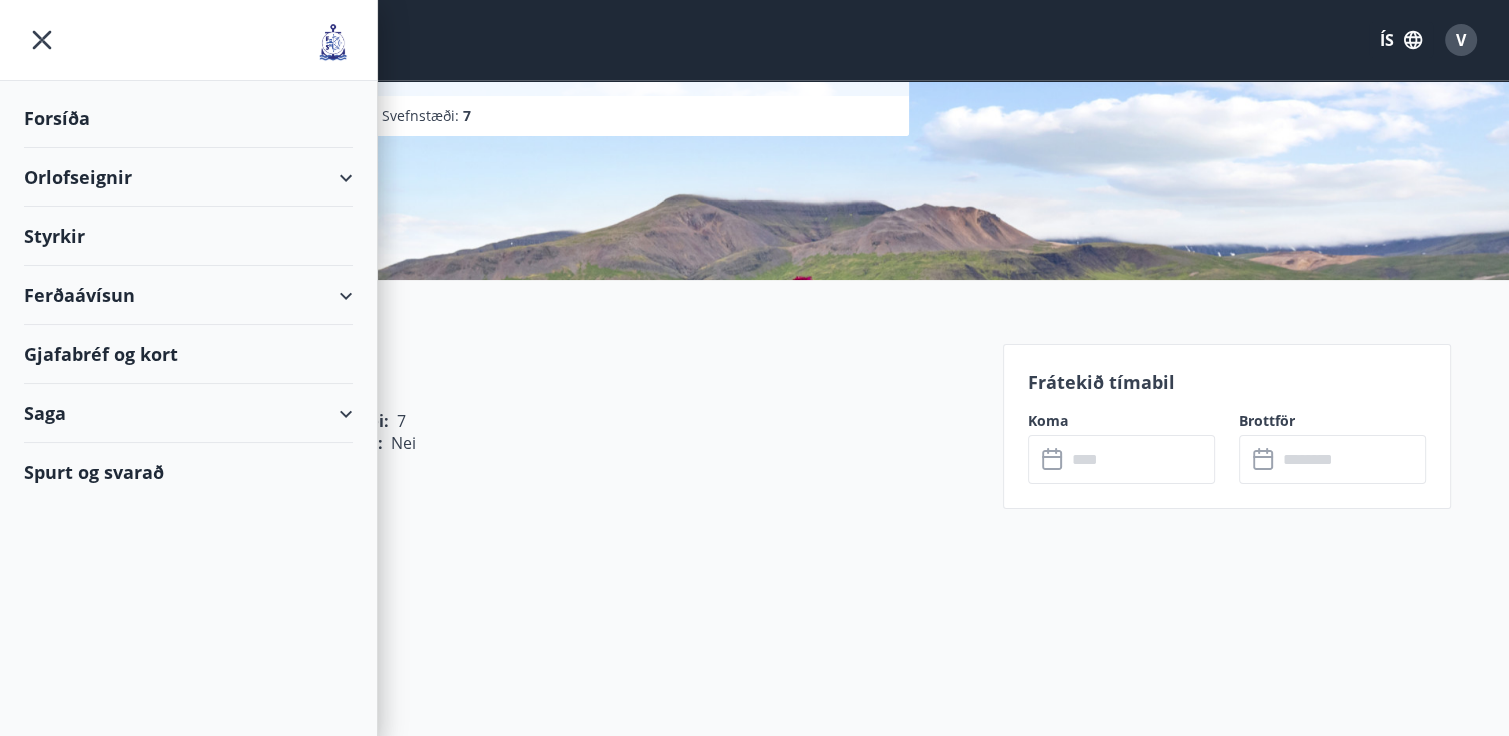 click on "Orlofseignir" at bounding box center (188, 177) 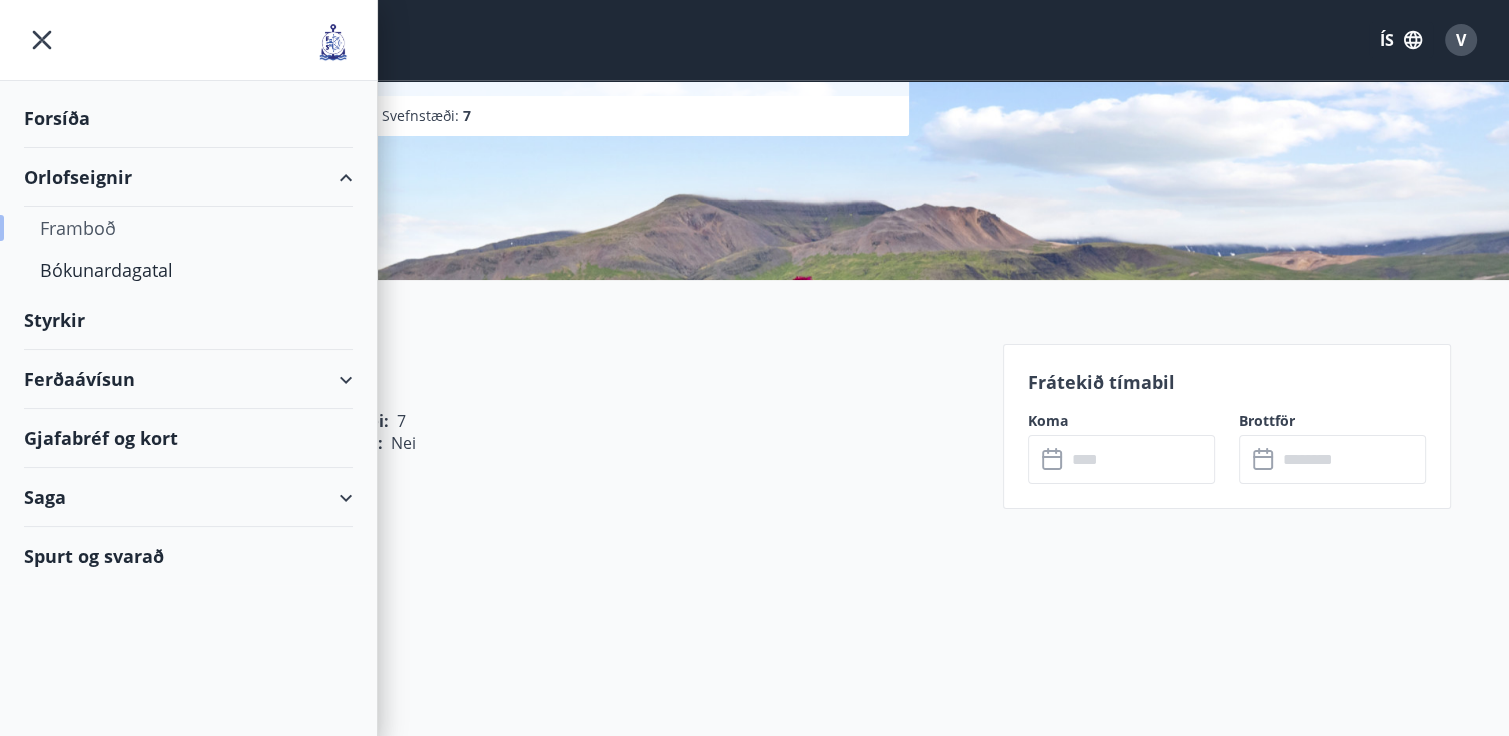 click on "Framboð" at bounding box center (188, 228) 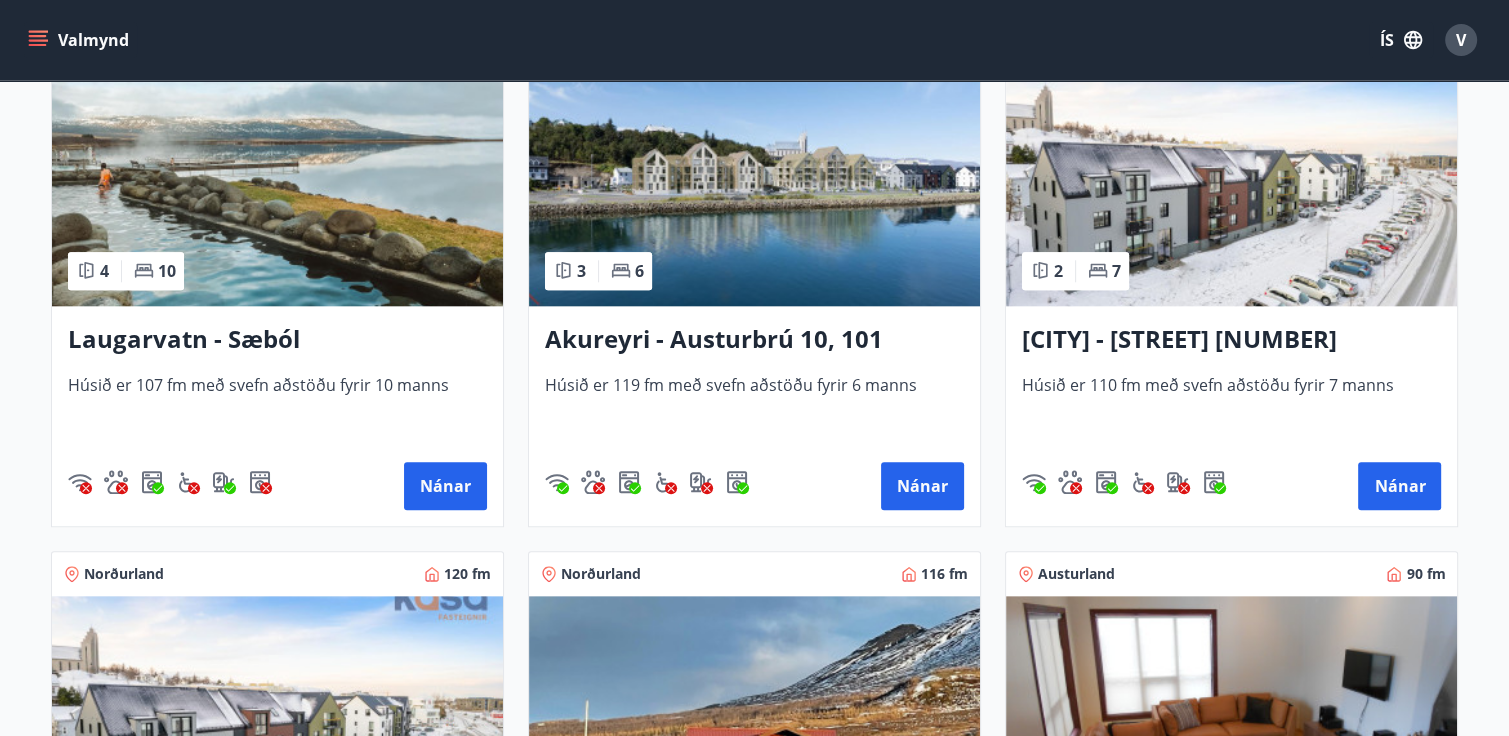 scroll, scrollTop: 2080, scrollLeft: 0, axis: vertical 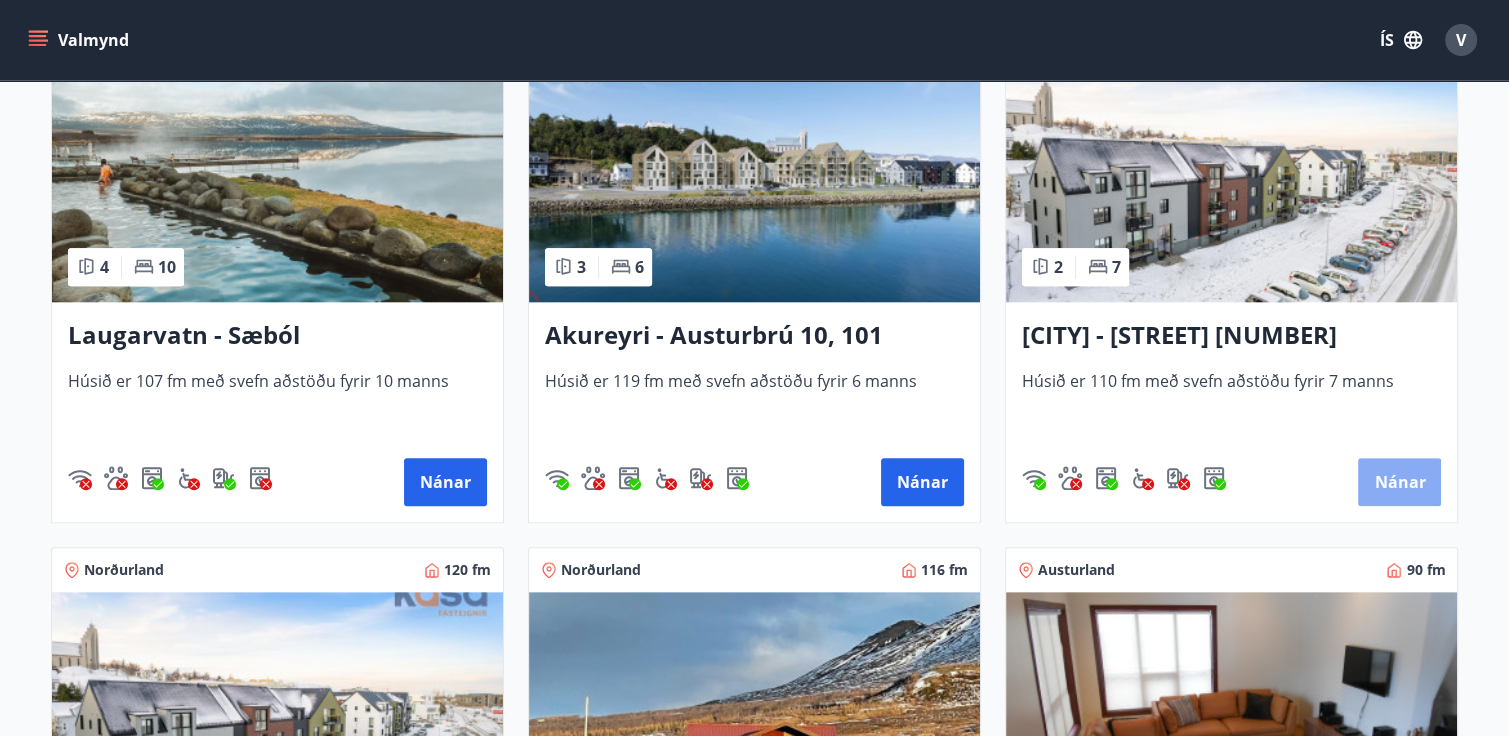 click on "Nánar" at bounding box center [1399, 482] 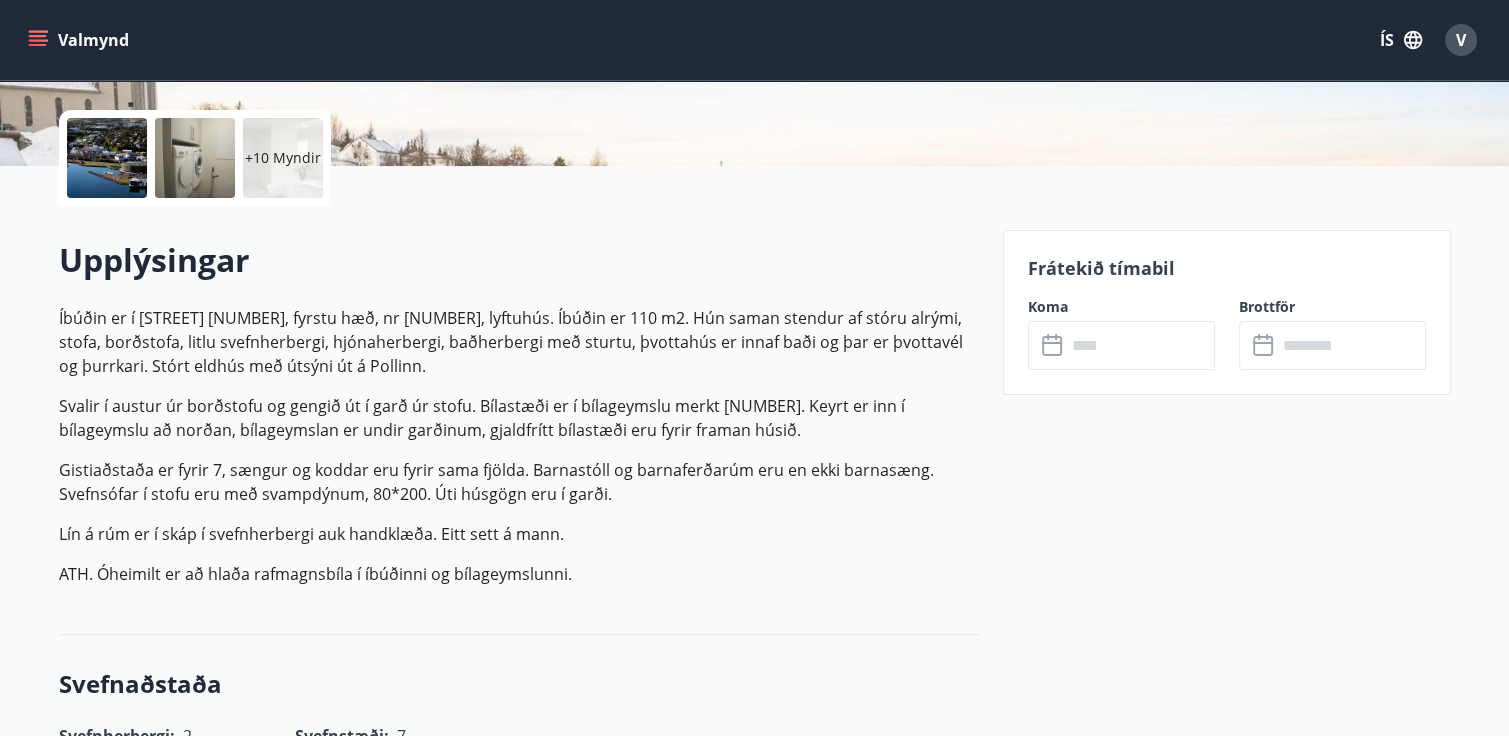 scroll, scrollTop: 440, scrollLeft: 0, axis: vertical 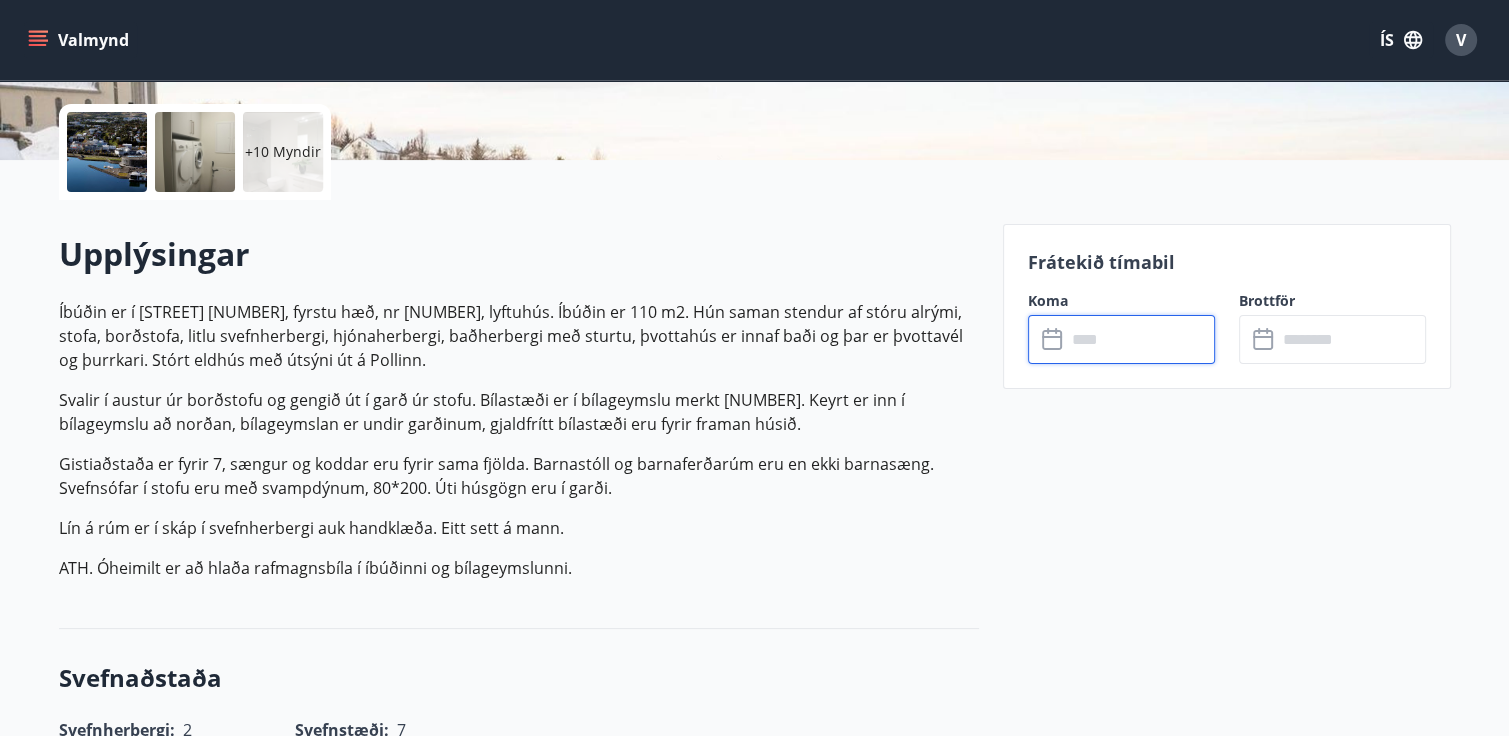 click at bounding box center [1140, 339] 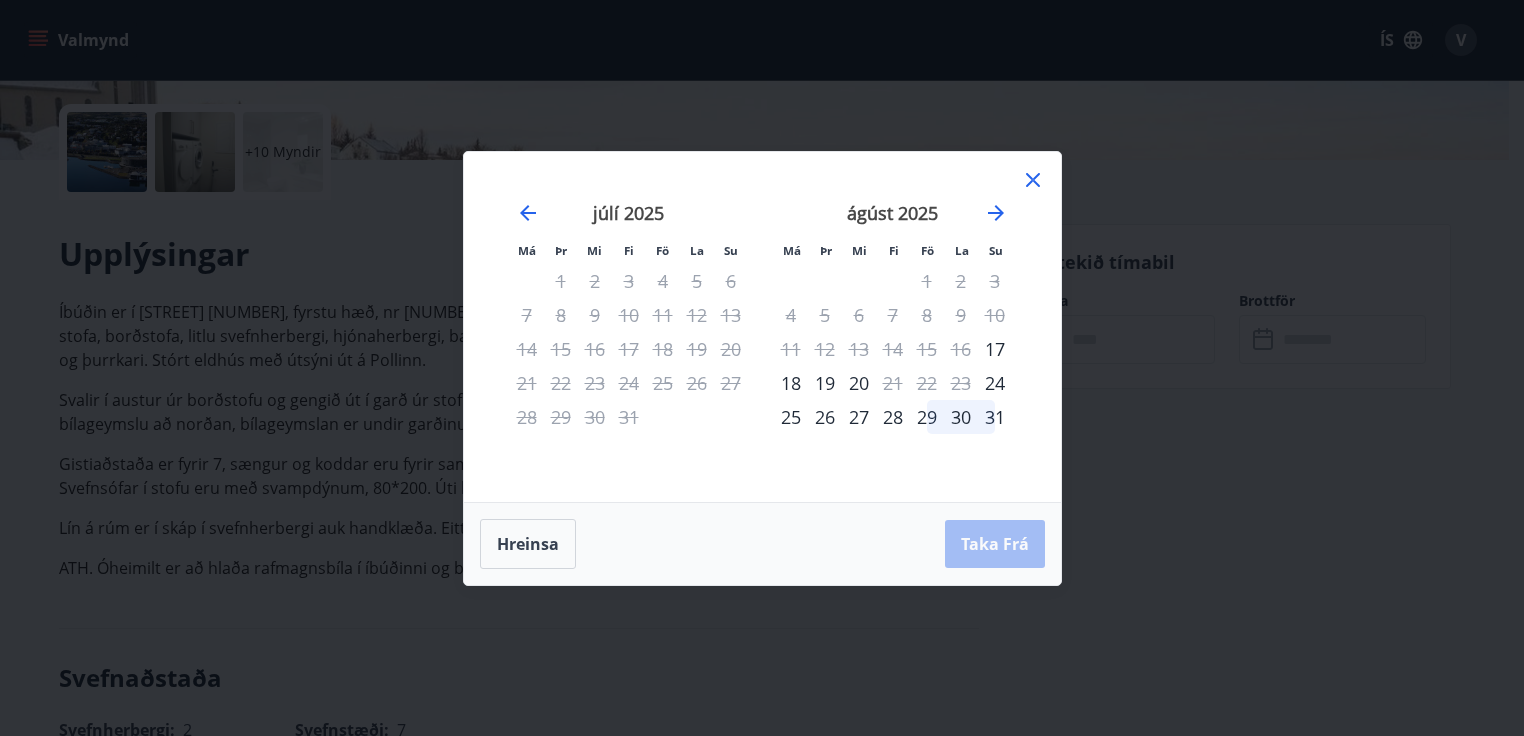 click 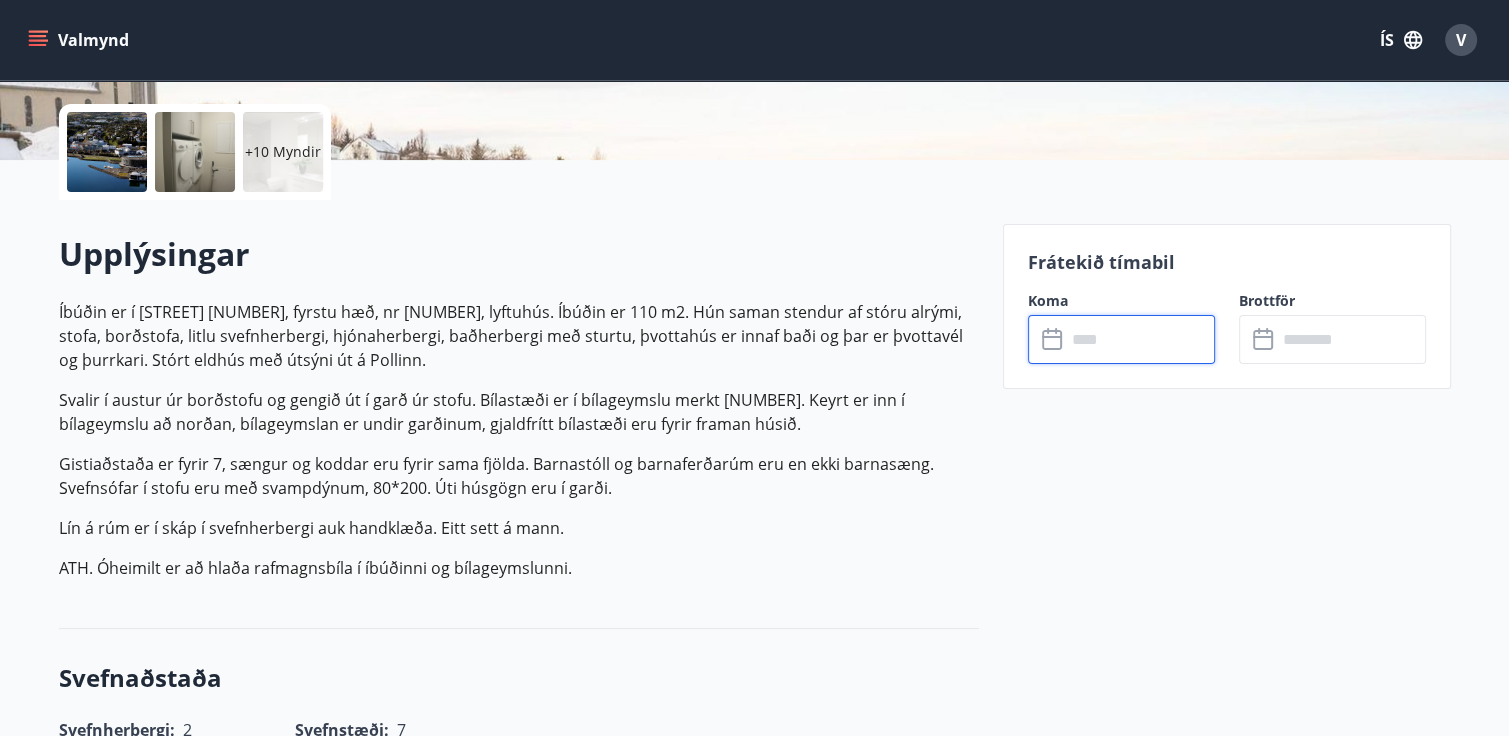 click on "Frátekið tímabil Koma ​ ​ Brottför ​ ​" at bounding box center [1215, 1707] 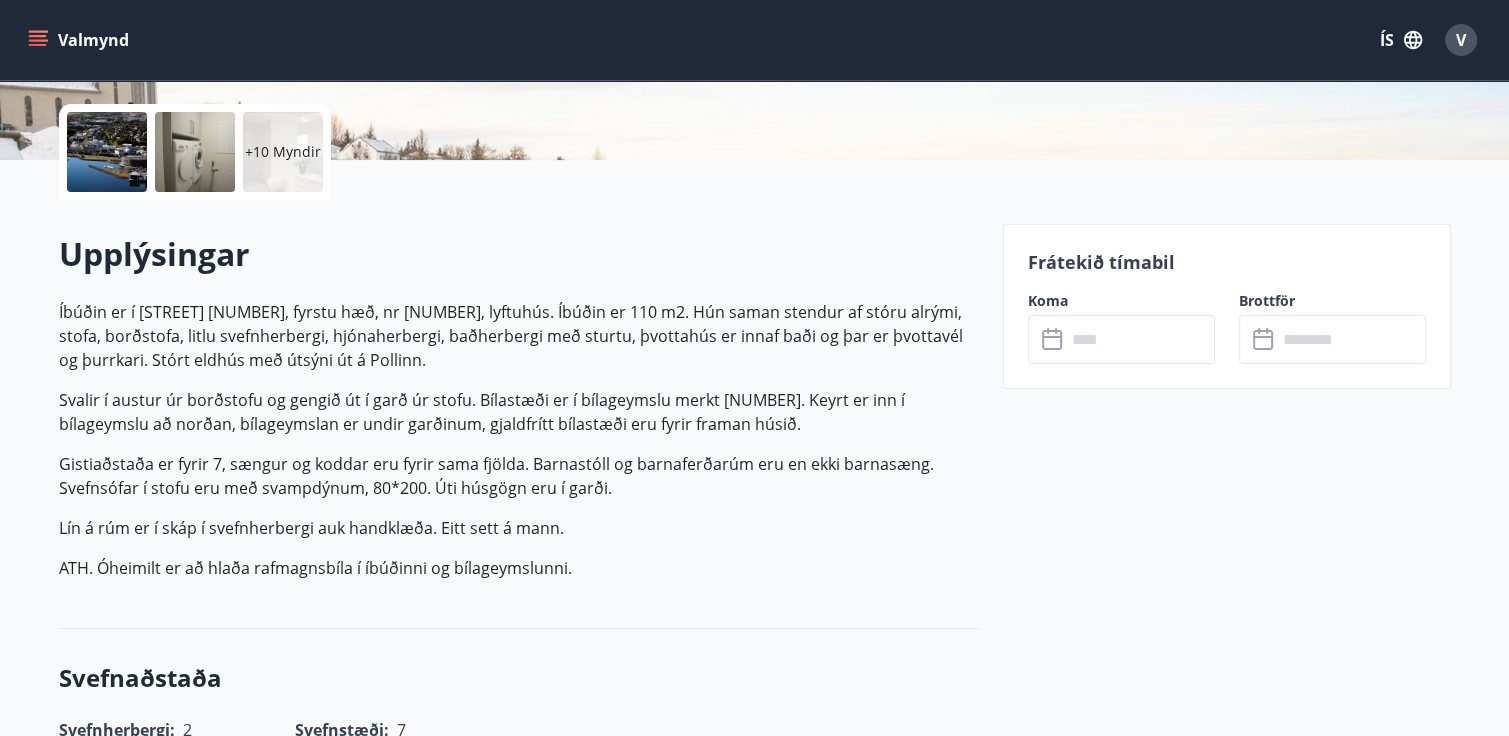 click 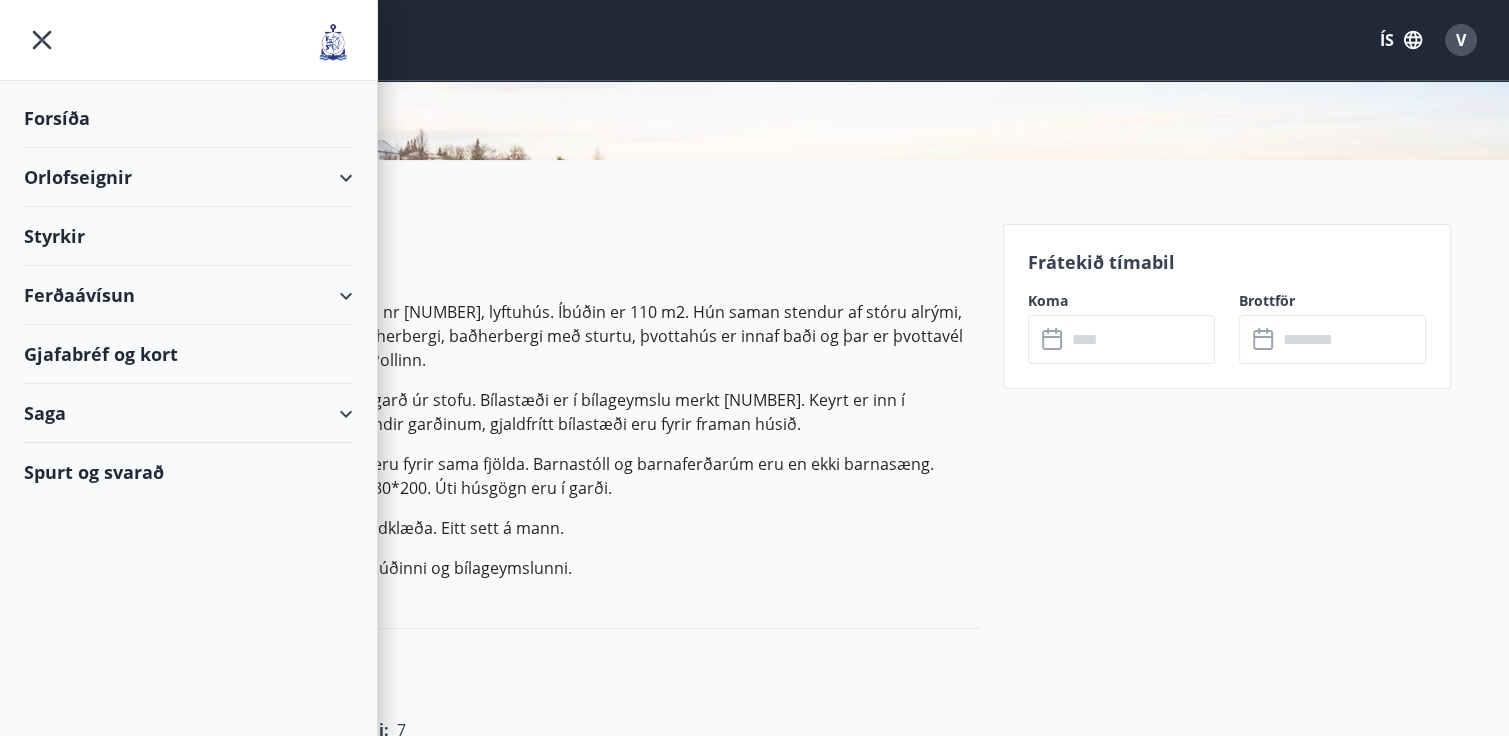 click on "Orlofseignir" at bounding box center [188, 177] 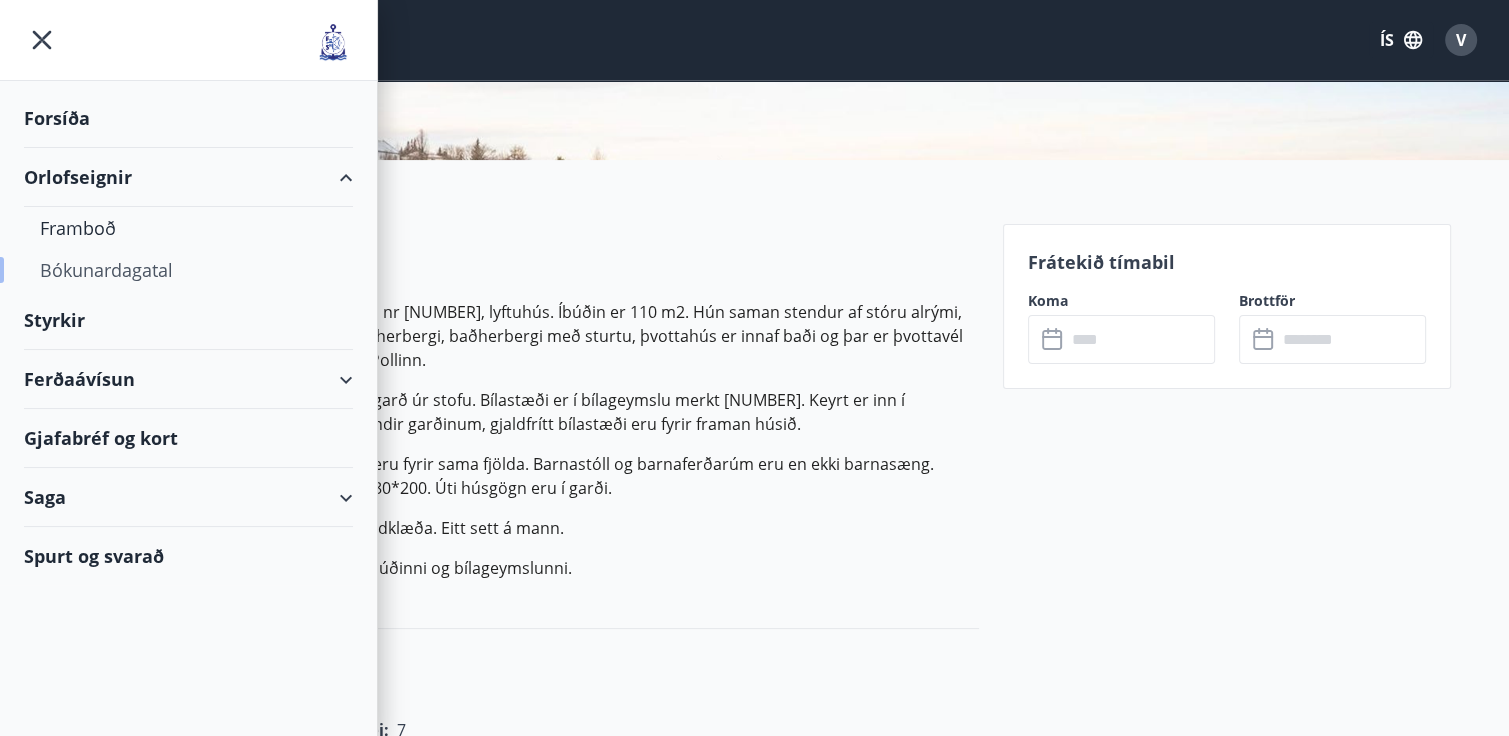 click on "Bókunardagatal" at bounding box center (188, 270) 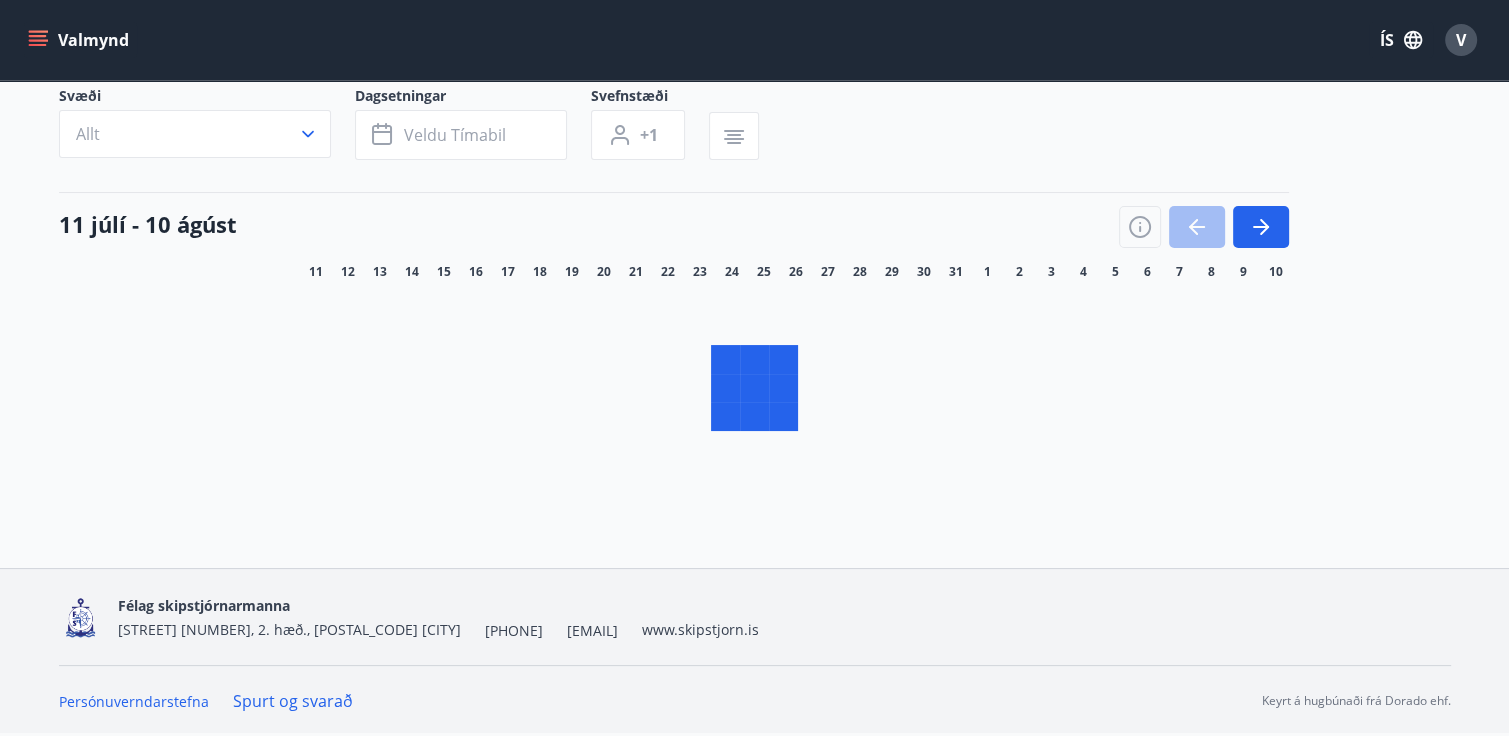 scroll, scrollTop: 142, scrollLeft: 0, axis: vertical 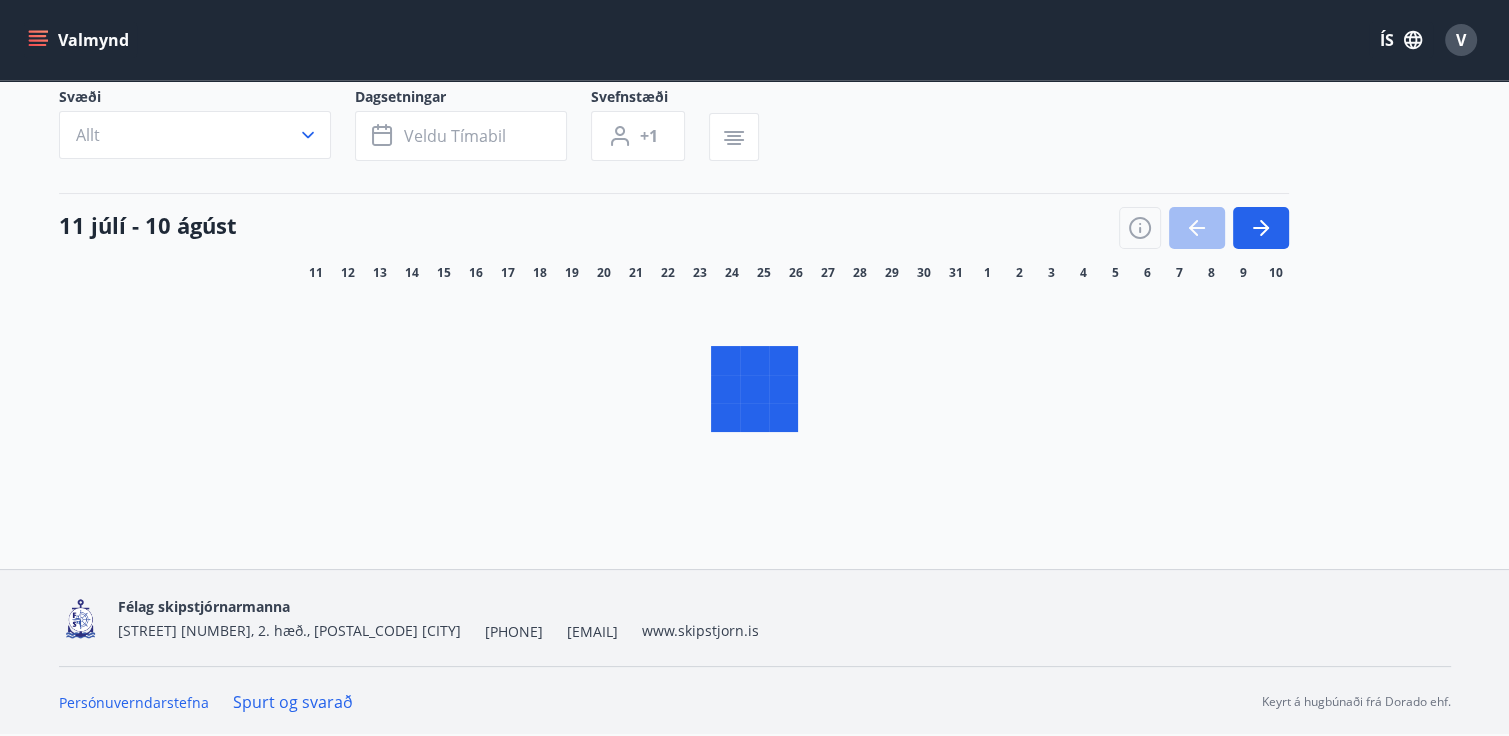 click on "Svæði Allt Dagsetningar Veldu tímabil Svefnstæði +1 11 júlí - 10 ágúst 11 12 13 14 15 16 17 18 19 20 21 22 23 24 25 26 27 28 29 30 31 1 2 3 4 5 6 7 8 9 10" at bounding box center (755, 288) 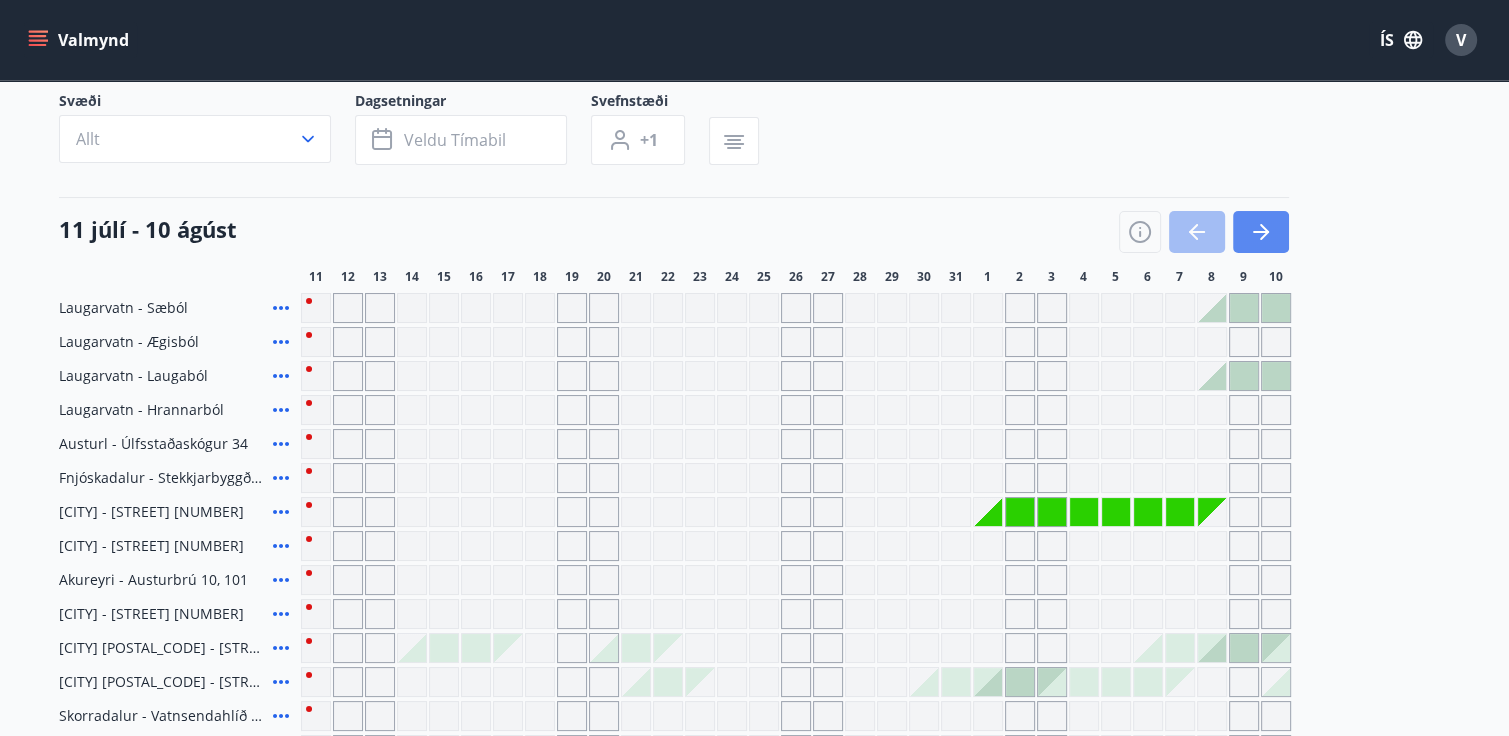 click at bounding box center (1204, 232) 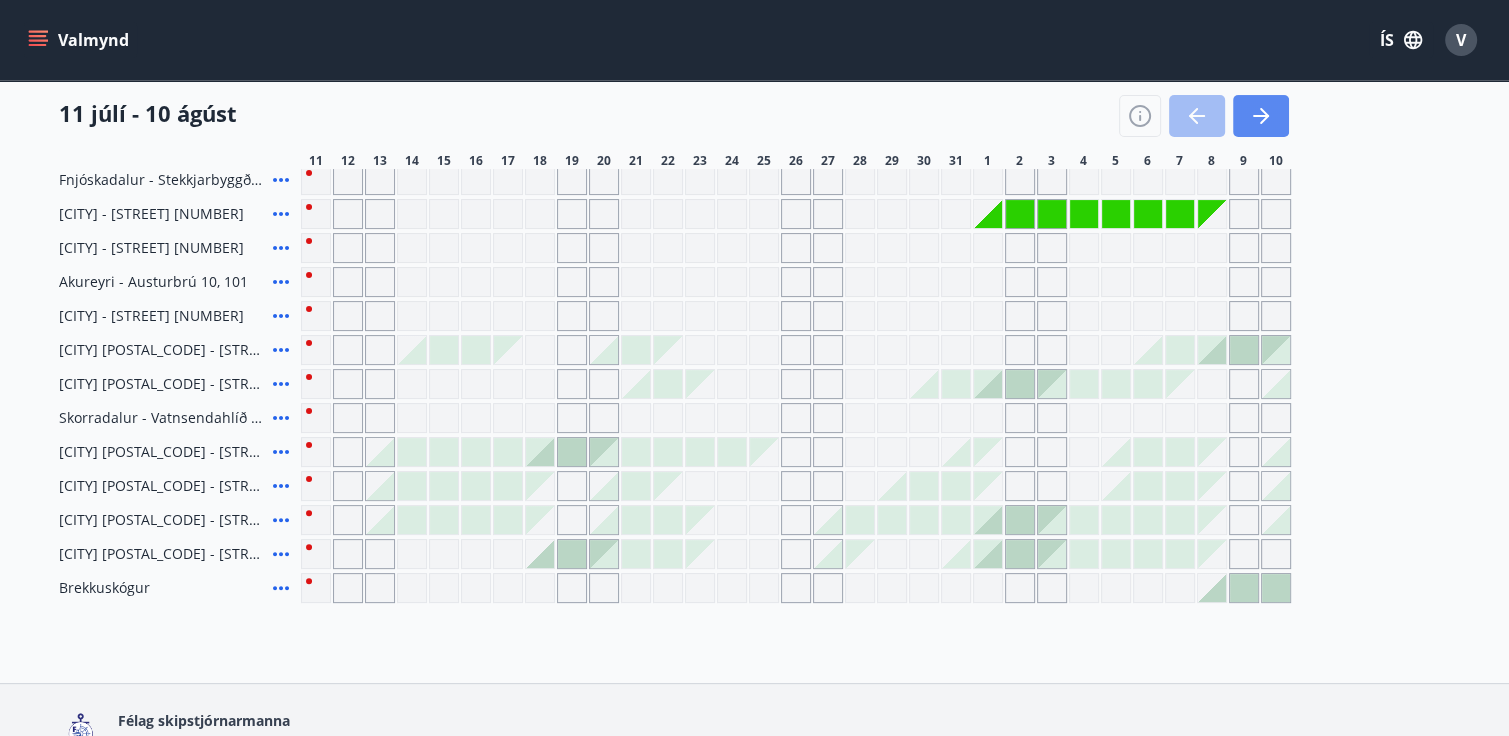 click 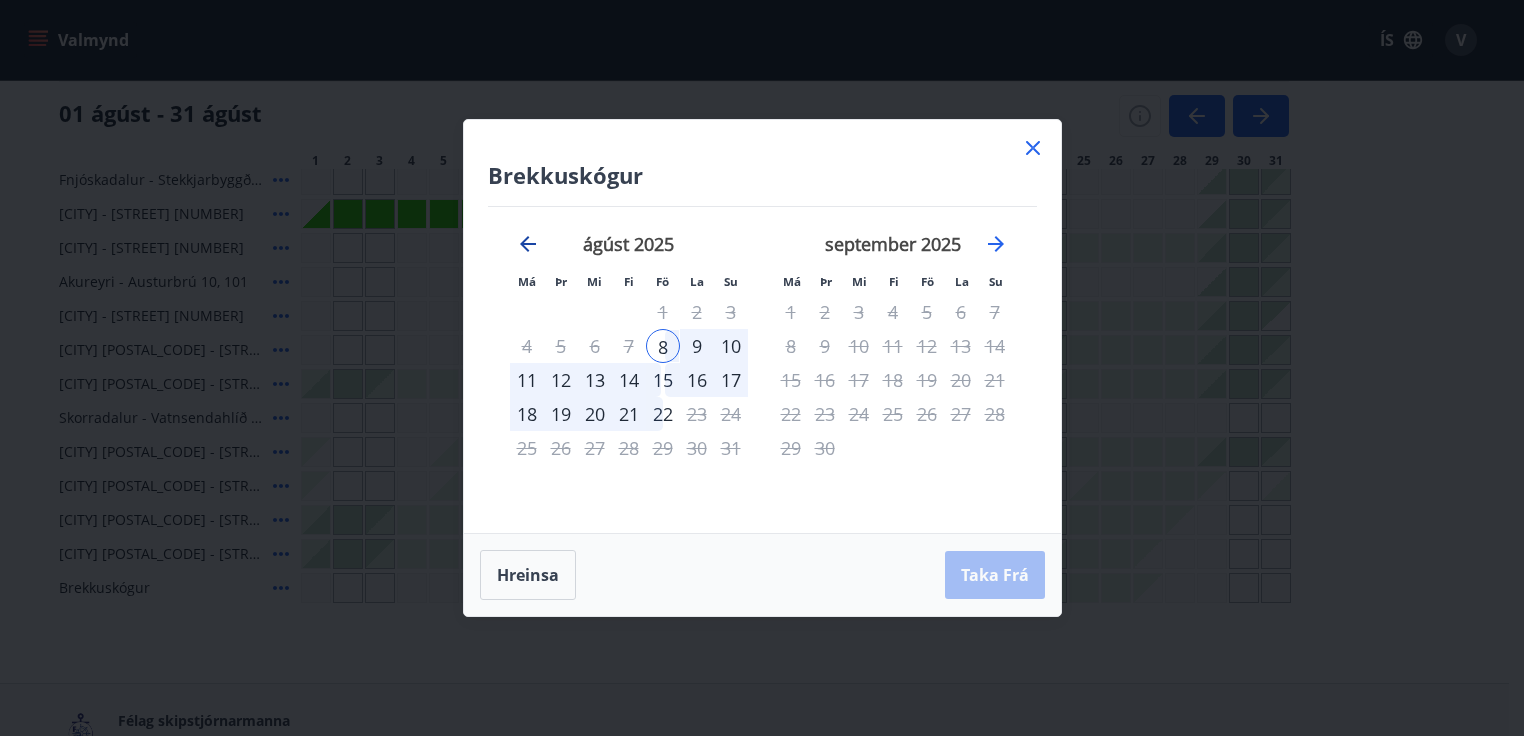click 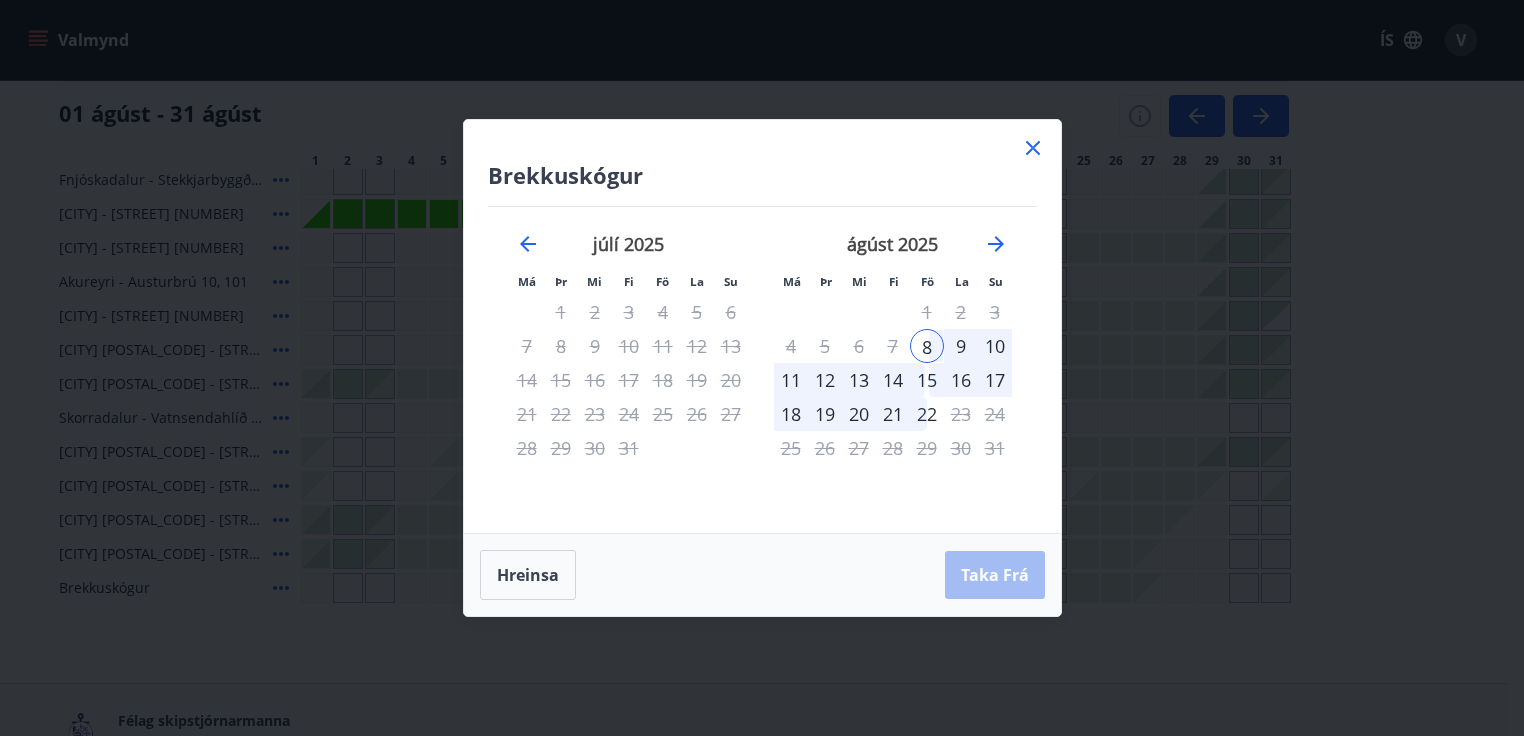 click 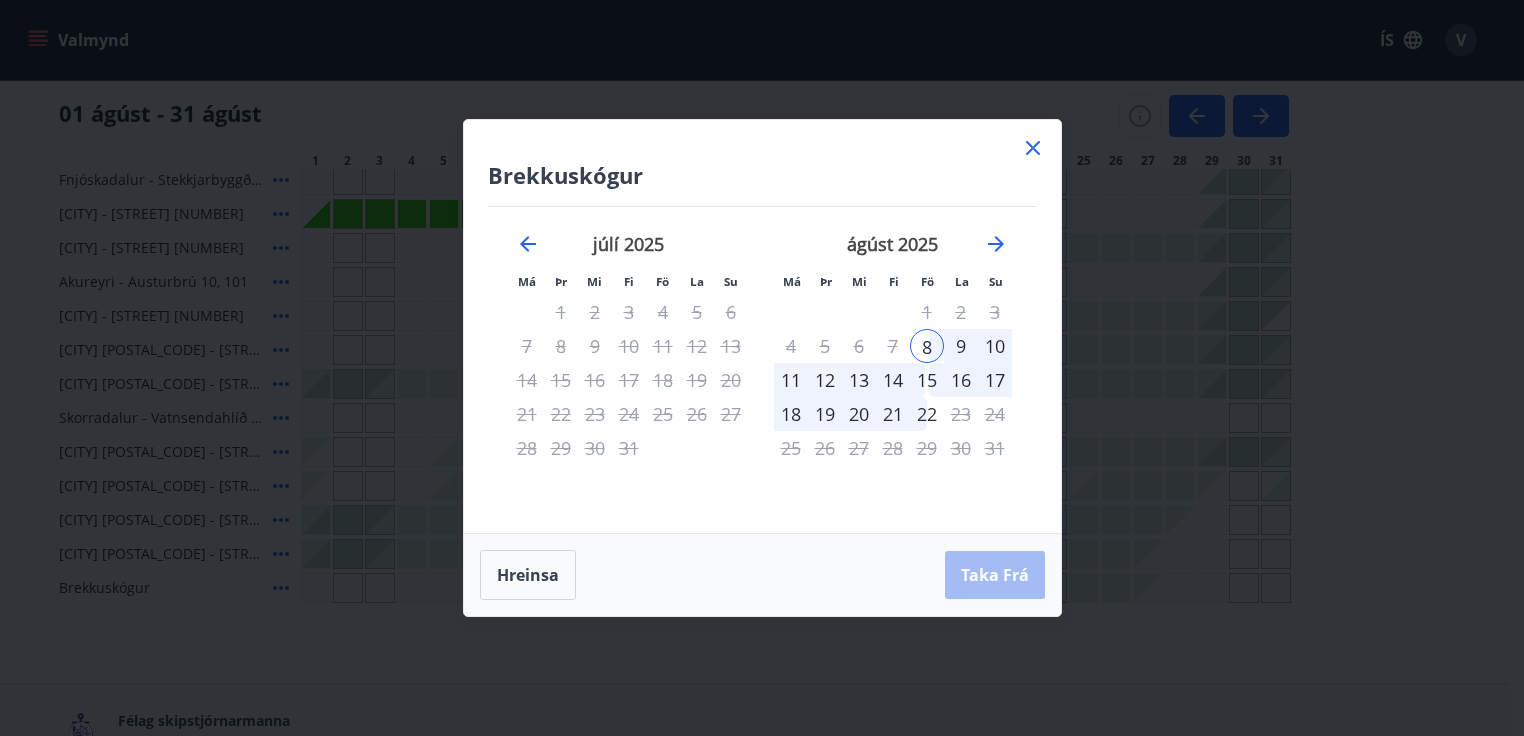 click on "01 ágúst - 31 ágúst 1 2 3 4 5 6 7 8 9 10 11 12 13 14 15 16 17 18 19 20 21 22 23 24 25 26 27 28 29 30 31" at bounding box center [755, 125] 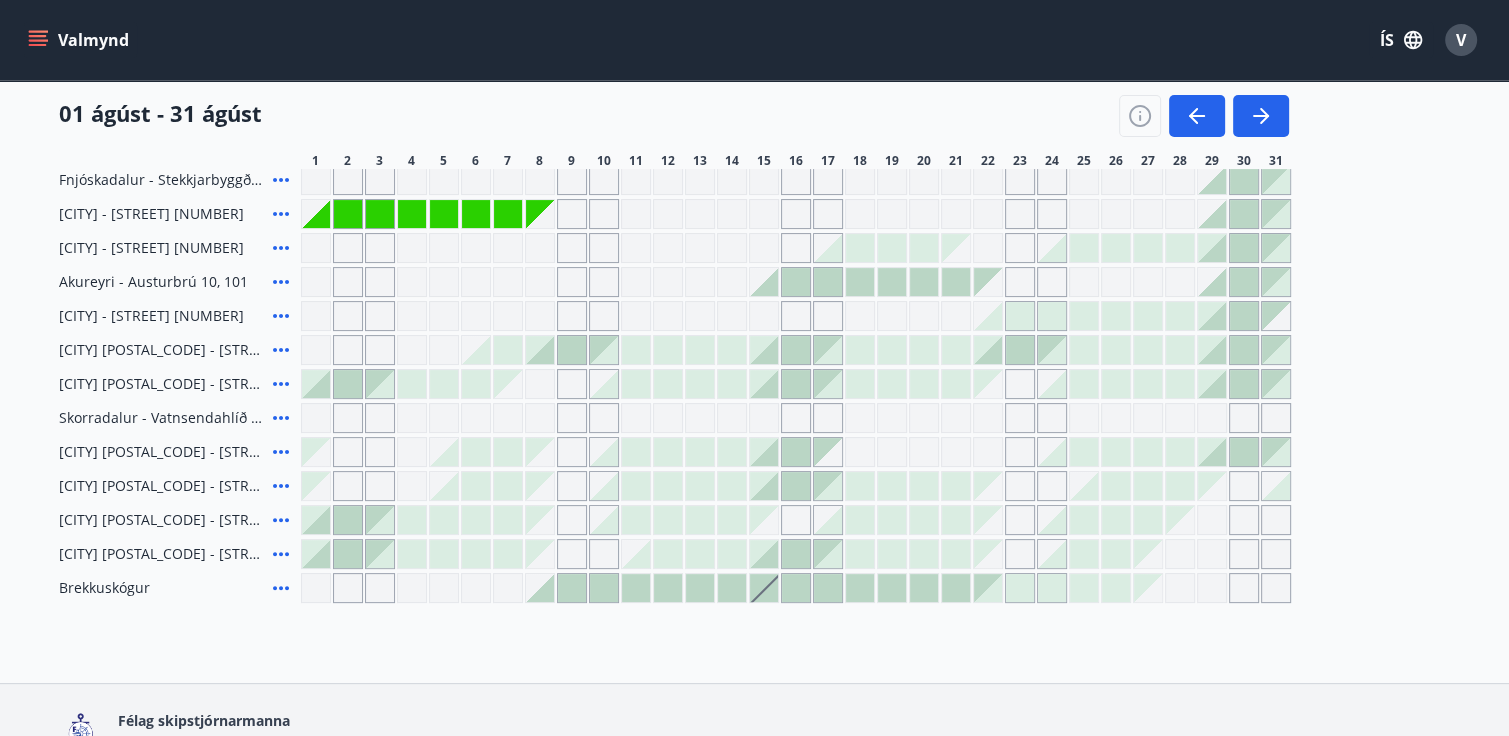 click 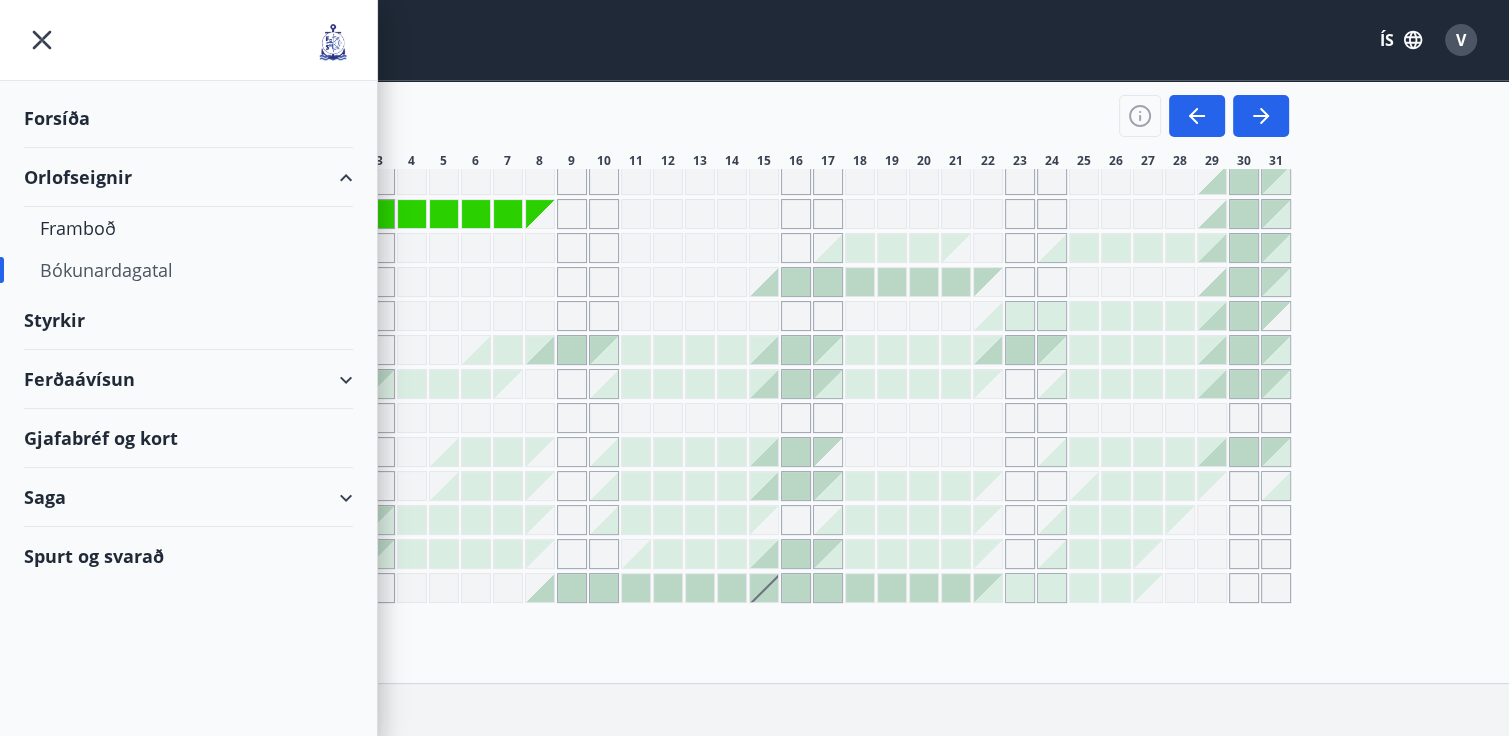 click on "Orlofseignir" at bounding box center (188, 177) 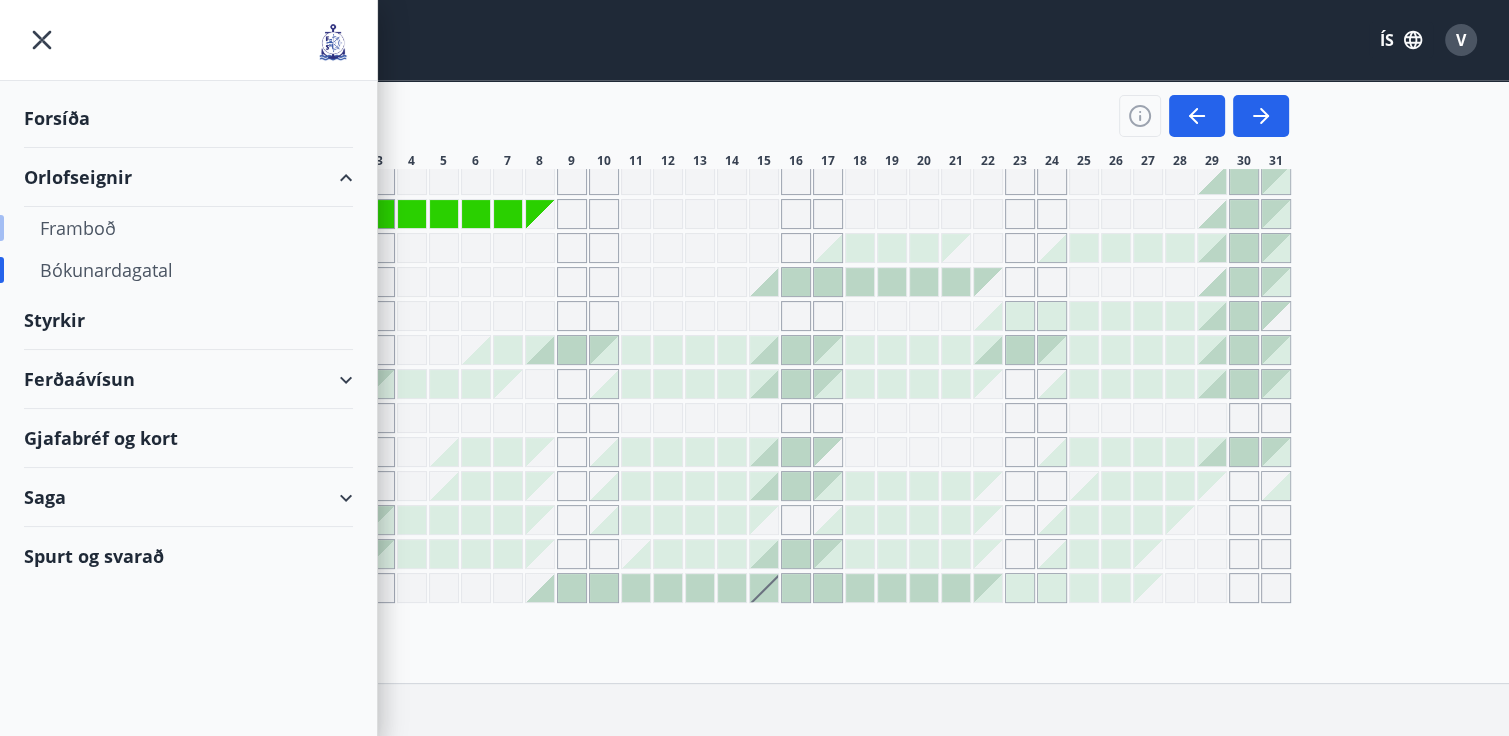 click on "Orlofseignir" at bounding box center [188, 177] 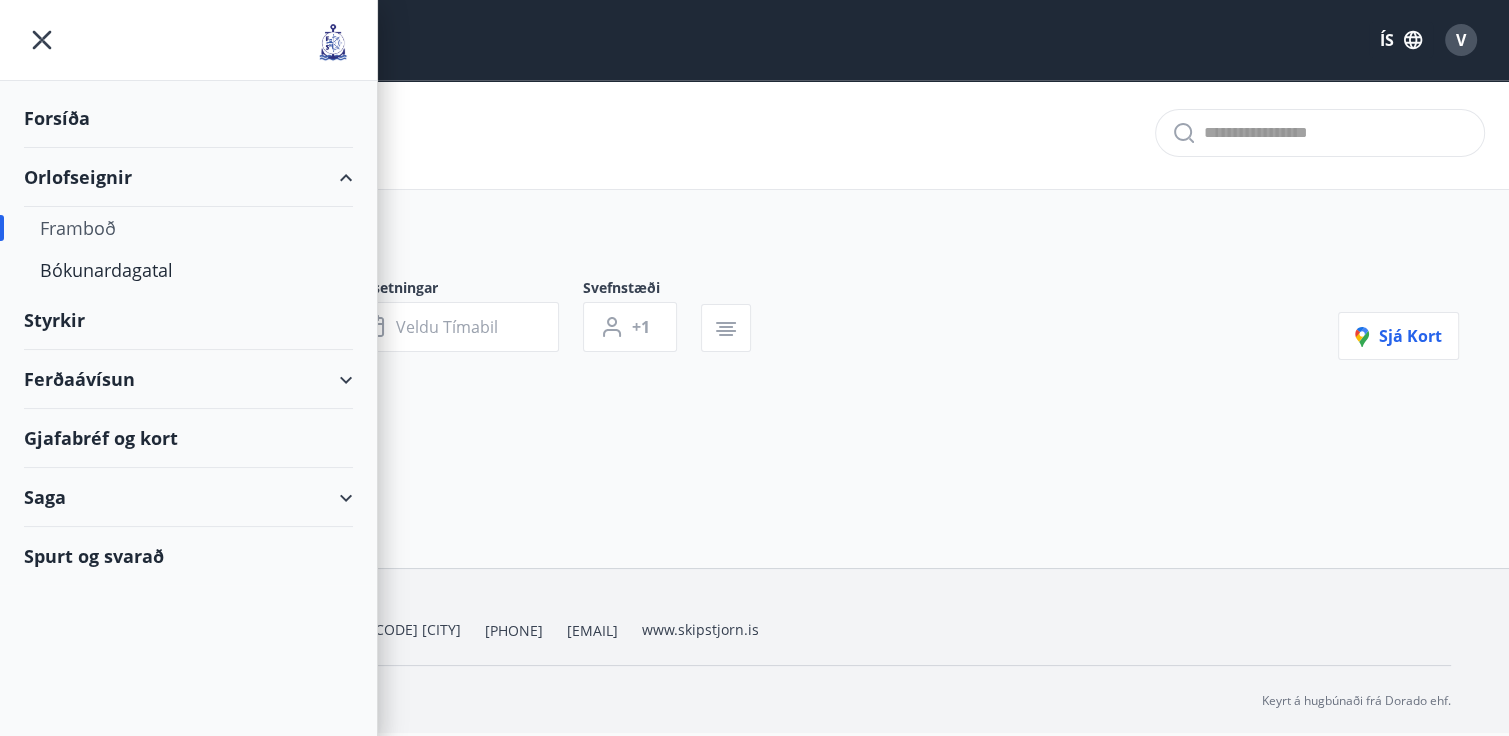 scroll, scrollTop: 0, scrollLeft: 0, axis: both 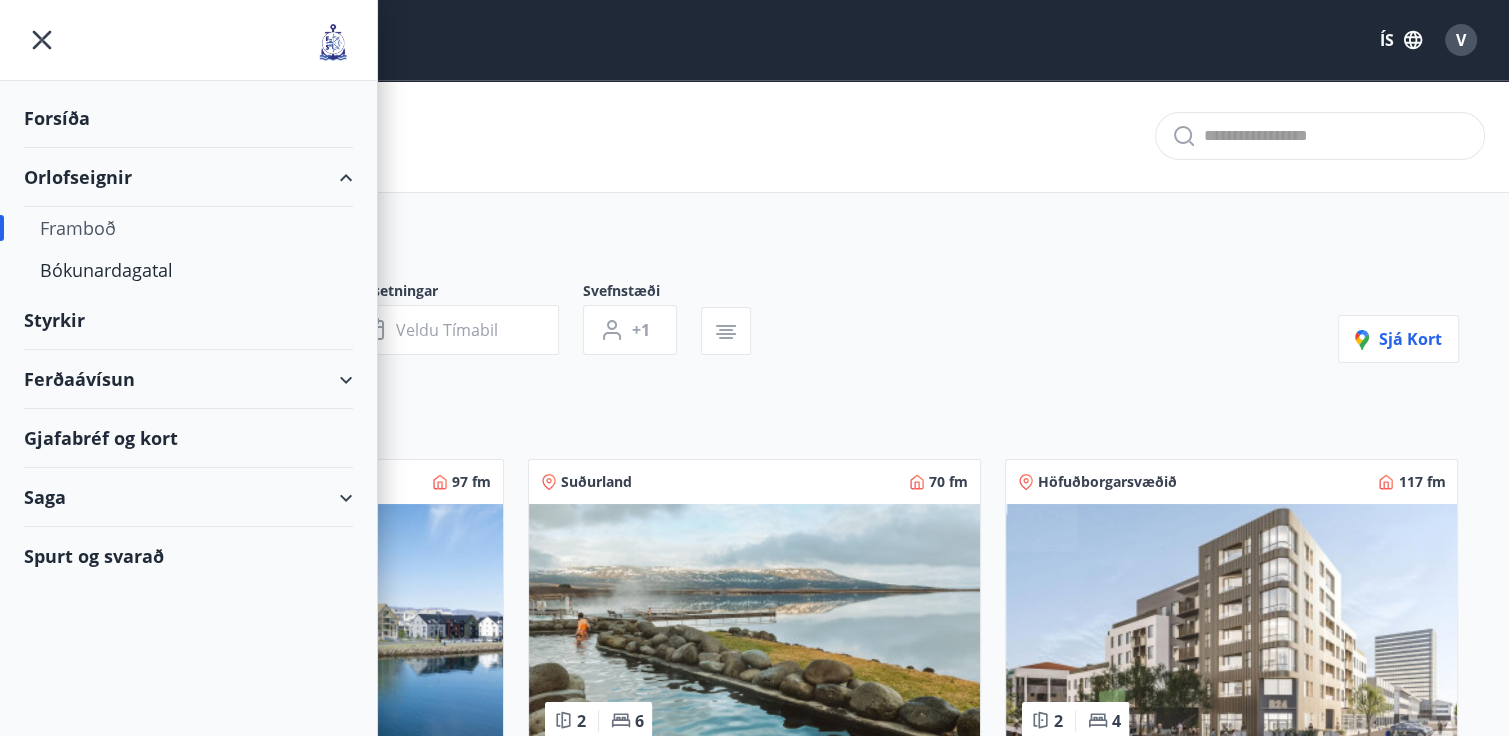 click on "Framboð" at bounding box center (188, 228) 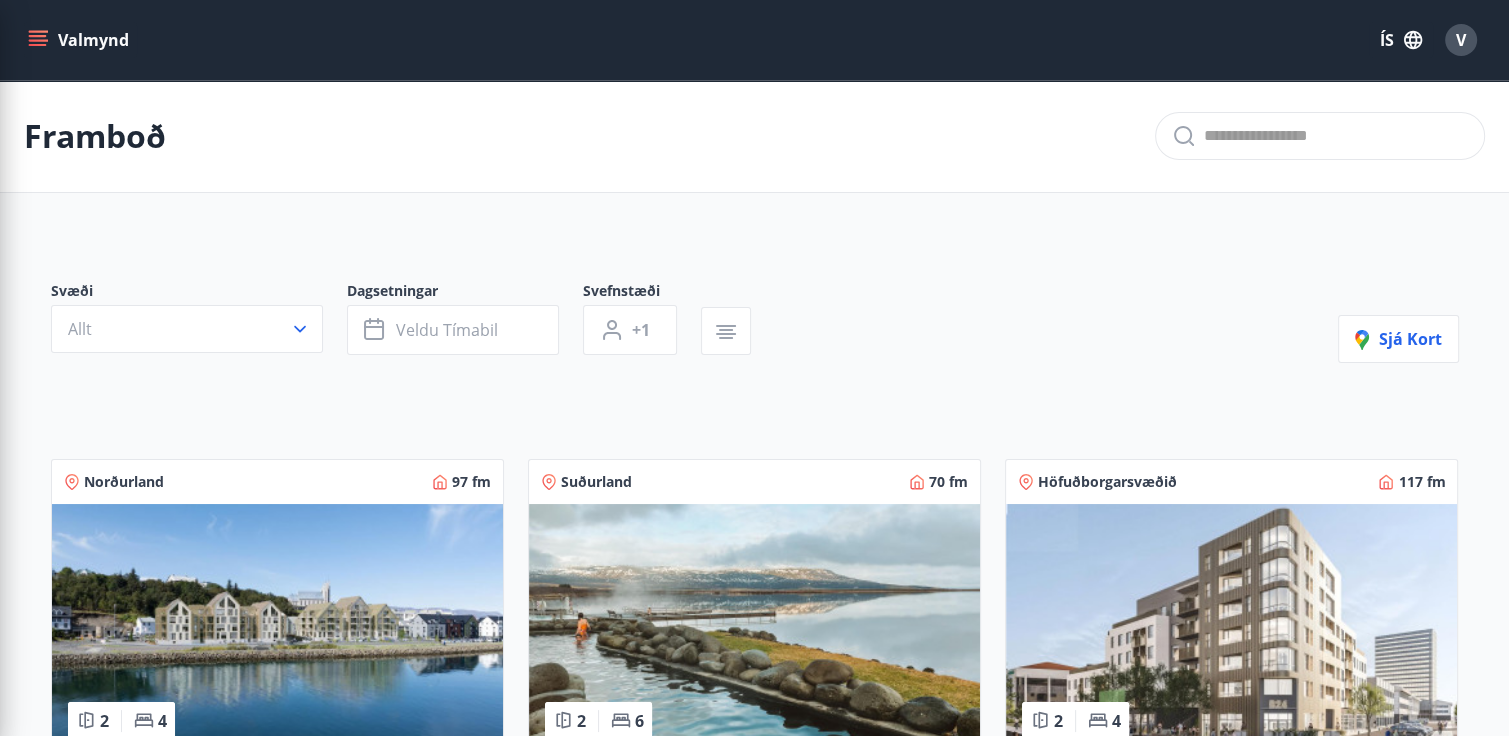 click on "Svæði Allt Dagsetningar Veldu tímabil Svefnstæði +1 Sjá kort Norðurland 97   fm 2 4 [CITY] - [STREET] [NUMBER], [APT_NUMBER] Húsið er 97 fm með svefn aðstöðu fyrir 4 Nánar Suðurland 70   fm 2 6 [STREET] Orlofshús í [STREET], Biskupstungum um 15 km frá Laugarvatni. Nánar Höfuðborgarsvæðið 117   fm 2 4 [CITY] [POSTAL_CODE] - [STREET] [NUMBER], [APT_NUMBER] Íbúð [APT_NUMBER]: Rúmgóð 2ja svefnherbergja íbúð á 4. hæð. Íbúðin er skráð 117.1 m2. Nánar Höfuðborgarsvæðið 112   fm 2 4 [CITY] [POSTAL_CODE] - [STREET] [NUMBER], [APT_NUMBER] Íbúð [APT_NUMBER]: Rúmgóð 2ja svefnherbergja íbúð á 2. hæð. Nánar Höfuðborgarsvæðið 116   fm 3 6 [CITY] [POSTAL_CODE] - [STREET] [NUMBER], [APT_NUMBER] Íbúð [APT_NUMBER]: Rúmgóð 3ja svefnherbergja íbúð á 3. hæð. Nánar Höfuðborgarsvæðið 117   fm 3 6 [CITY] [POSTAL_CODE] - [STREET] [NUMBER], [APT_NUMBER] Íbúð [APT_NUMBER]: Rúmgóð 3ja svefnherbergja íbúð á 2. hæð. Íbúðin er skráð 117.5 m2. Nánar Vesturland 97   fm 5 7 [STREET] - [STREET] [NUMBER] Nánar Höfuðborgarsvæðið 102   fm 3 7 Nánar" at bounding box center (755, 1968) 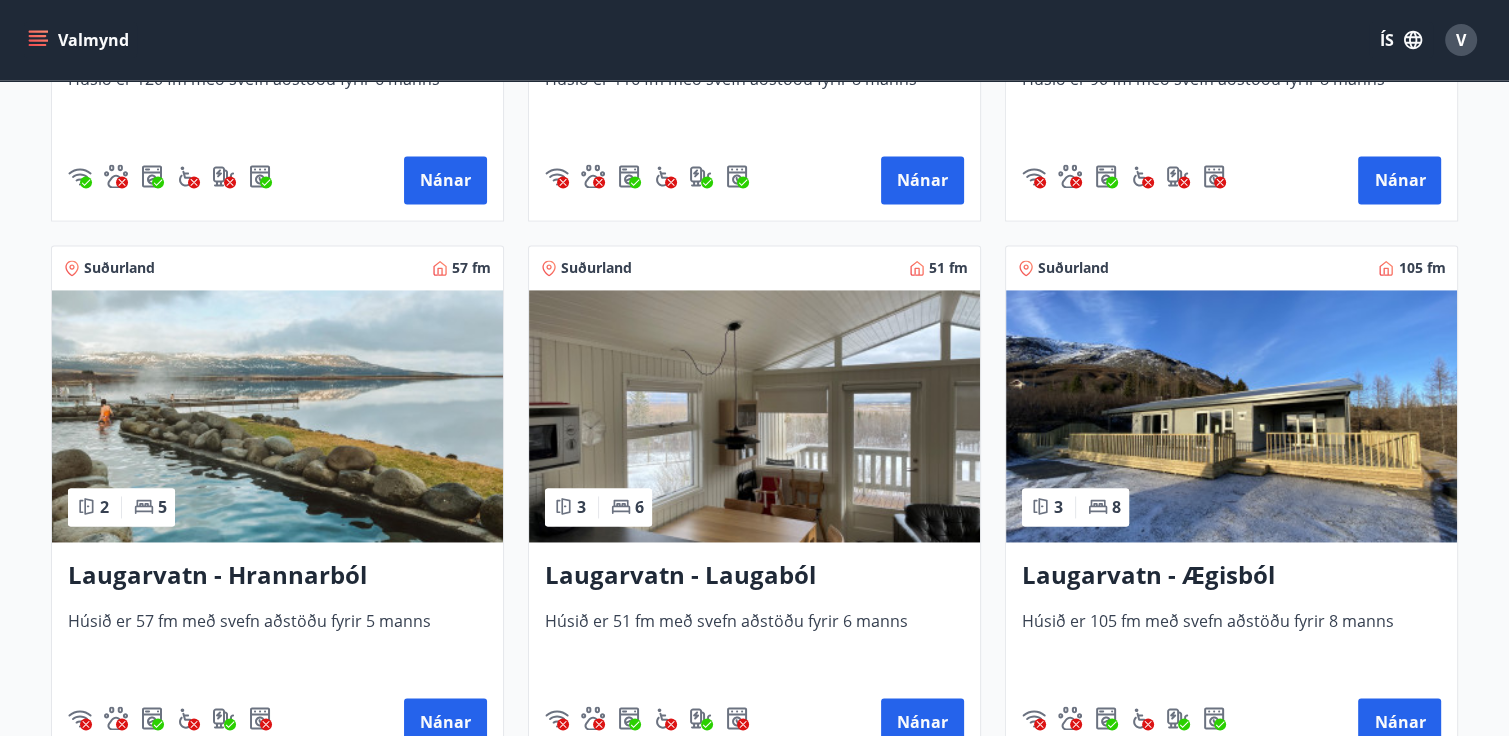 scroll, scrollTop: 3120, scrollLeft: 0, axis: vertical 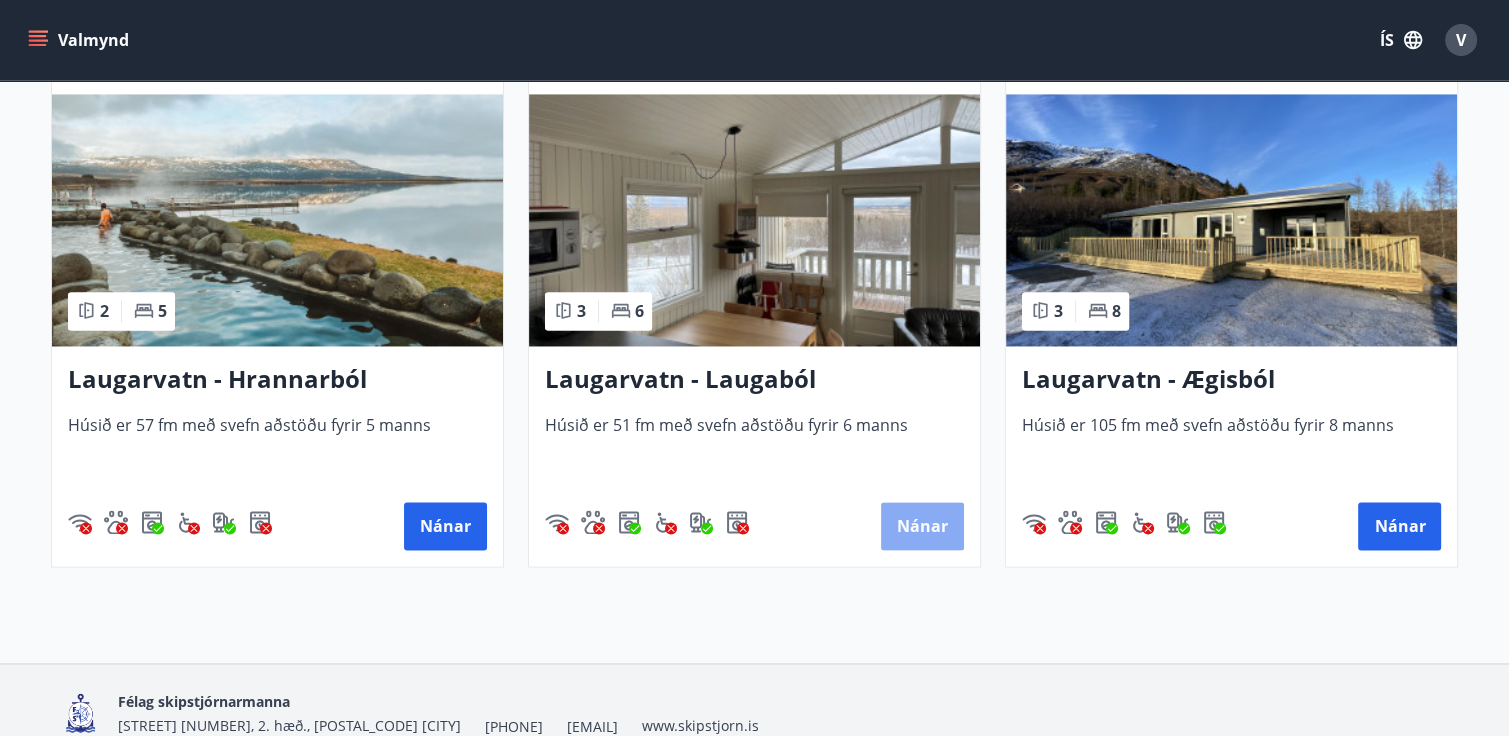 click on "Nánar" at bounding box center (922, 526) 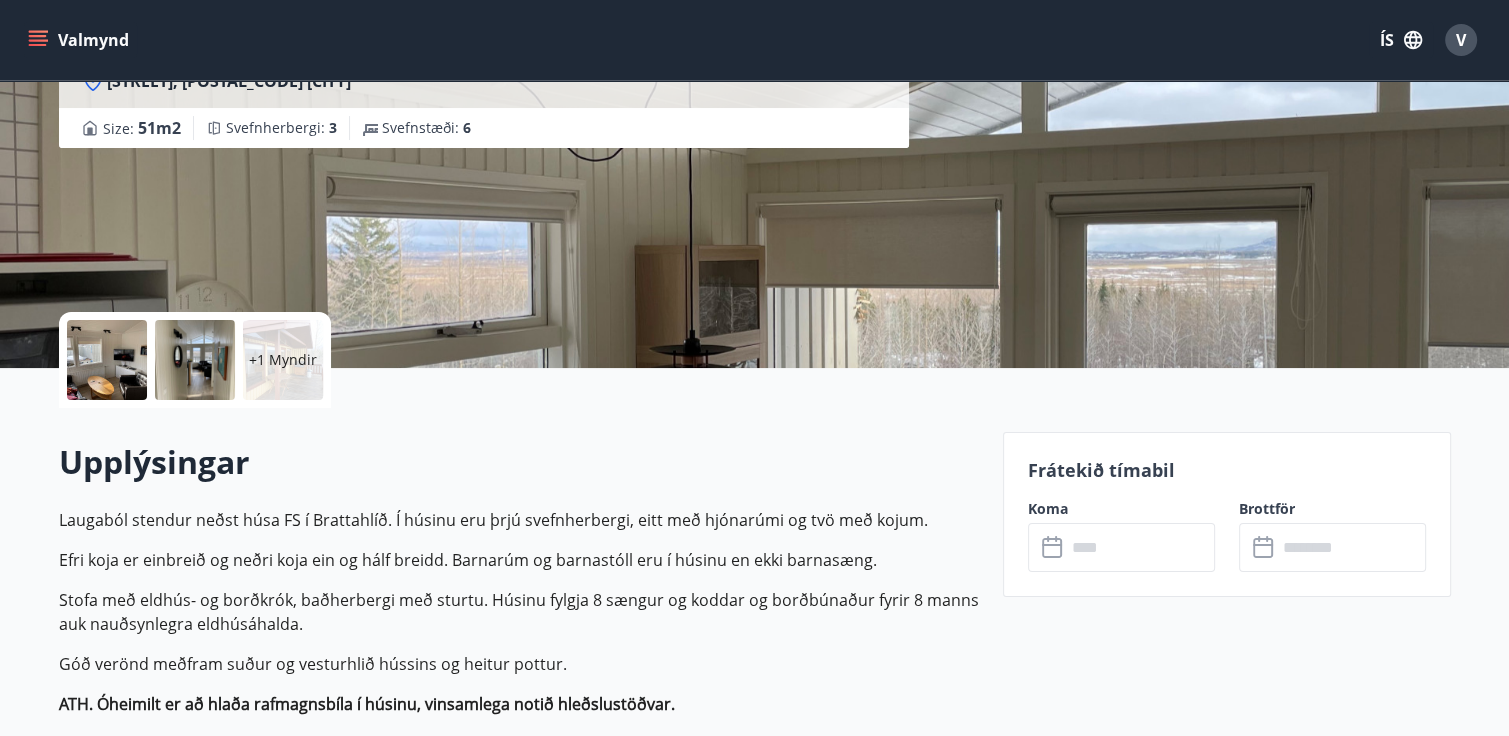 scroll, scrollTop: 360, scrollLeft: 0, axis: vertical 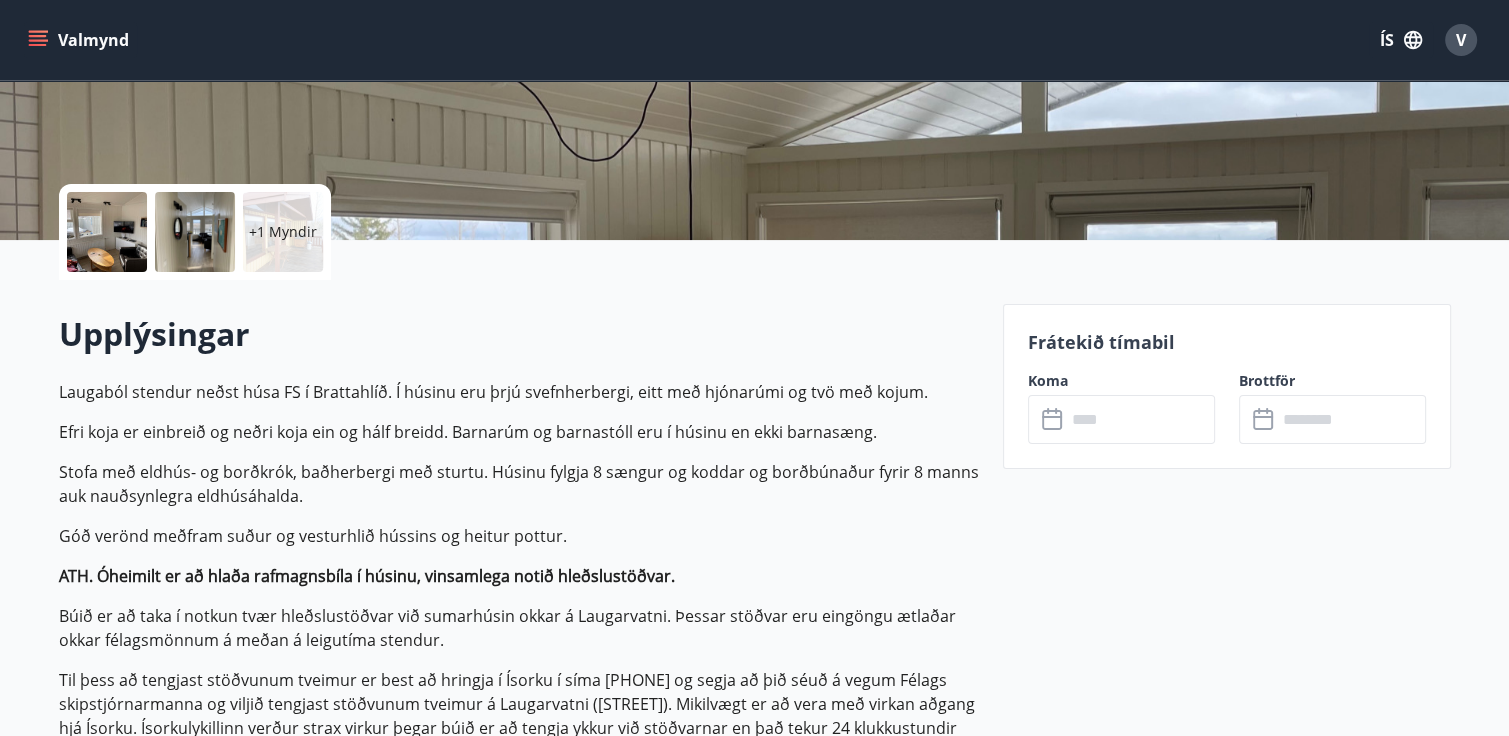 click at bounding box center (1140, 419) 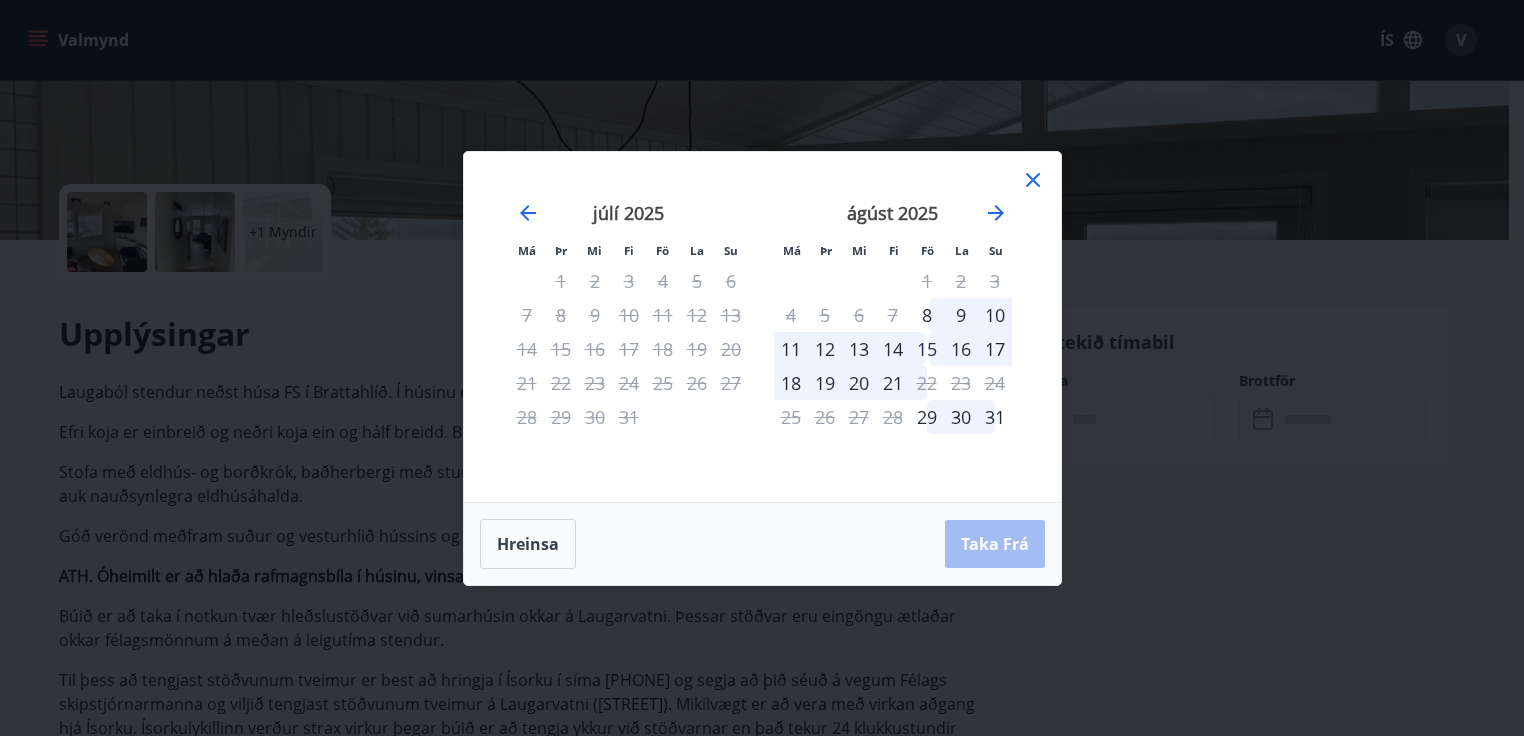 click 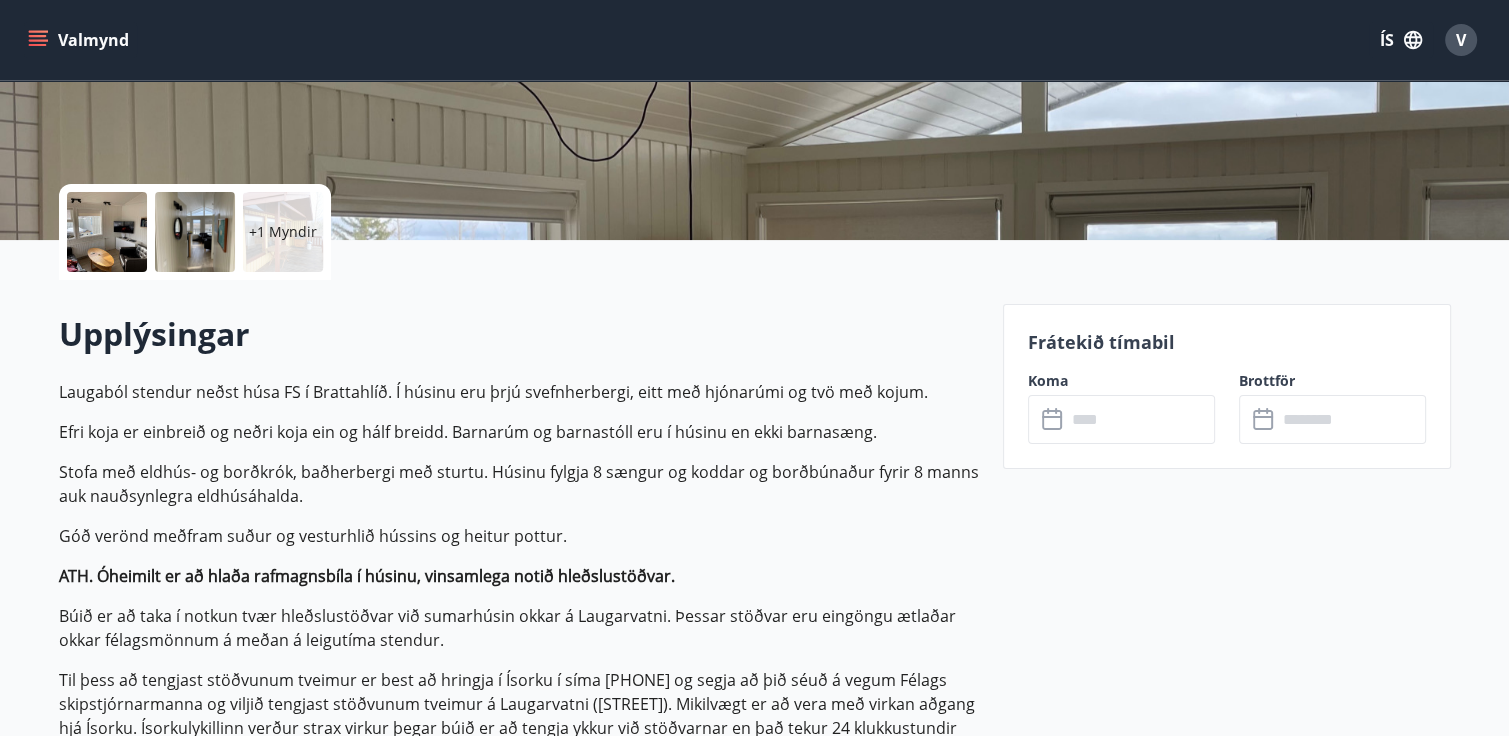click 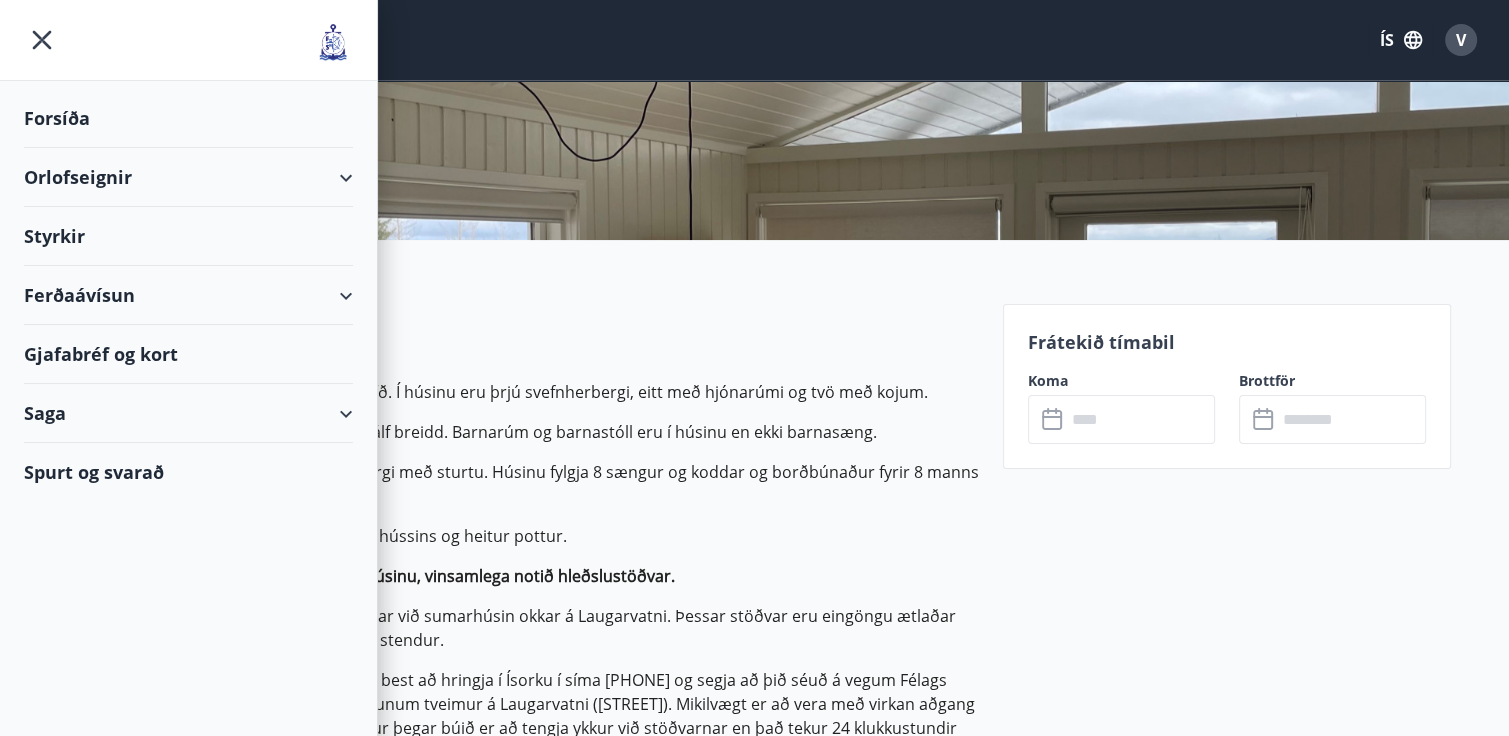 click on "Orlofseignir" at bounding box center (188, 177) 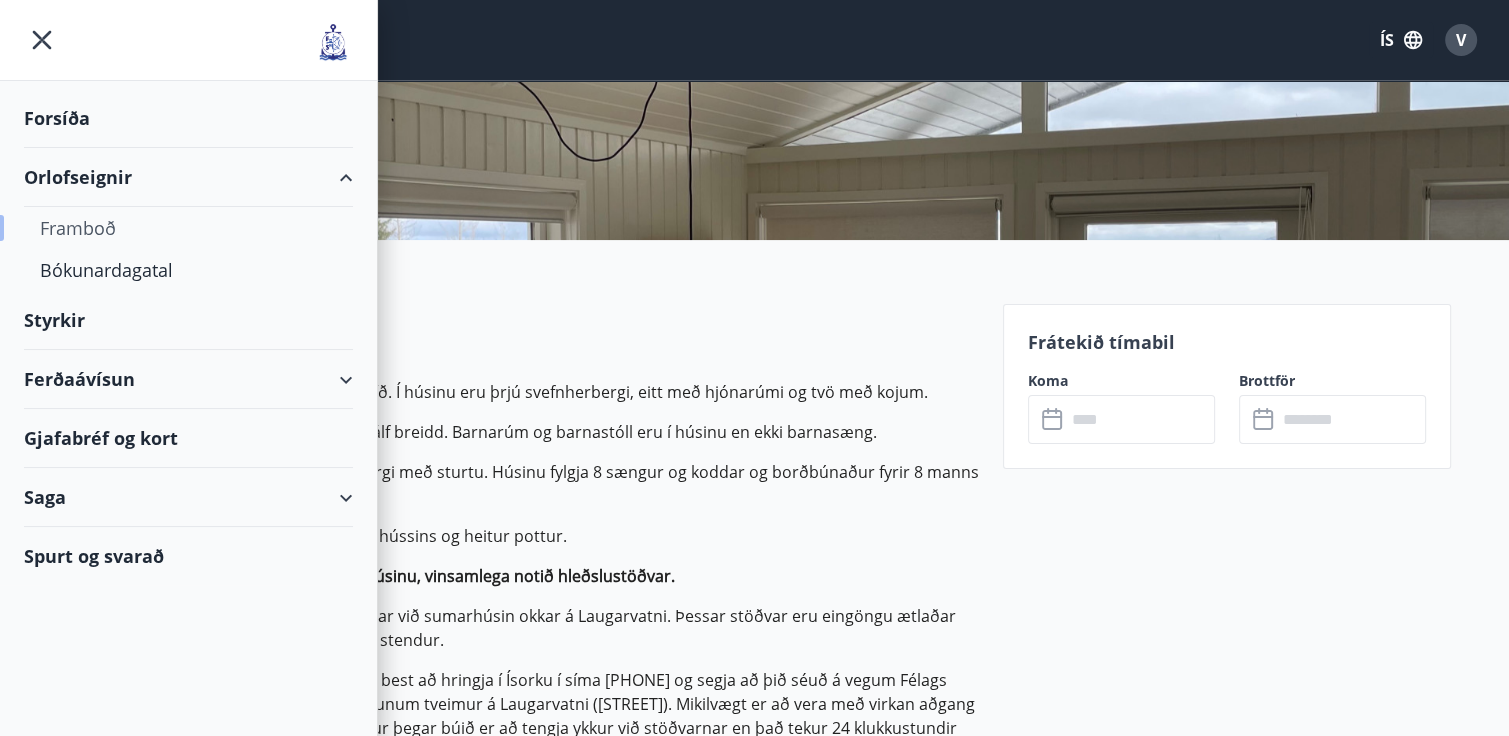 click on "Framboð" at bounding box center (188, 228) 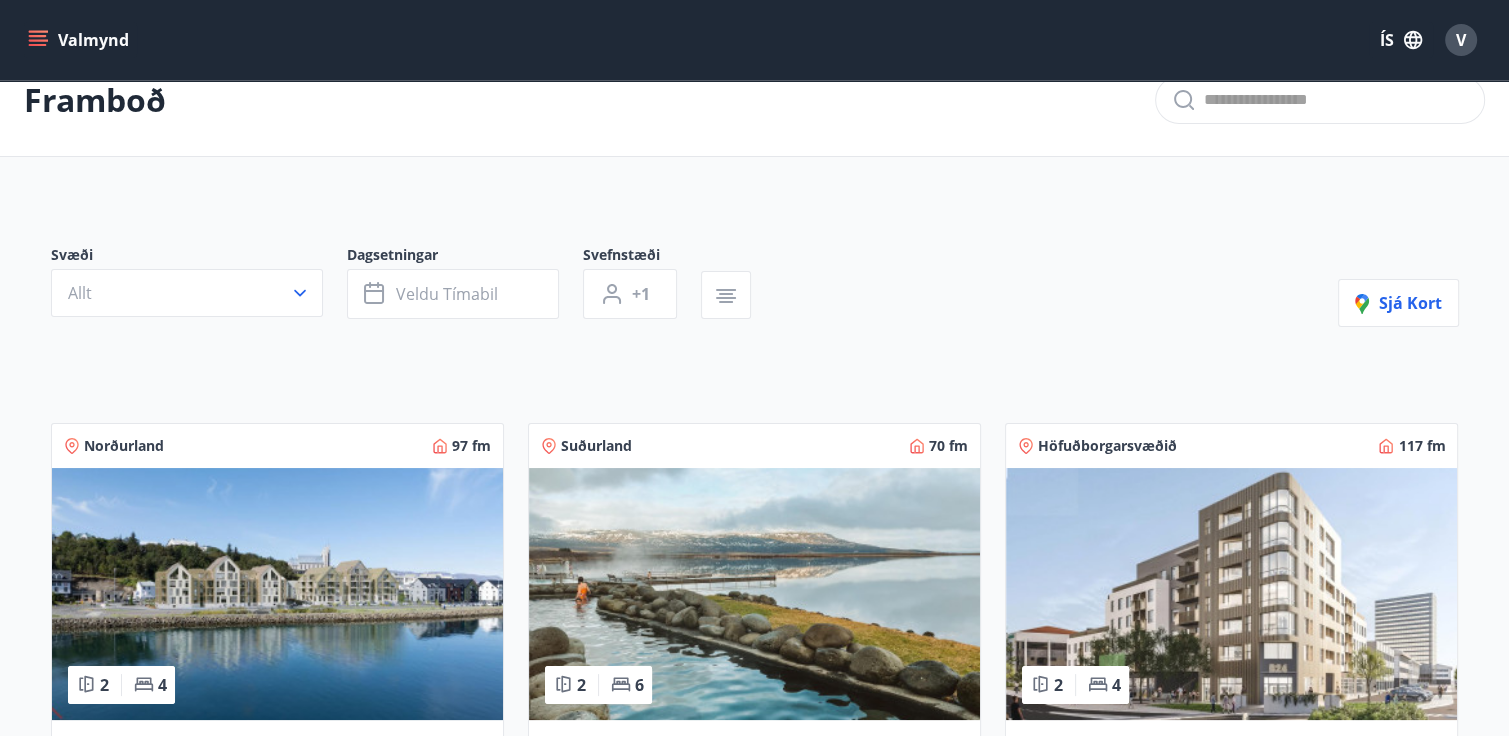 scroll, scrollTop: 40, scrollLeft: 0, axis: vertical 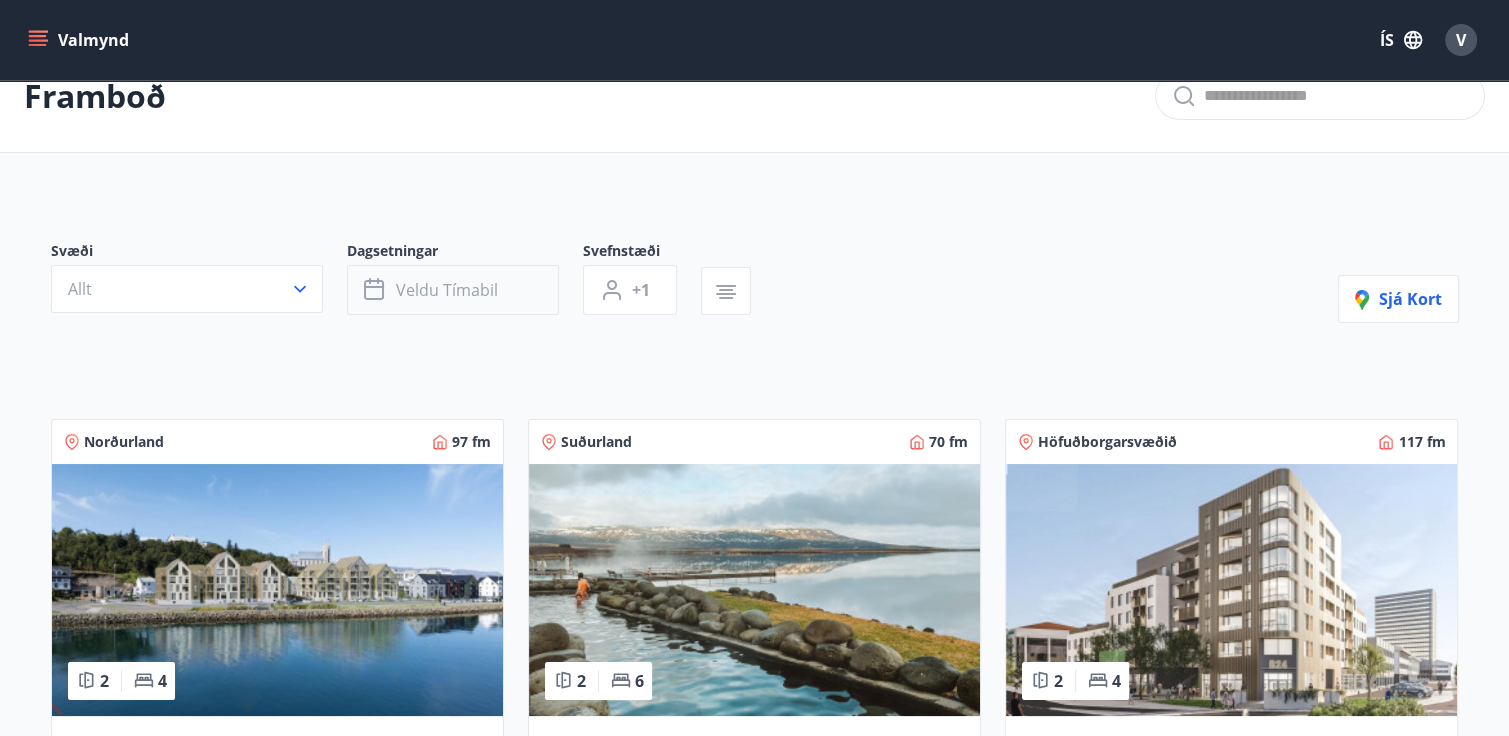 click 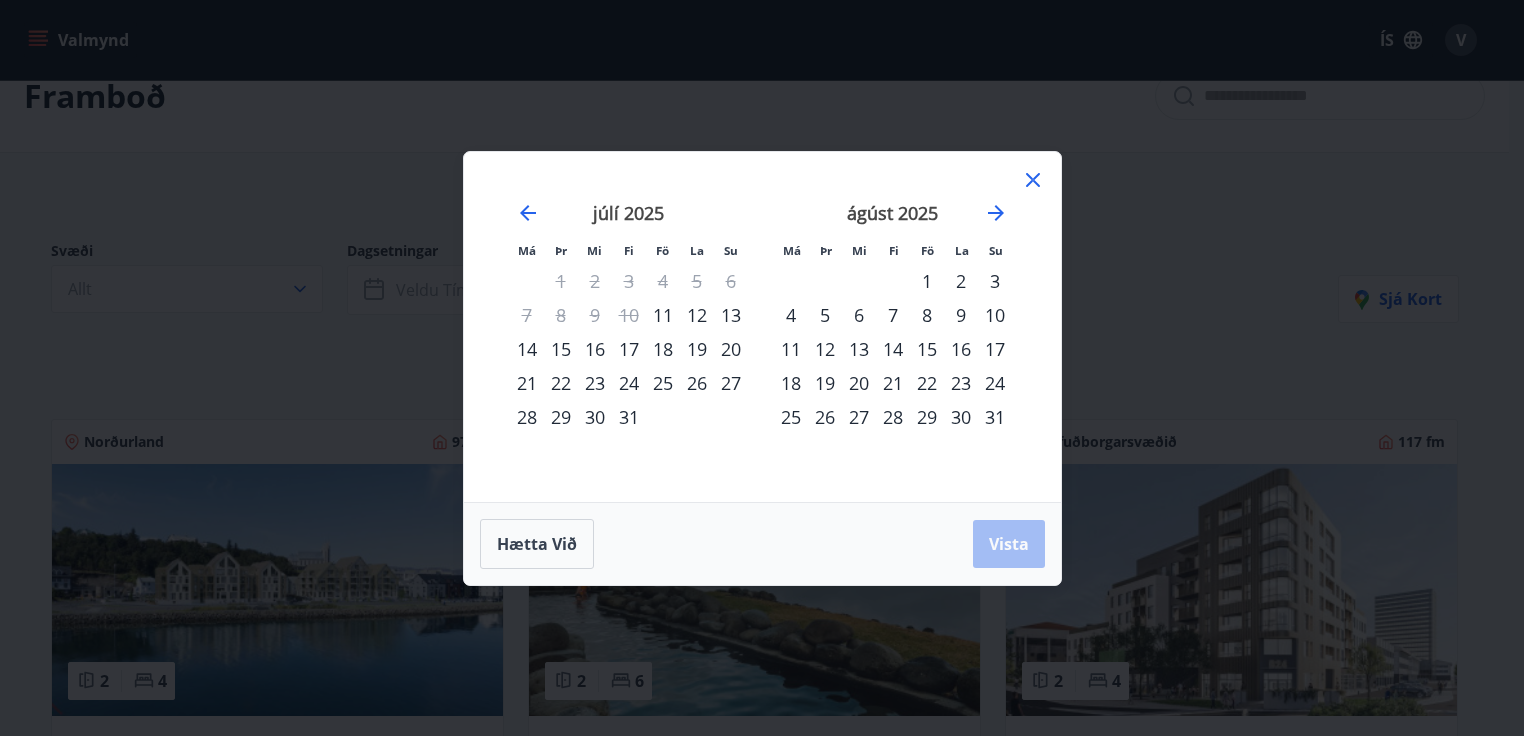 click on "25" at bounding box center [663, 383] 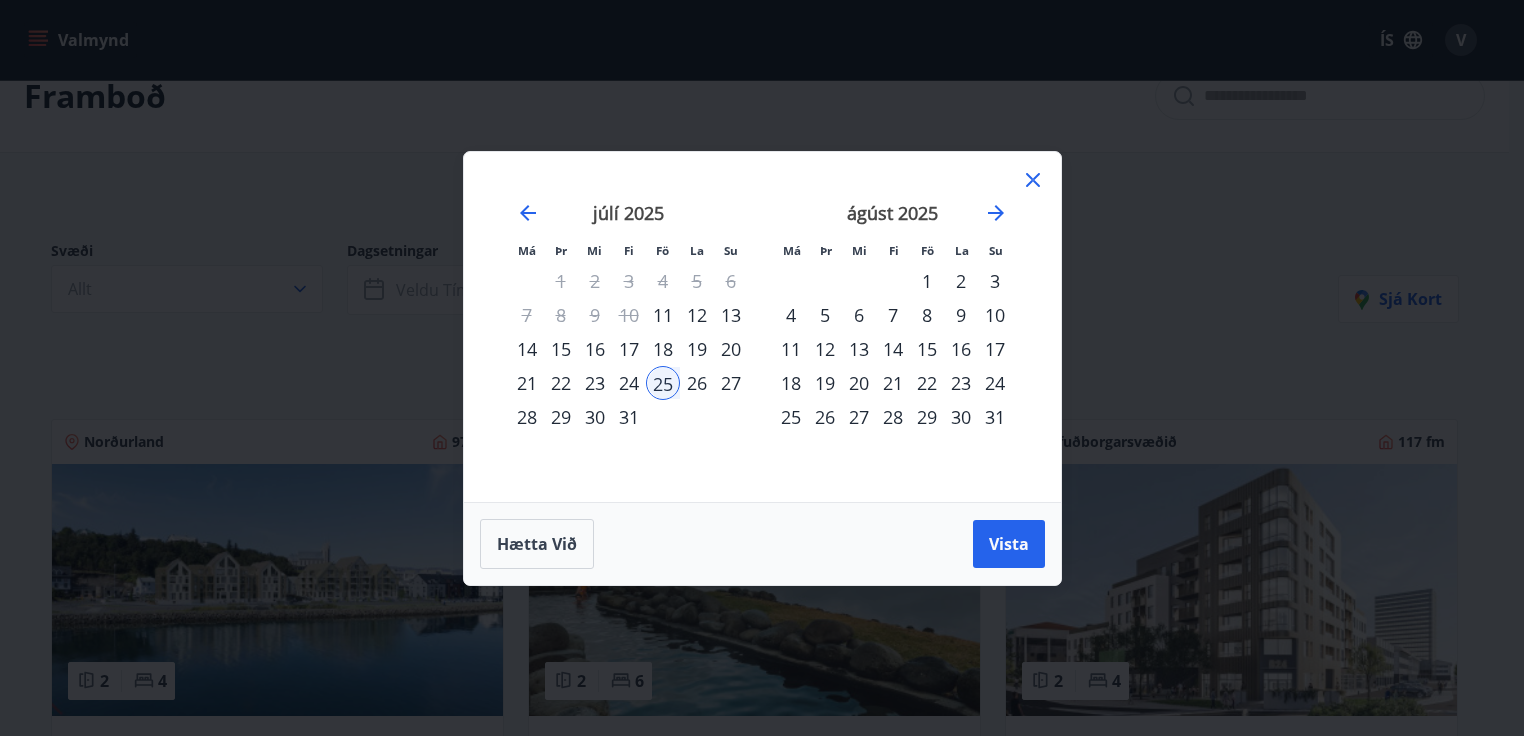 click on "1" at bounding box center (927, 281) 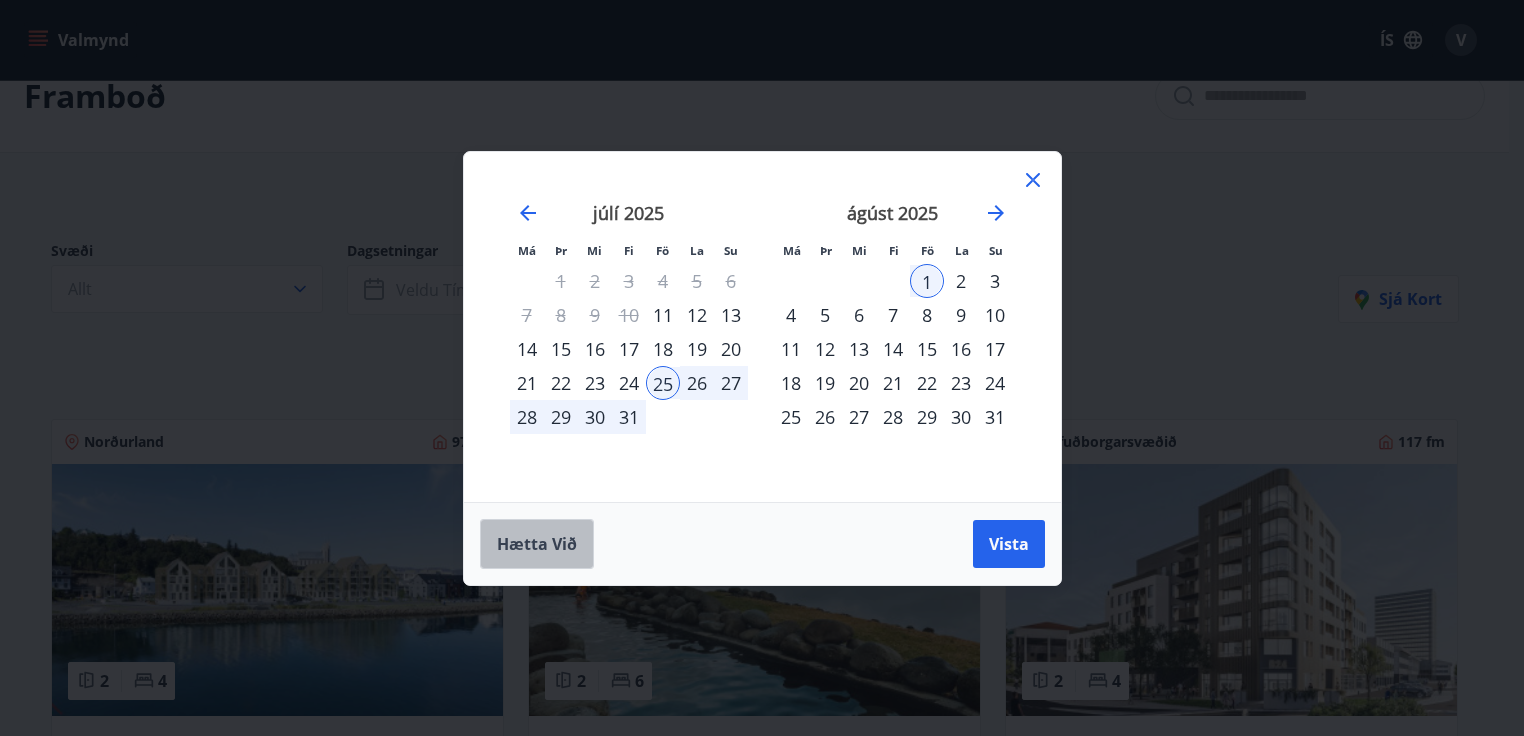 click on "Hætta við" at bounding box center (537, 544) 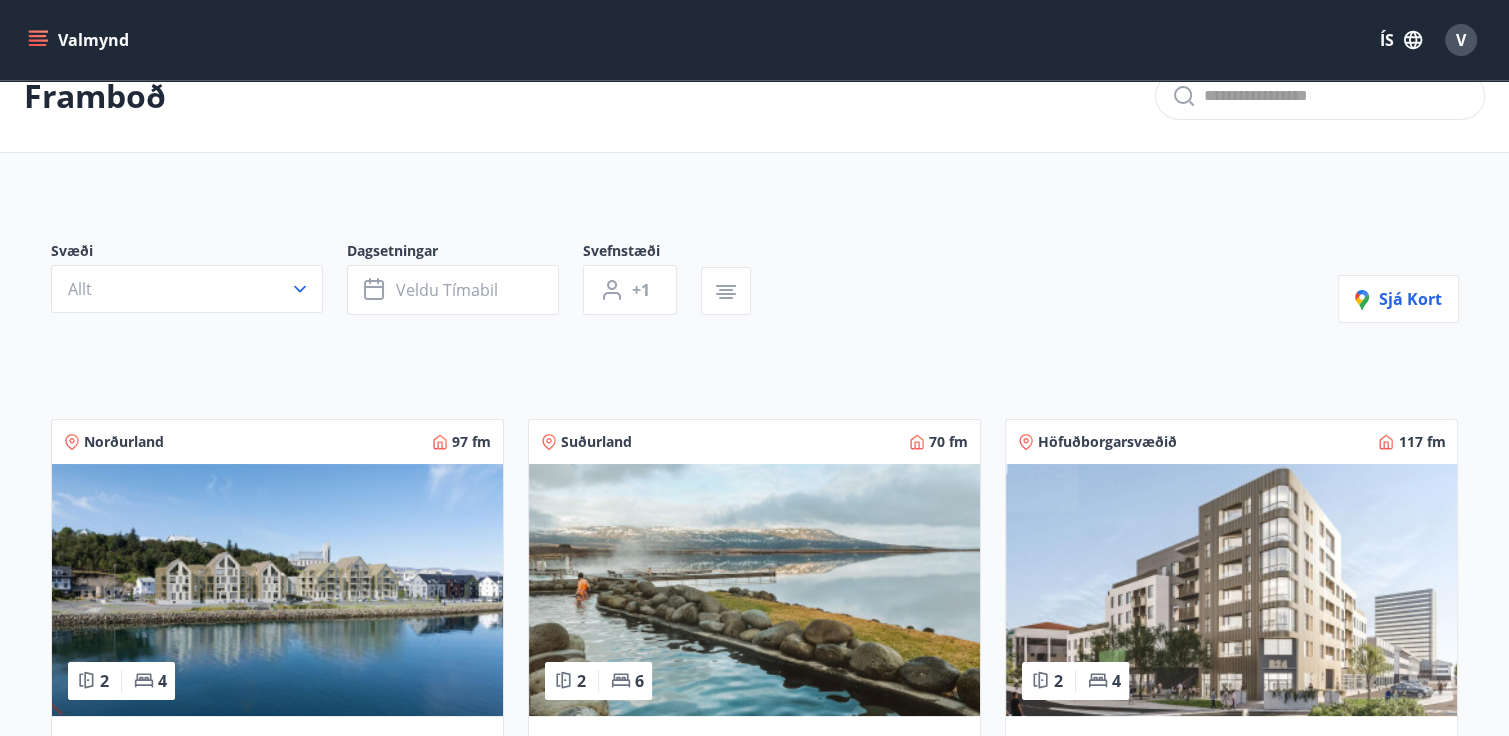 type 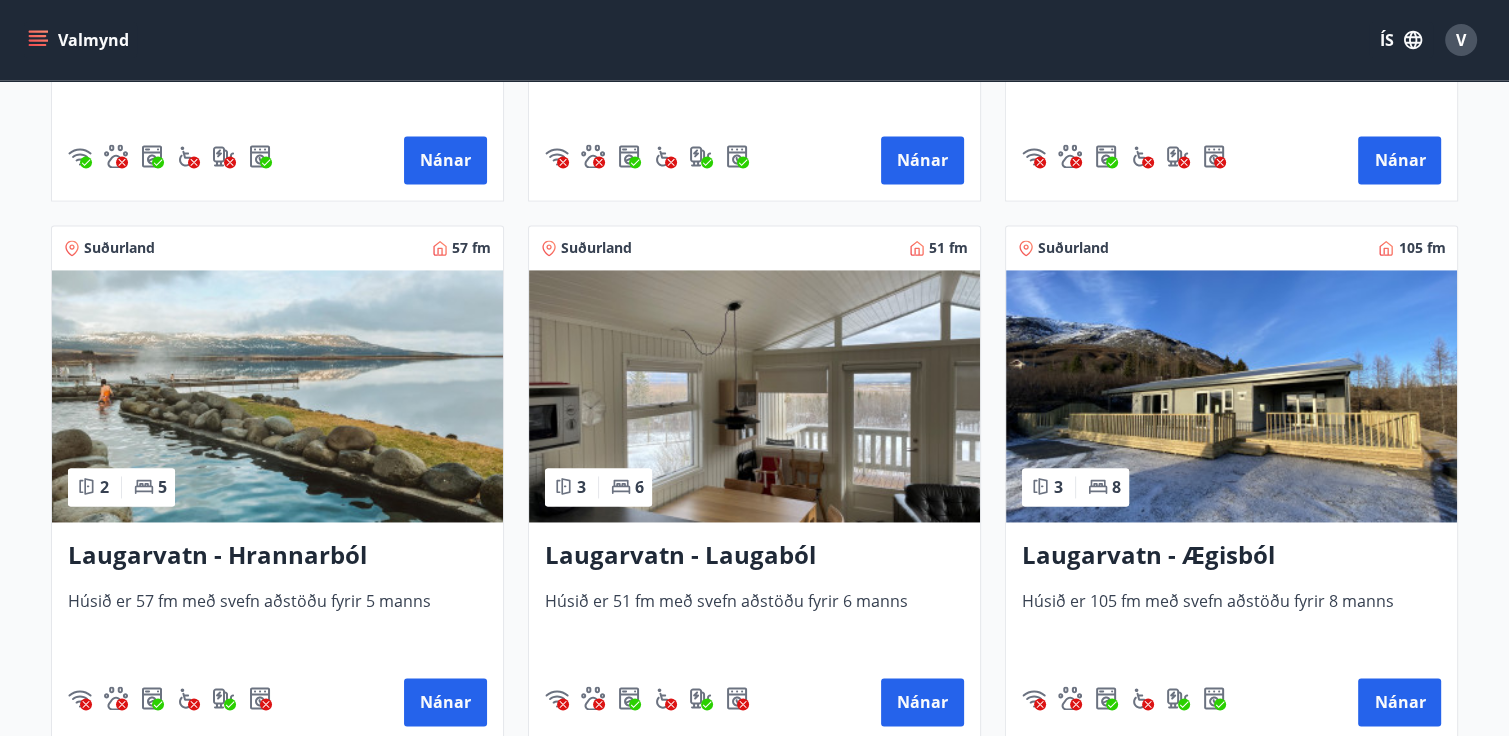 scroll, scrollTop: 3040, scrollLeft: 0, axis: vertical 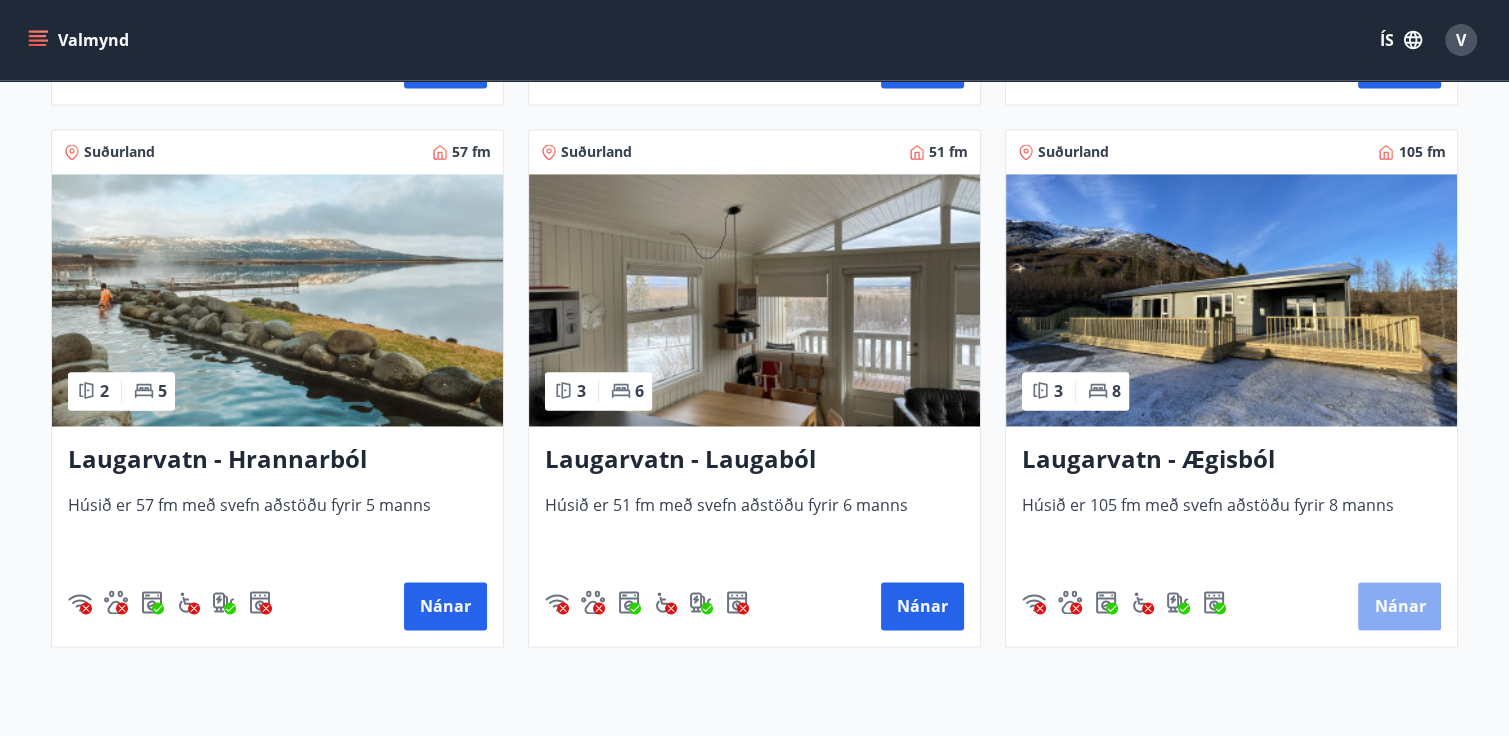 click on "Nánar" at bounding box center [1399, 606] 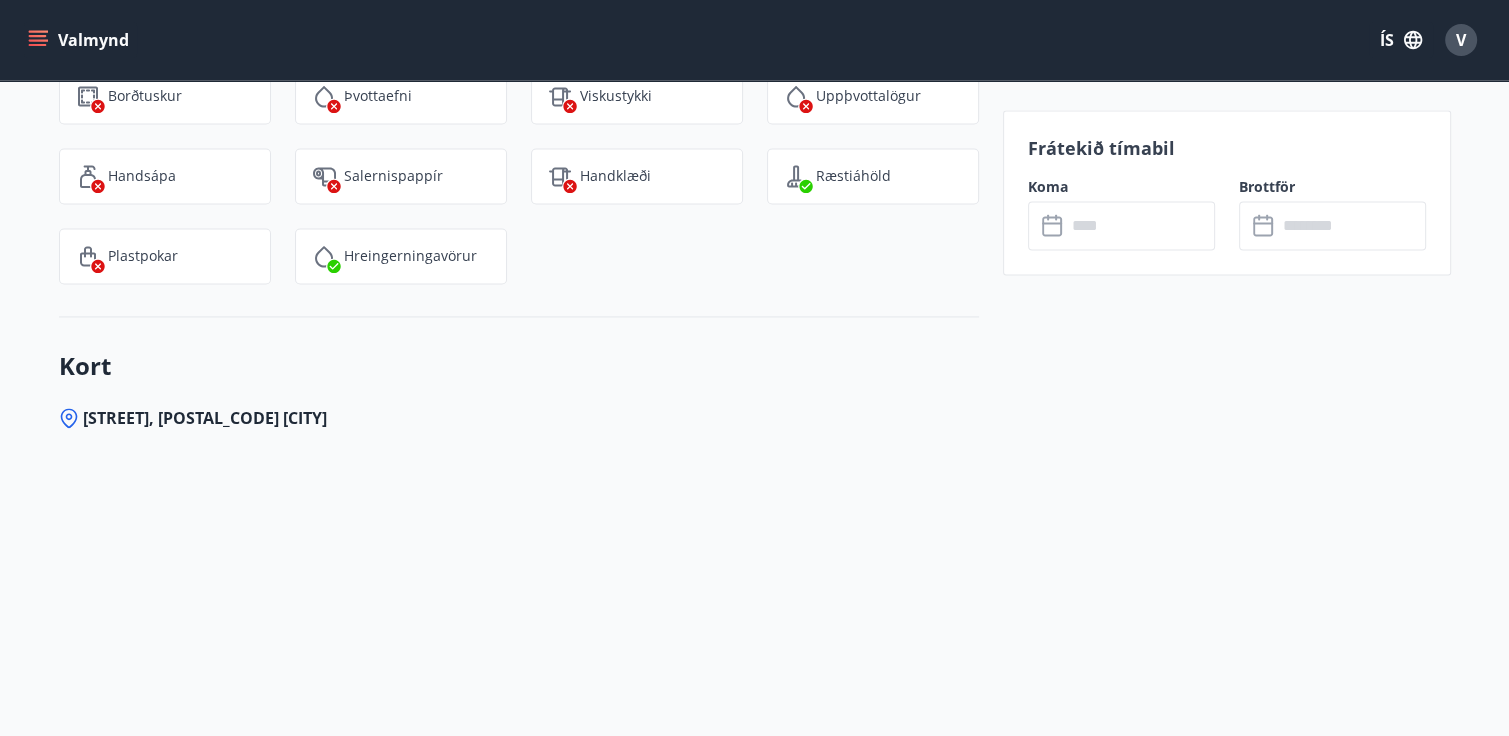 scroll, scrollTop: 0, scrollLeft: 0, axis: both 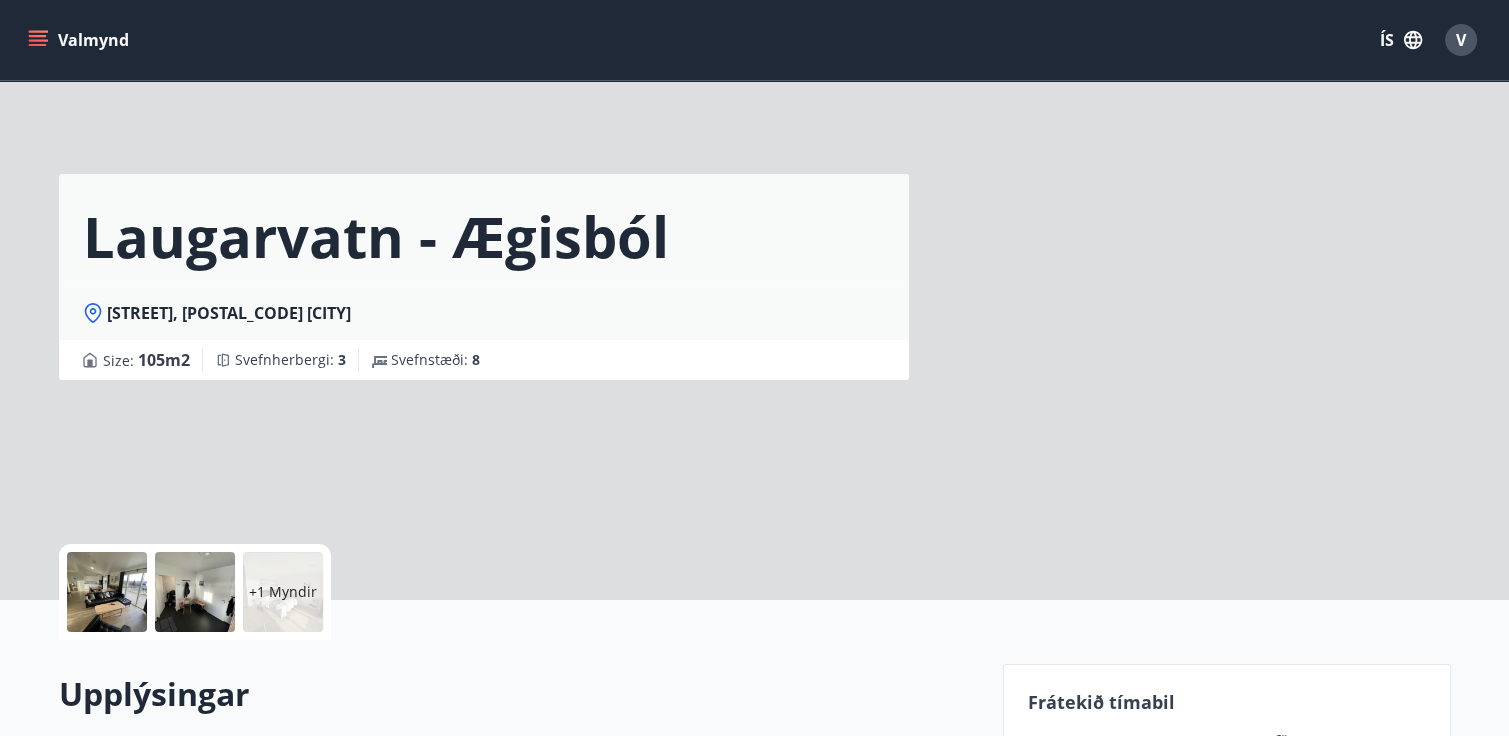 click on "Frátekið tímabil Koma ​ ​ Brottför ​ ​" at bounding box center [1215, 2336] 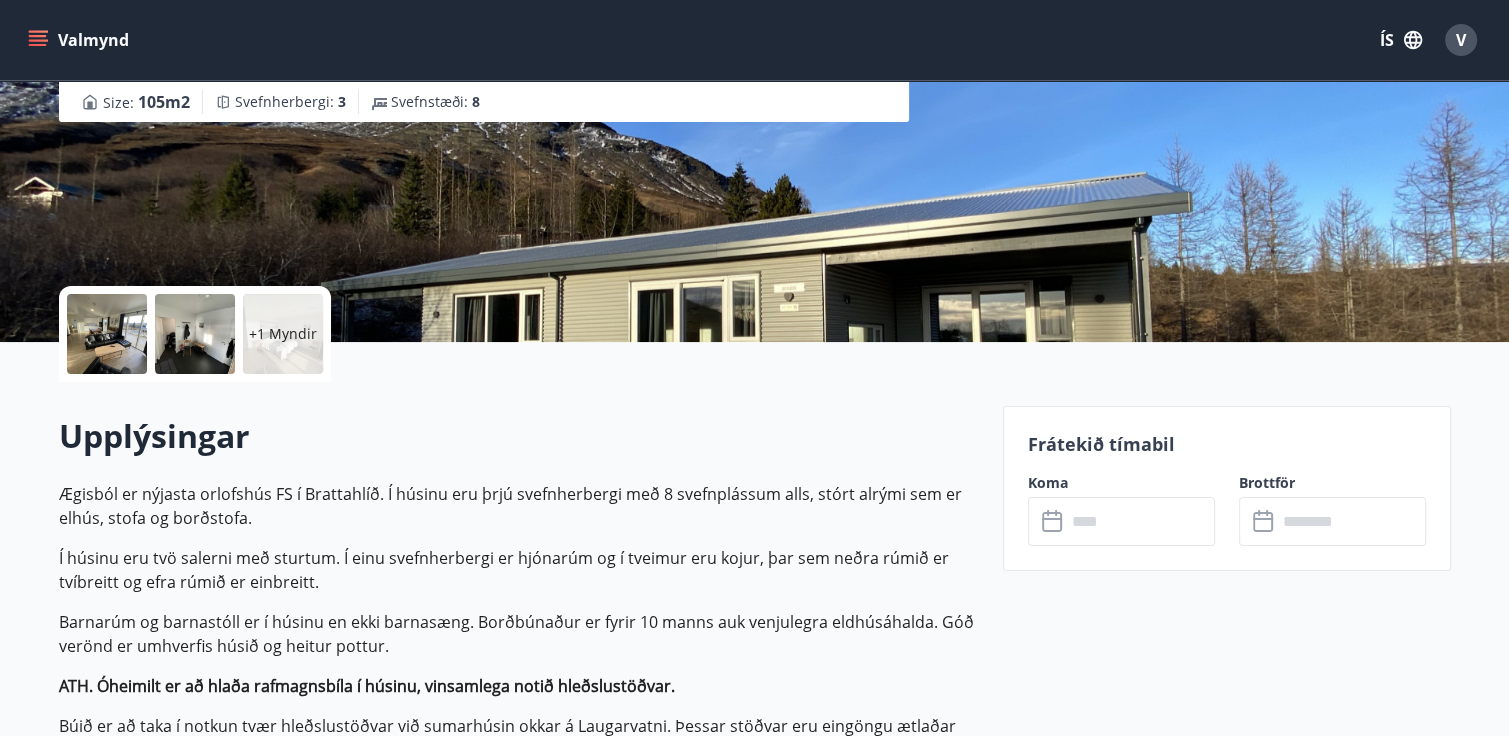 scroll, scrollTop: 360, scrollLeft: 0, axis: vertical 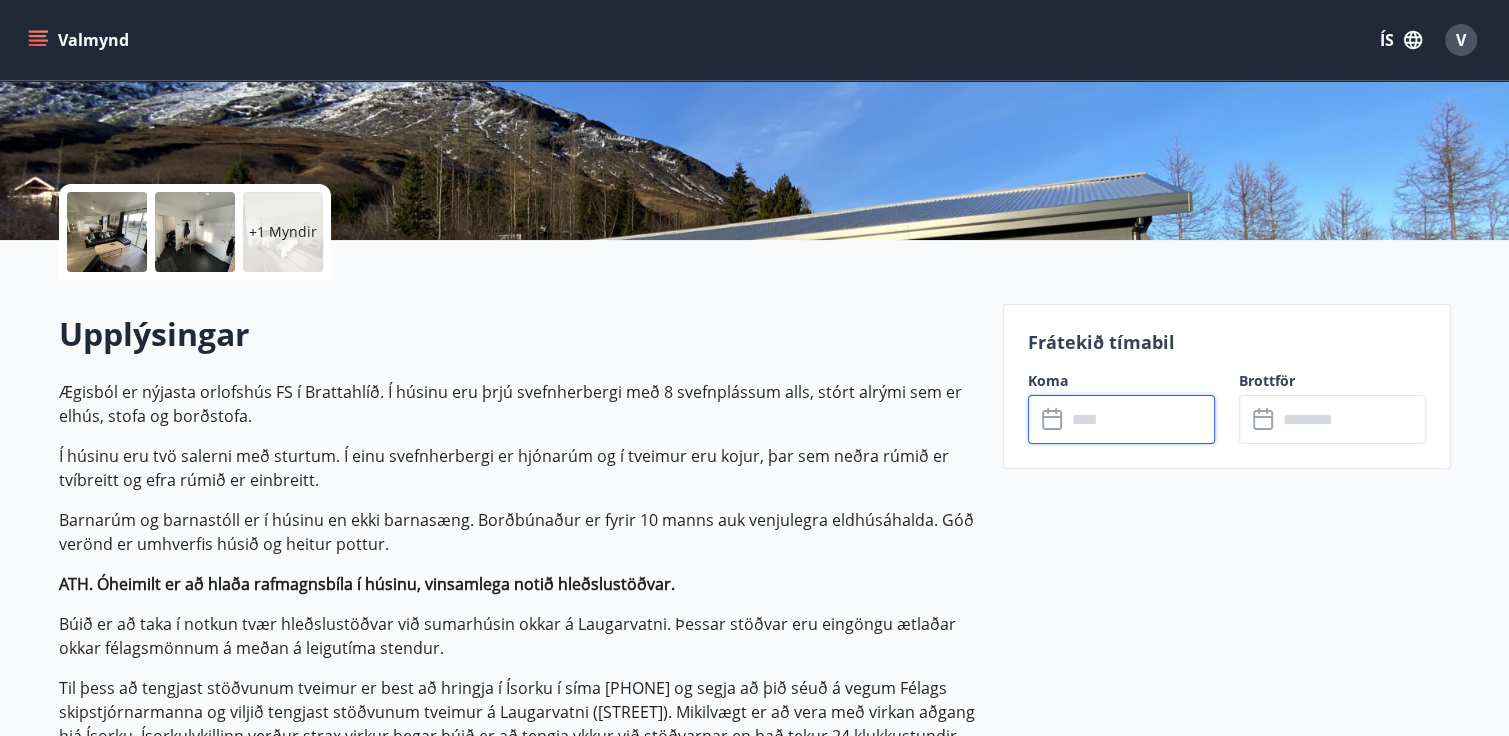 click at bounding box center (1140, 419) 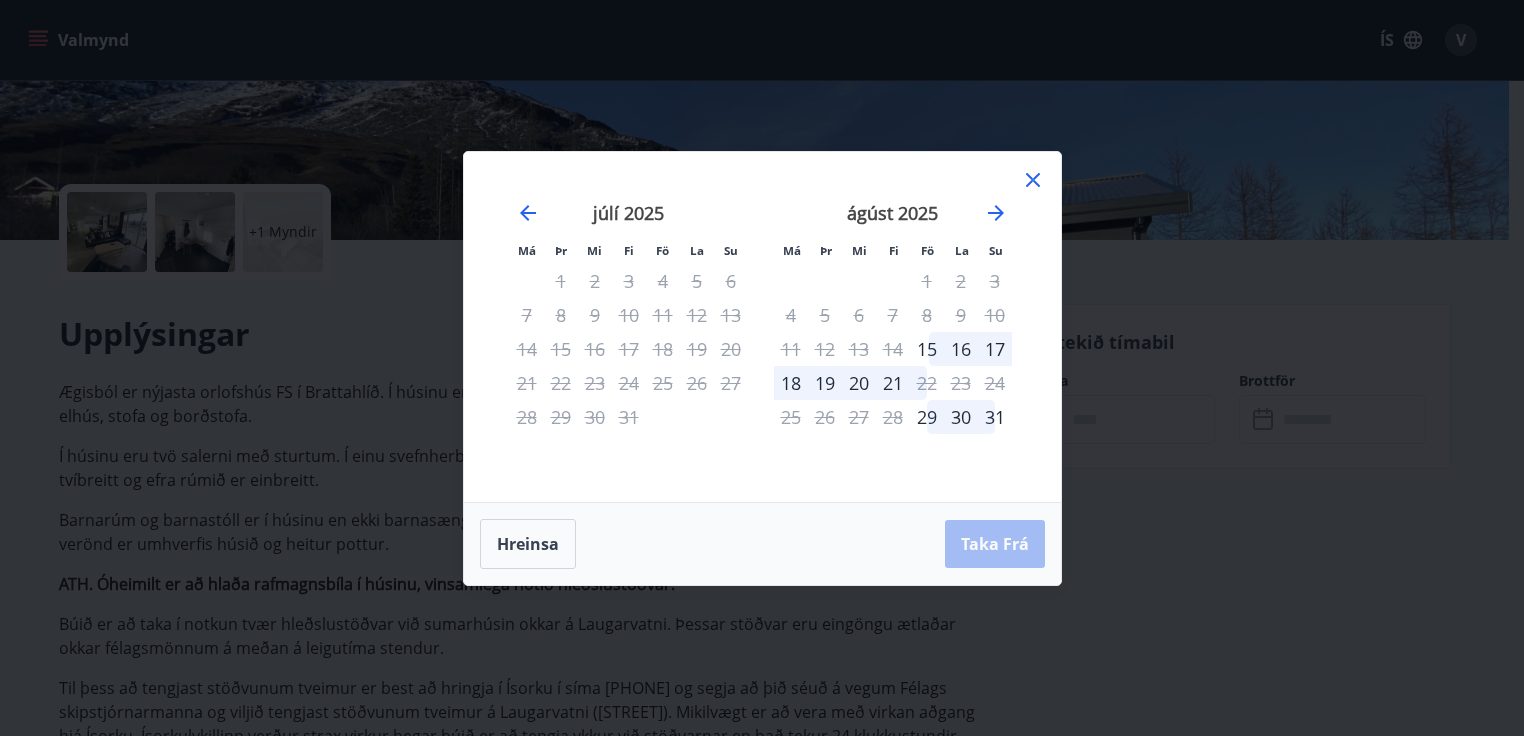 click 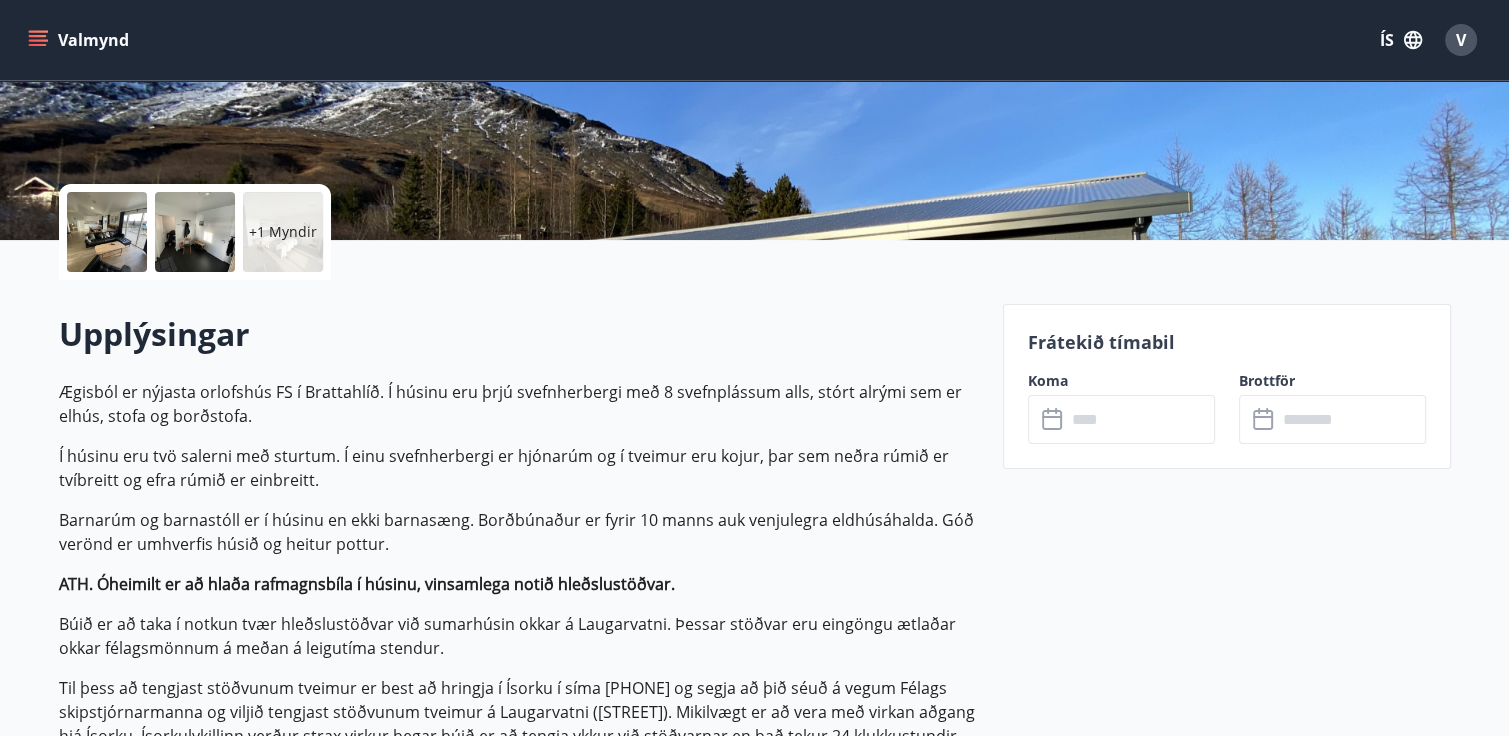 click 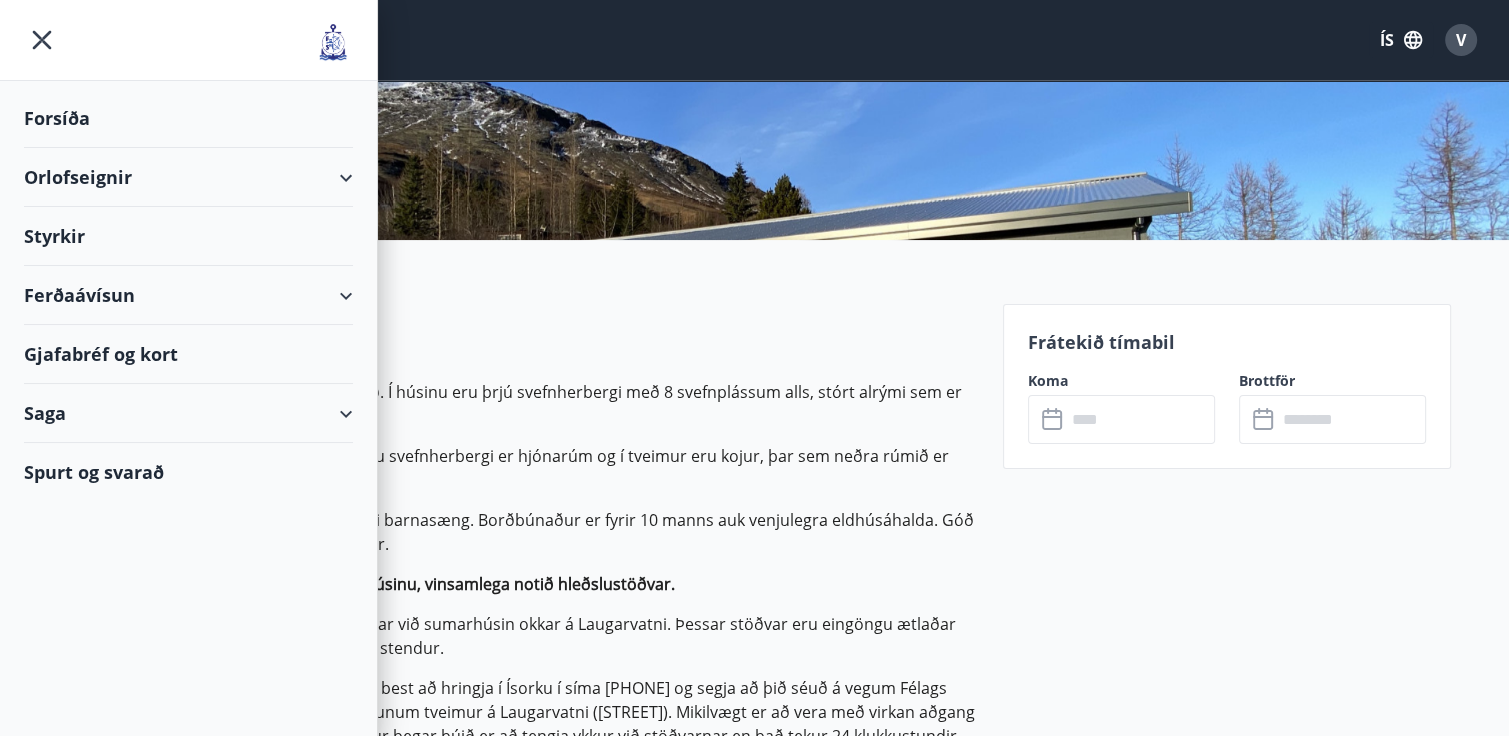 click on "Orlofseignir" at bounding box center [188, 177] 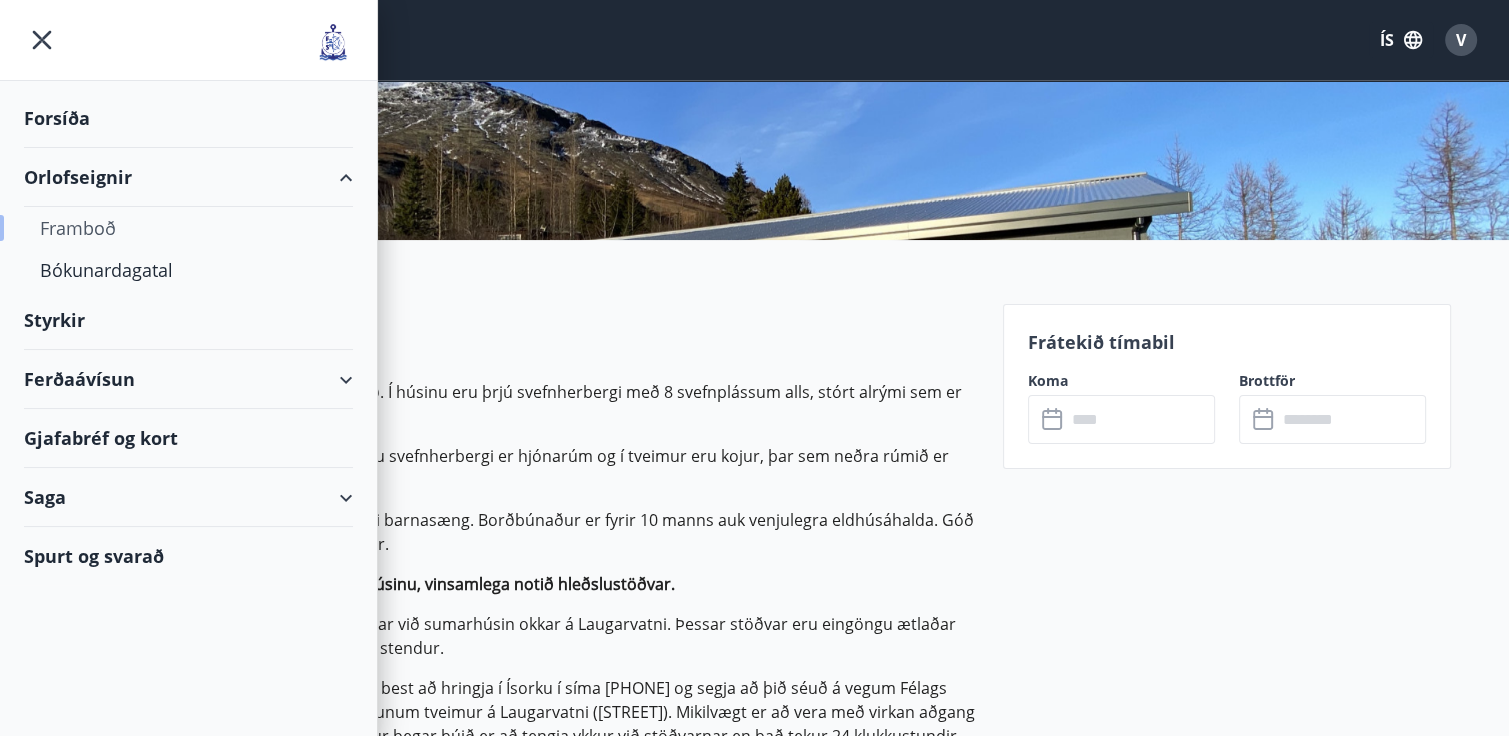 click on "Framboð" at bounding box center (188, 228) 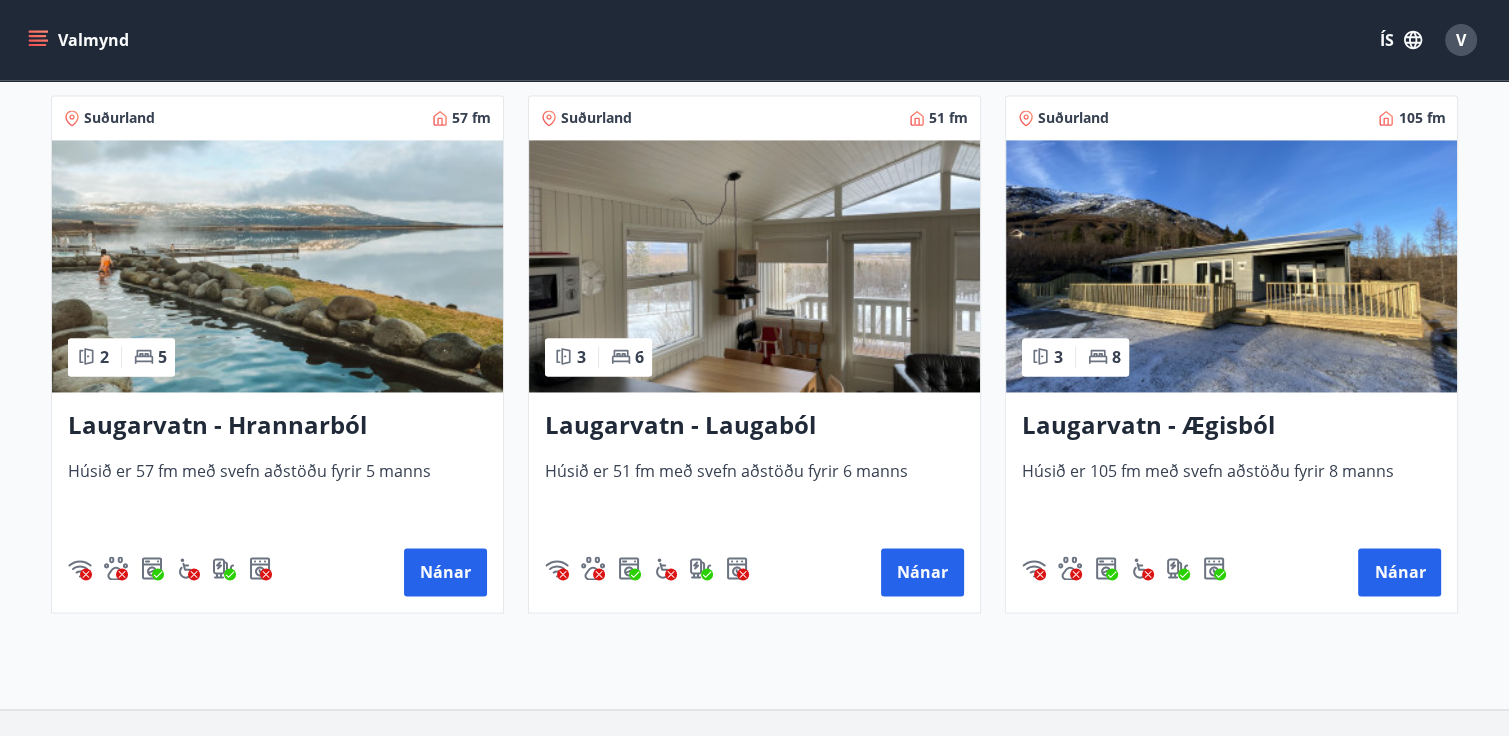scroll, scrollTop: 3080, scrollLeft: 0, axis: vertical 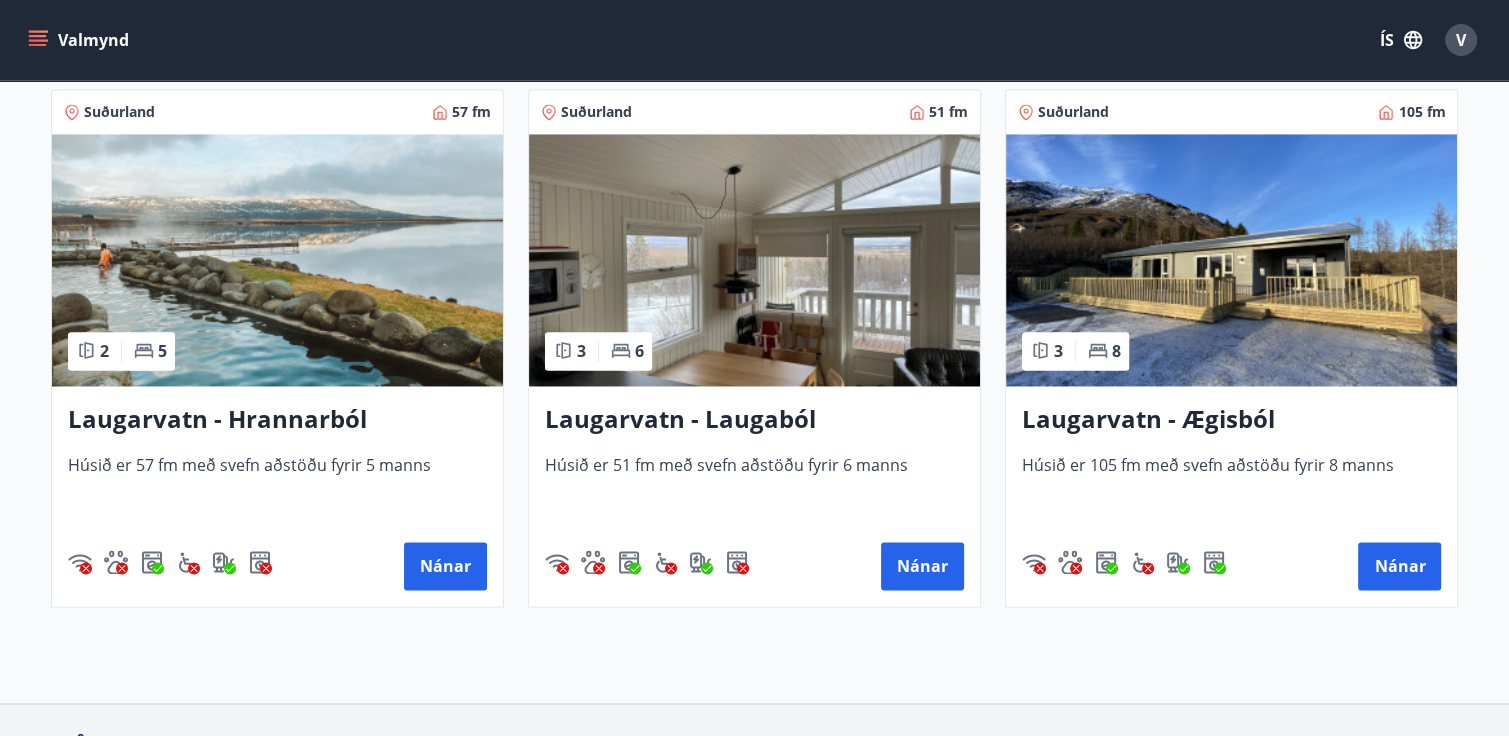 click on "Laugarvatn - Laugaból" at bounding box center [754, 420] 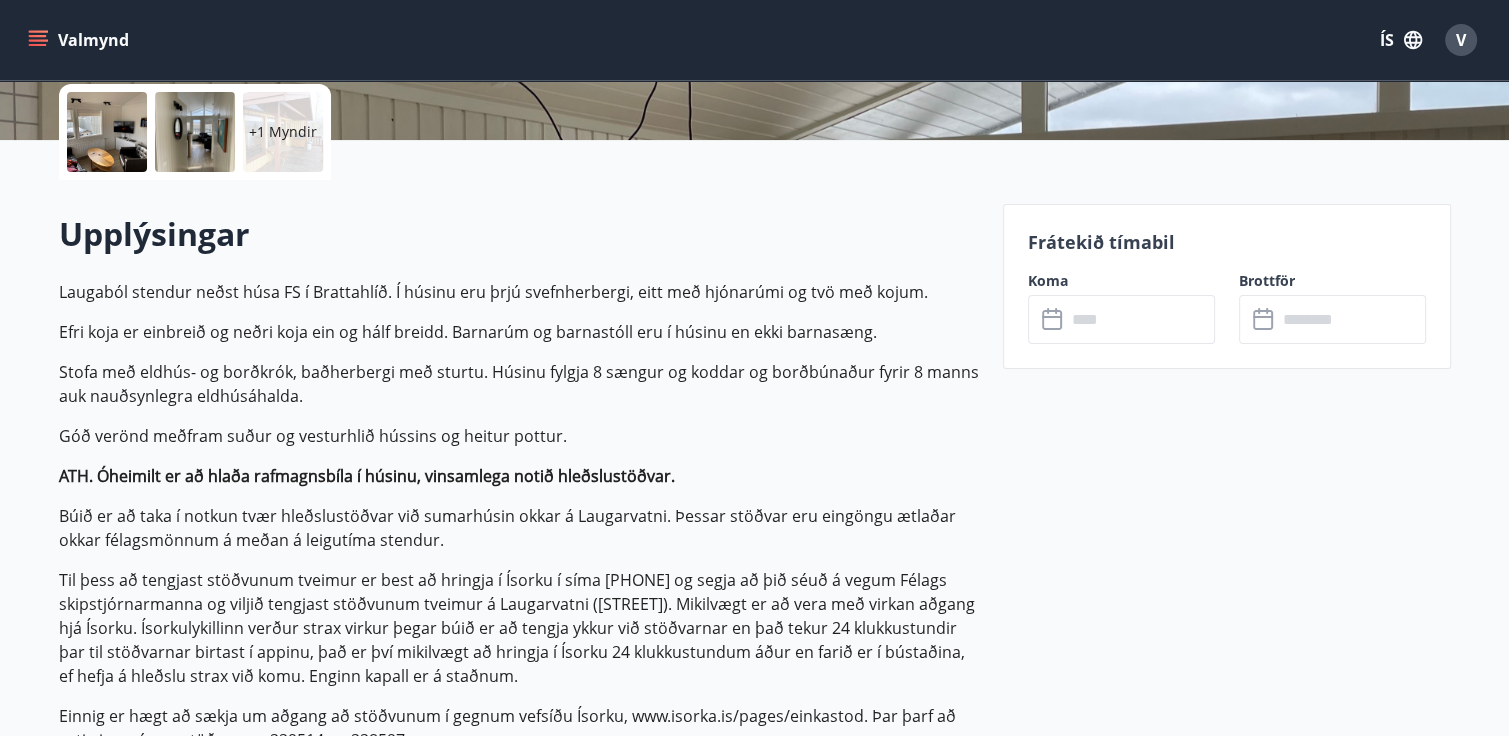 scroll, scrollTop: 480, scrollLeft: 0, axis: vertical 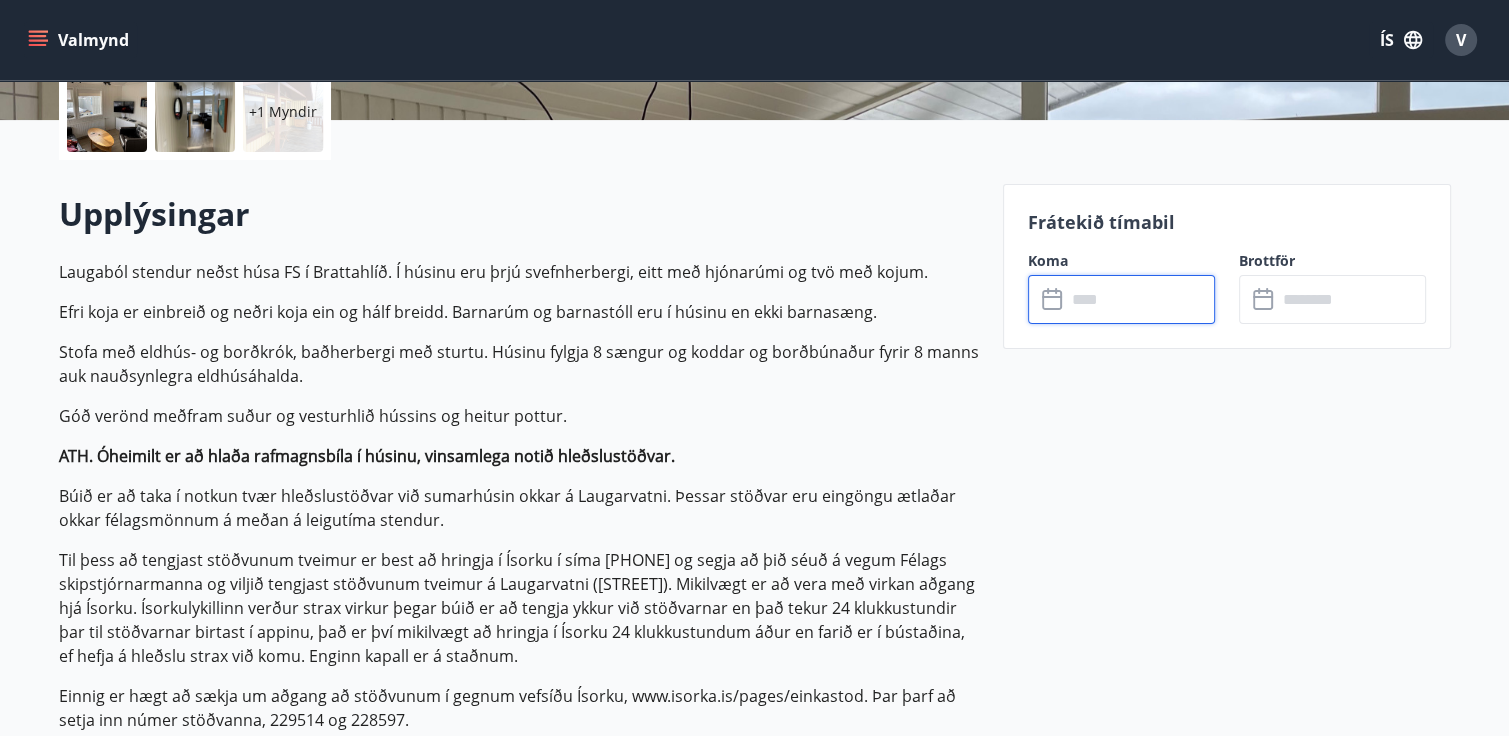 click at bounding box center (1140, 299) 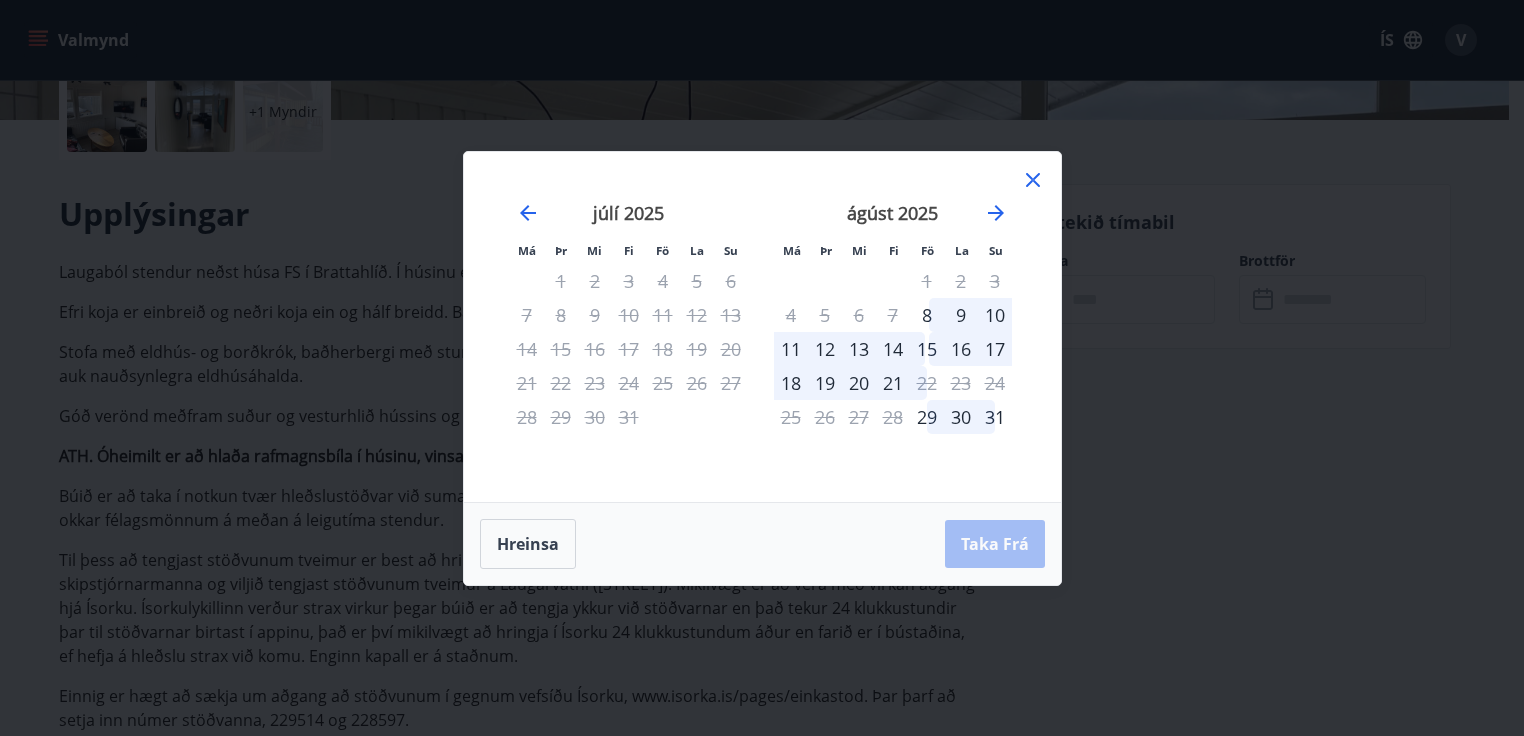 click 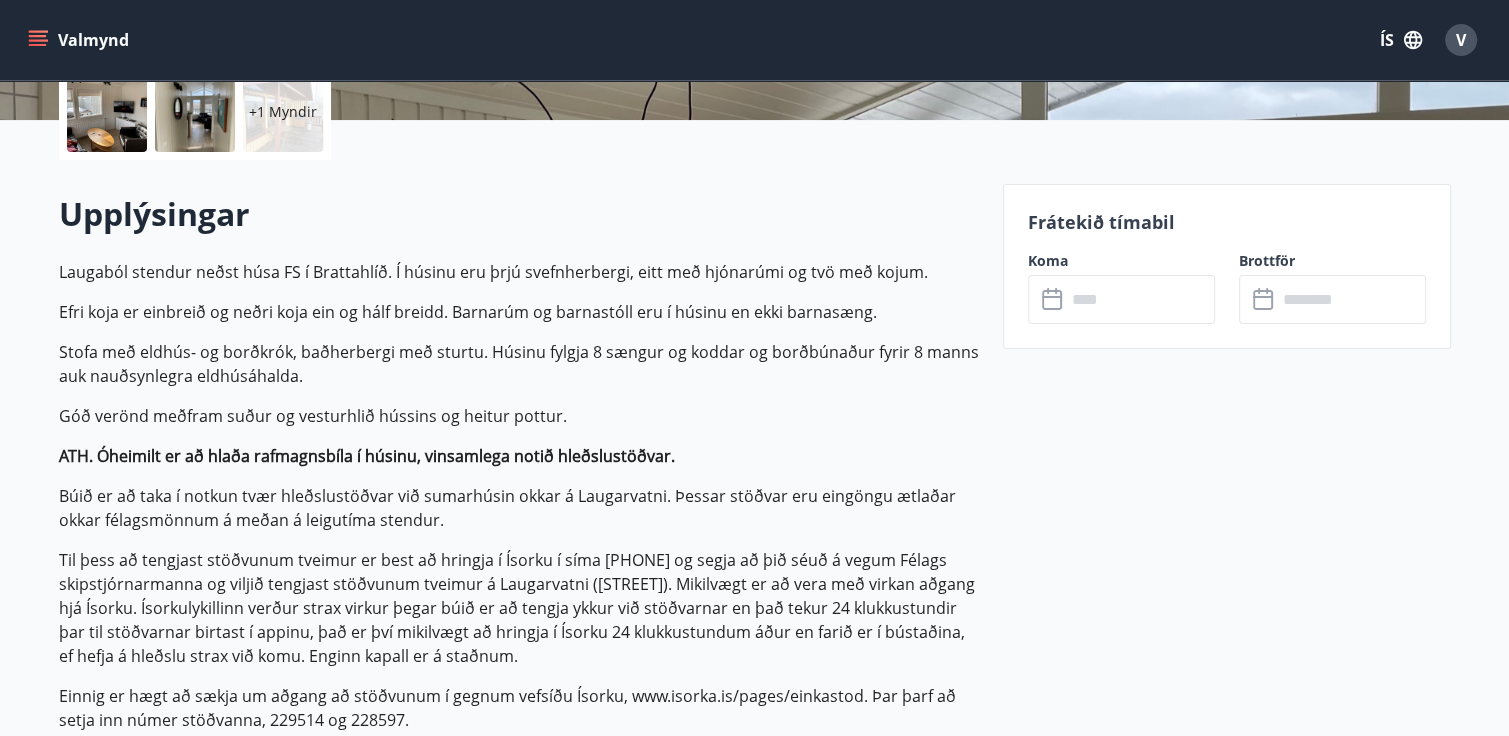 click 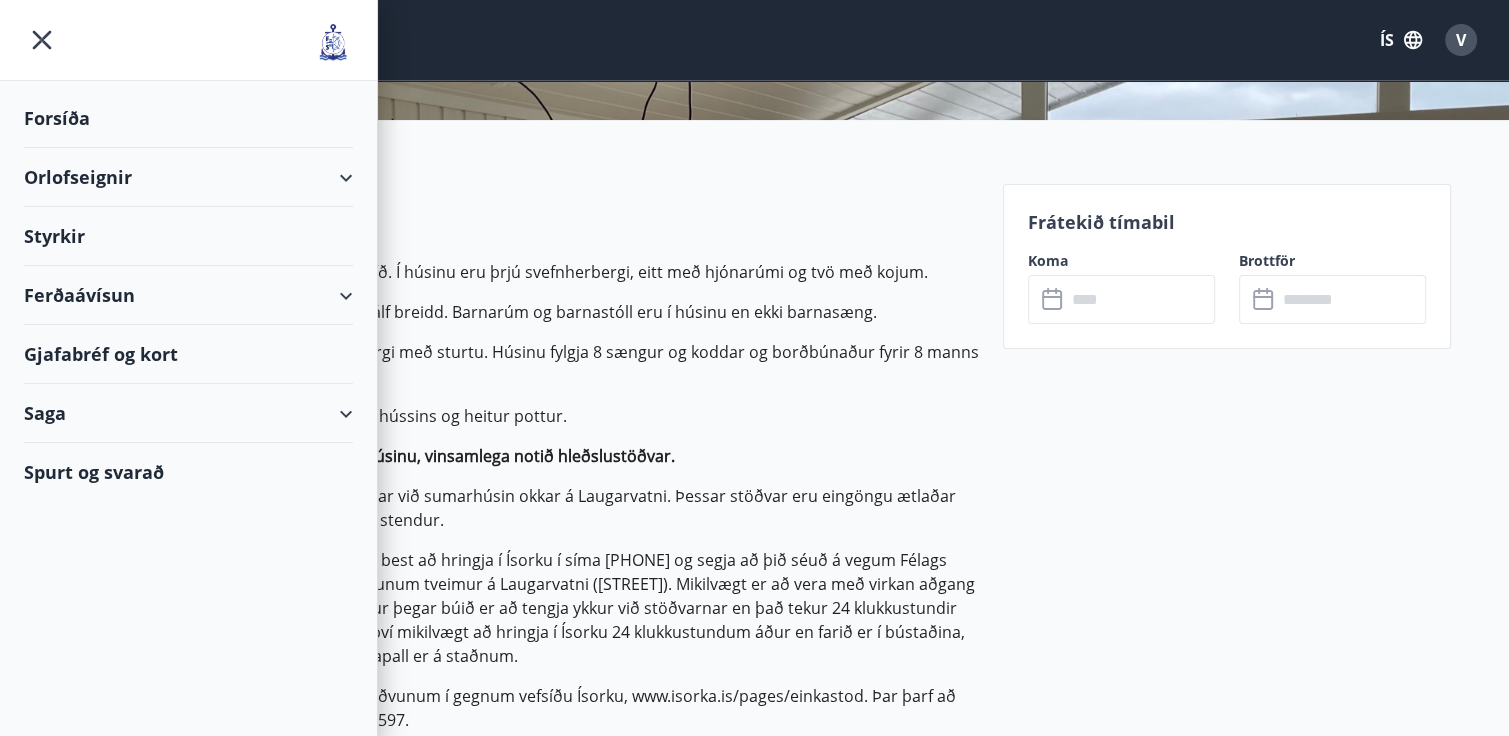 click on "Orlofseignir" at bounding box center [188, 177] 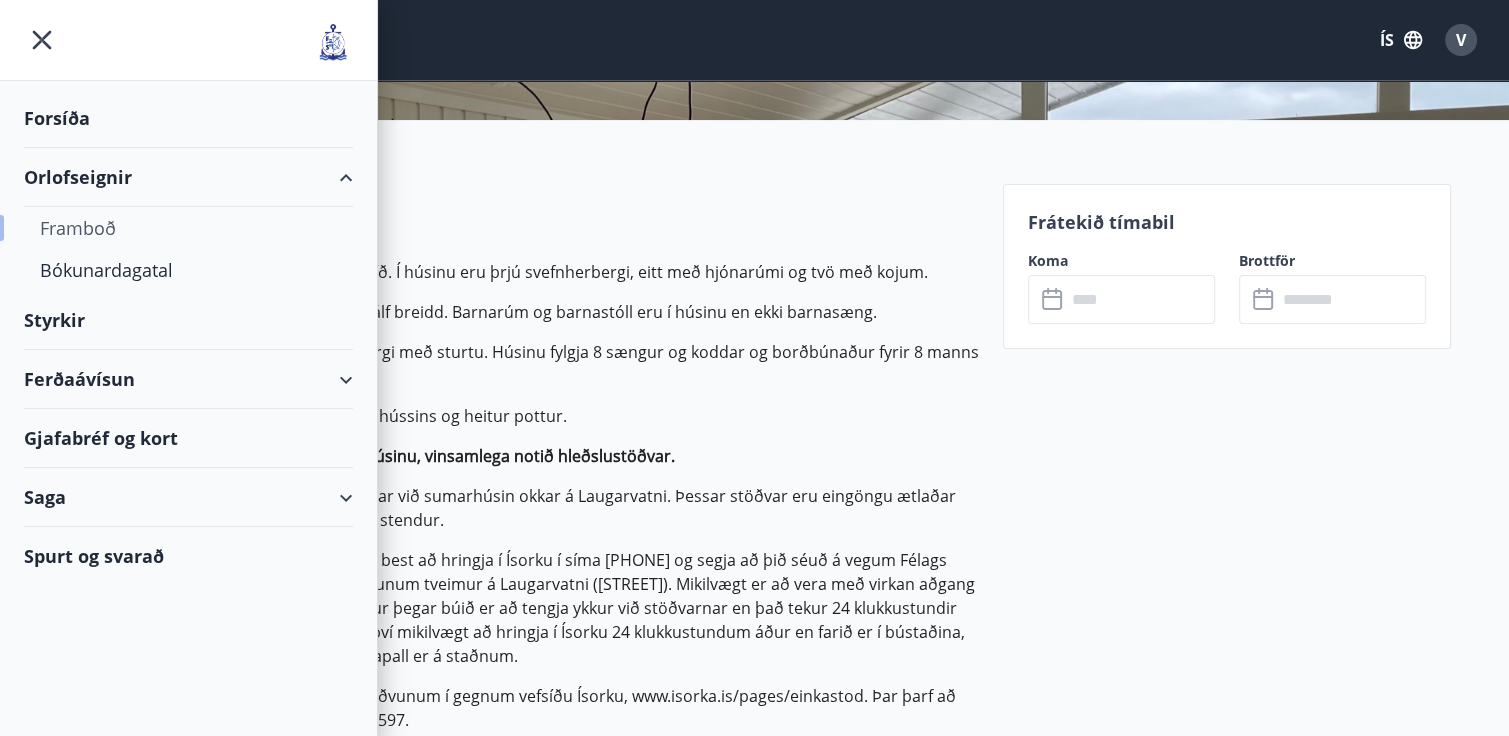 click on "Framboð" at bounding box center [188, 228] 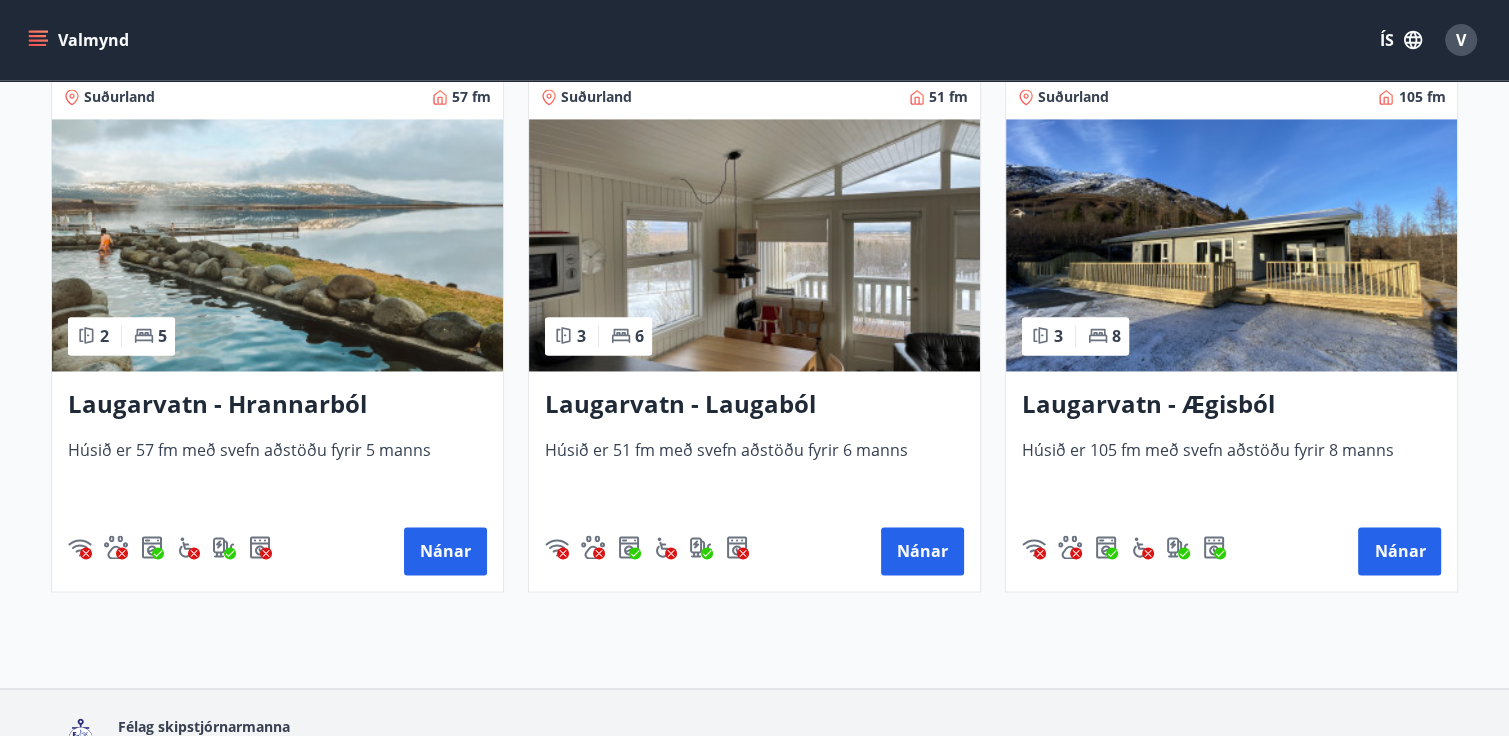 scroll, scrollTop: 3120, scrollLeft: 0, axis: vertical 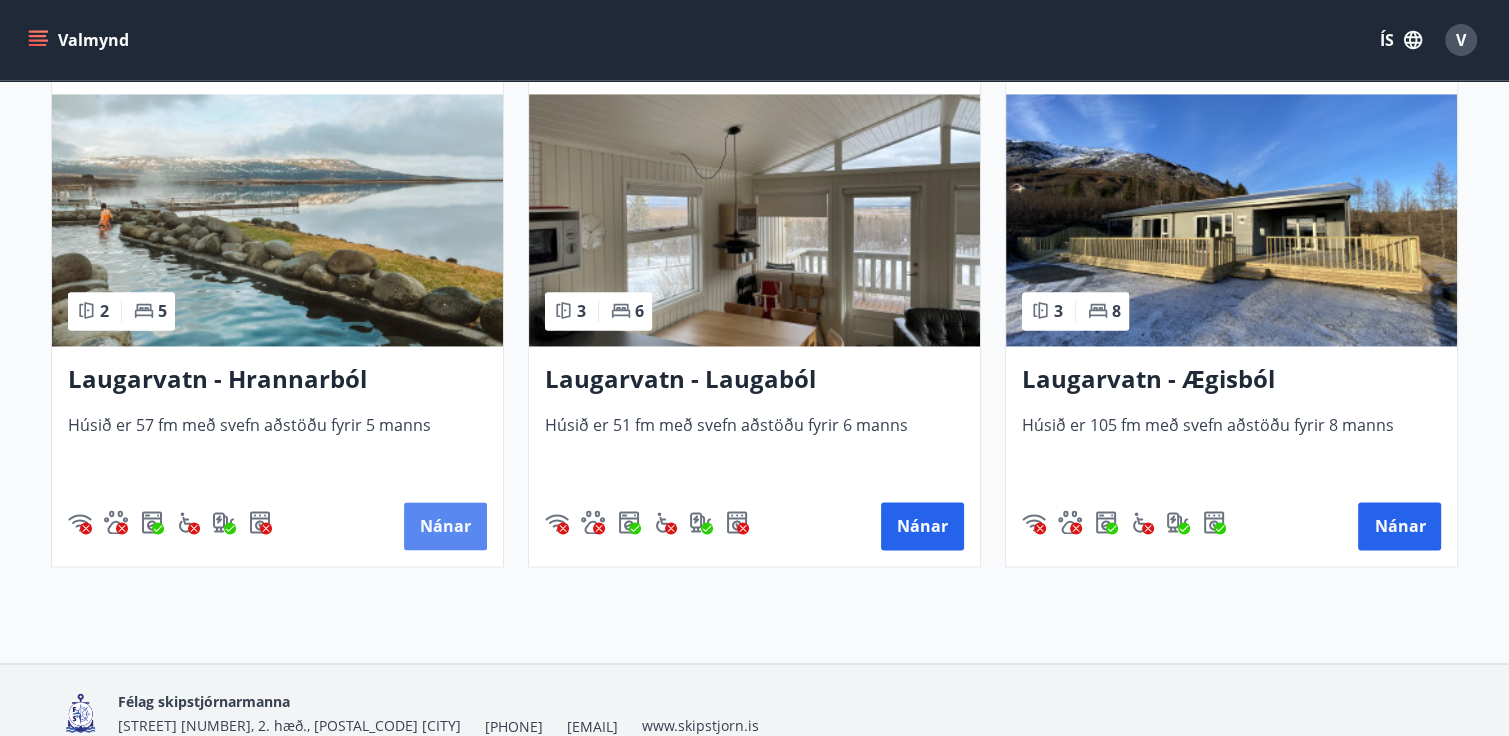 click on "Nánar" at bounding box center (445, 526) 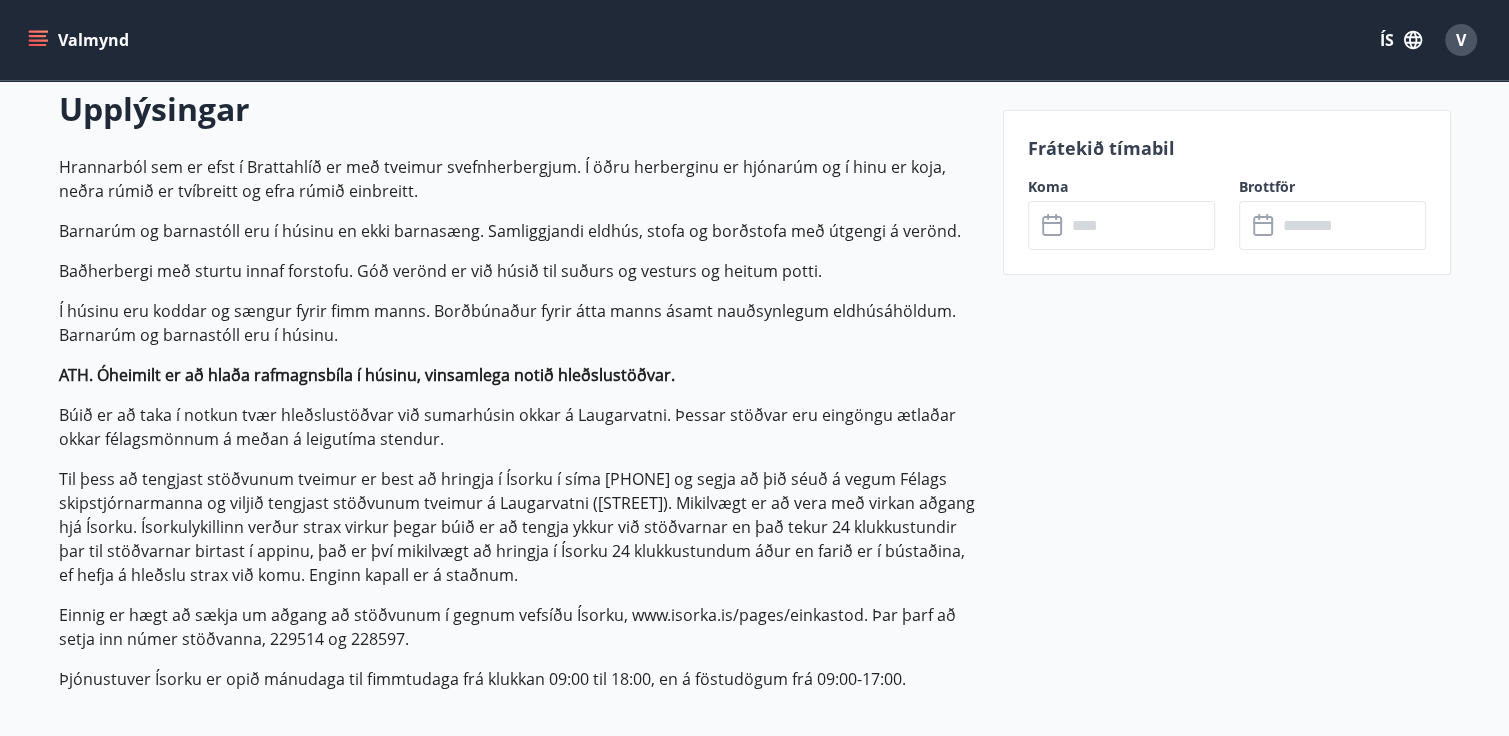 scroll, scrollTop: 600, scrollLeft: 0, axis: vertical 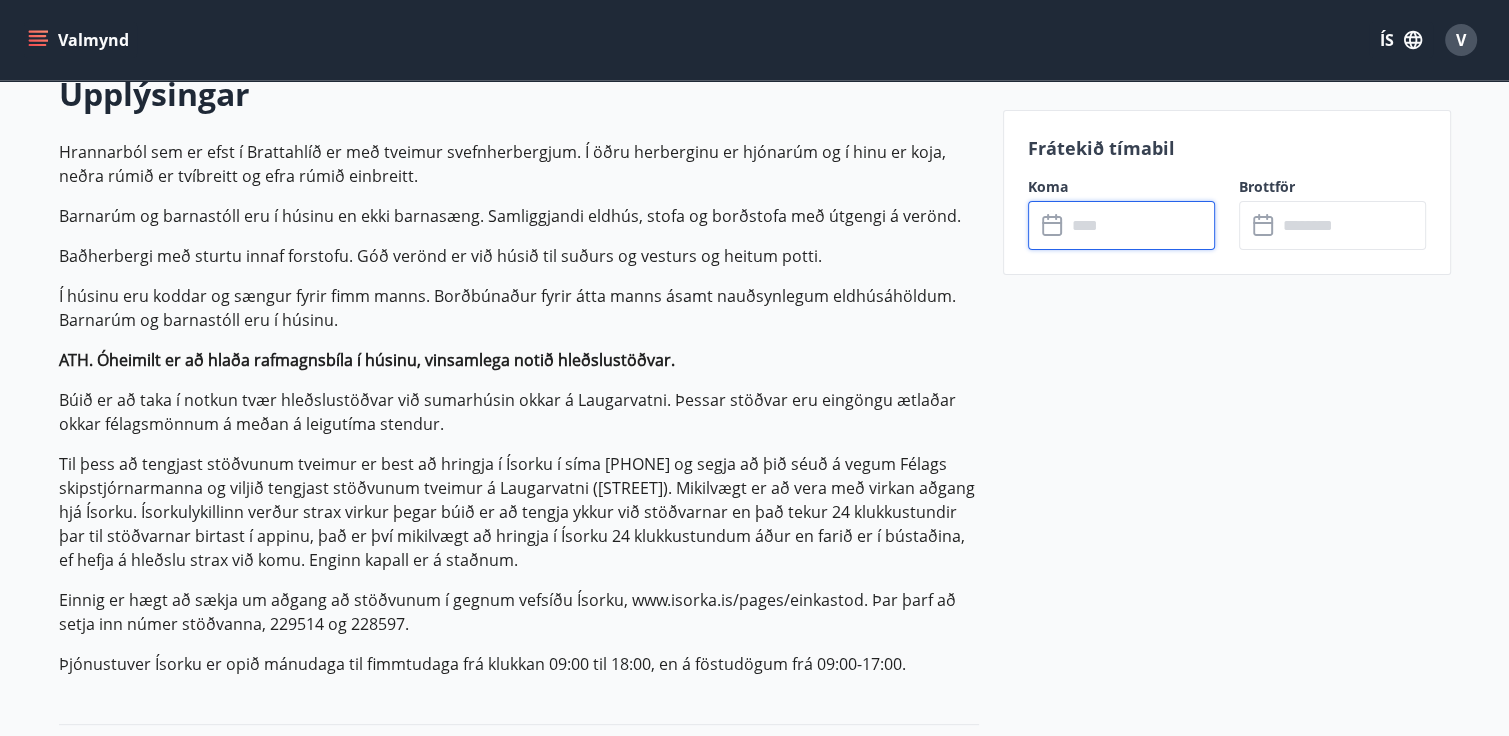 click at bounding box center [1140, 225] 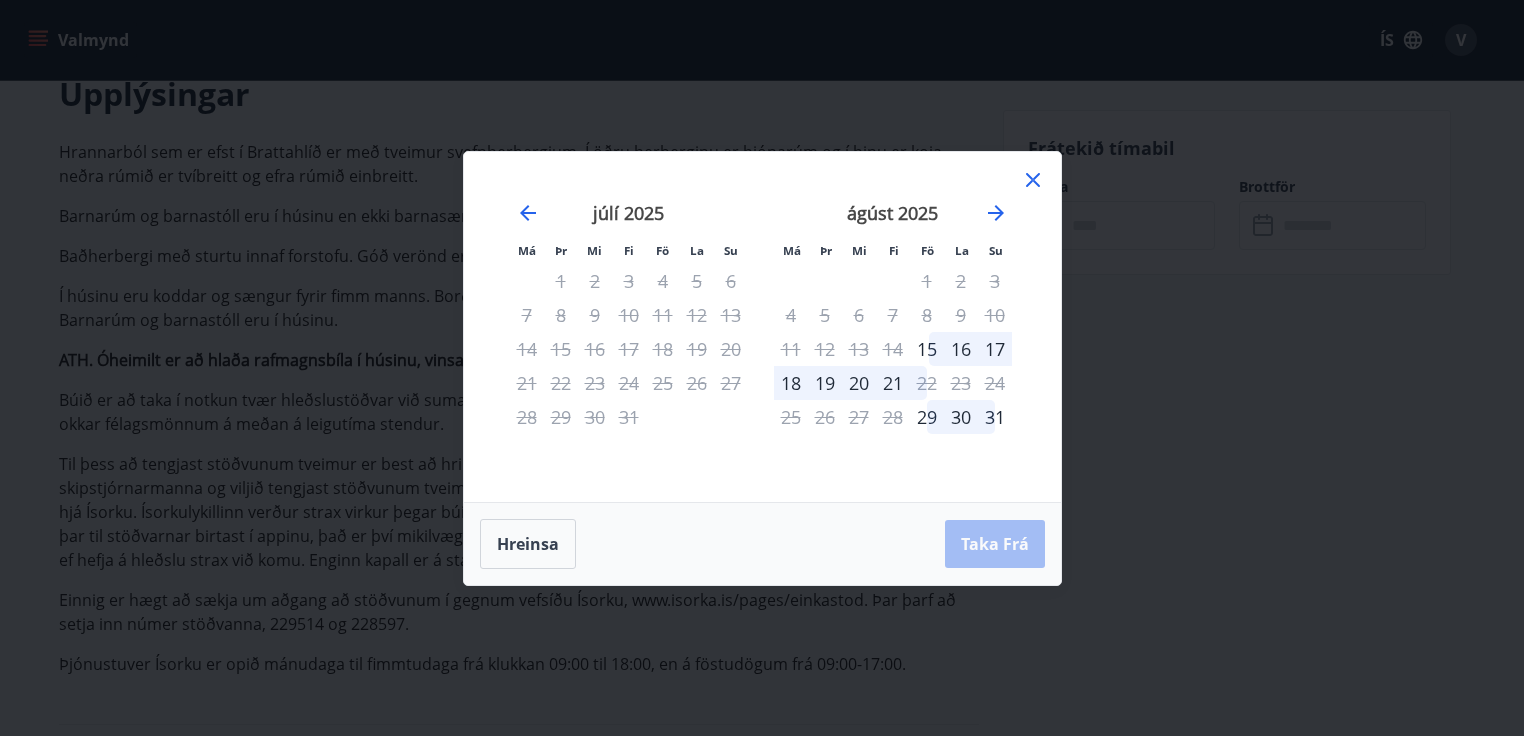 click 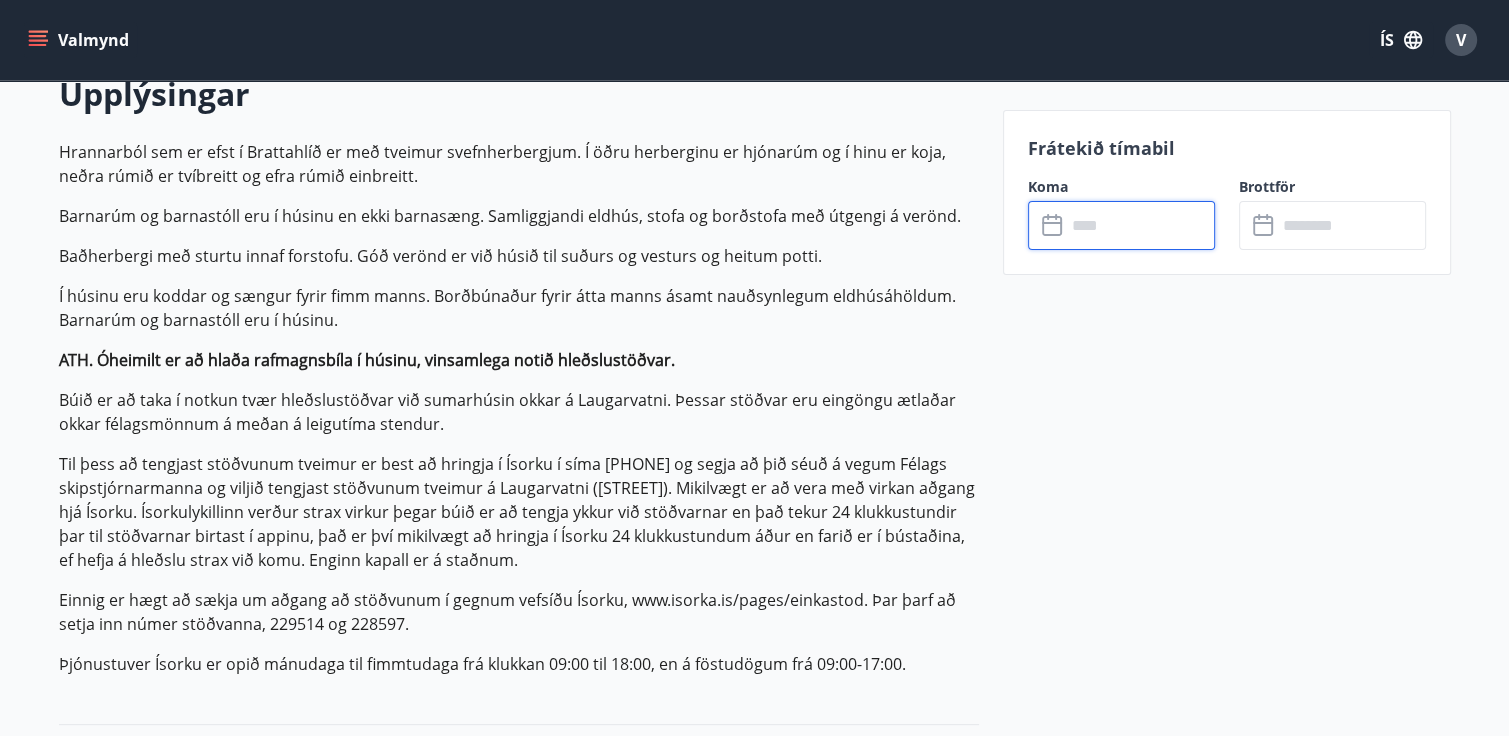 click 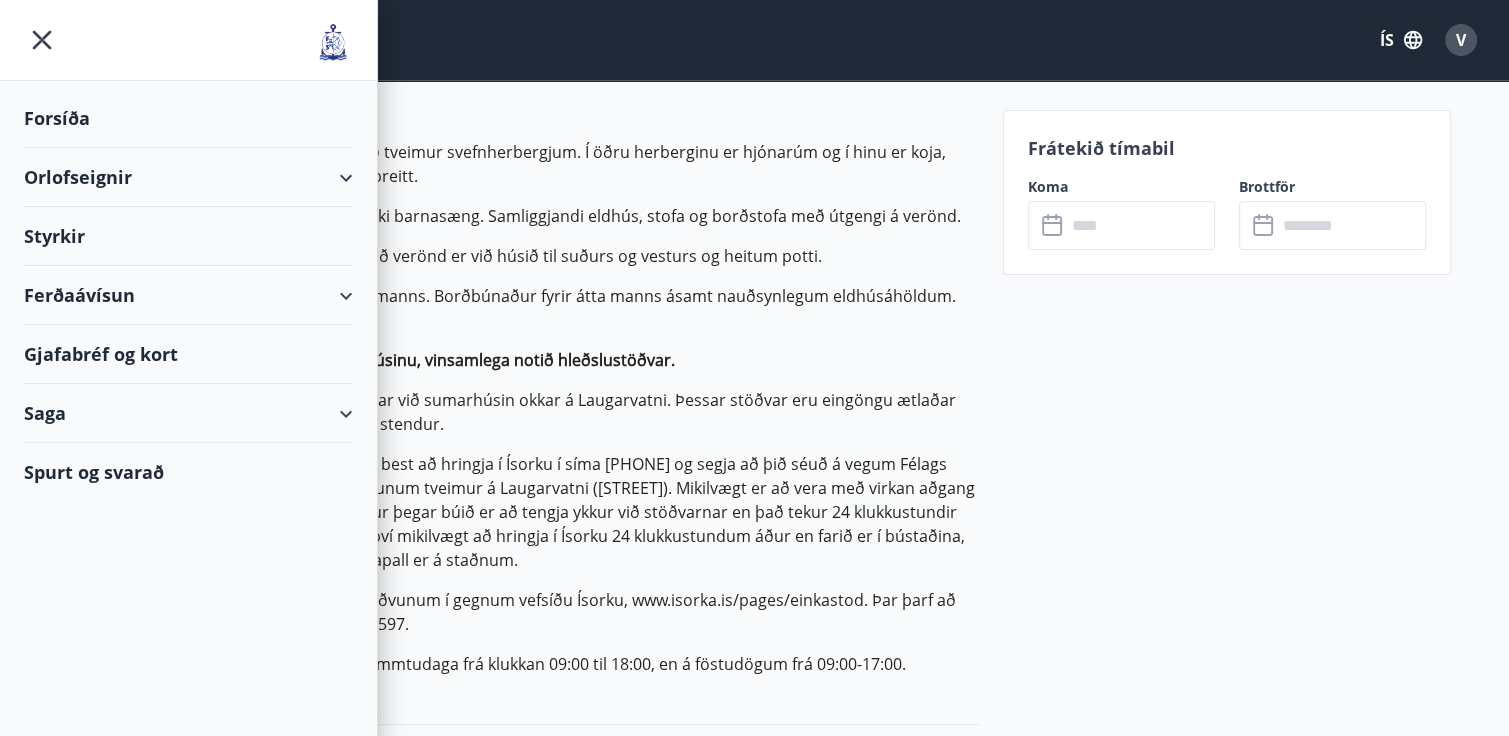 click on "Orlofseignir" at bounding box center (188, 177) 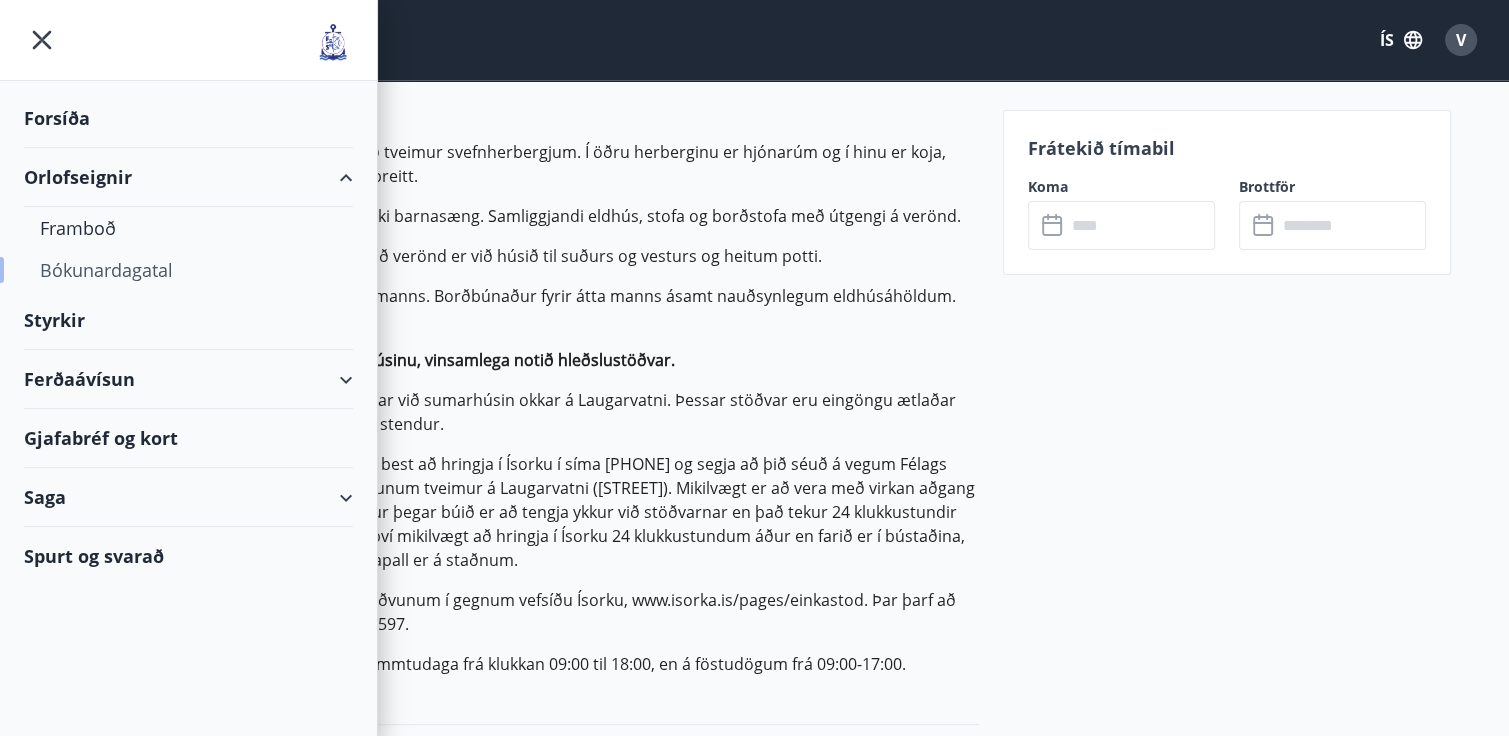 click on "Bókunardagatal" at bounding box center (188, 270) 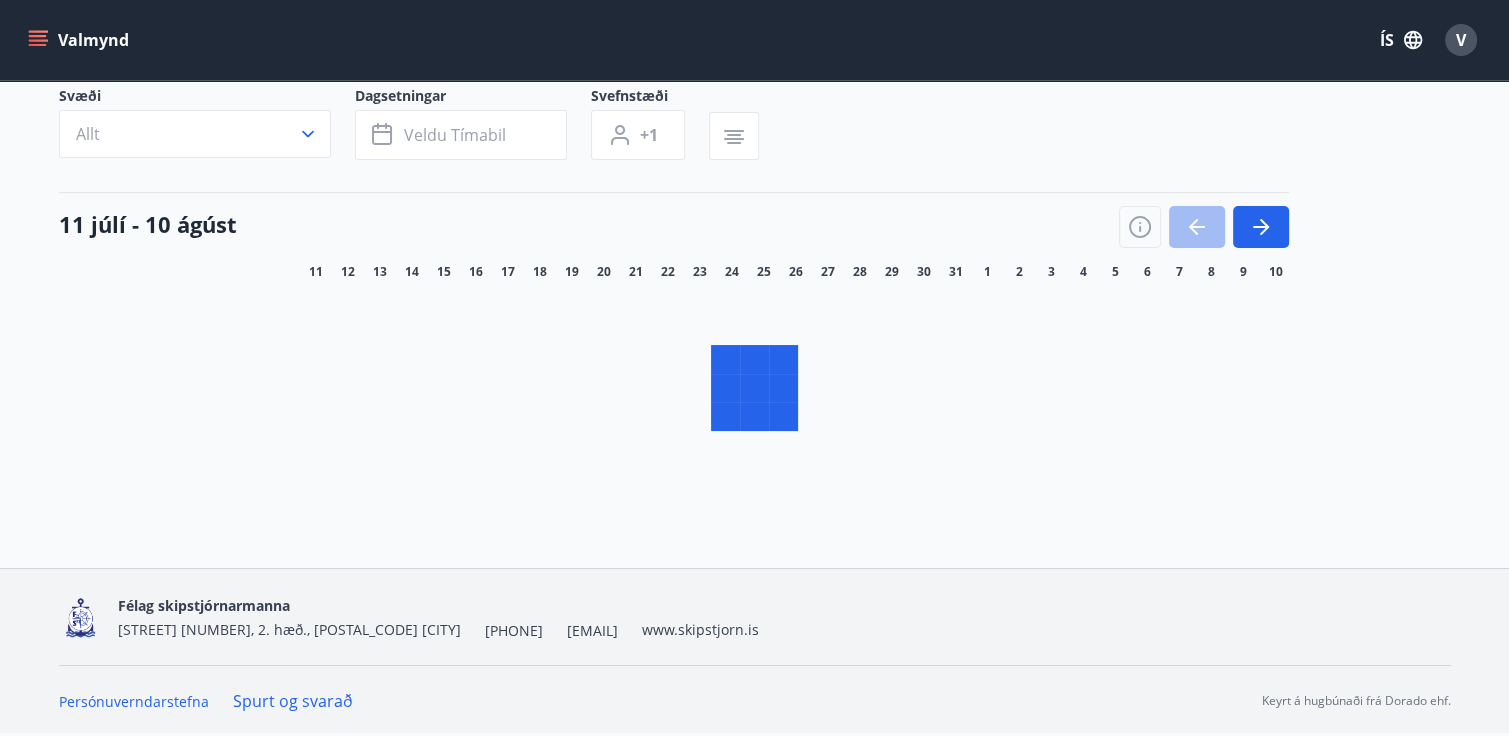 click on "11 júlí - 10 ágúst" at bounding box center (674, 220) 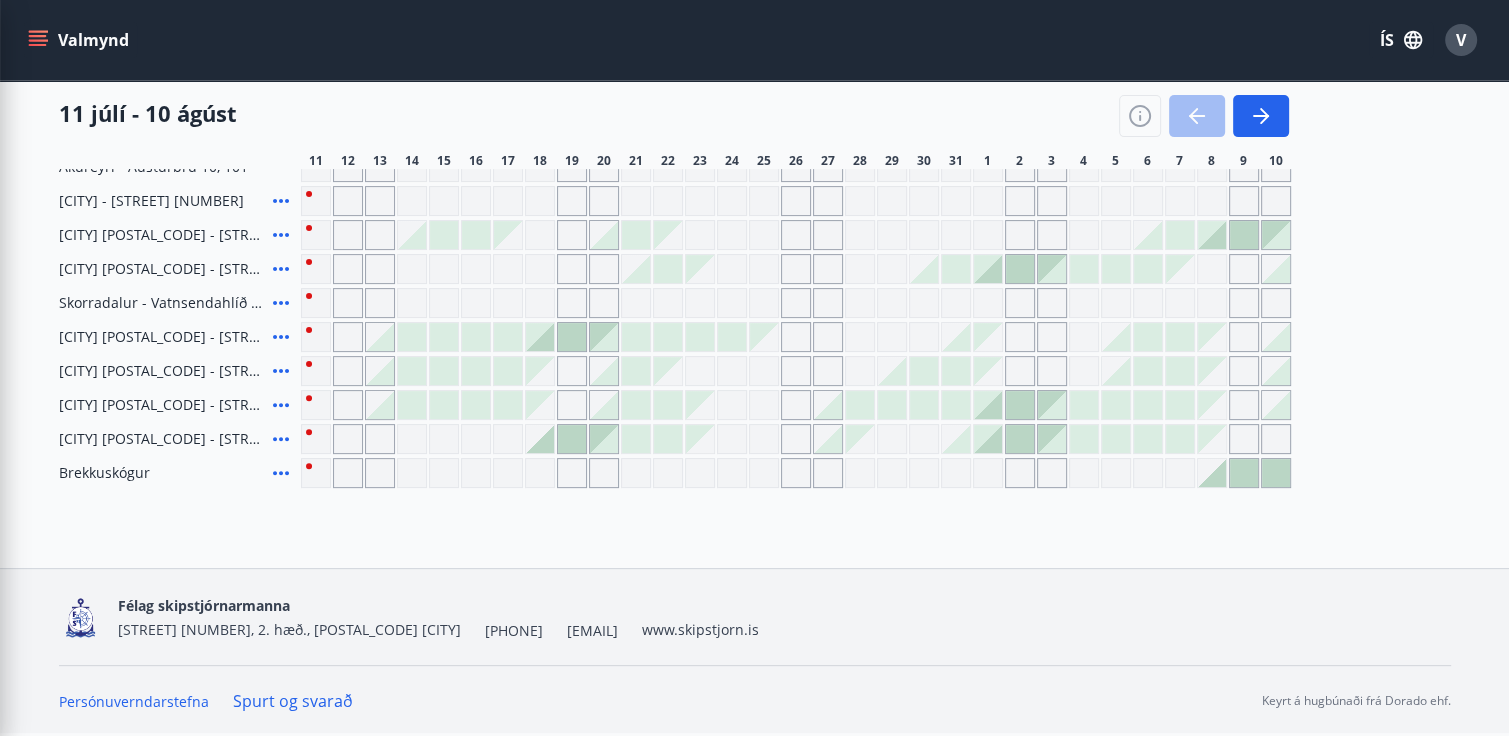 click on "[CITY] [POSTAL_CODE] - [STREET] [NUMBER]" at bounding box center (162, 235) 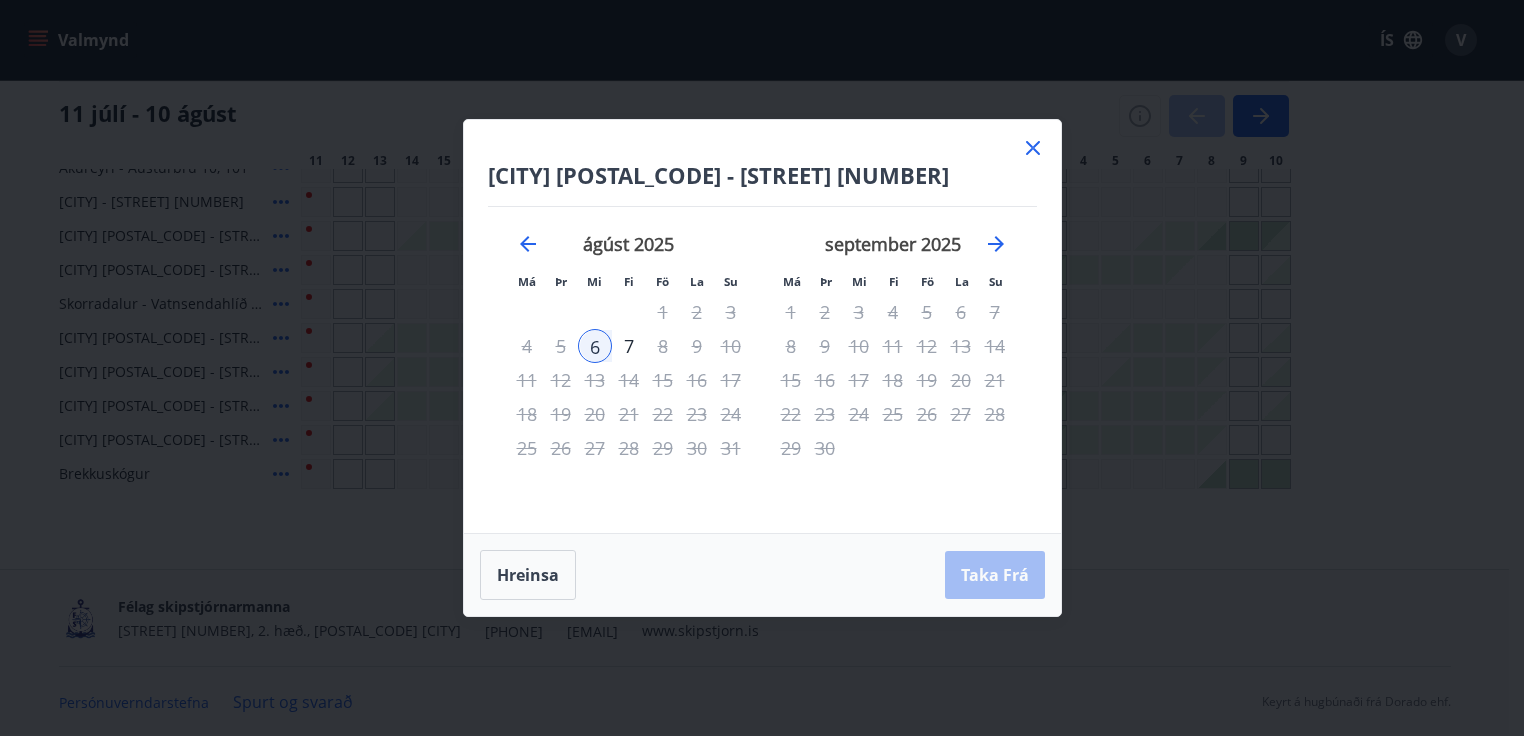 click 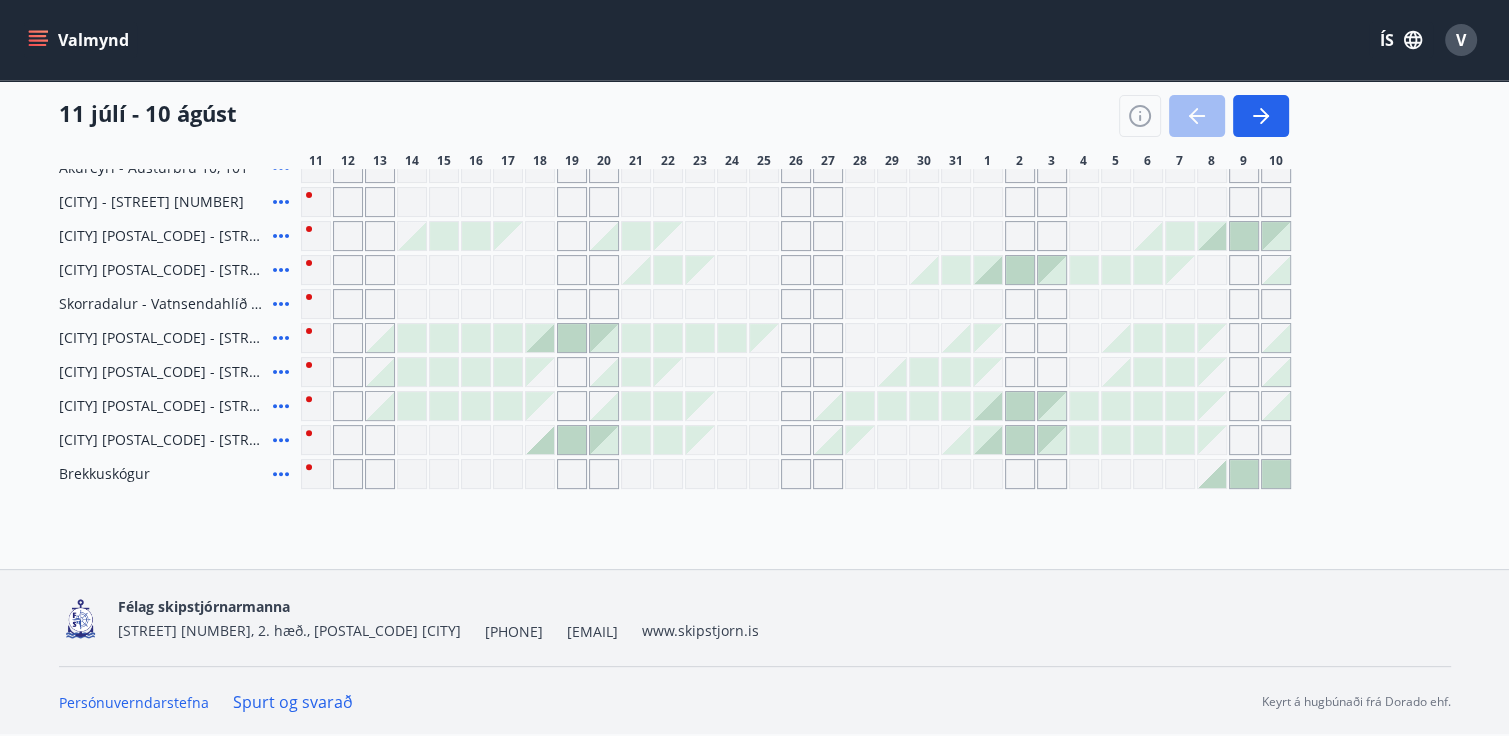click 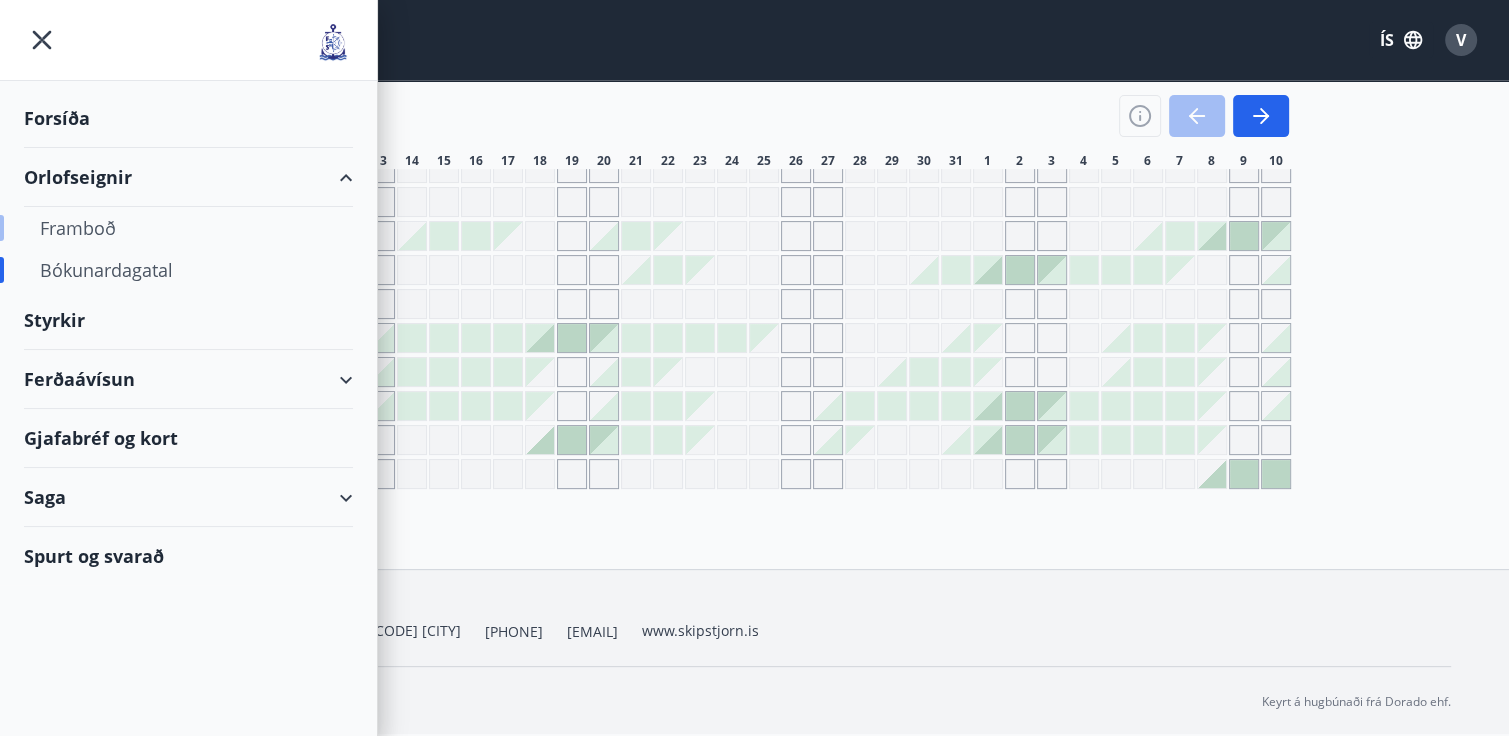 click on "Framboð" at bounding box center (188, 228) 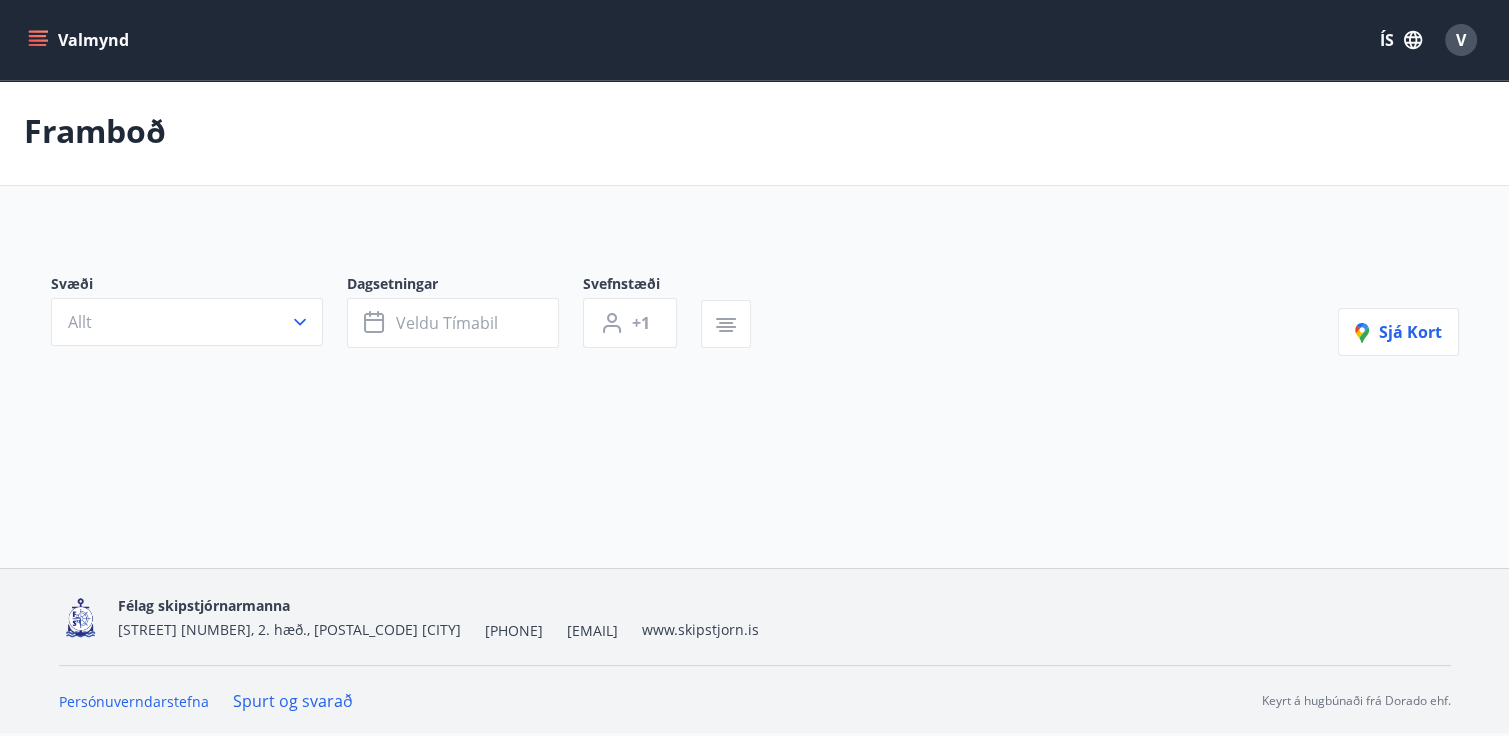 scroll, scrollTop: 0, scrollLeft: 0, axis: both 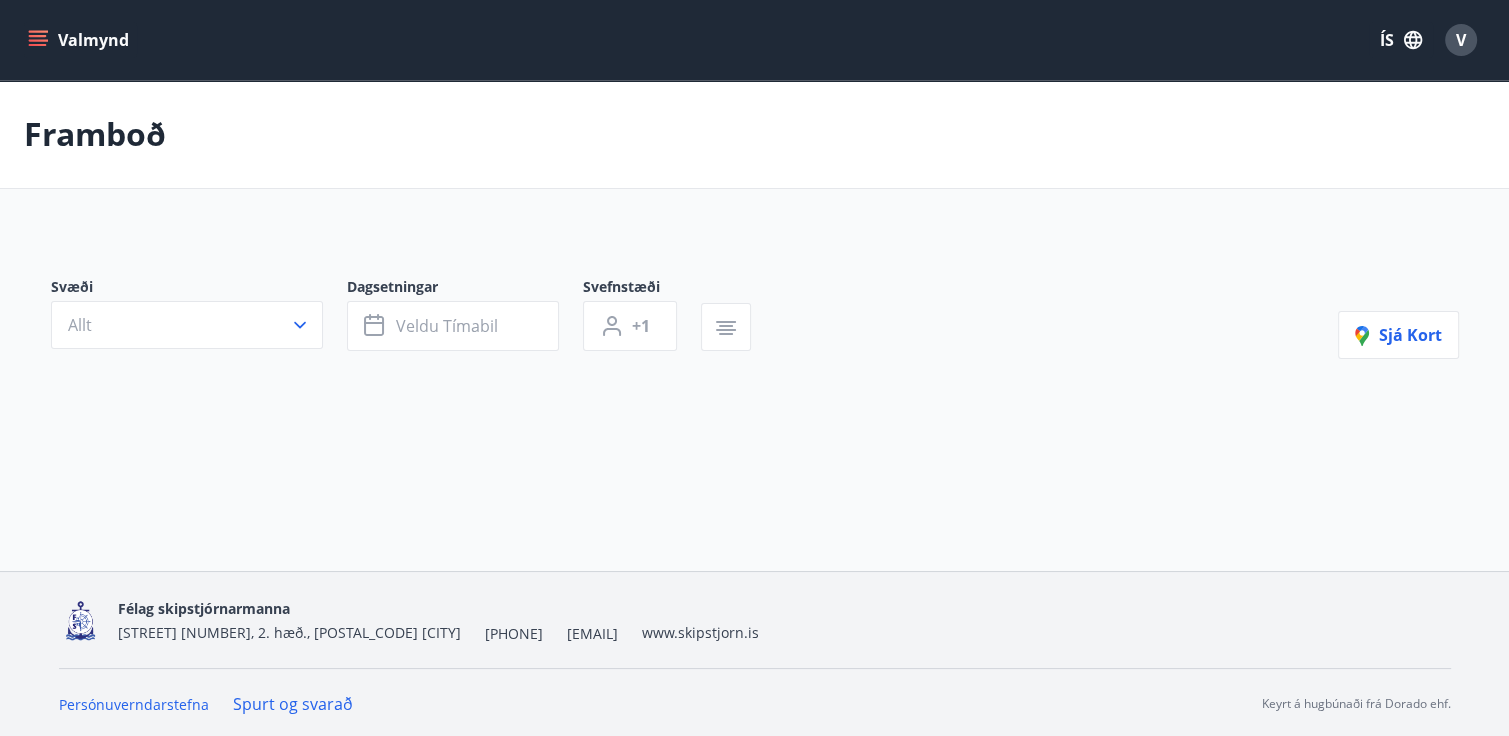 click on "Framboð Svæði Allt Dagsetningar Veldu tímabil Svefnstæði +1 Sjá kort" at bounding box center (754, 275) 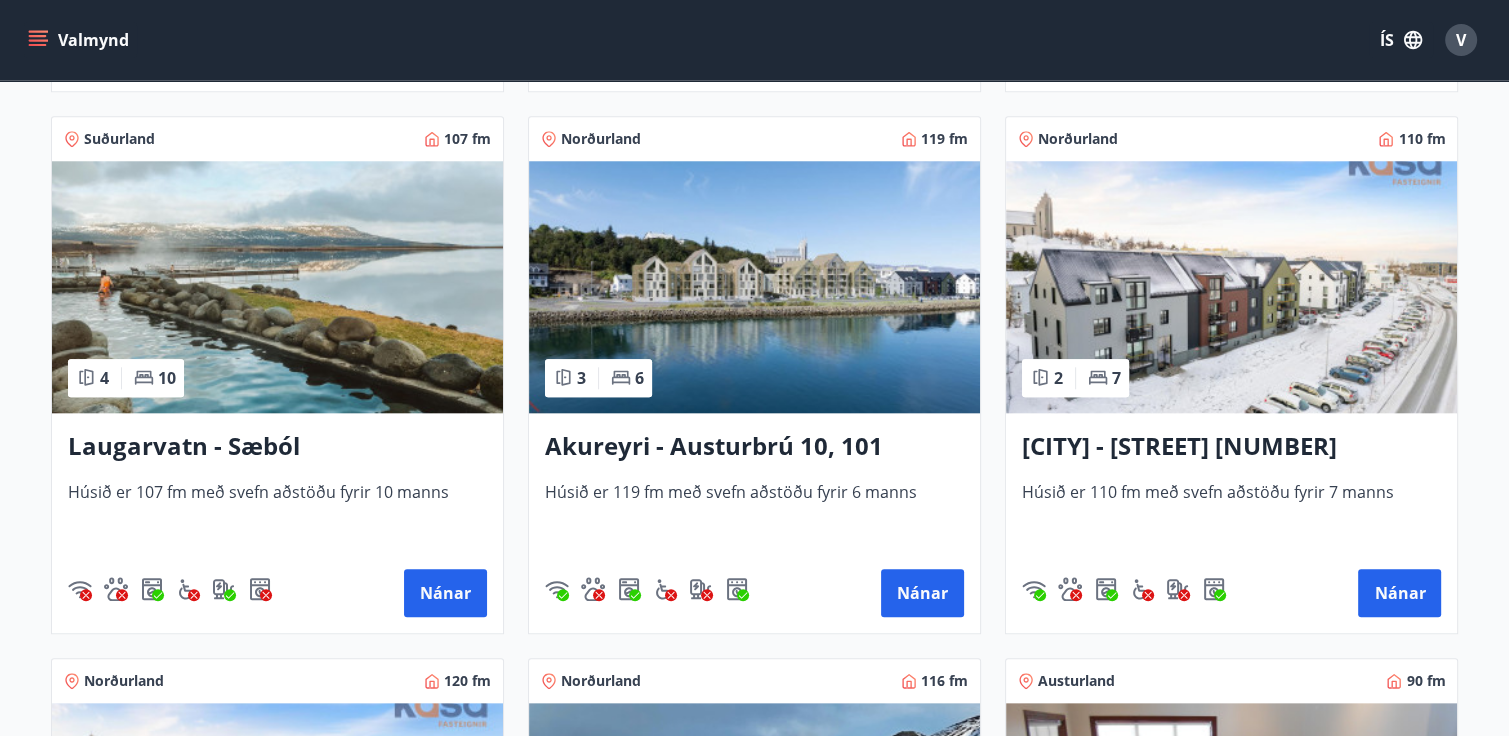 scroll, scrollTop: 1974, scrollLeft: 0, axis: vertical 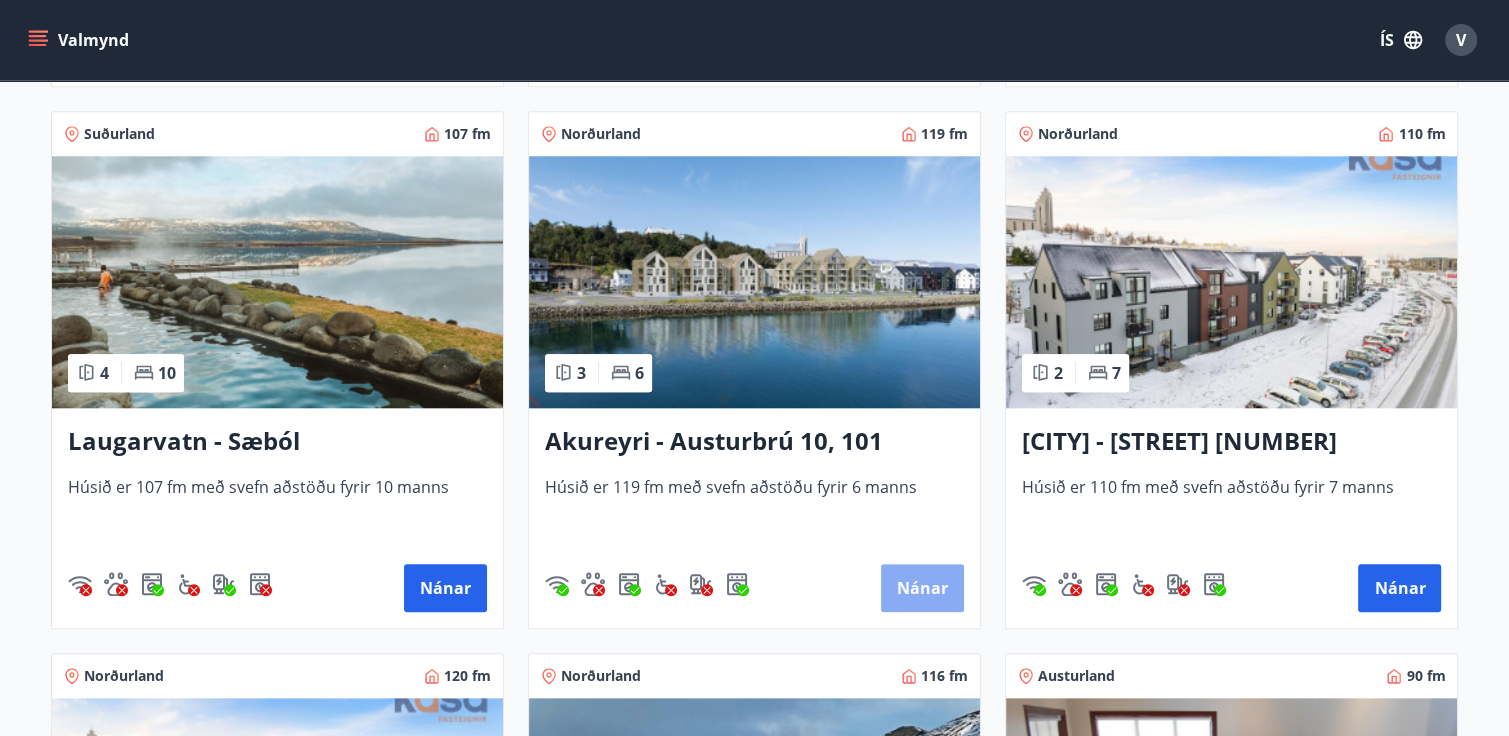 click on "Nánar" at bounding box center (922, 588) 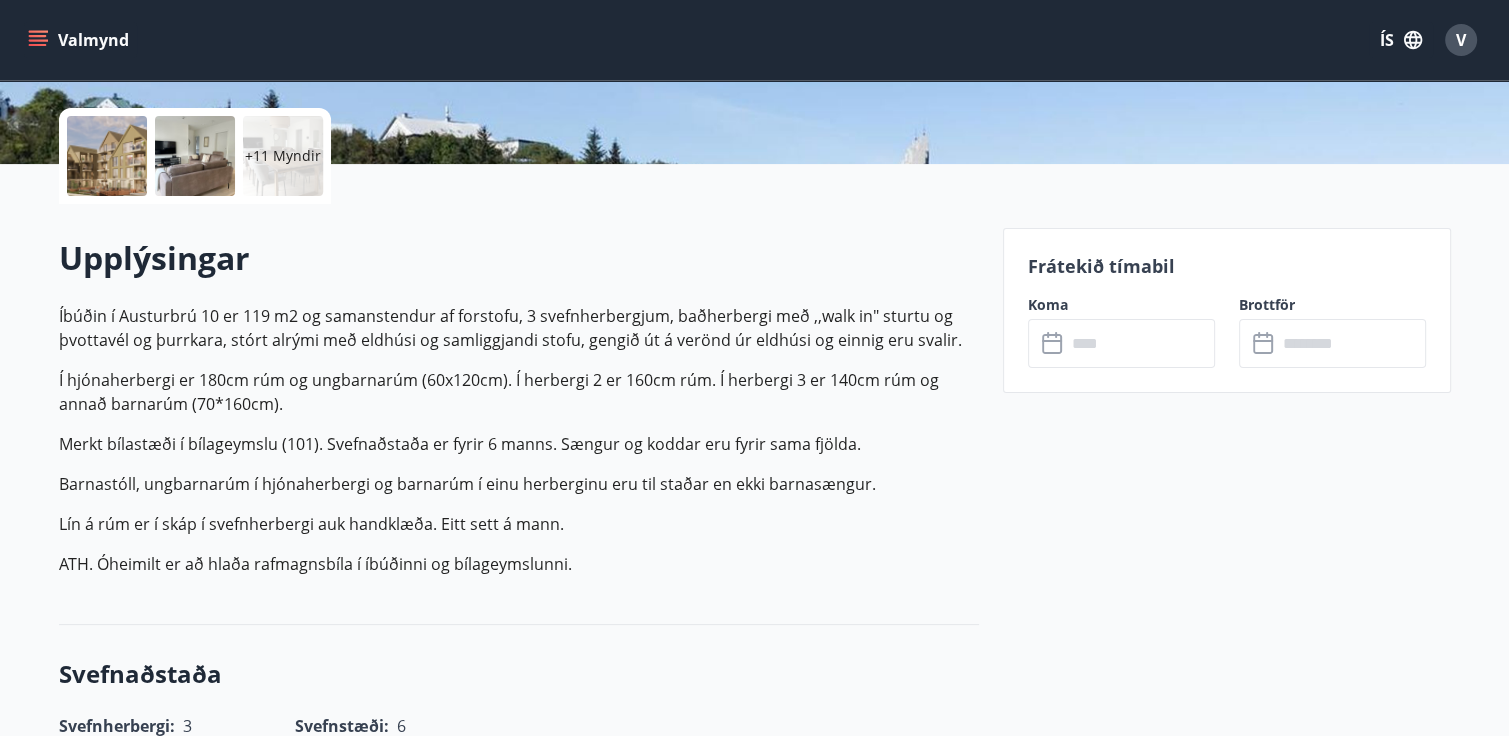 scroll, scrollTop: 440, scrollLeft: 0, axis: vertical 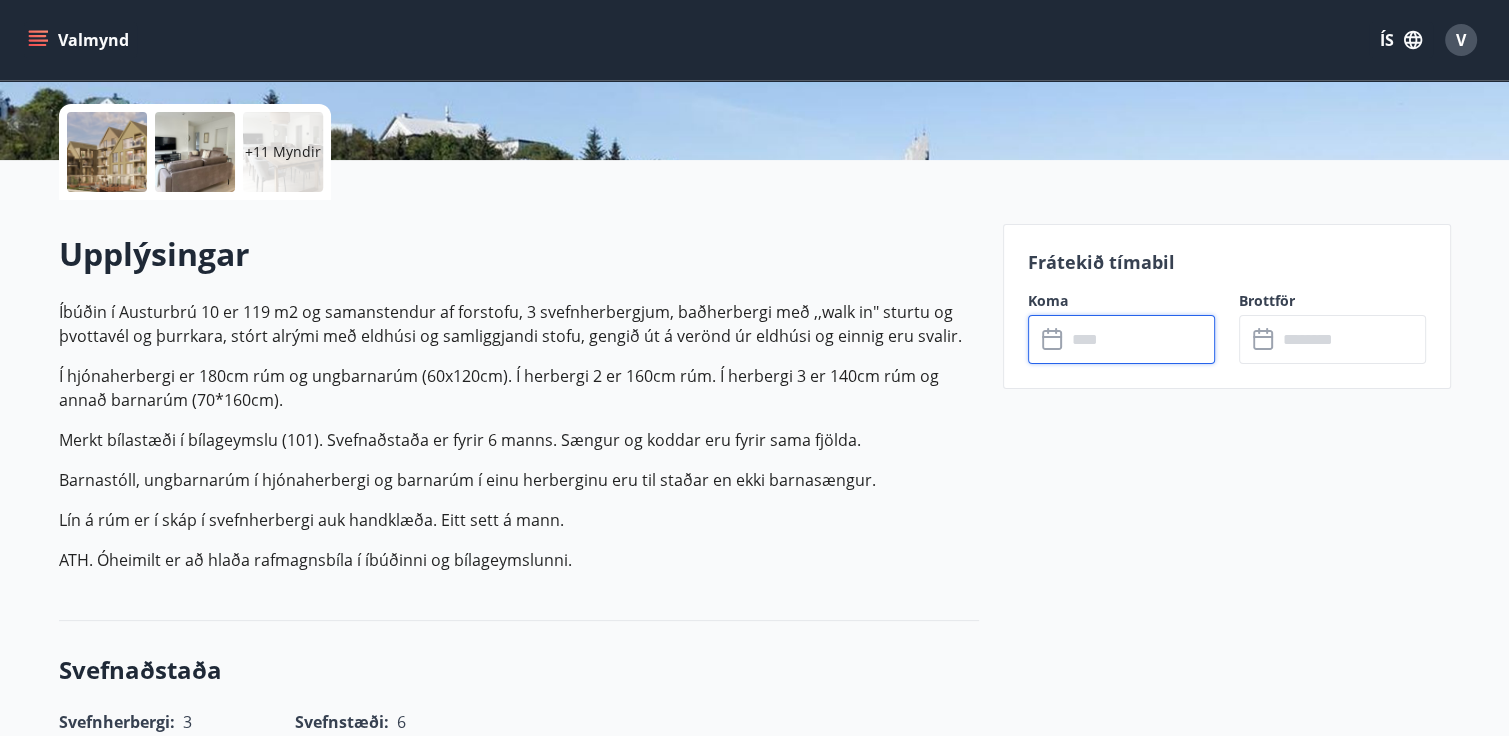 click at bounding box center [1140, 339] 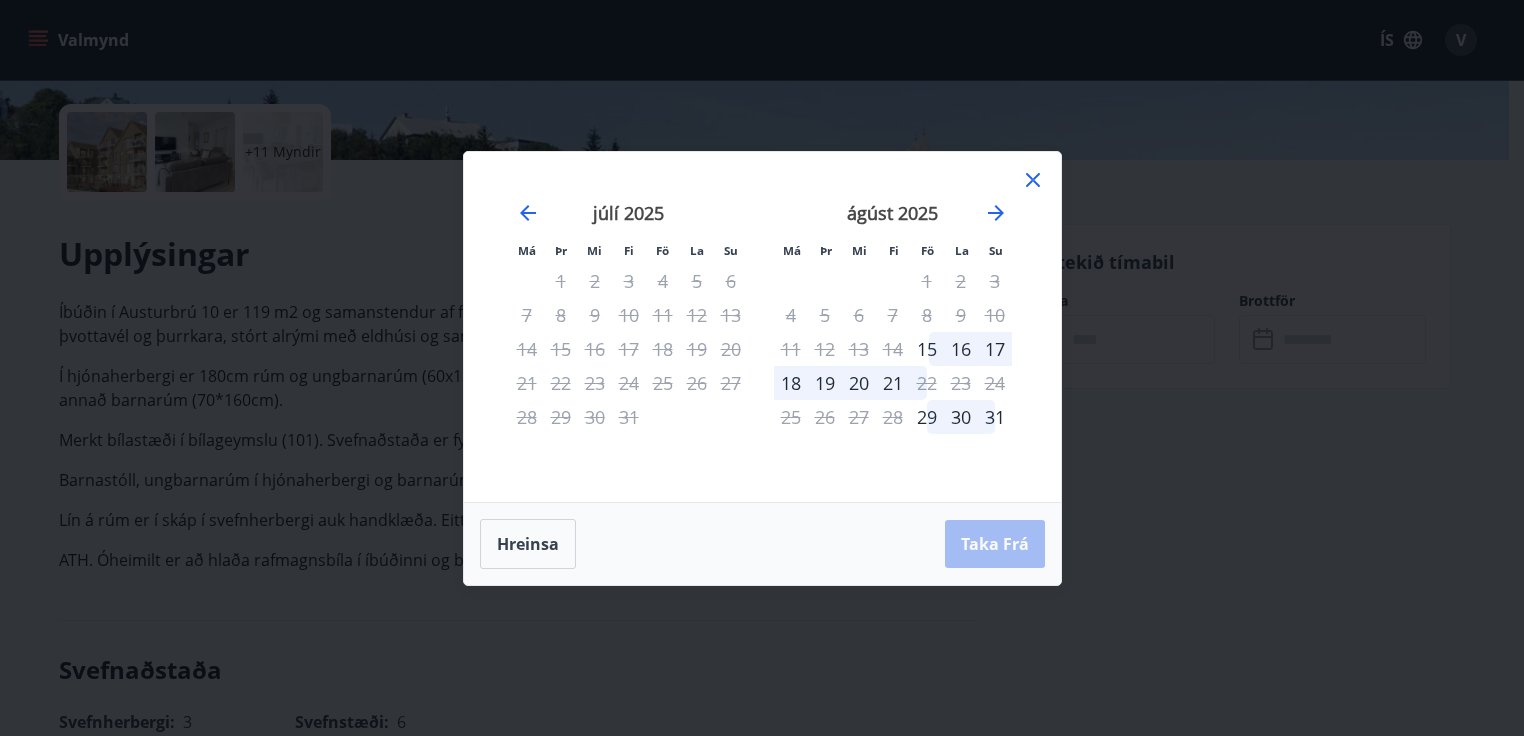 click 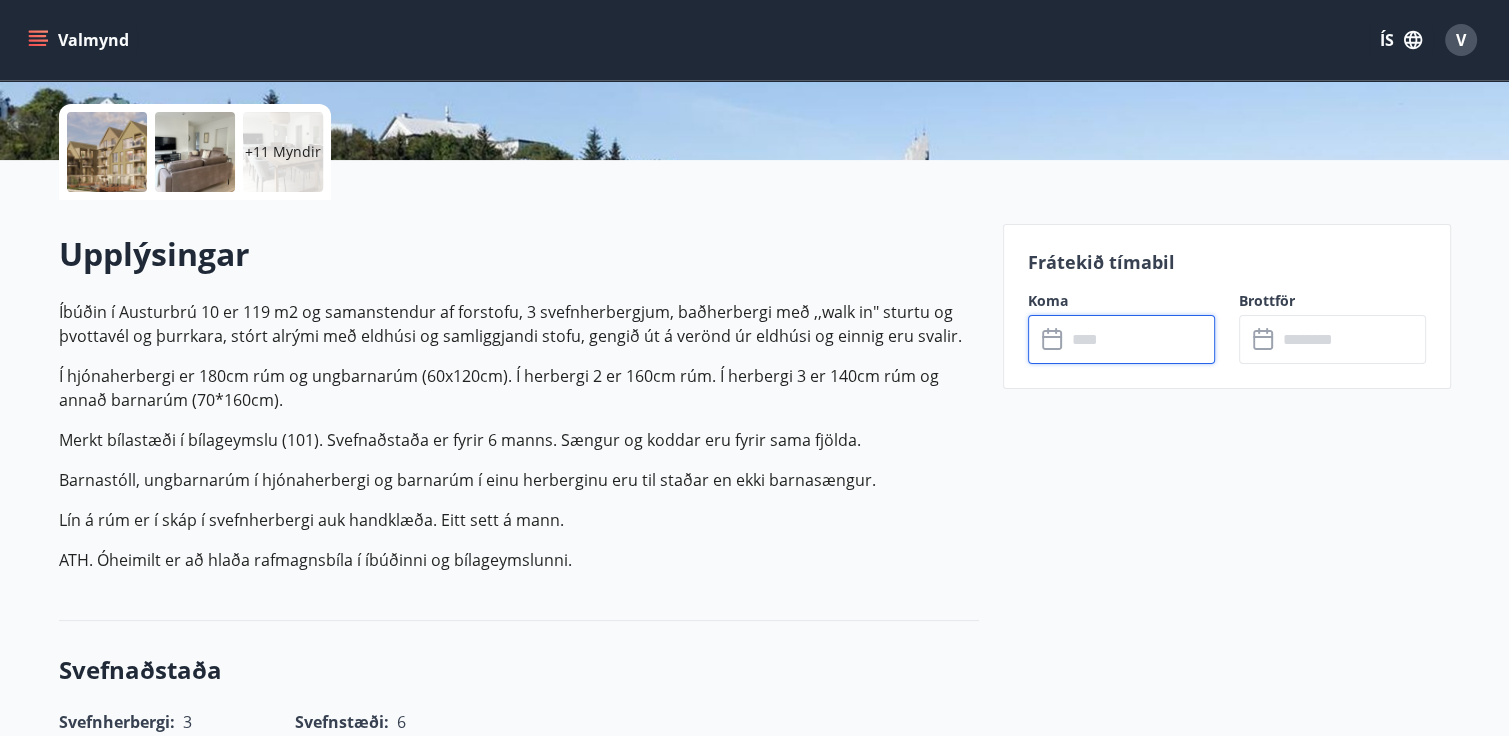 click at bounding box center [1140, 339] 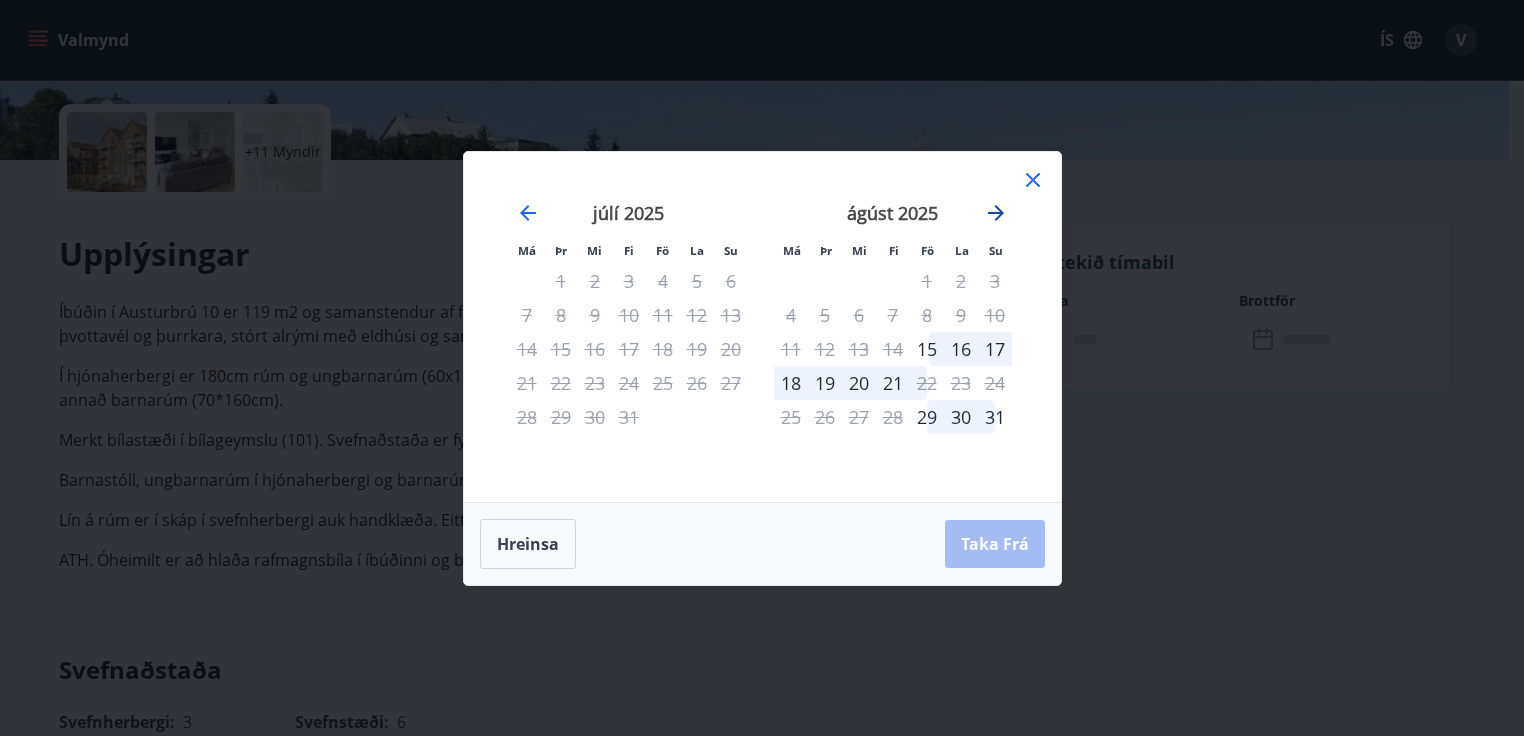 click 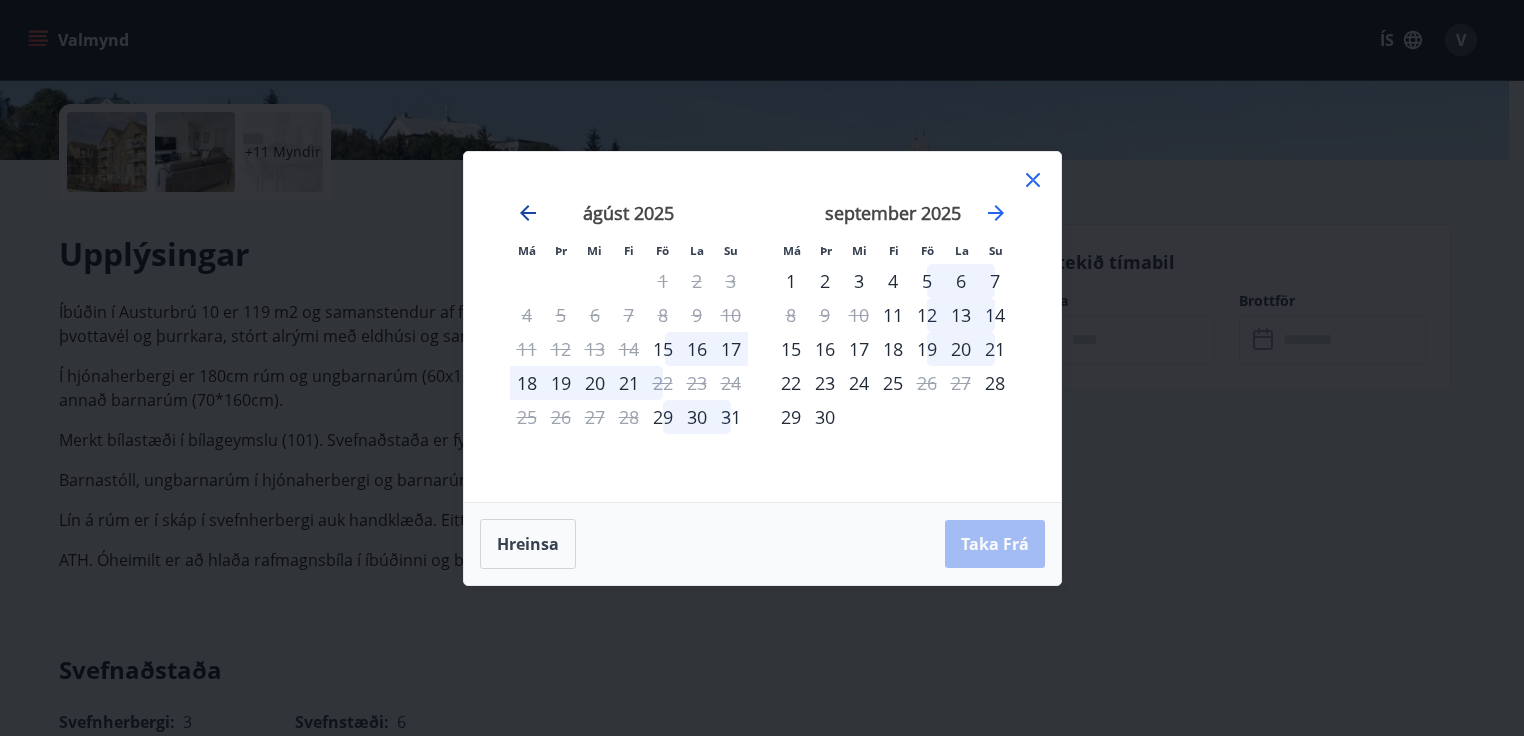 click 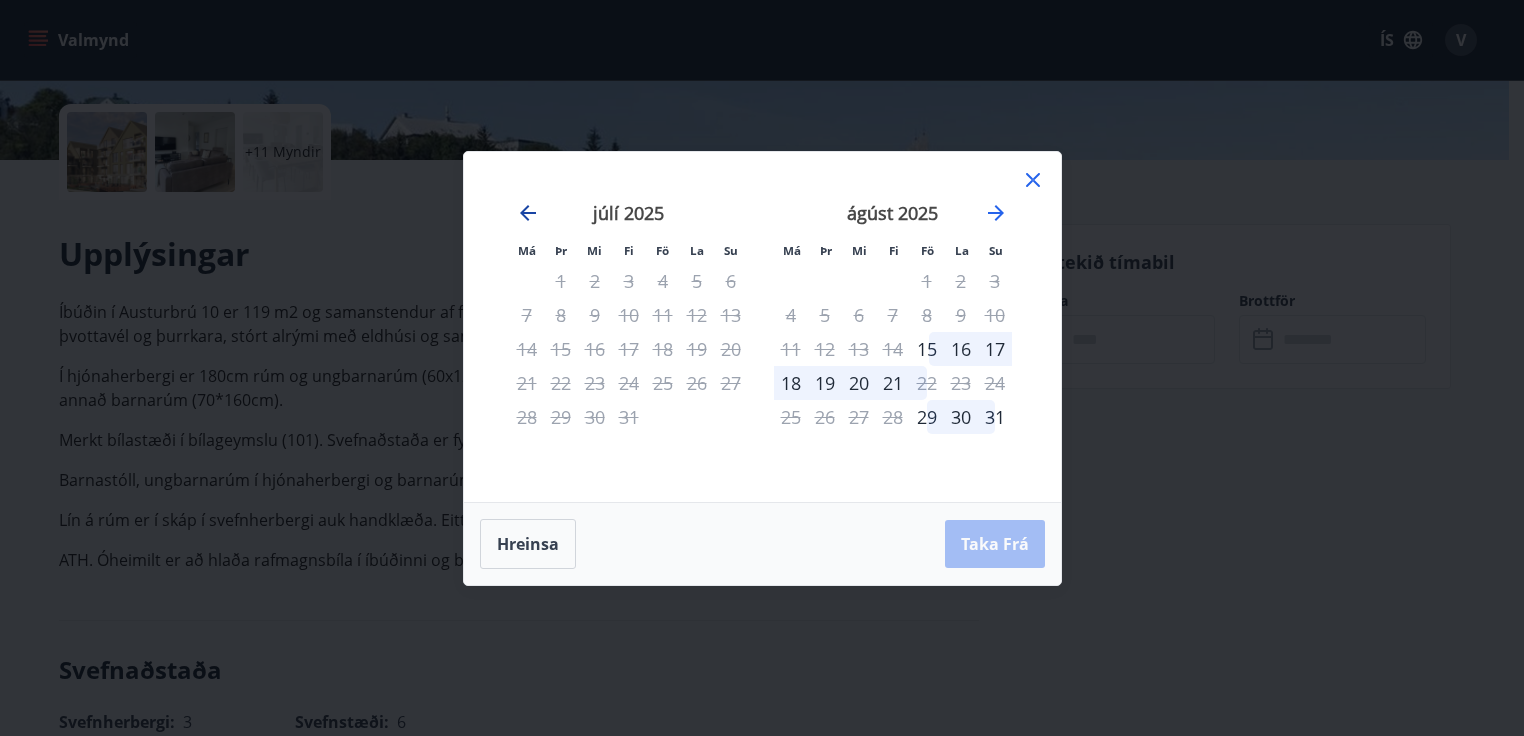 click 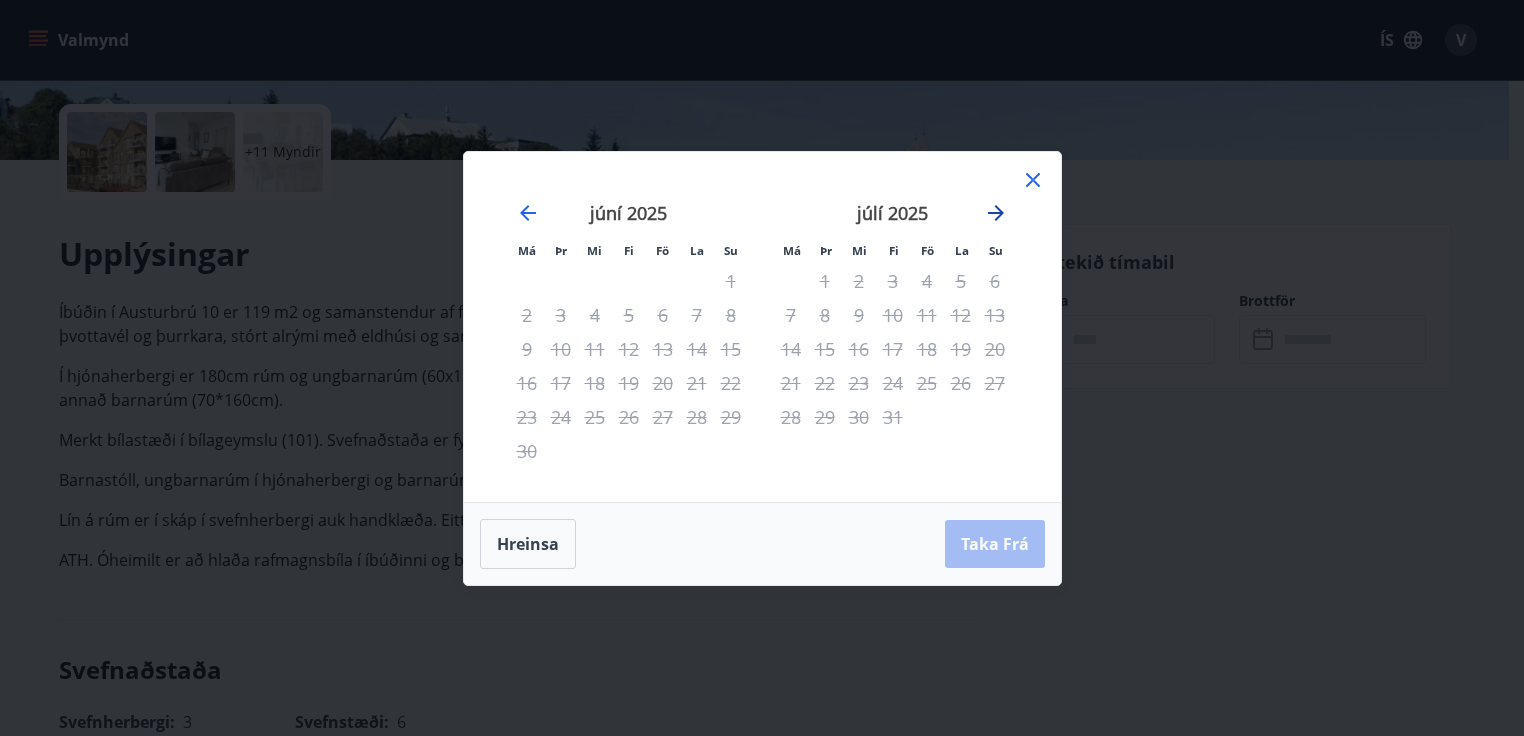 click 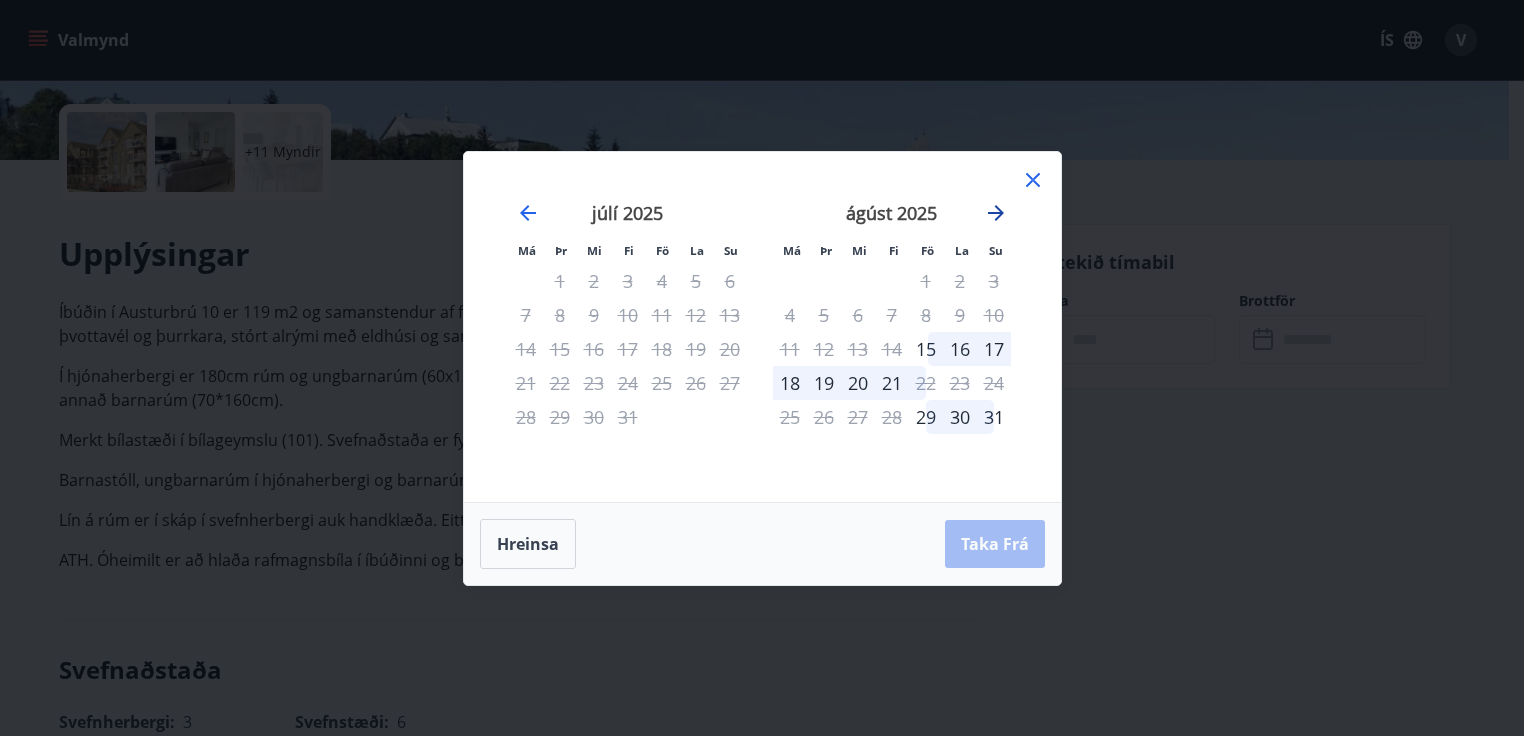 click 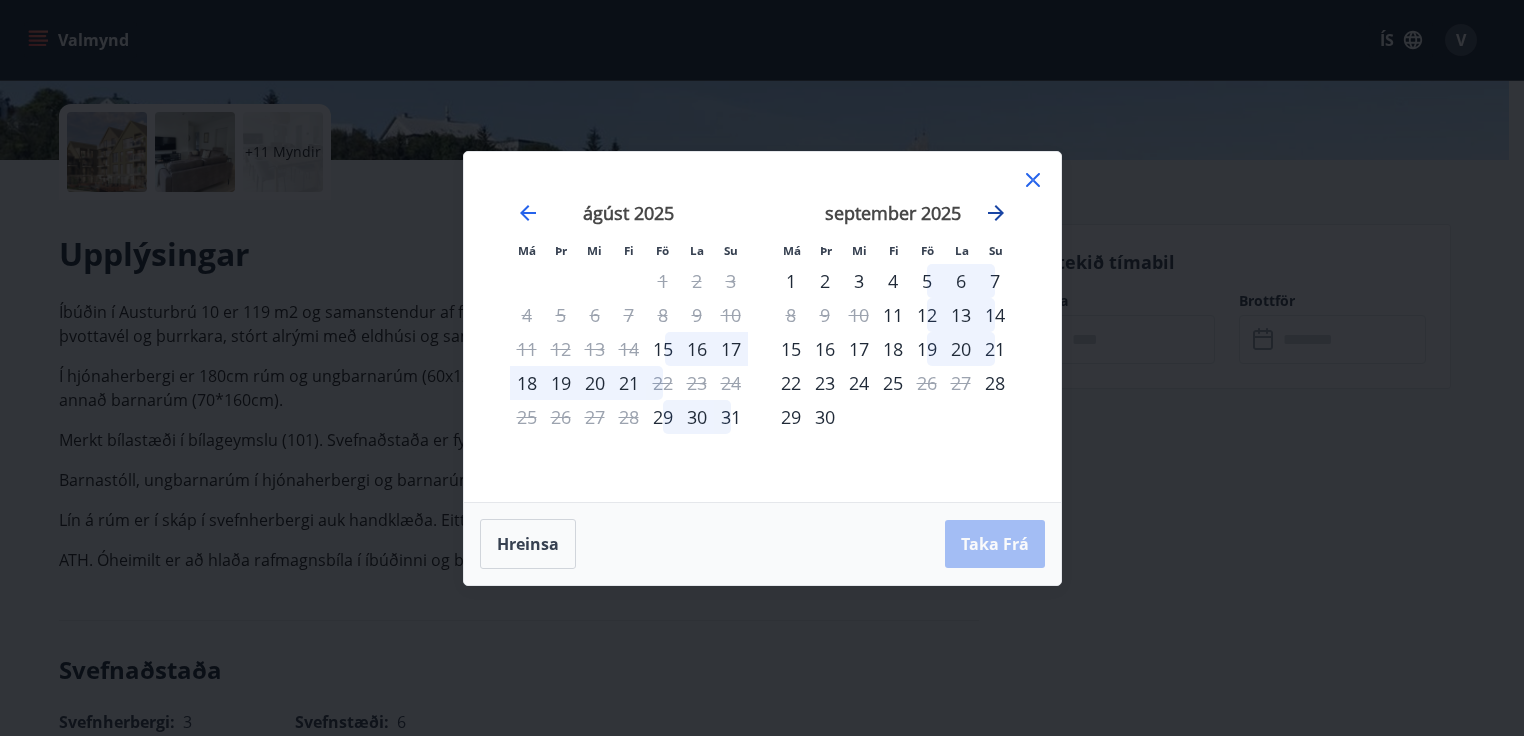 click 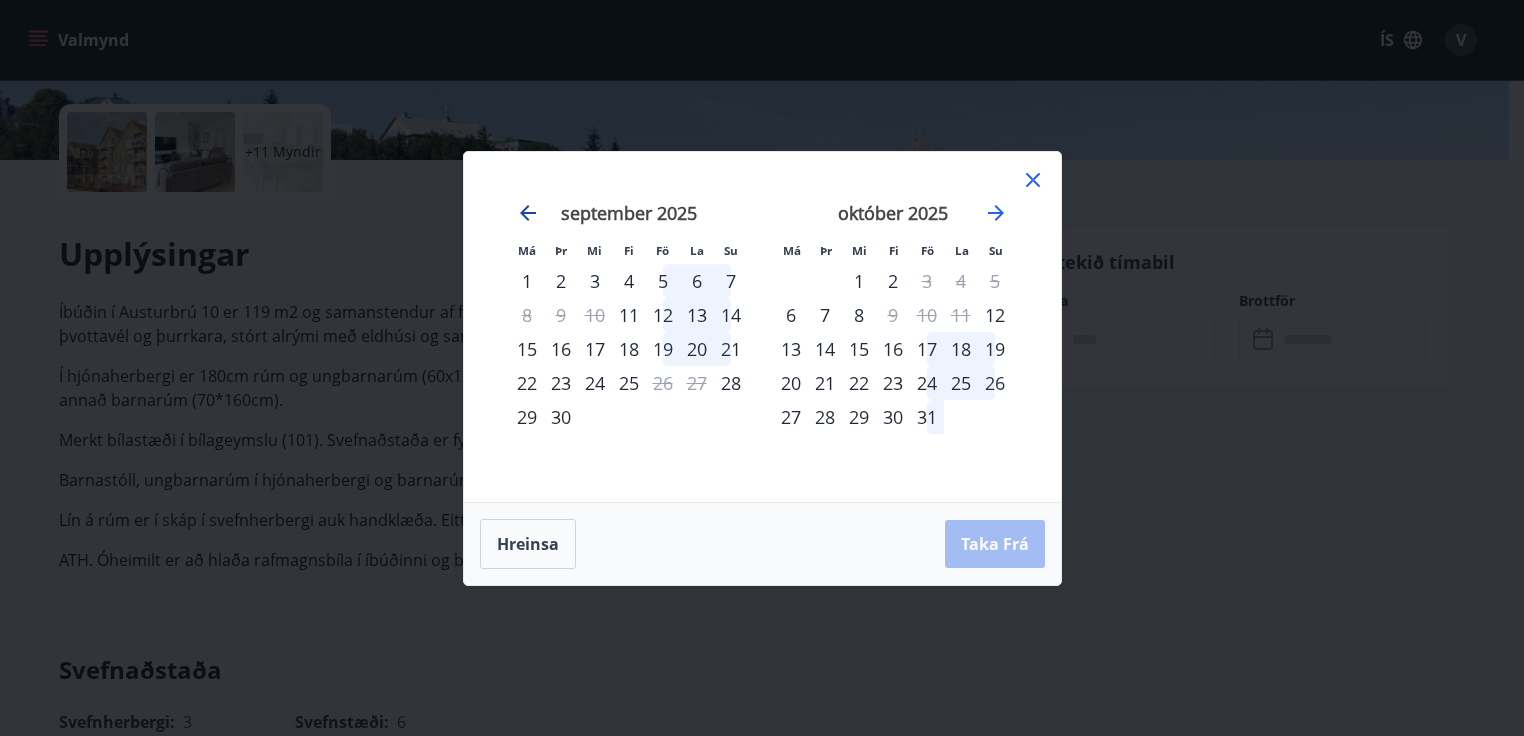 click 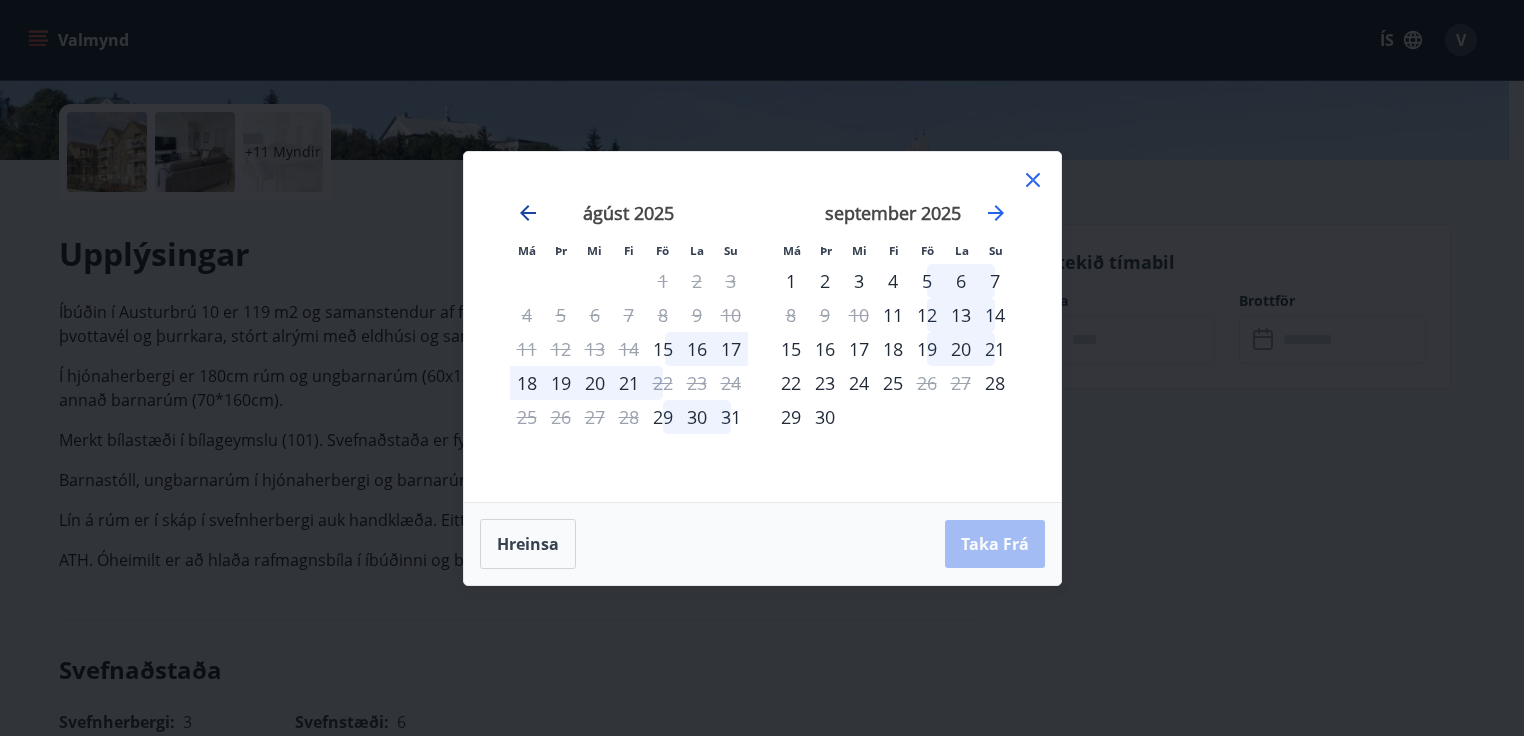 click 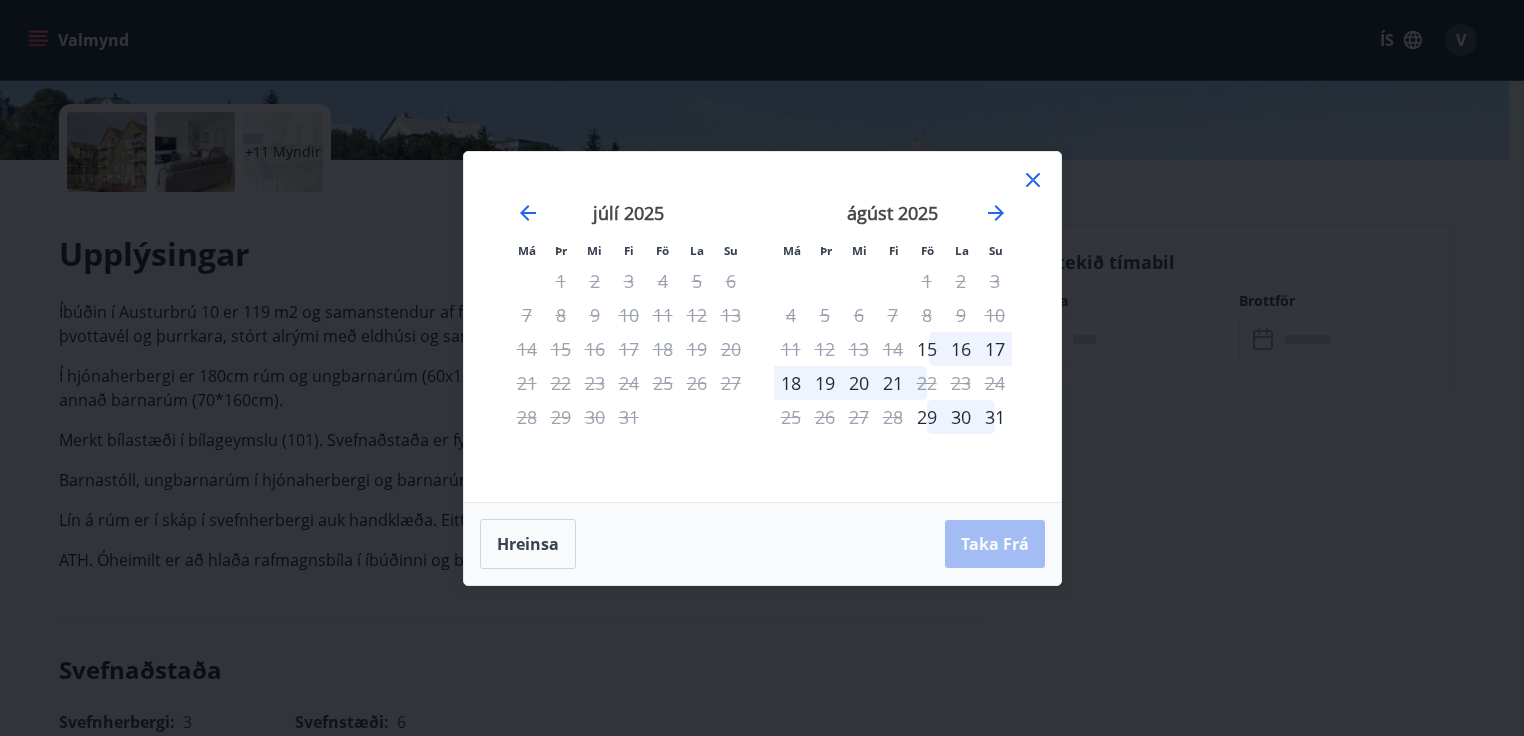 click 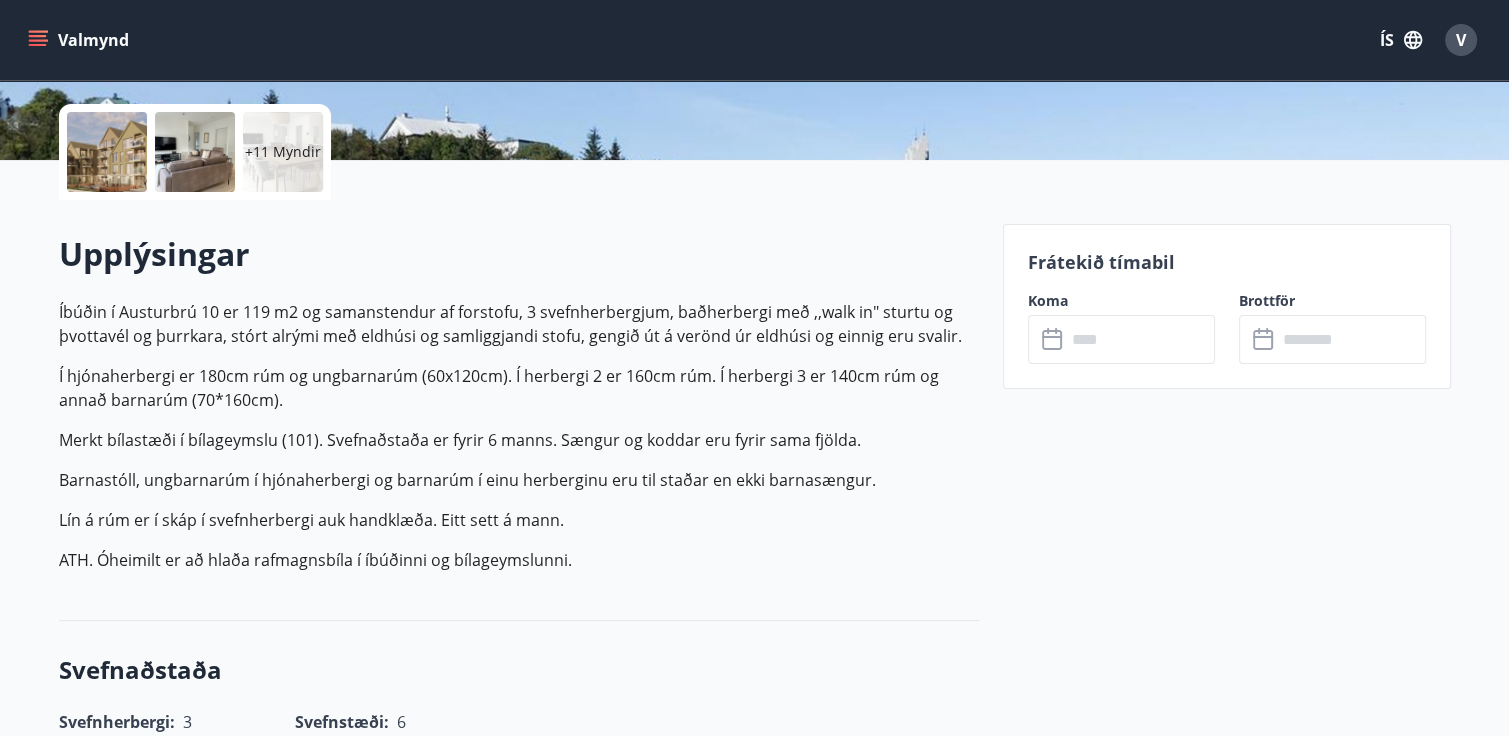 click at bounding box center (195, 152) 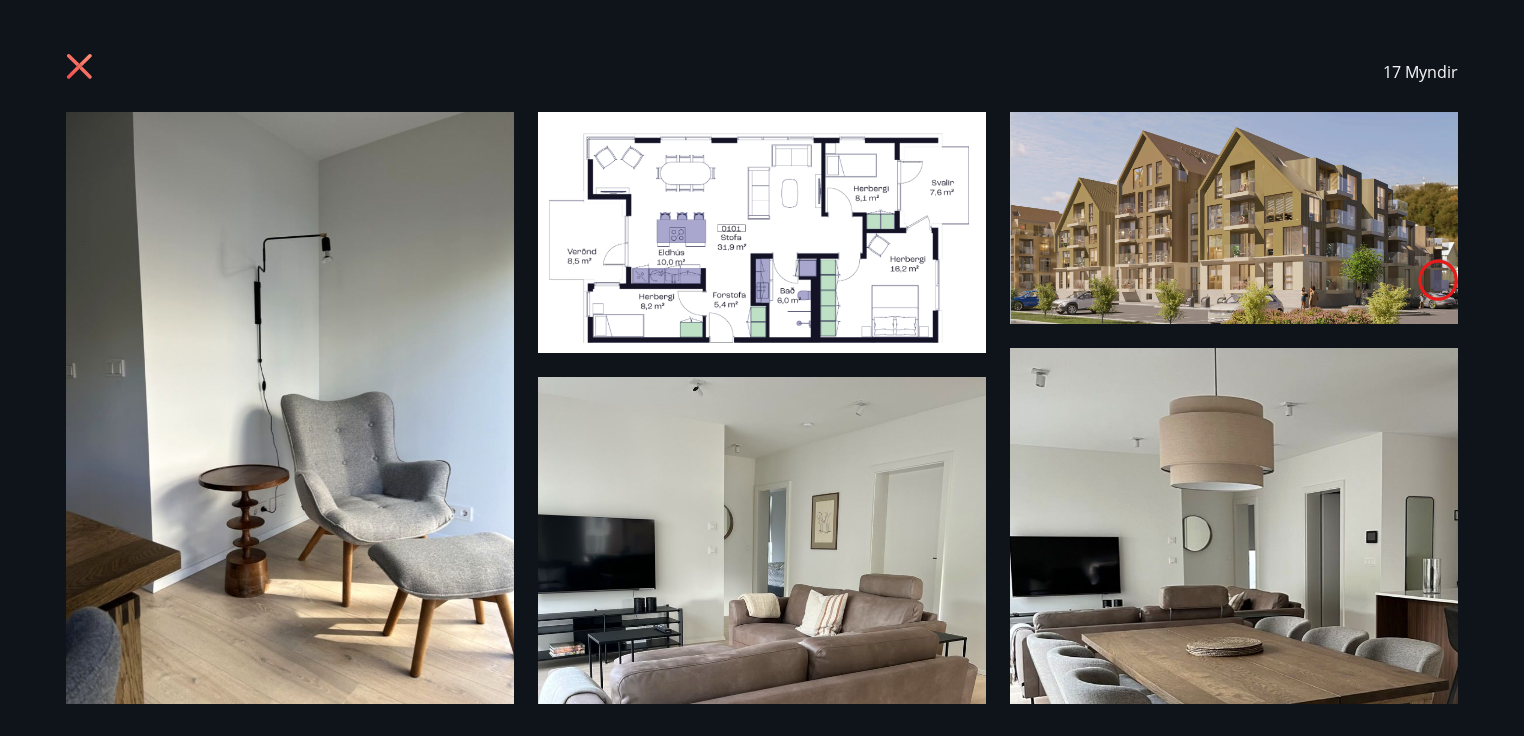 drag, startPoint x: 1462, startPoint y: 311, endPoint x: 1476, endPoint y: 351, distance: 42.379242 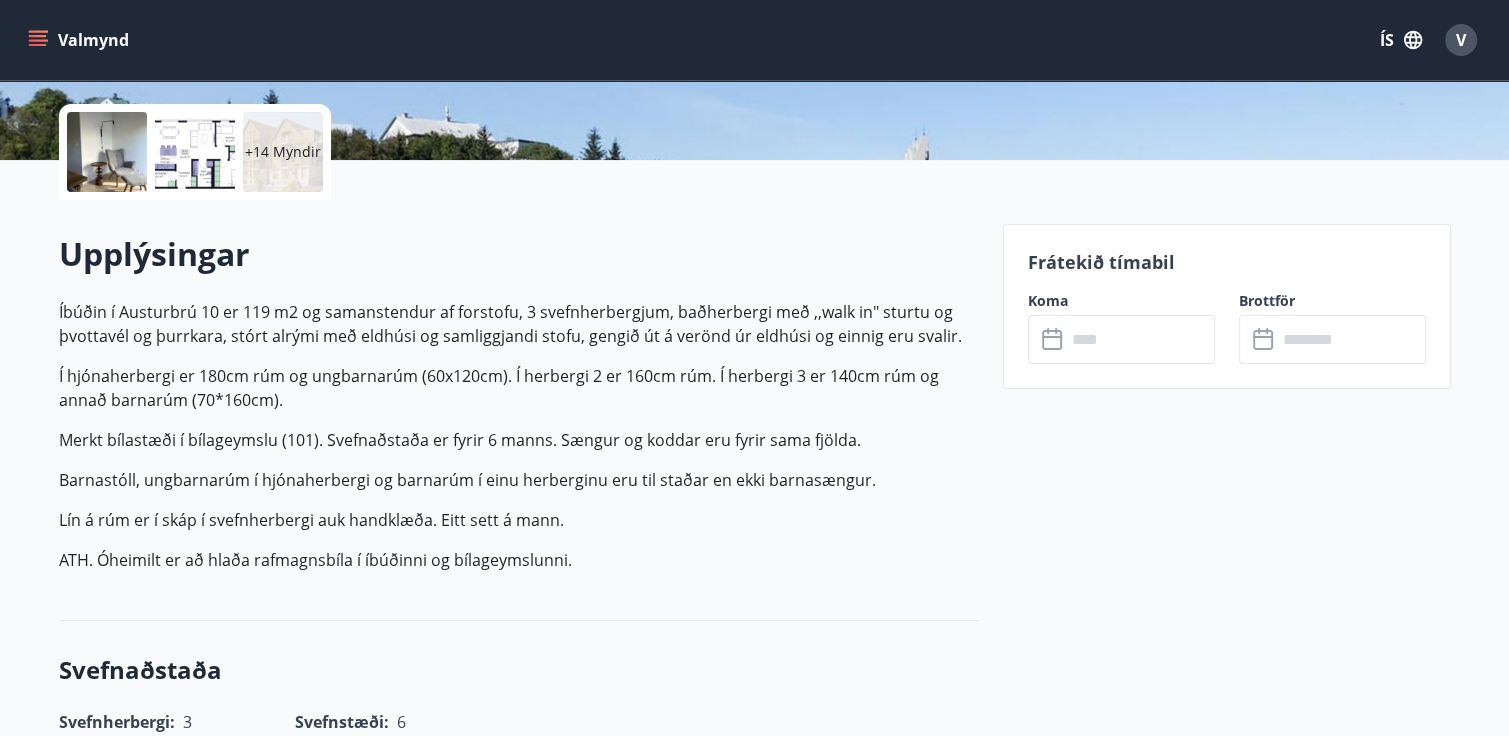 click on "+14 Myndir" at bounding box center [283, 152] 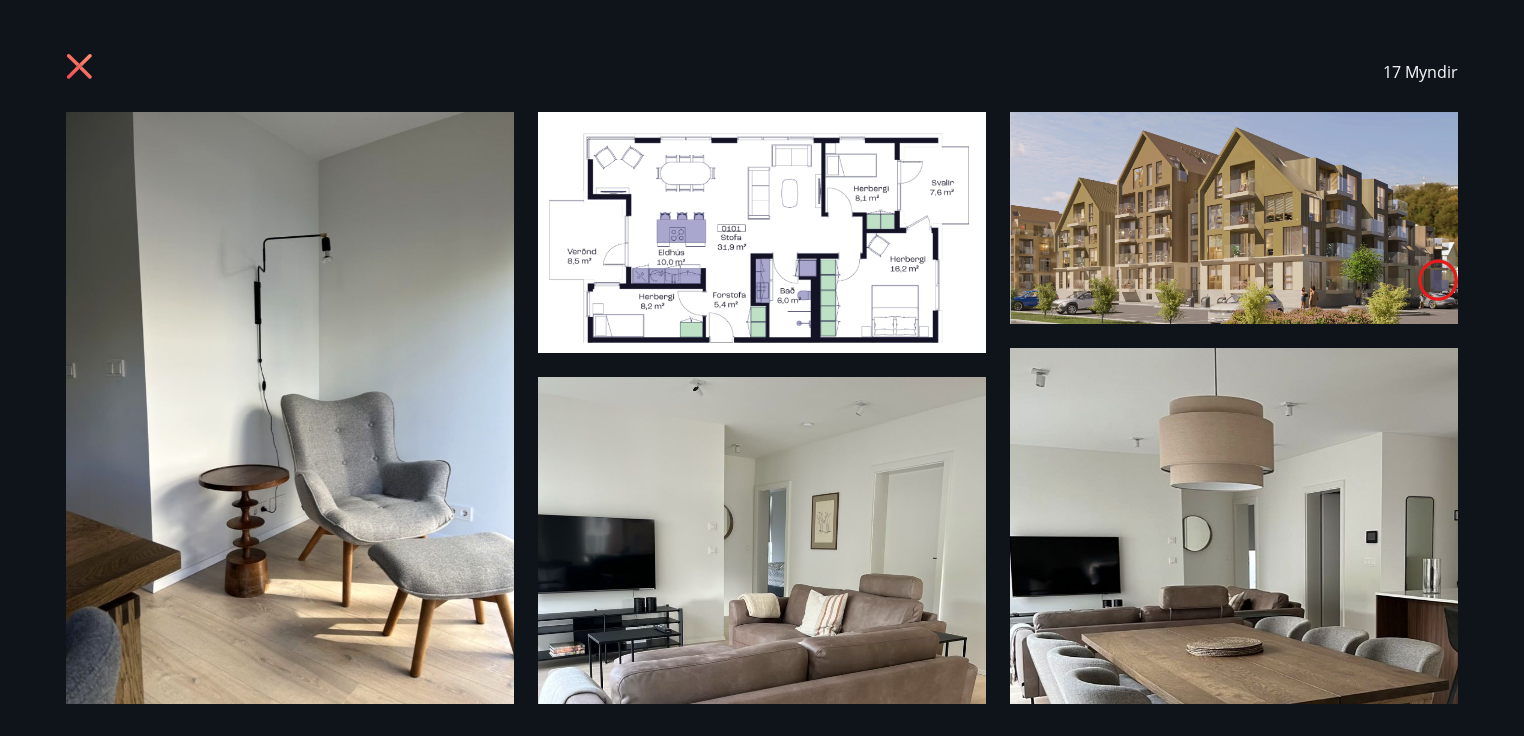 click 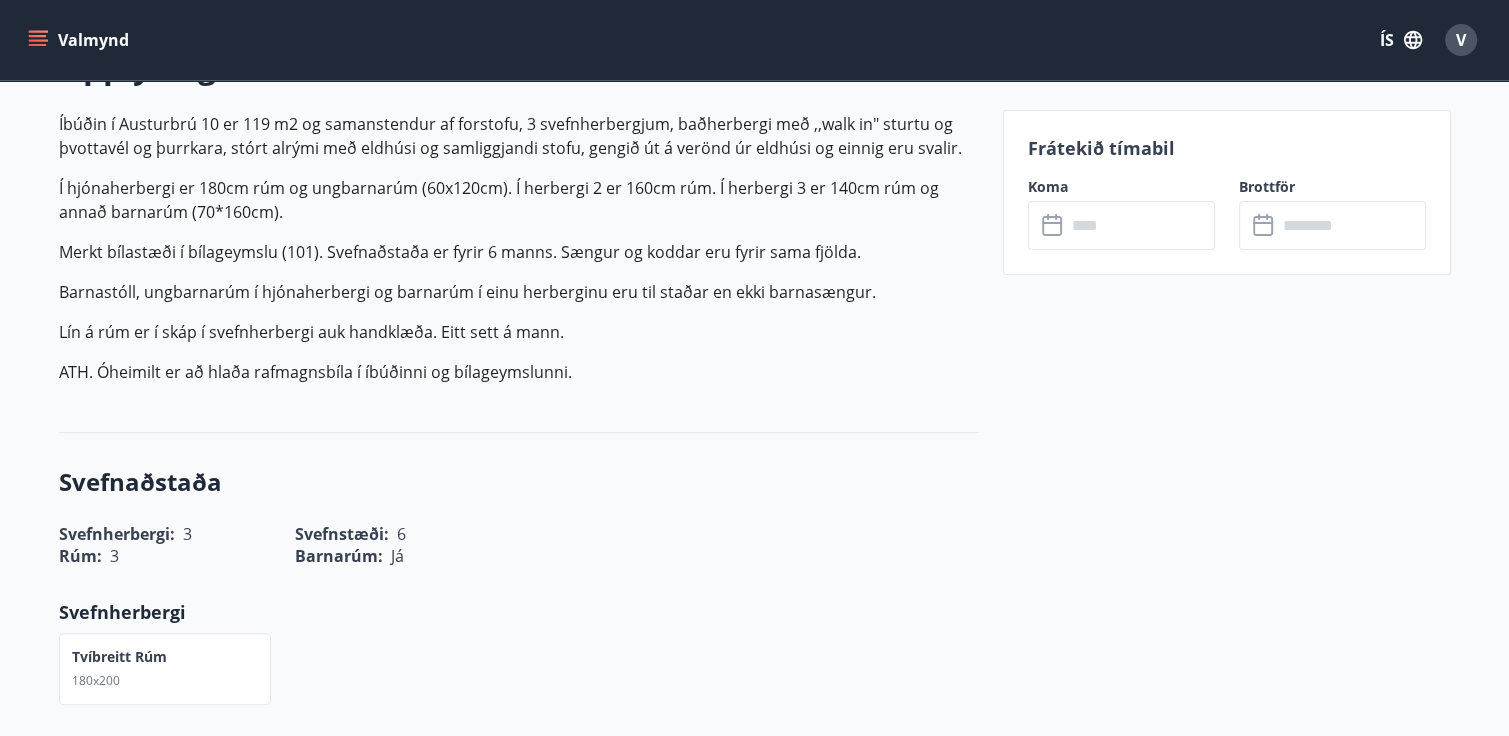 scroll, scrollTop: 632, scrollLeft: 0, axis: vertical 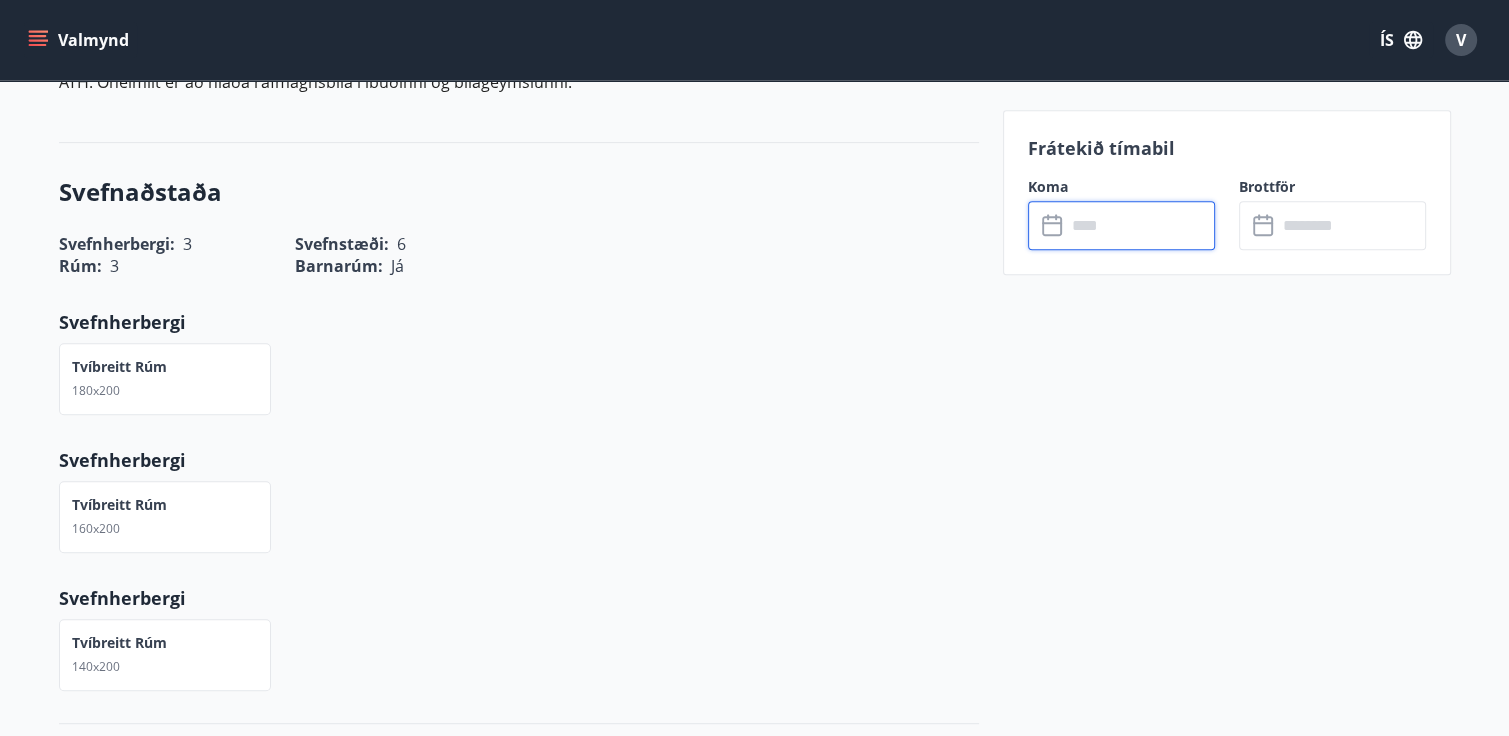 click at bounding box center [1140, 225] 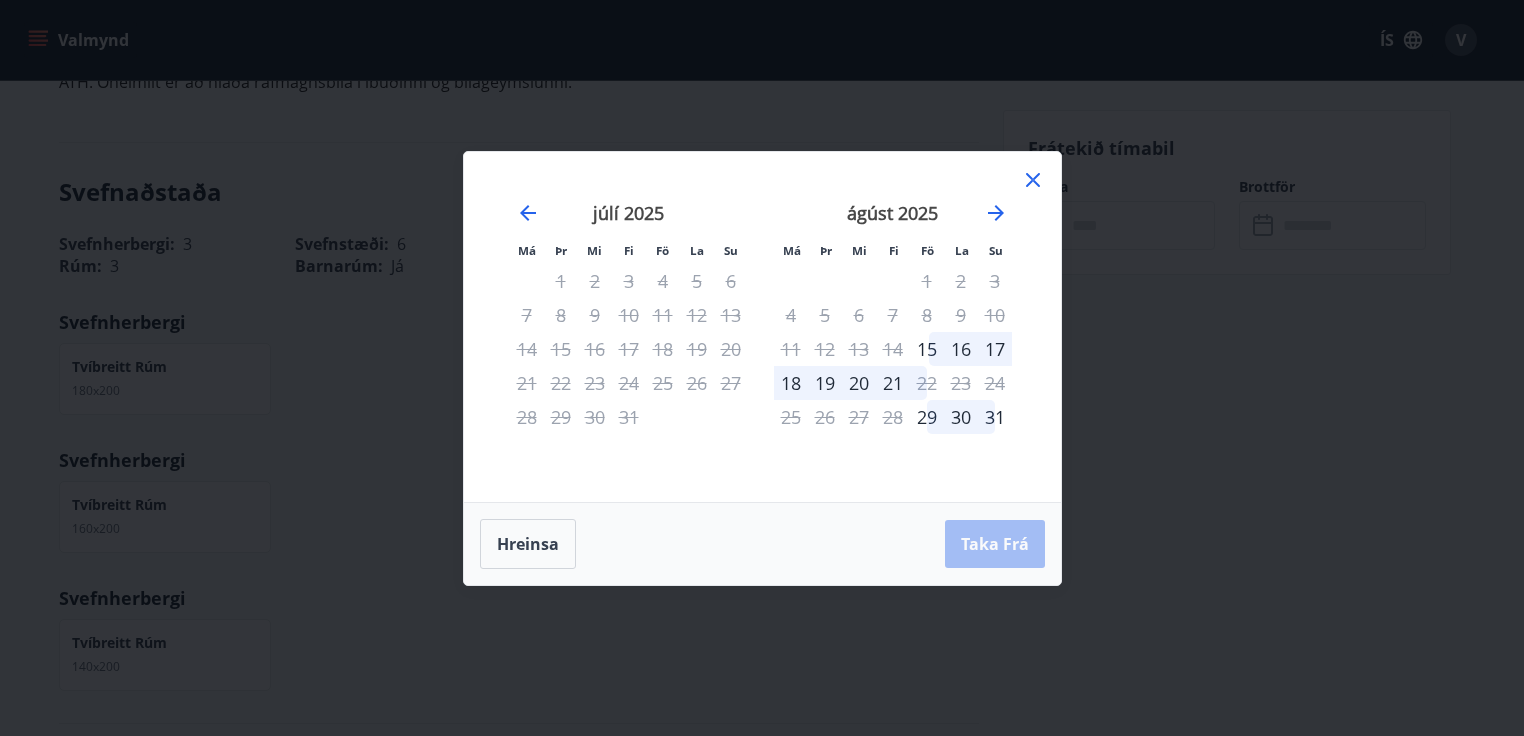 click 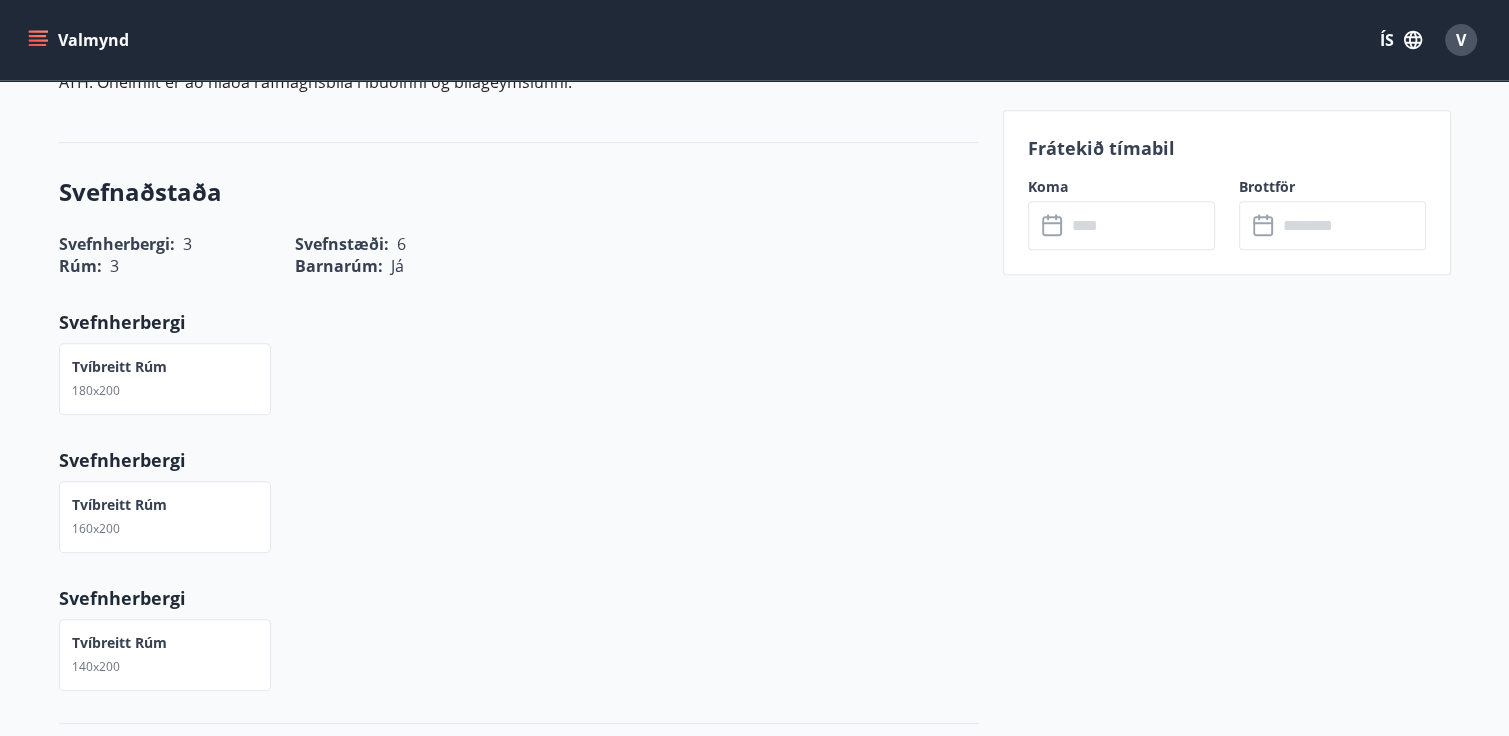 click 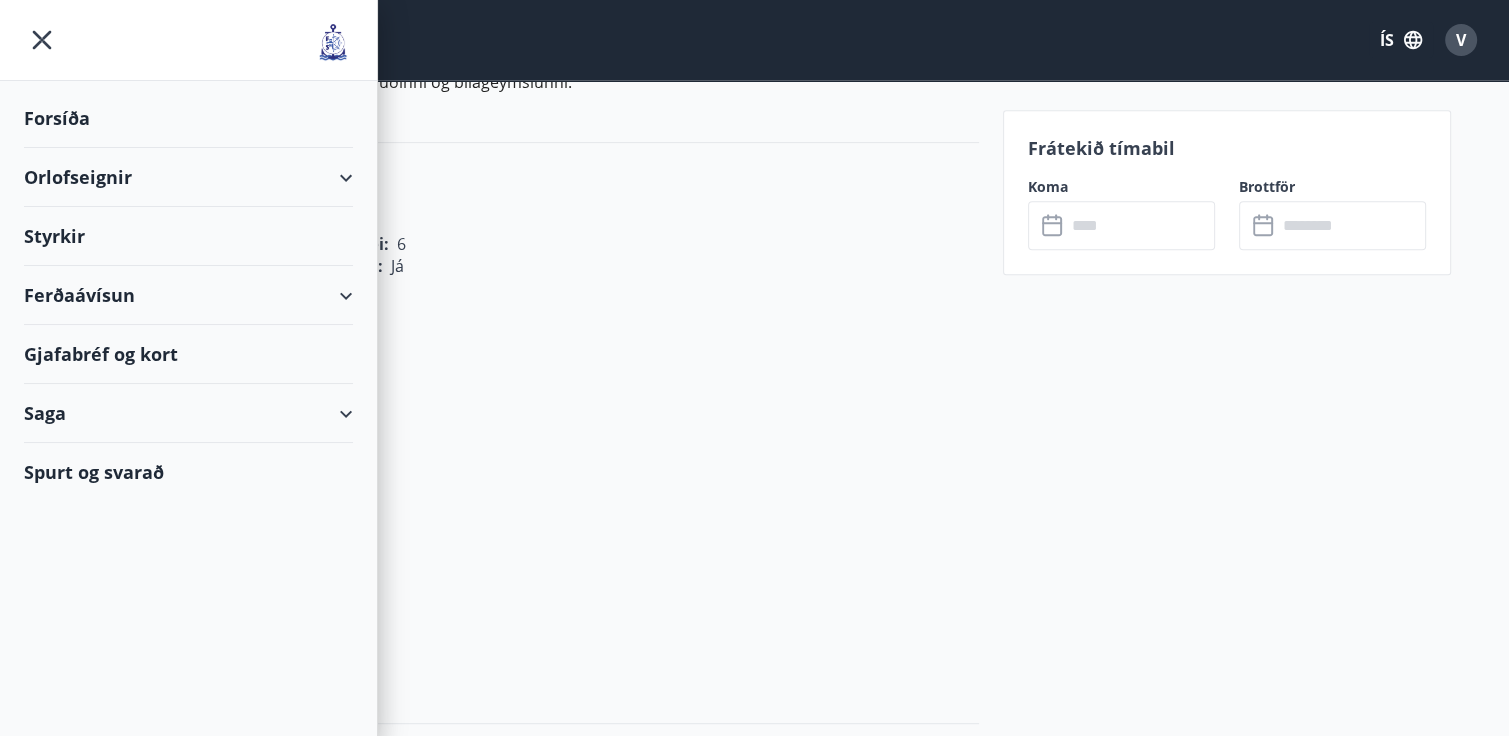 click on "Orlofseignir" at bounding box center [188, 177] 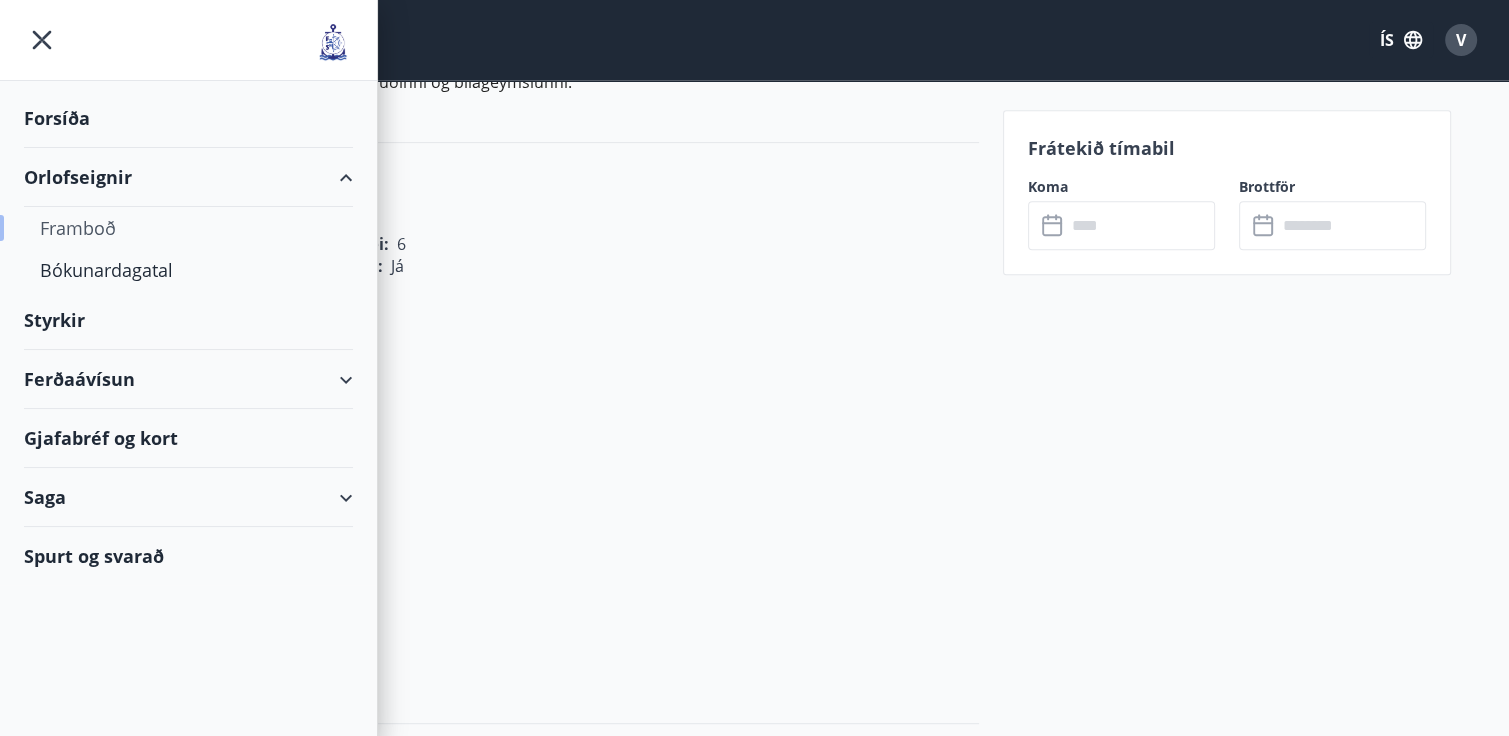 click on "Framboð" at bounding box center [188, 228] 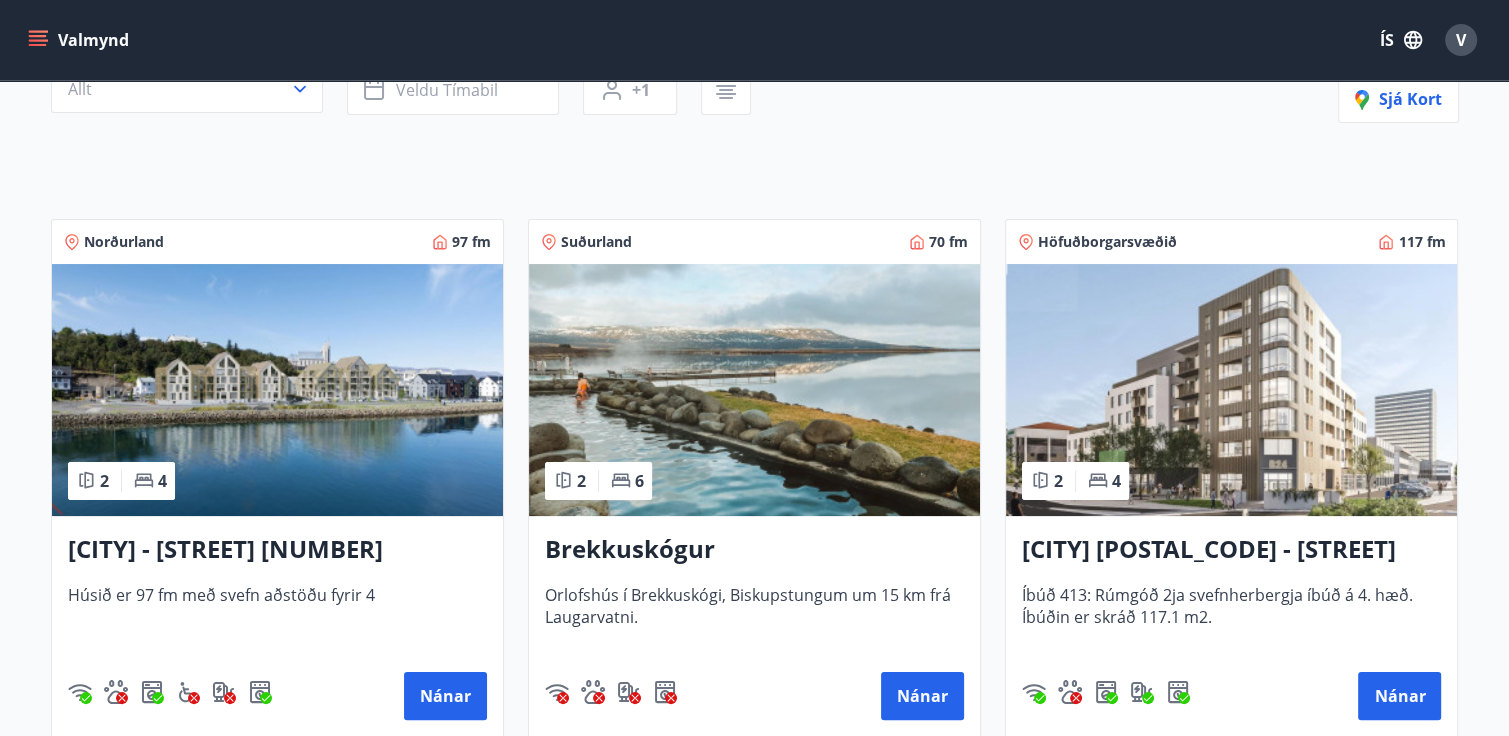 scroll, scrollTop: 280, scrollLeft: 0, axis: vertical 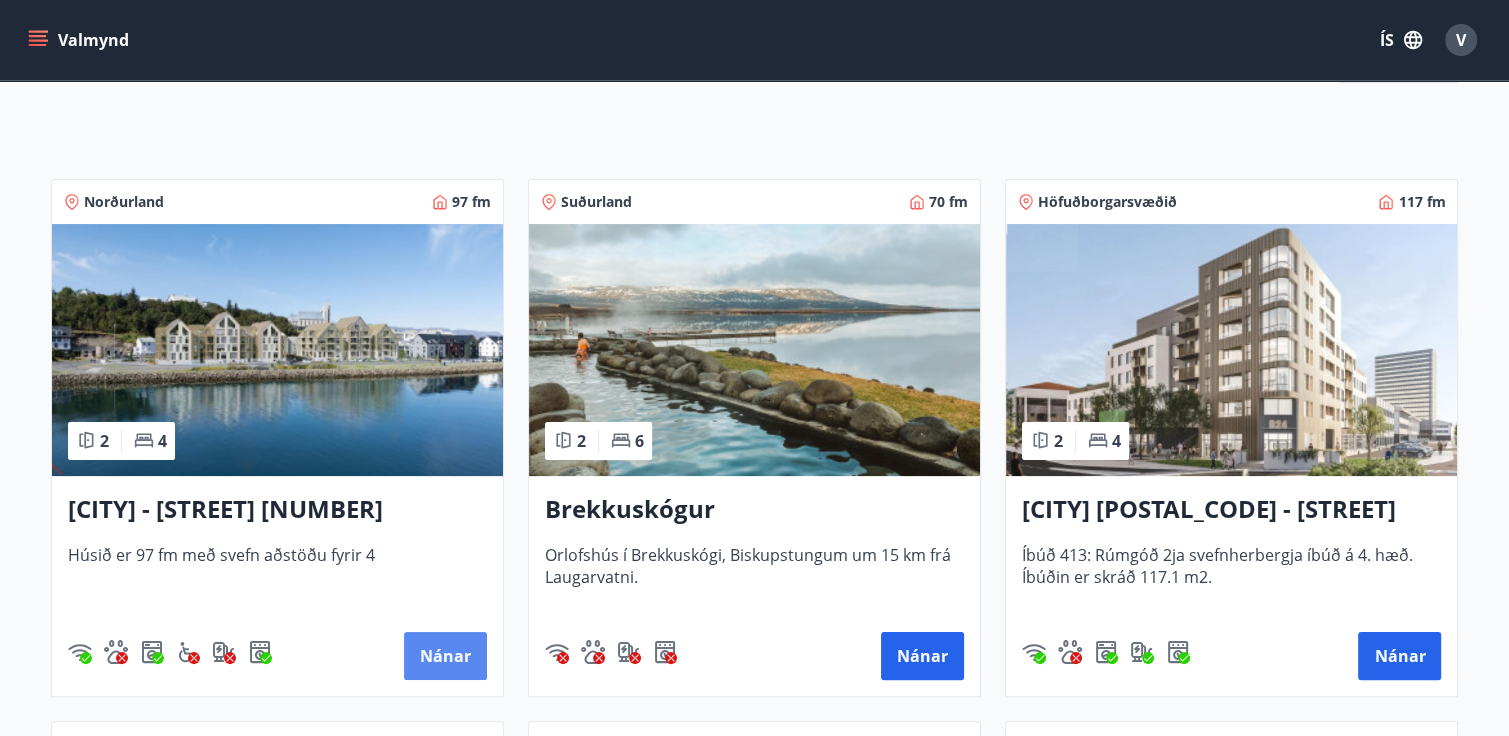 click on "Nánar" at bounding box center [445, 656] 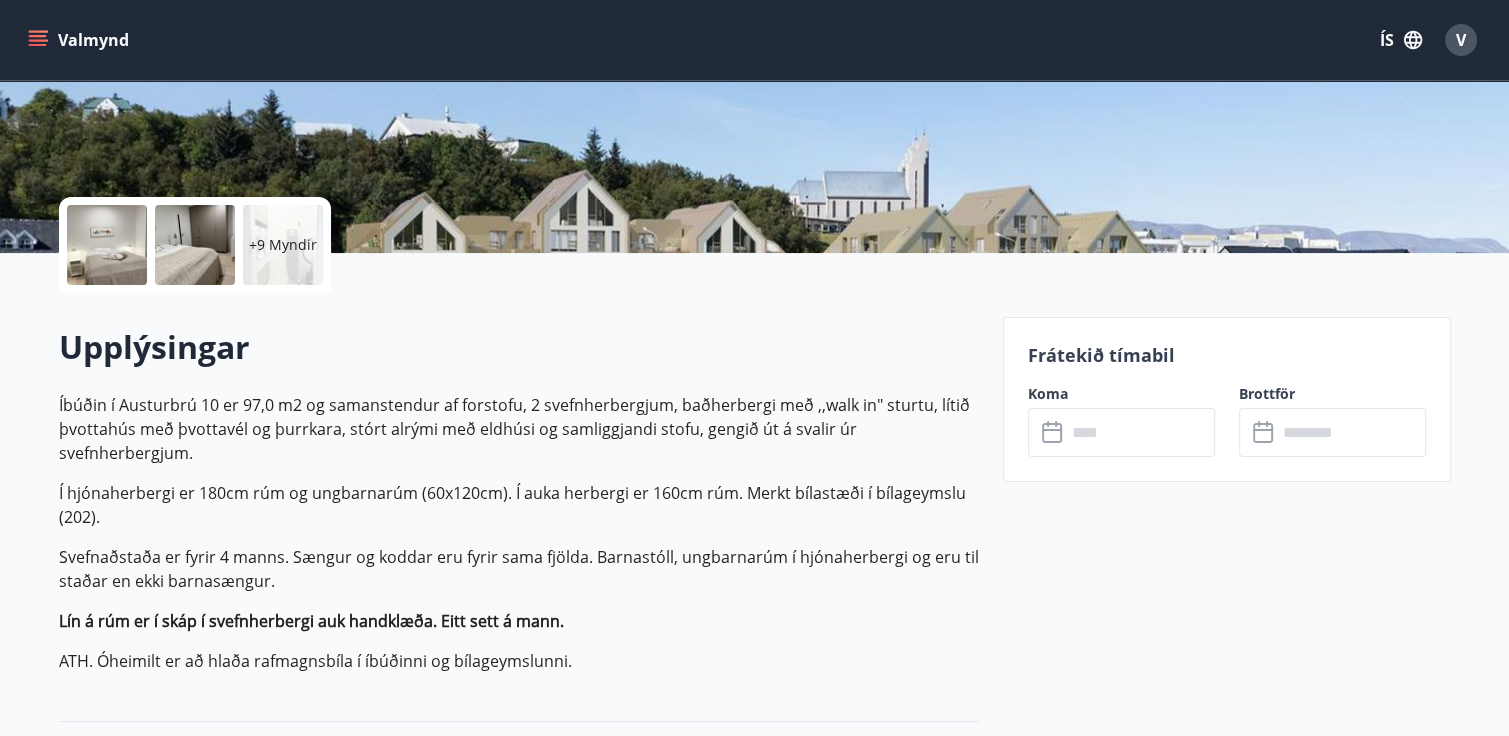 scroll, scrollTop: 360, scrollLeft: 0, axis: vertical 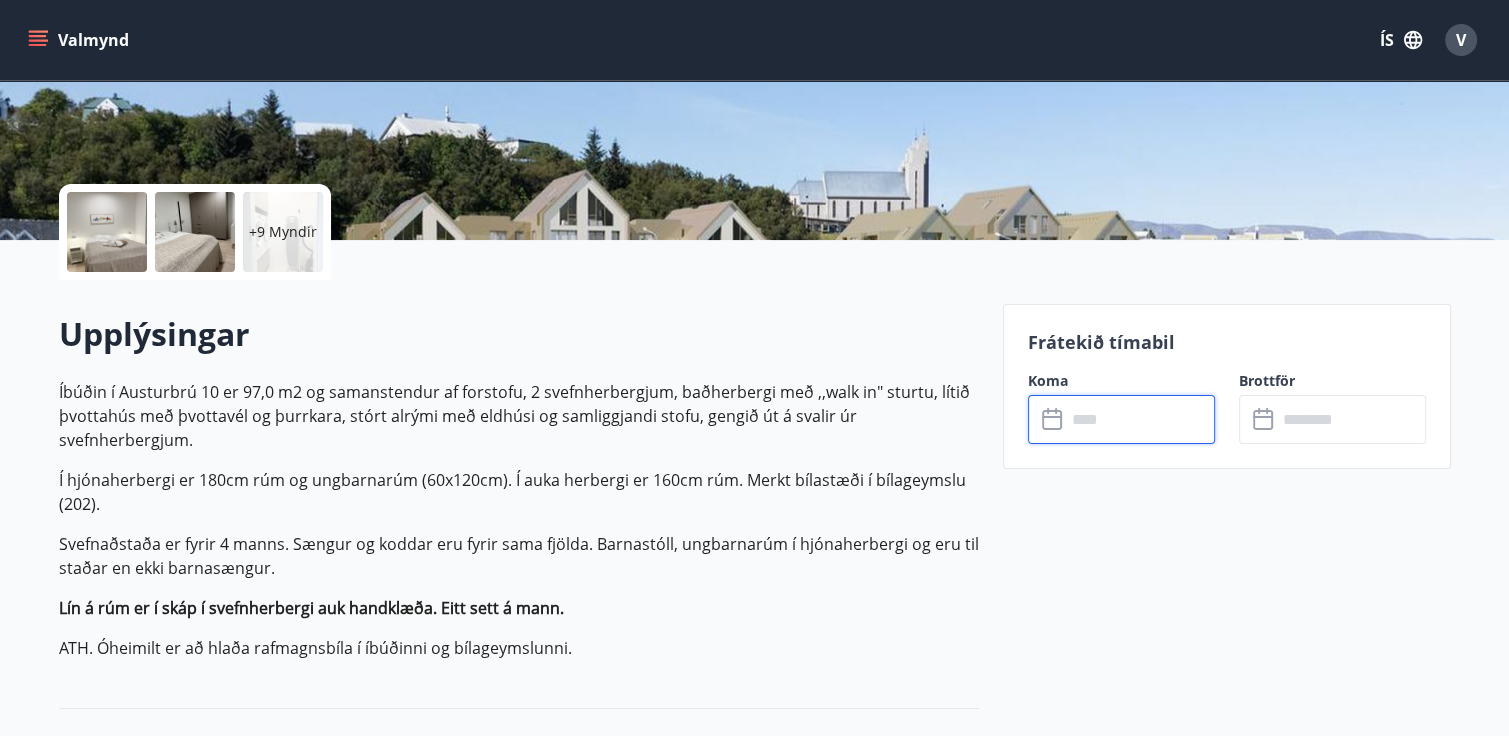 click at bounding box center [1140, 419] 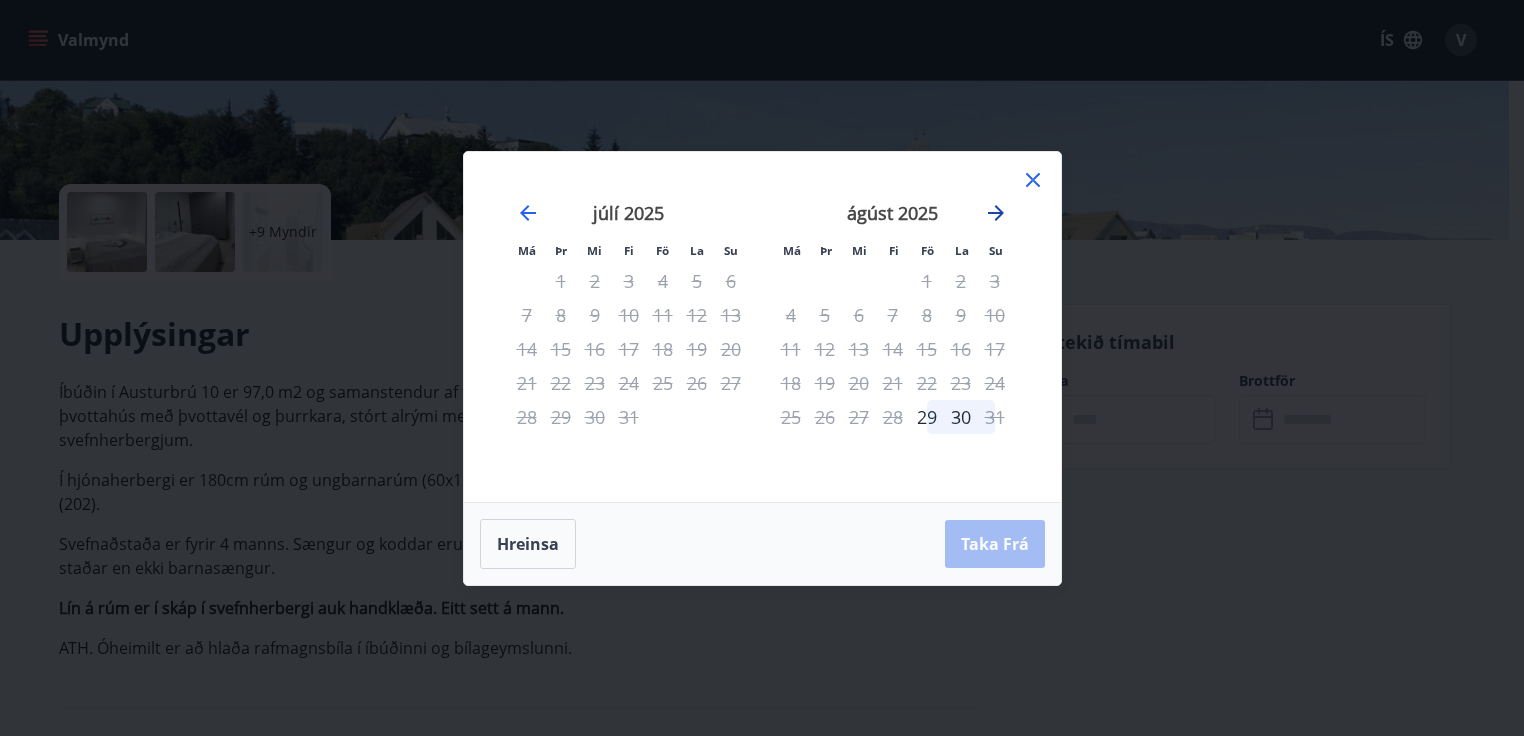 click 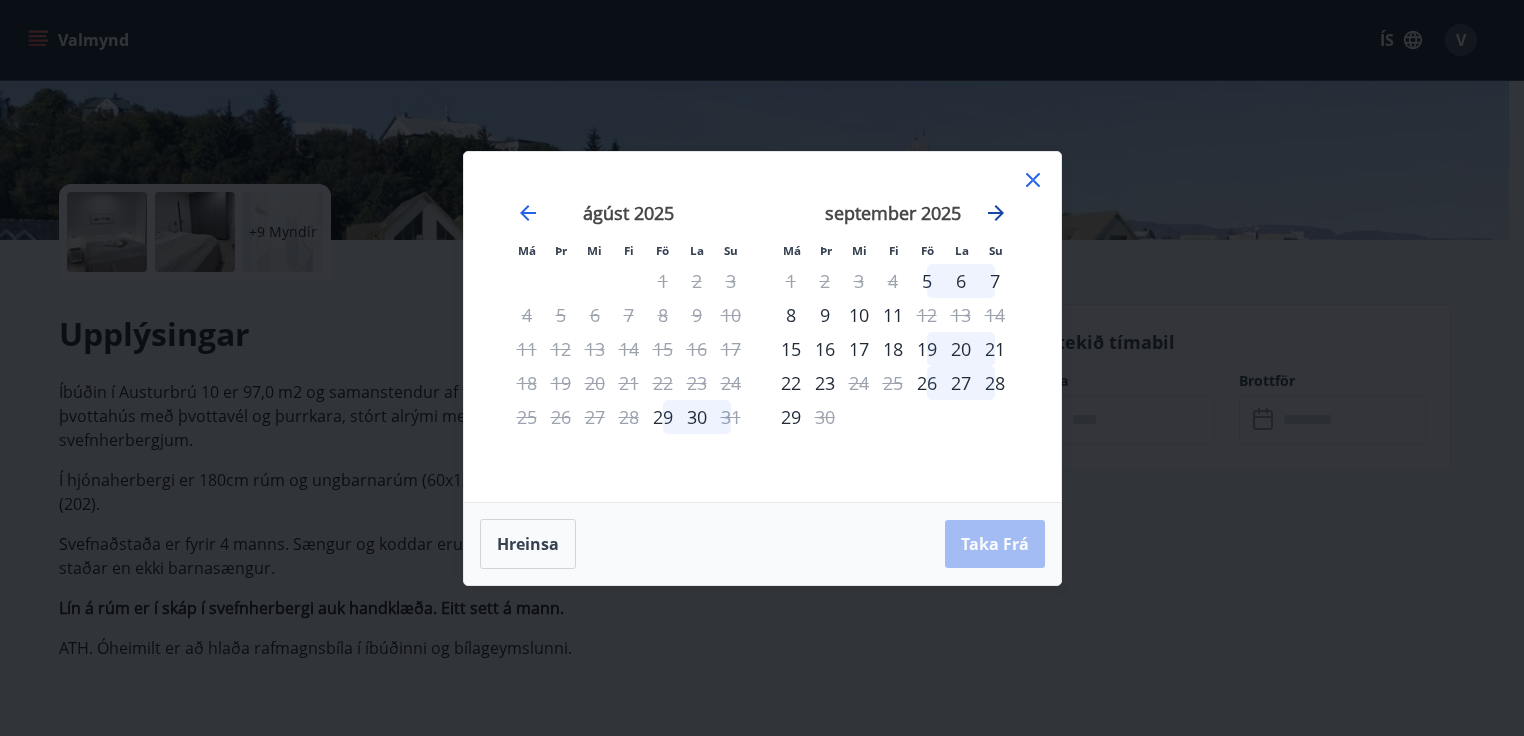 click 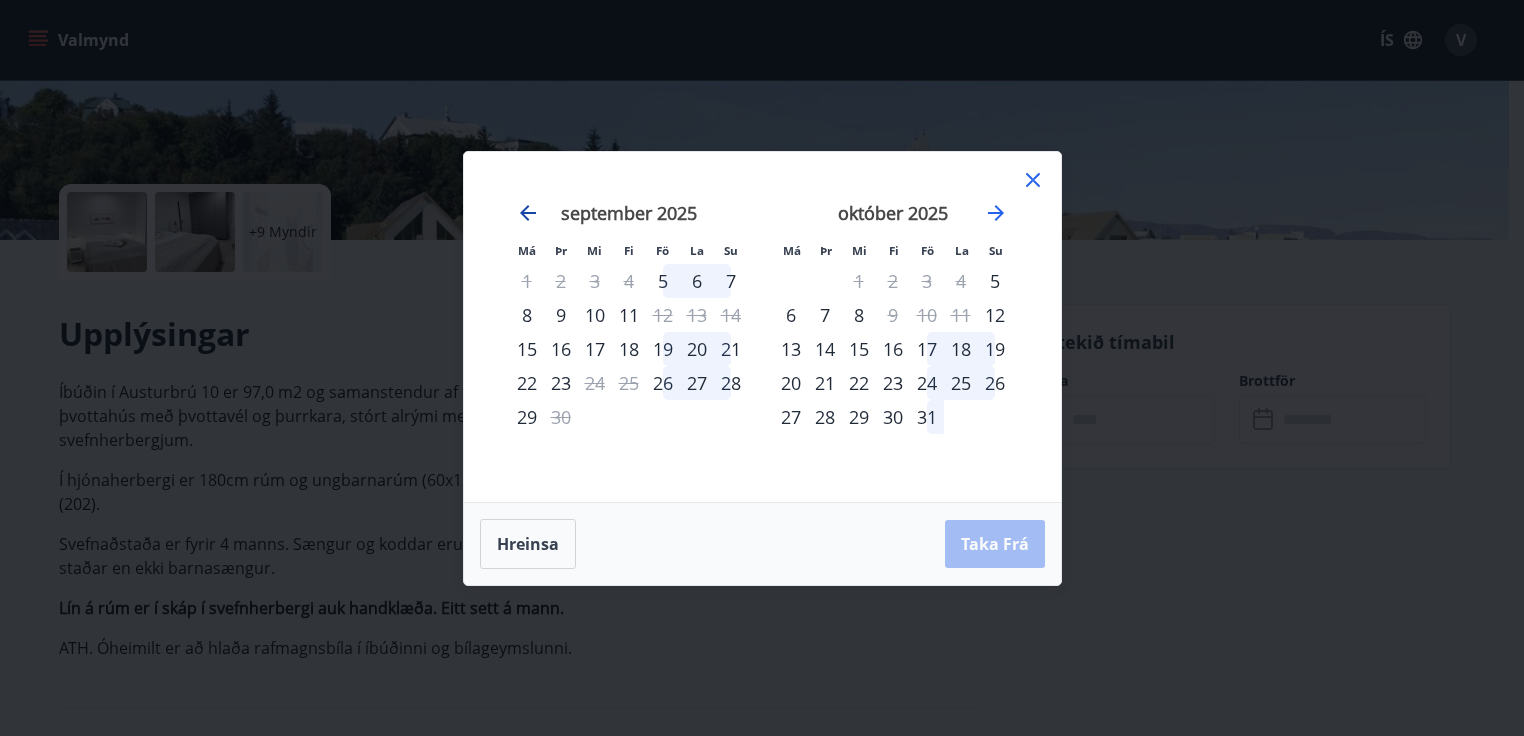 click 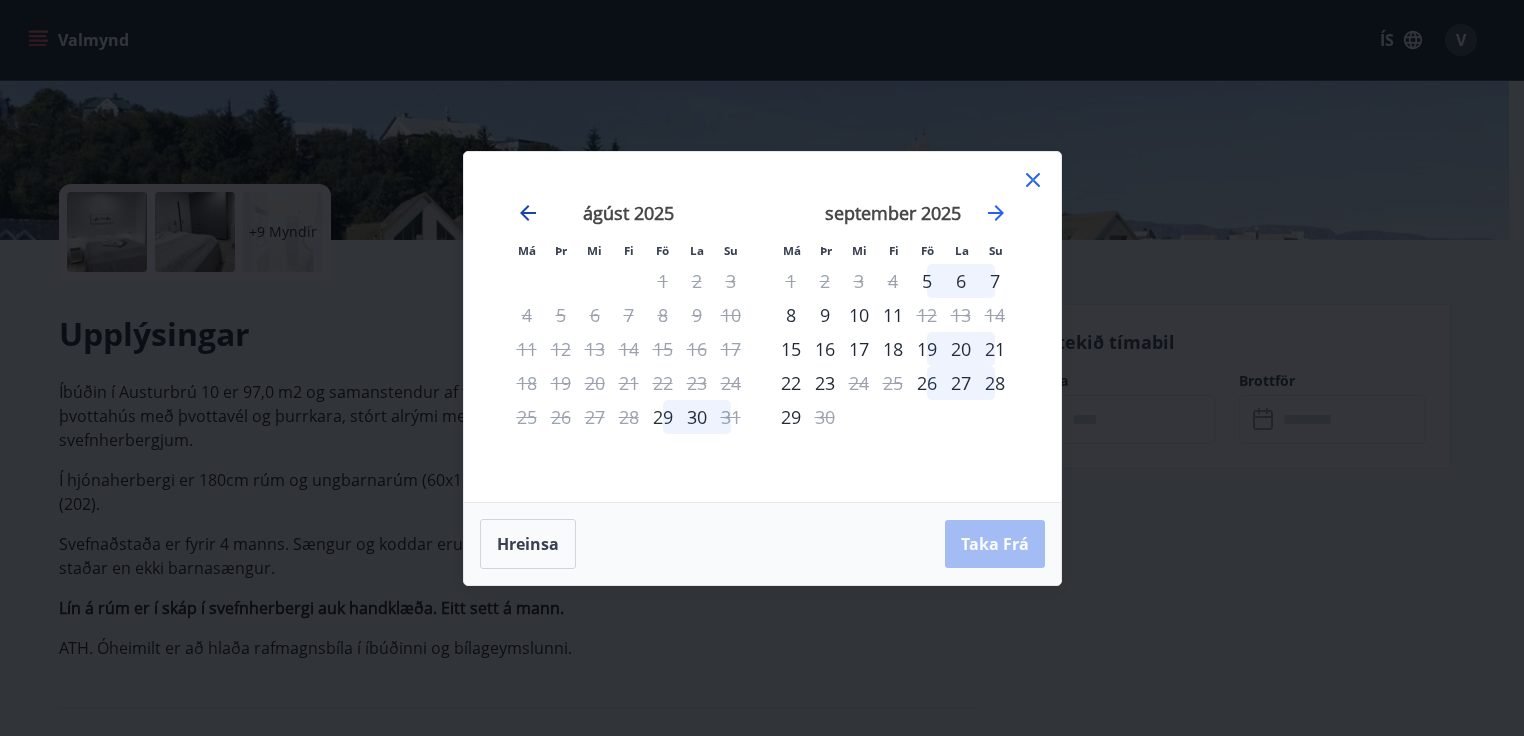 click 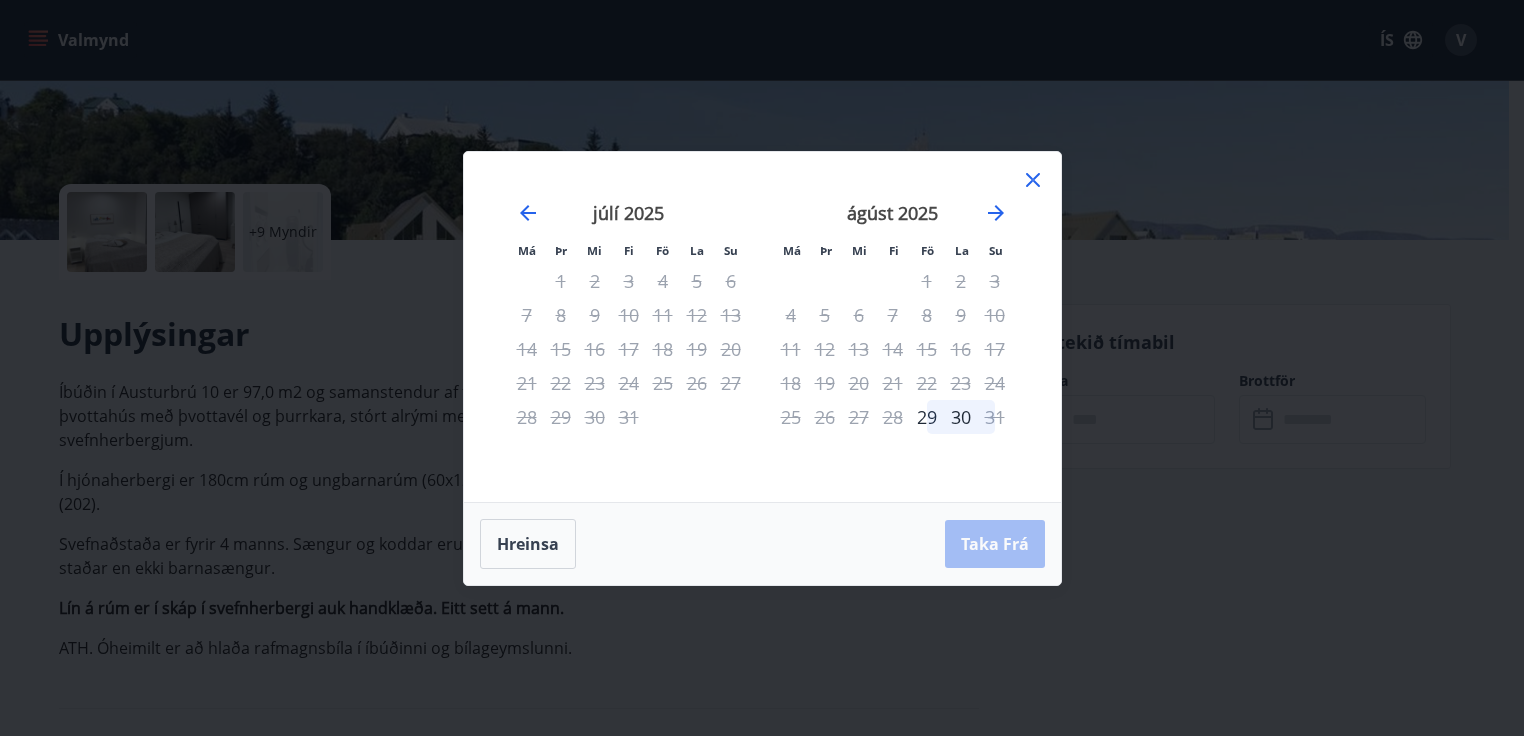 click 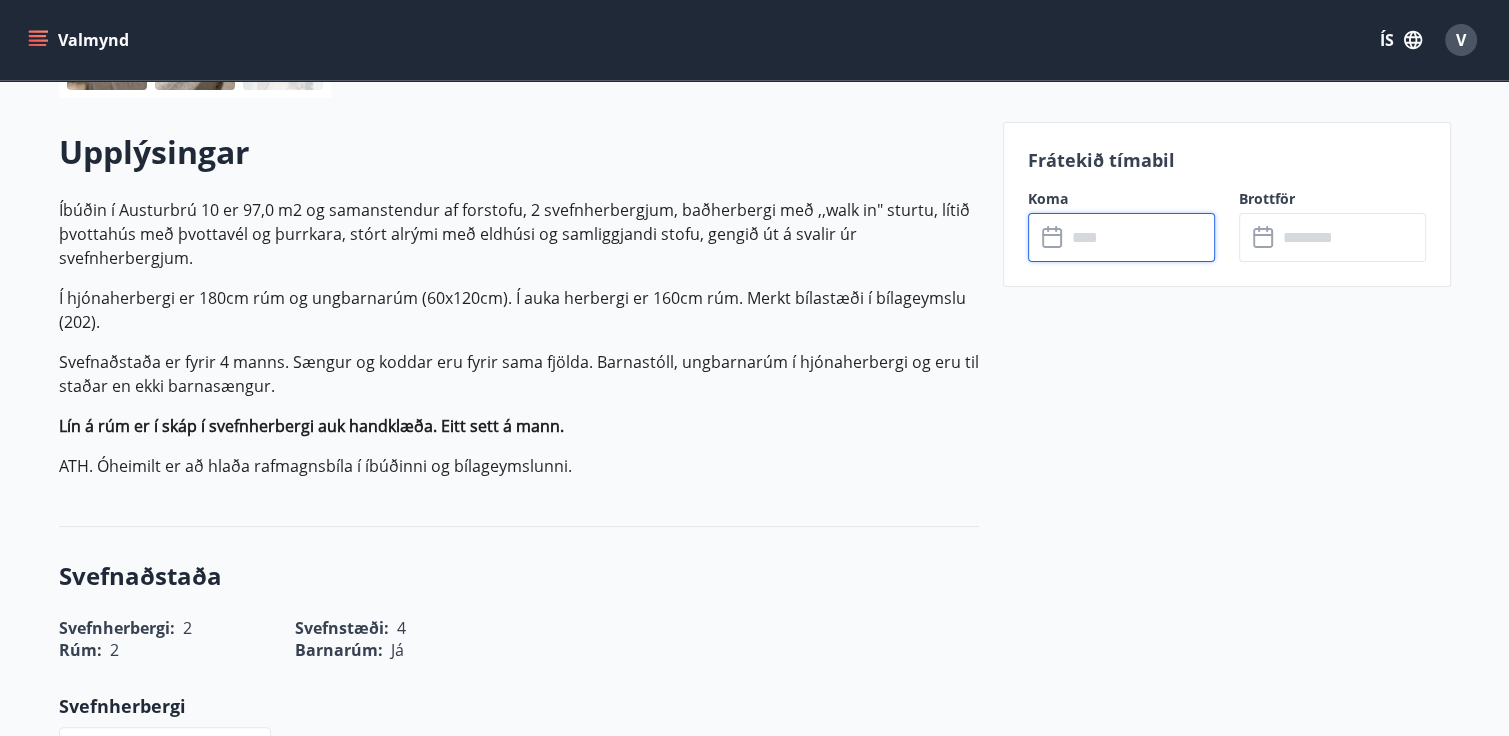 scroll, scrollTop: 440, scrollLeft: 0, axis: vertical 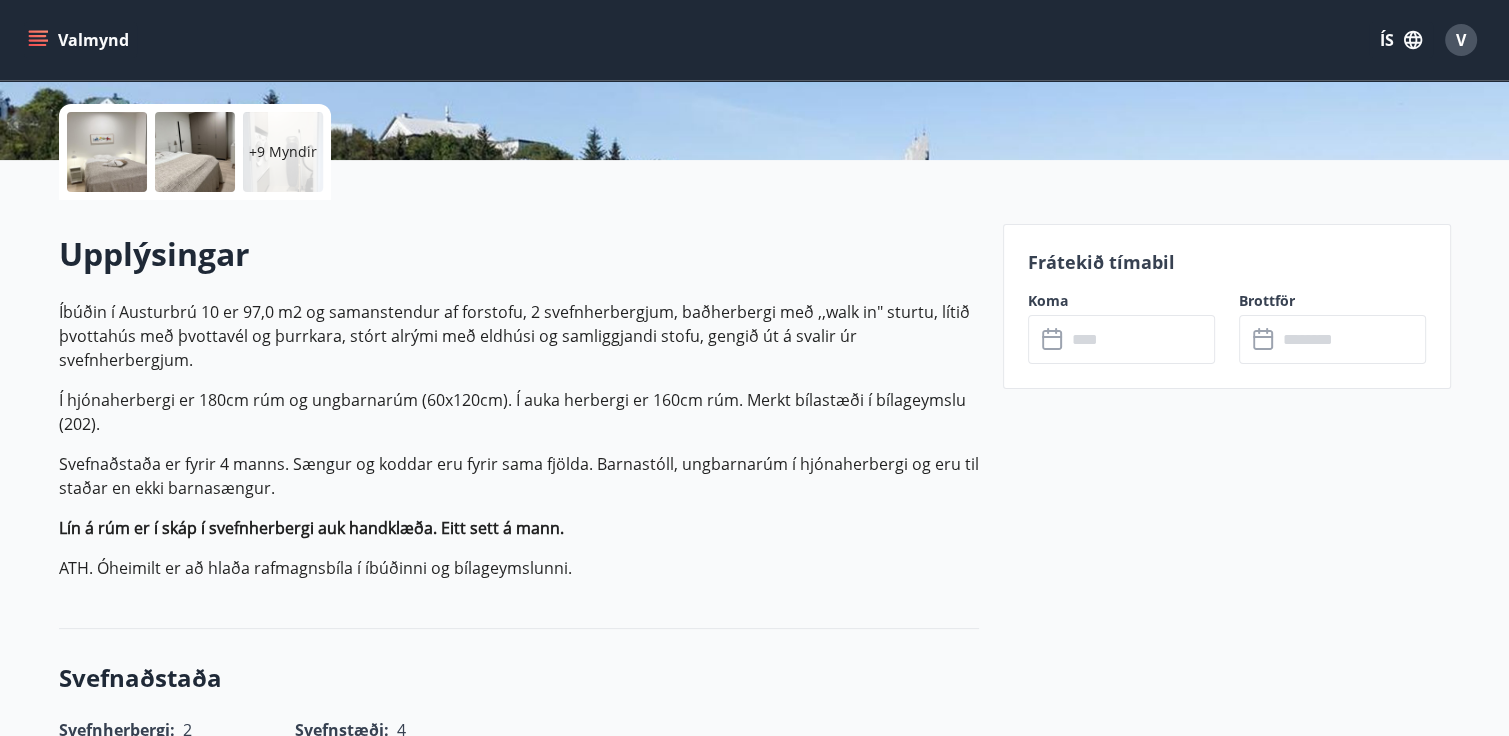 click 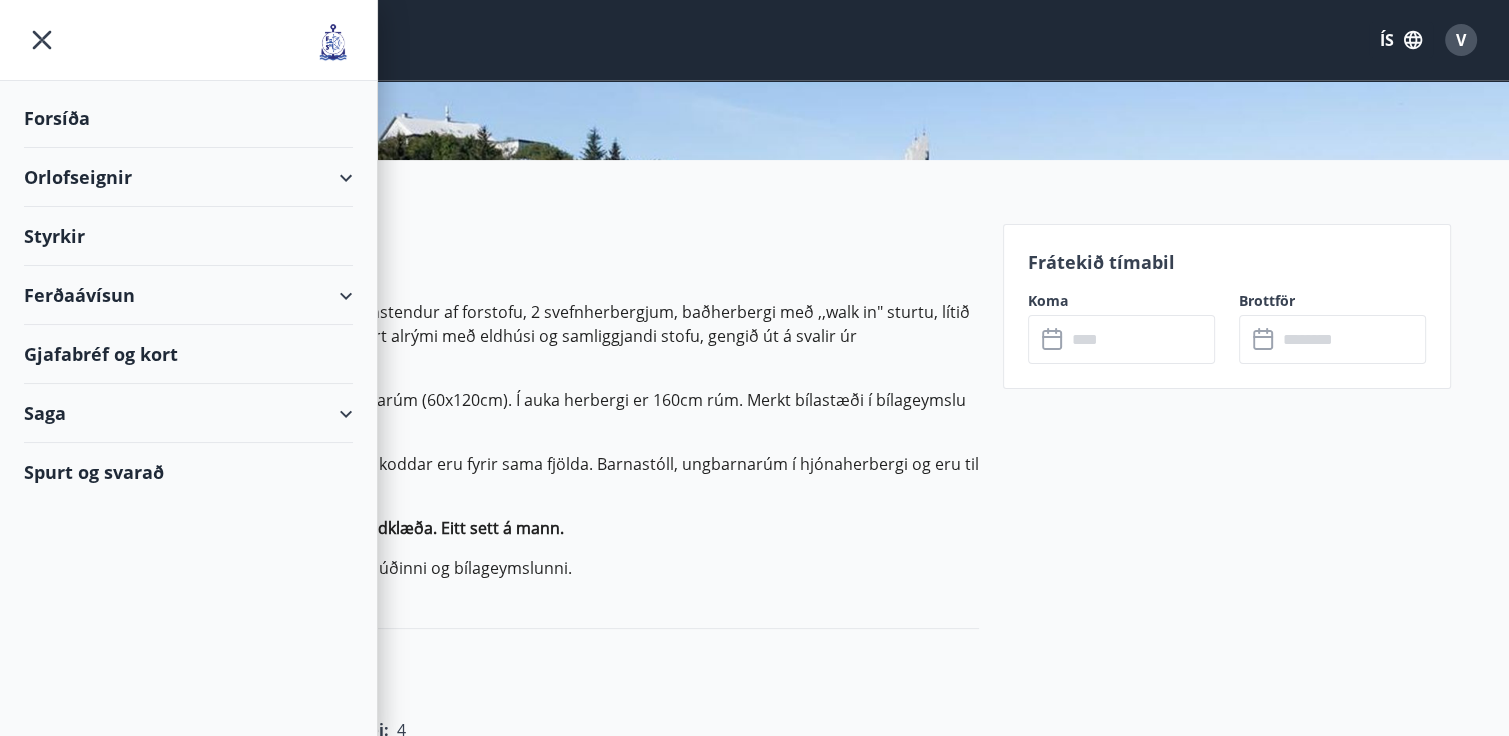 click on "Orlofseignir" at bounding box center [188, 177] 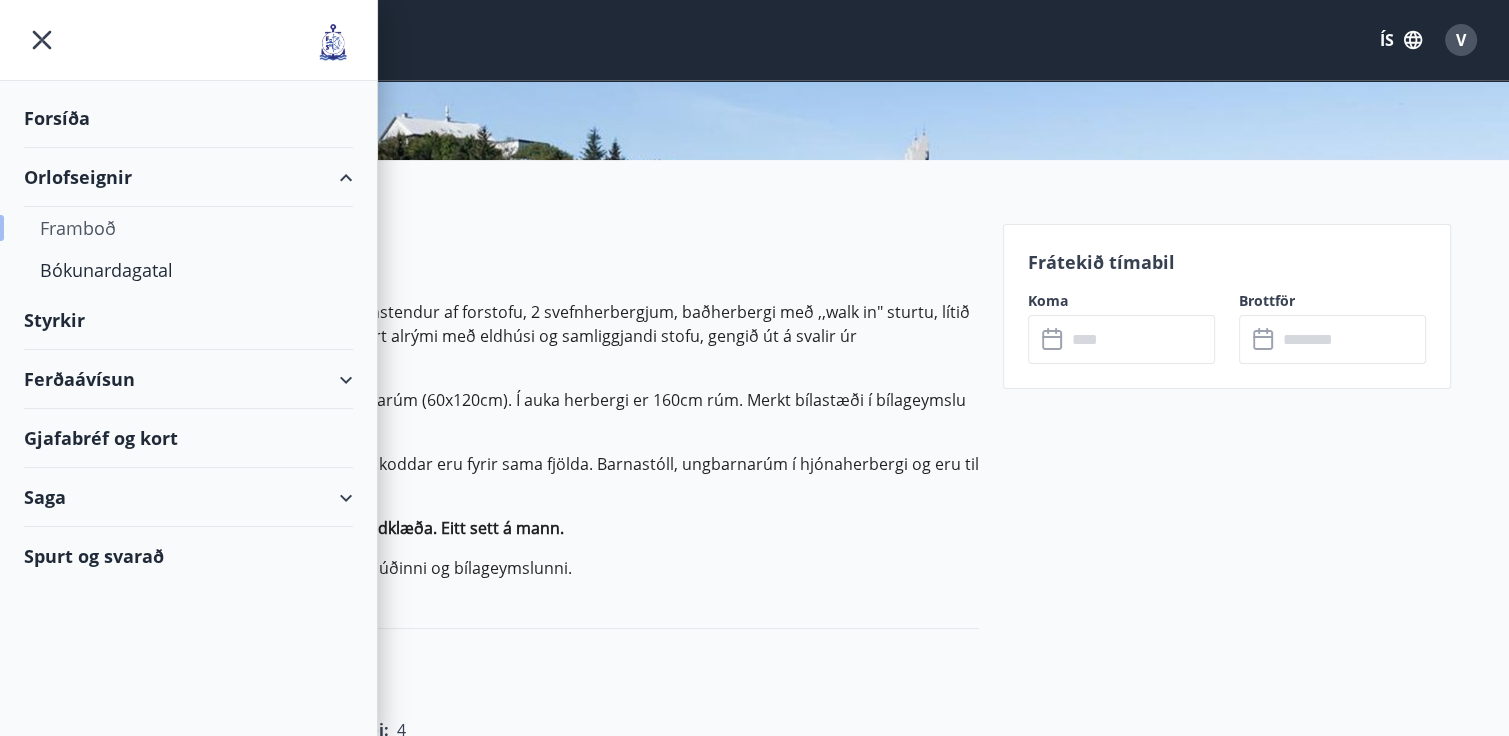 click on "Framboð" at bounding box center (188, 228) 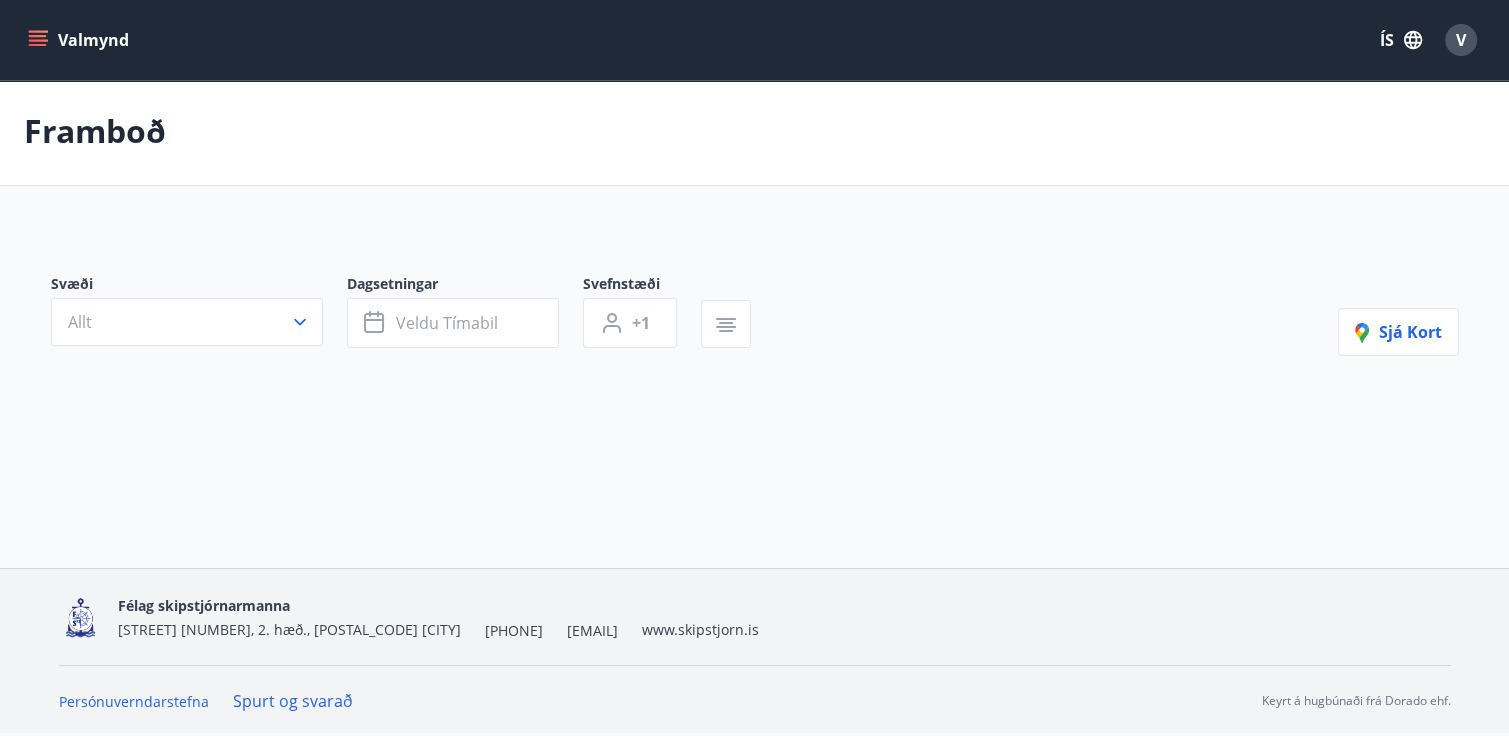scroll, scrollTop: 0, scrollLeft: 0, axis: both 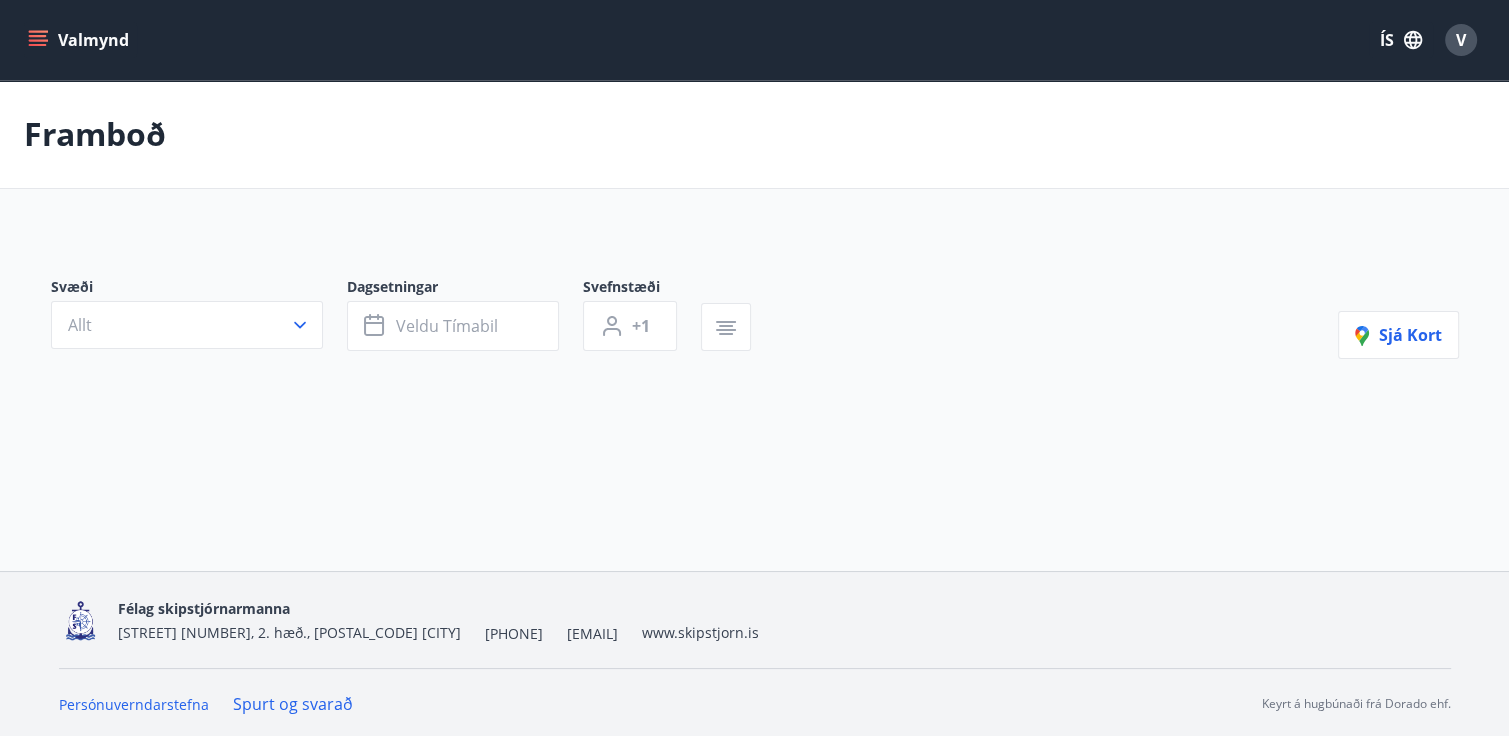 click on "Framboð Svæði Allt Dagsetningar Veldu tímabil Svefnstæði +1 Sjá kort" at bounding box center (754, 275) 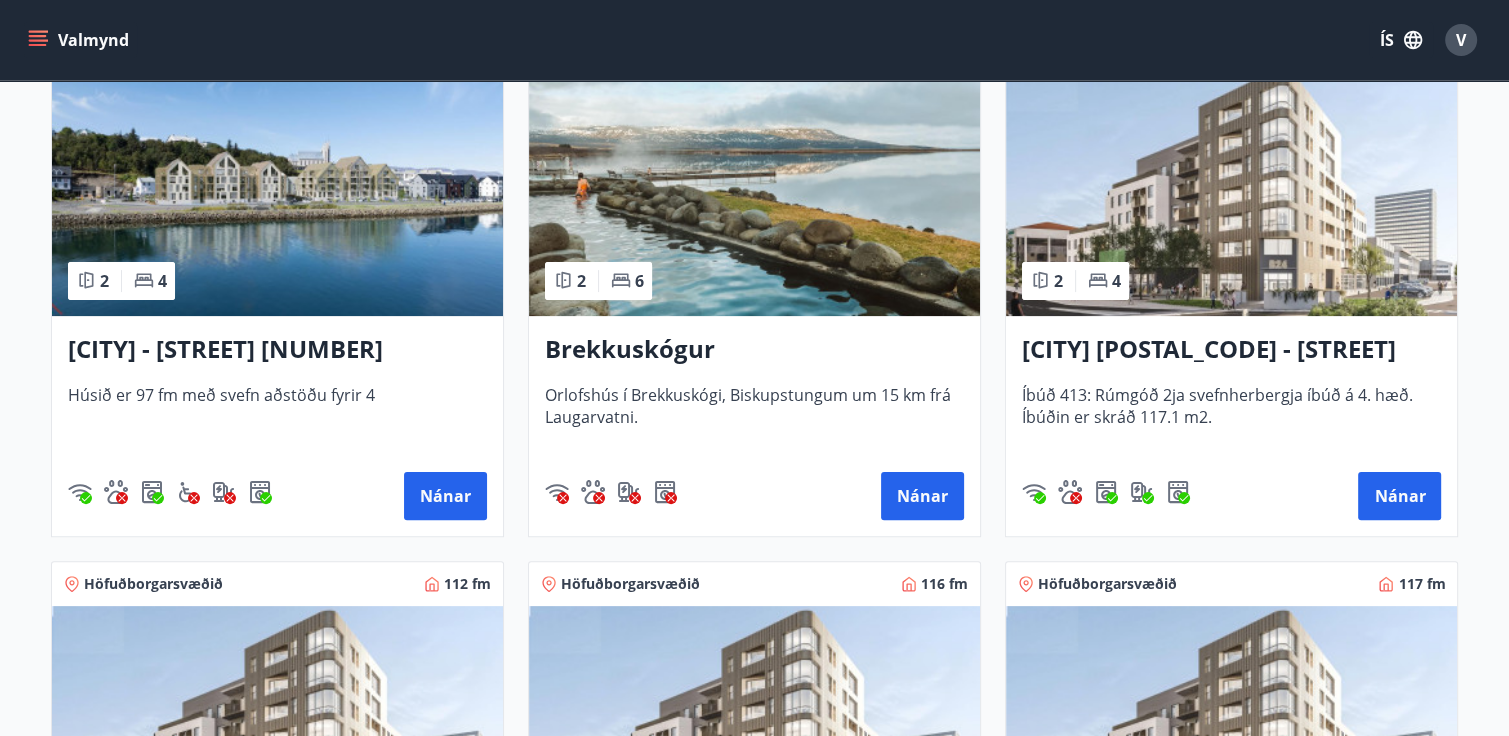 scroll, scrollTop: 480, scrollLeft: 0, axis: vertical 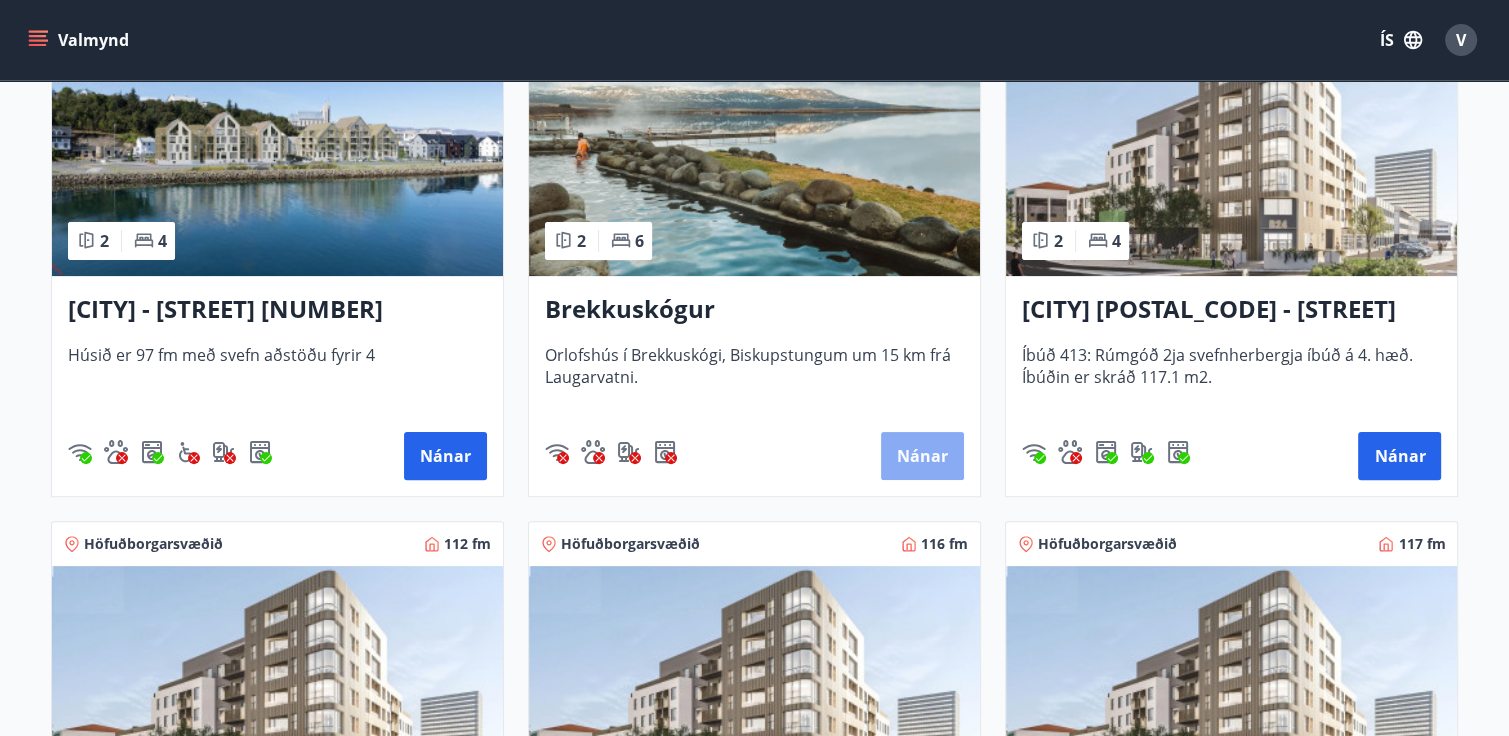 click on "Nánar" at bounding box center [922, 456] 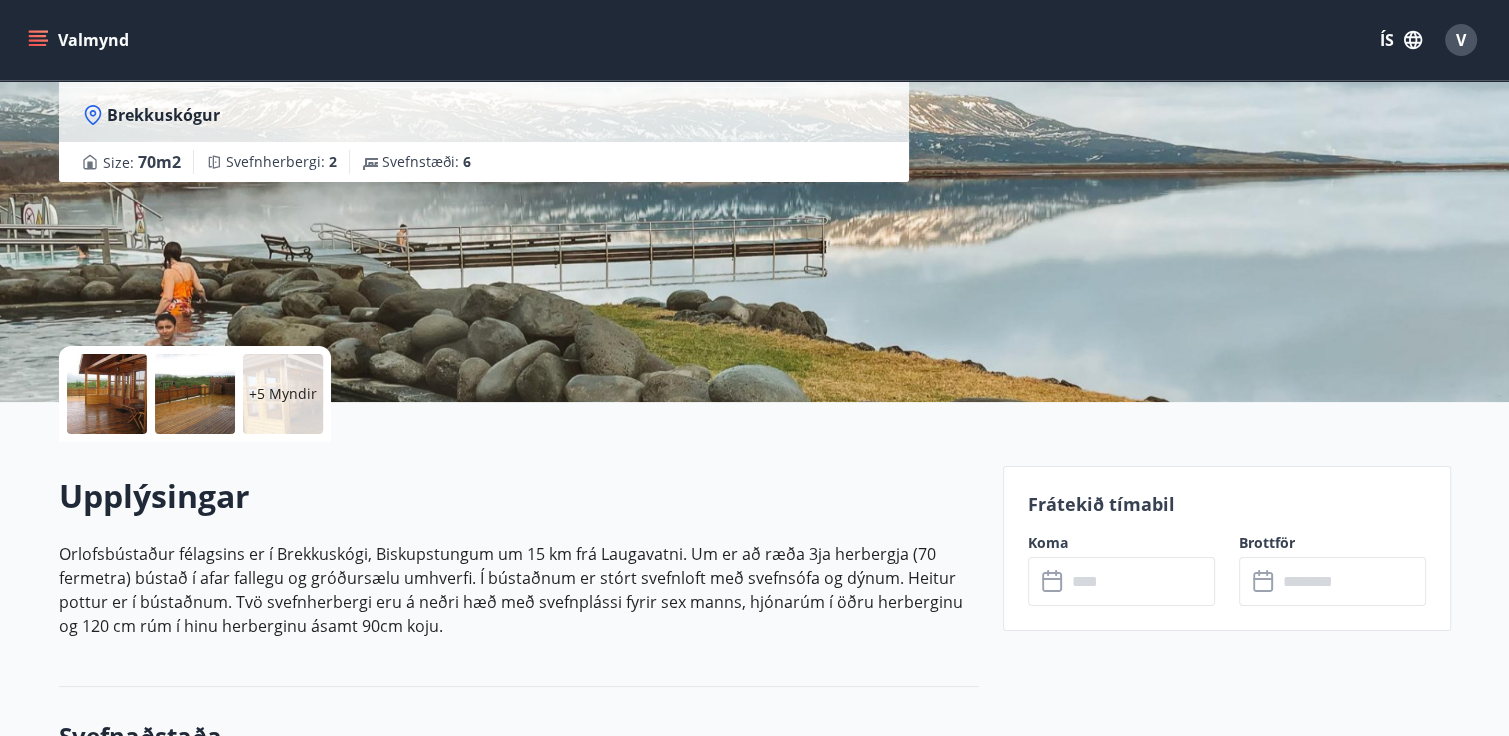 scroll, scrollTop: 200, scrollLeft: 0, axis: vertical 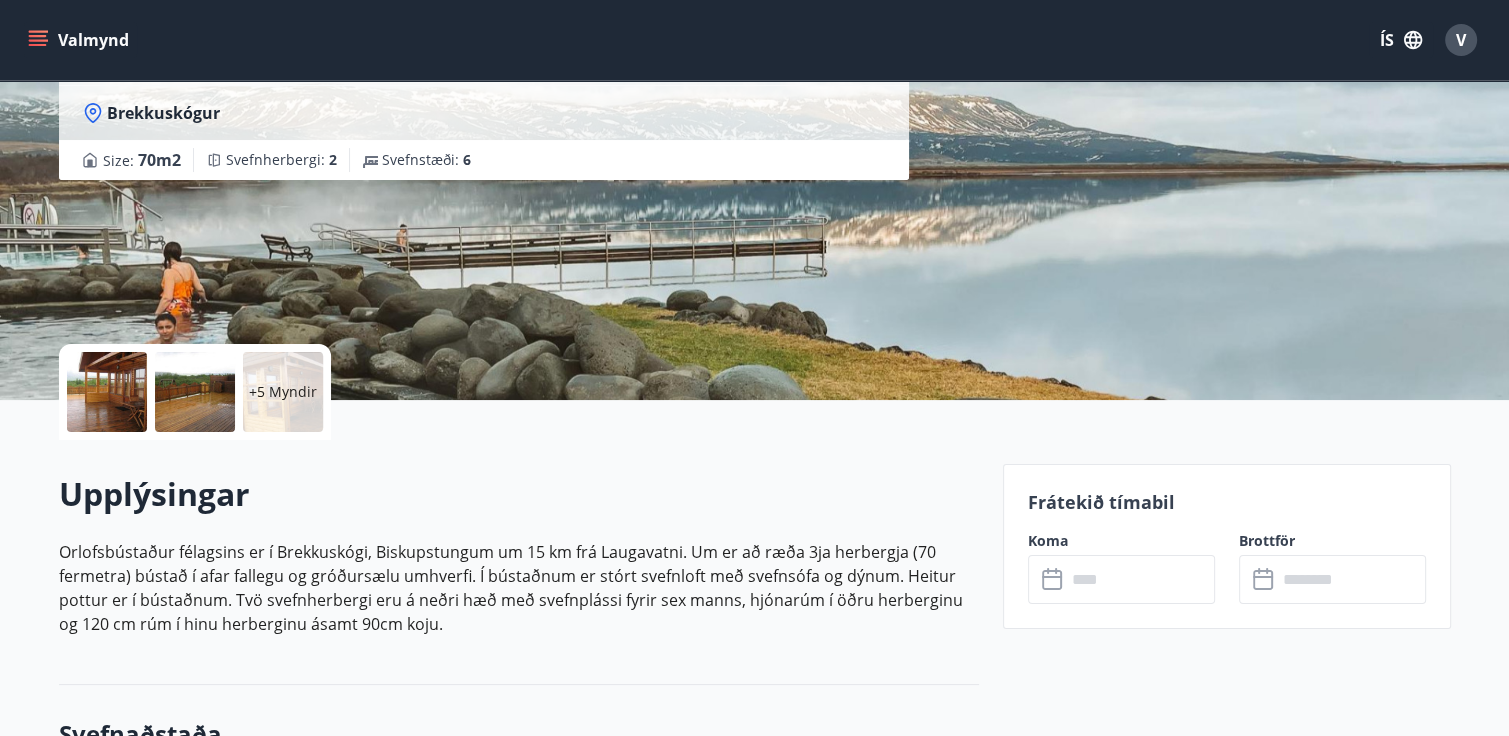 click on "+5 Myndir" at bounding box center (283, 392) 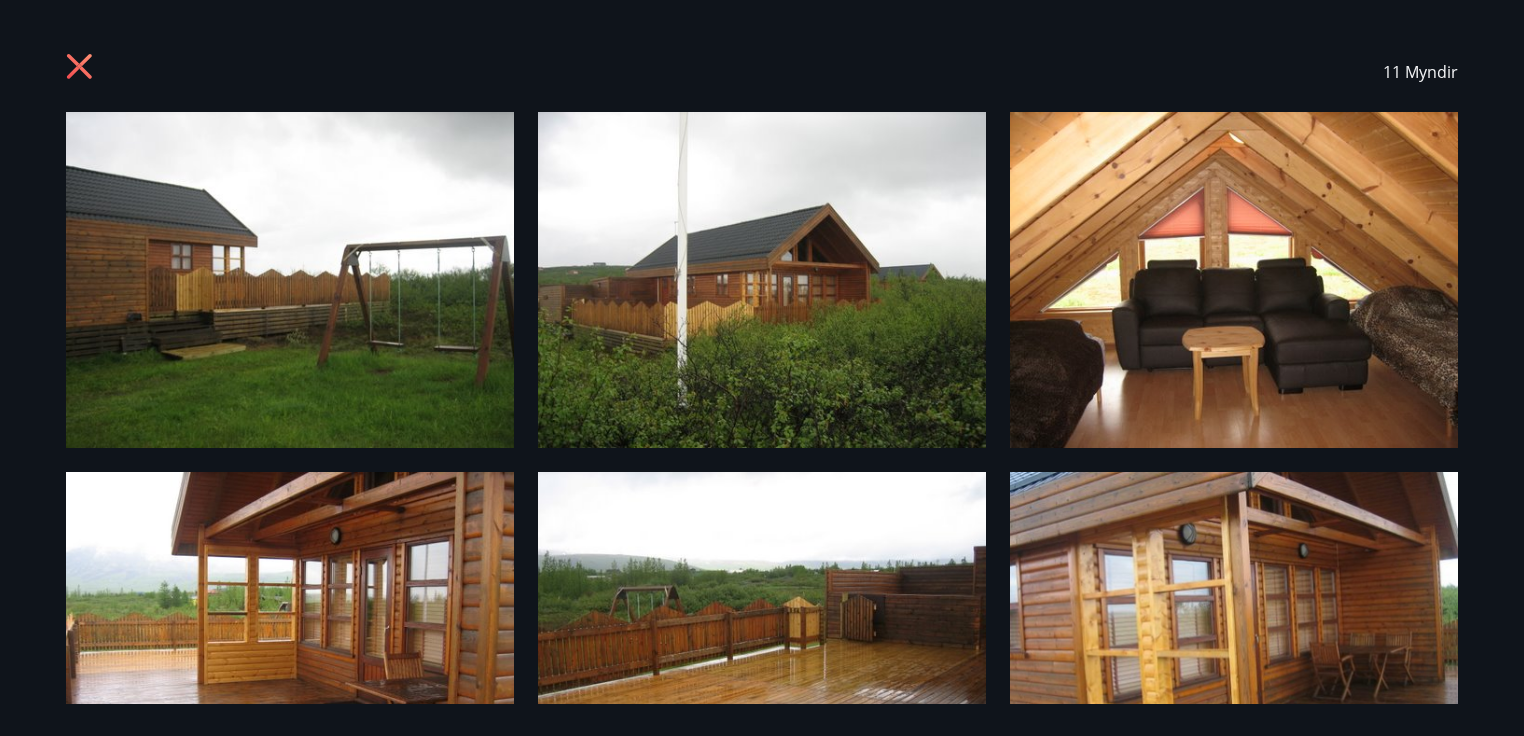 drag, startPoint x: 1487, startPoint y: 451, endPoint x: 1488, endPoint y: 483, distance: 32.01562 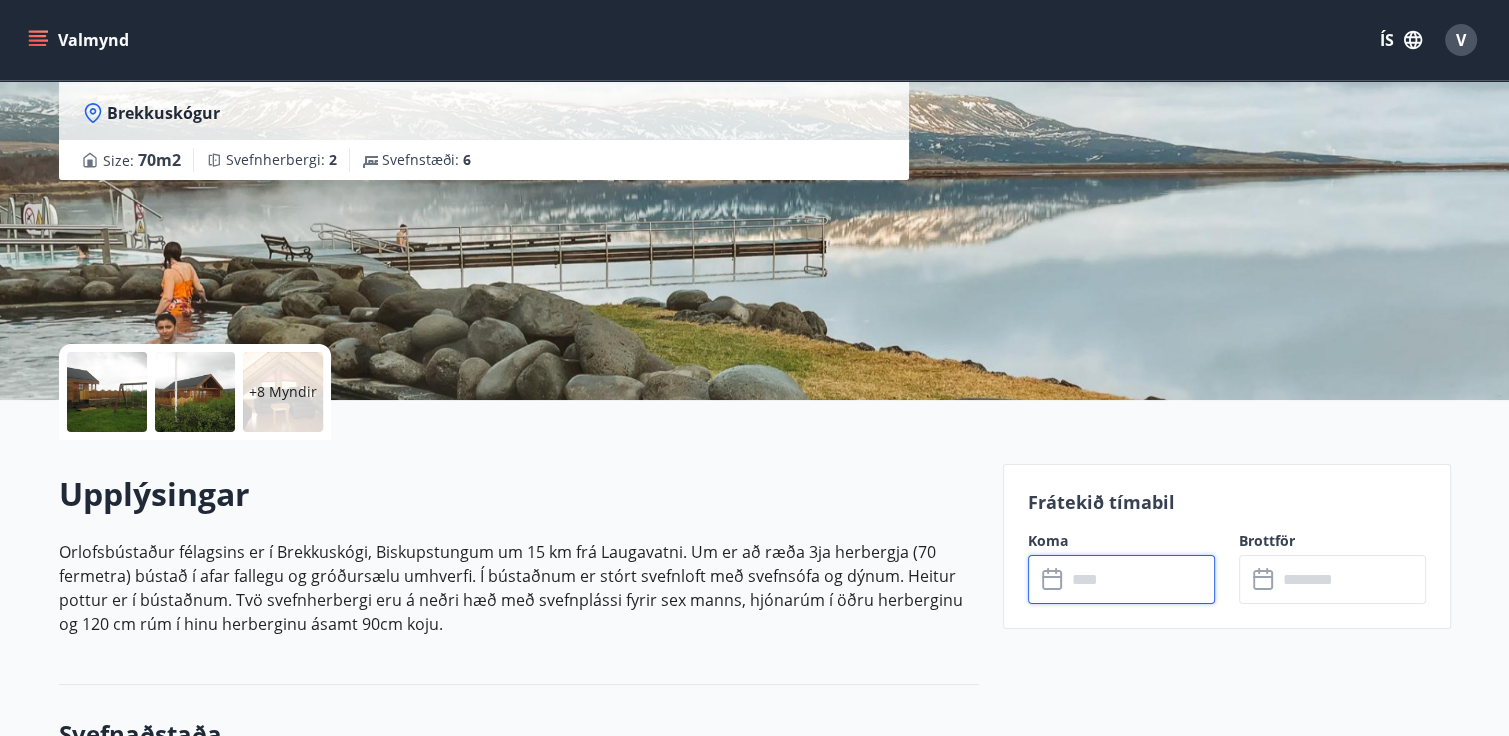 click at bounding box center [1140, 579] 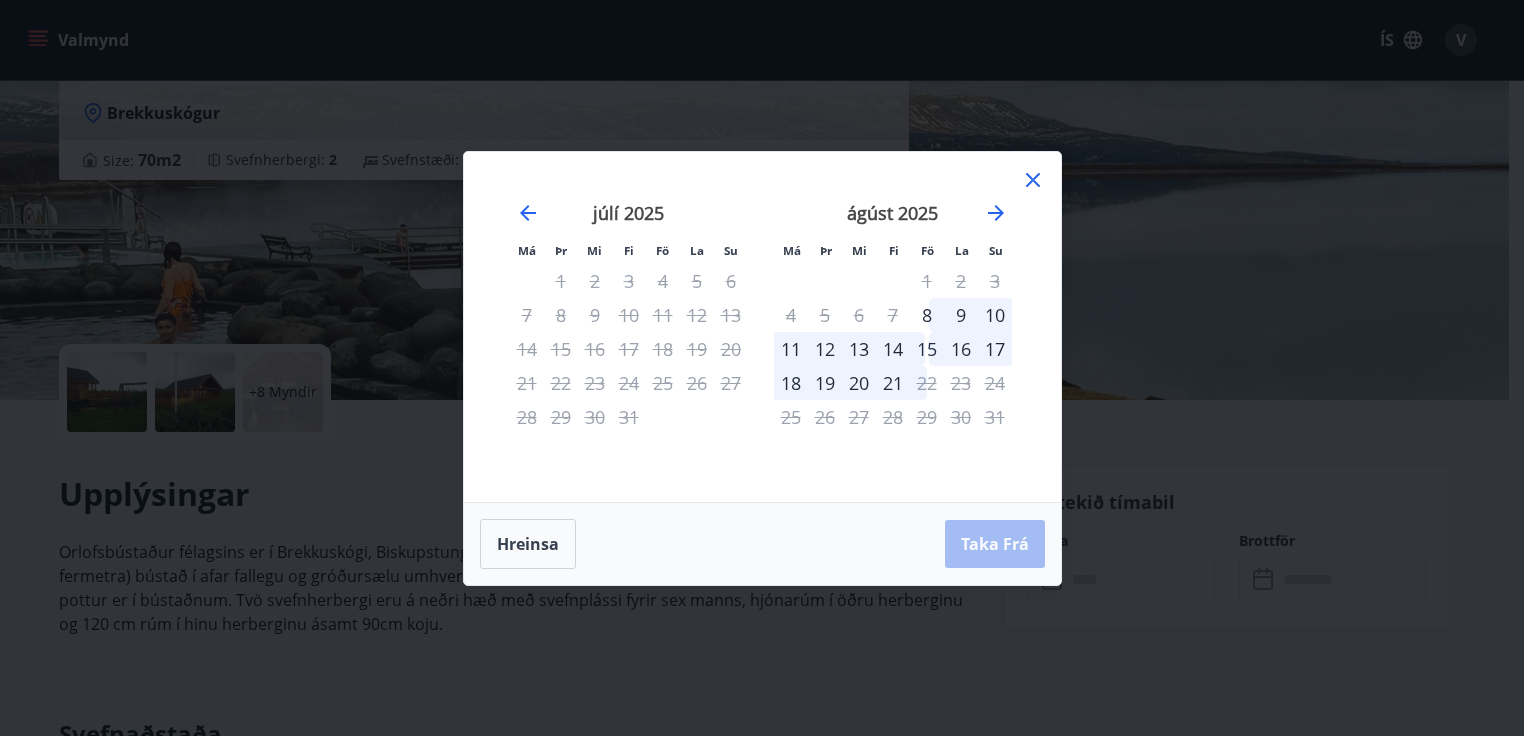 click 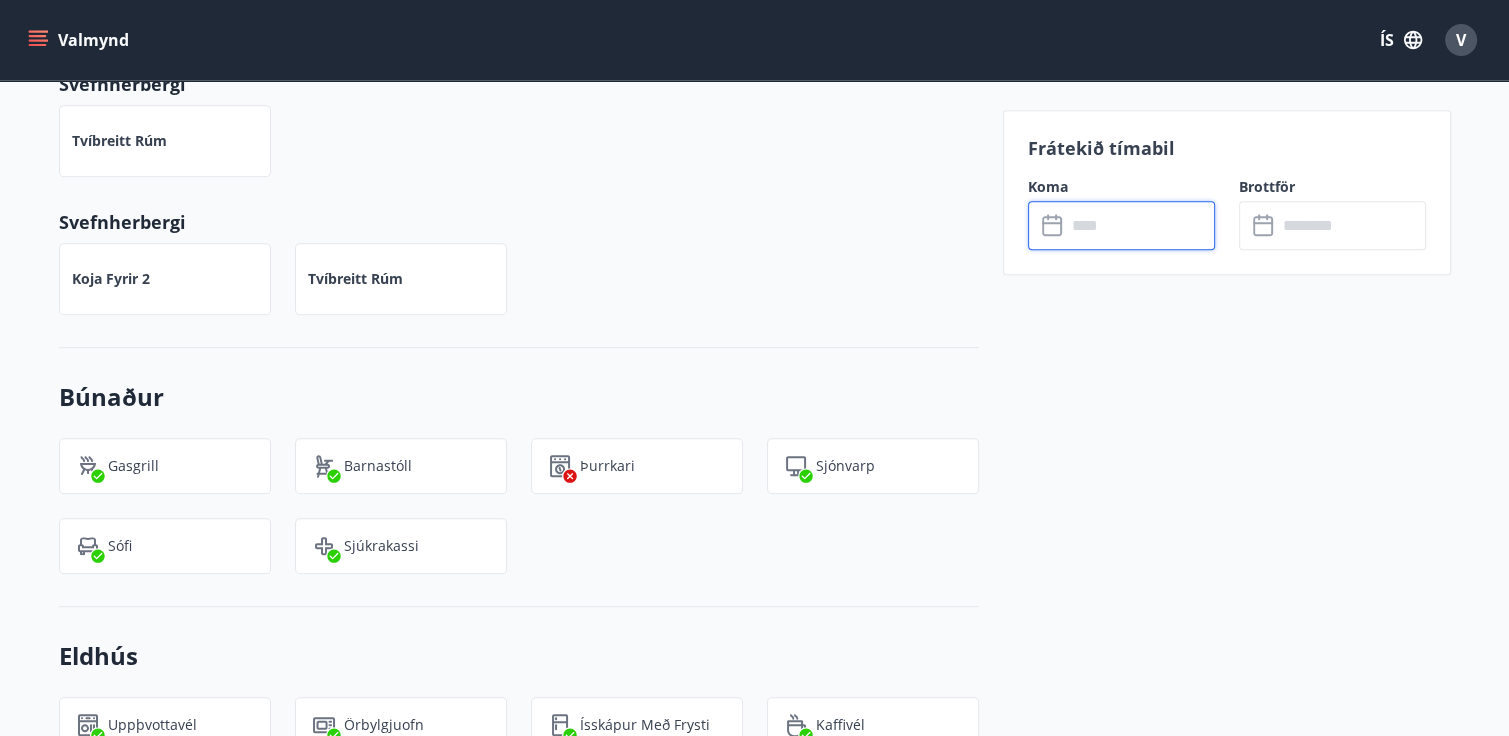 scroll, scrollTop: 983, scrollLeft: 0, axis: vertical 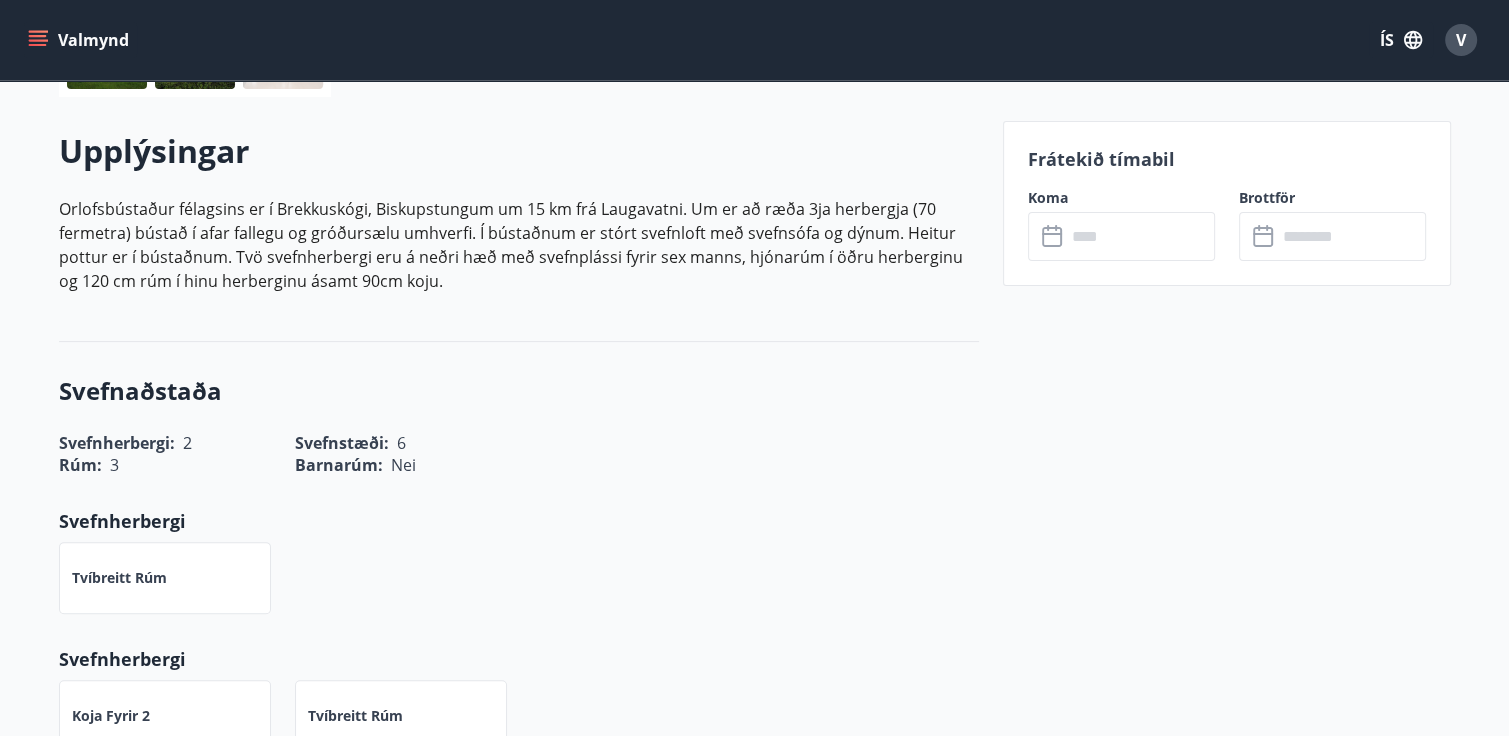 click on "Valmynd" at bounding box center (80, 40) 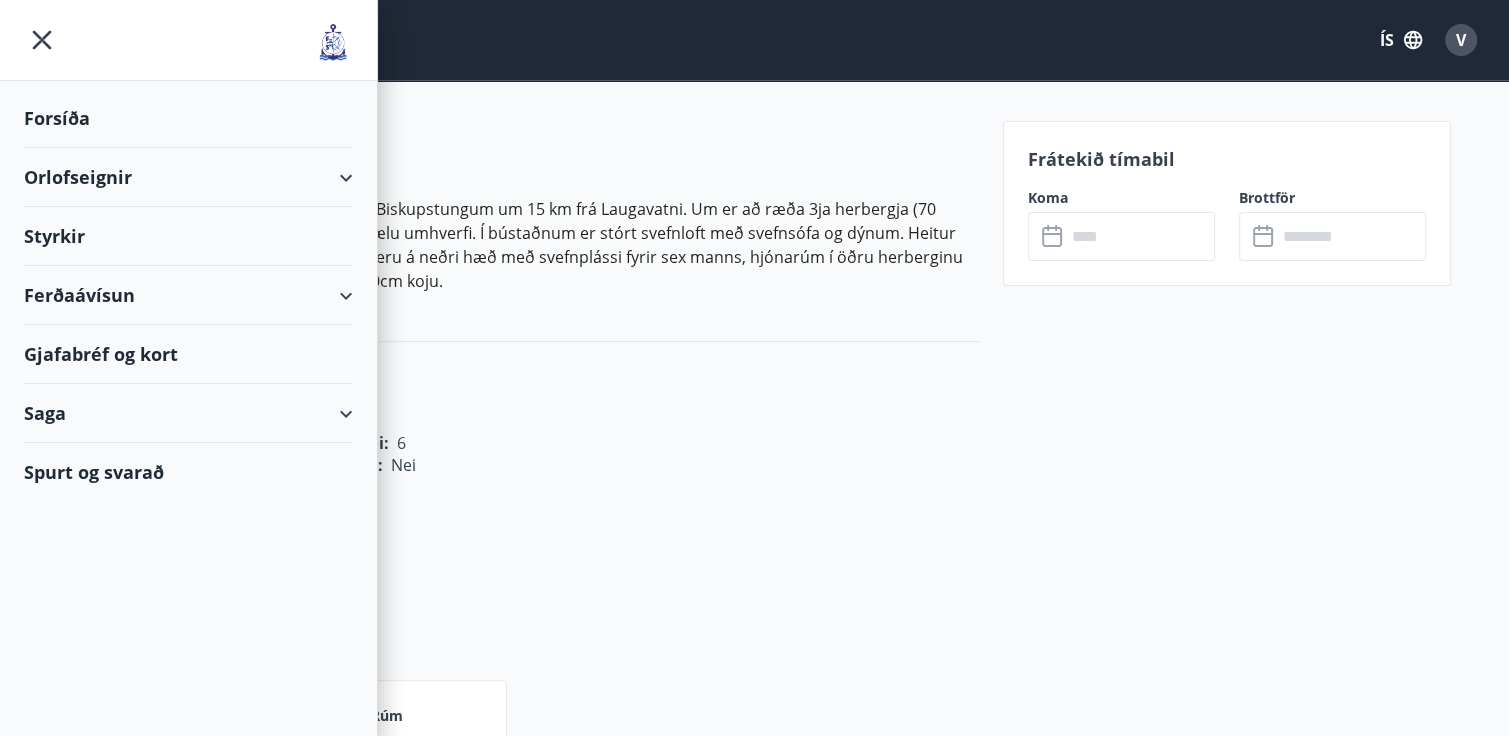 click on "Orlofseignir" at bounding box center [188, 177] 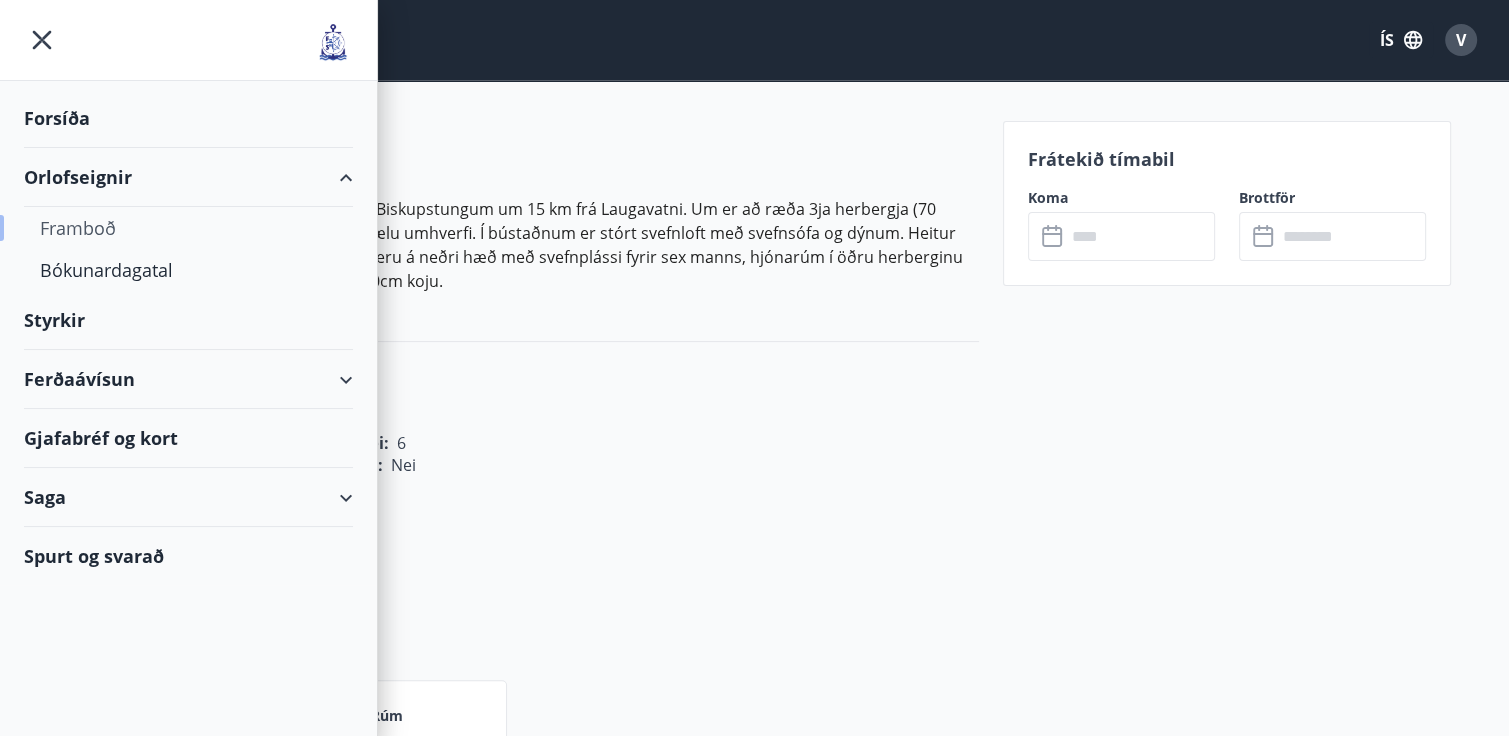 click on "Framboð" at bounding box center [188, 228] 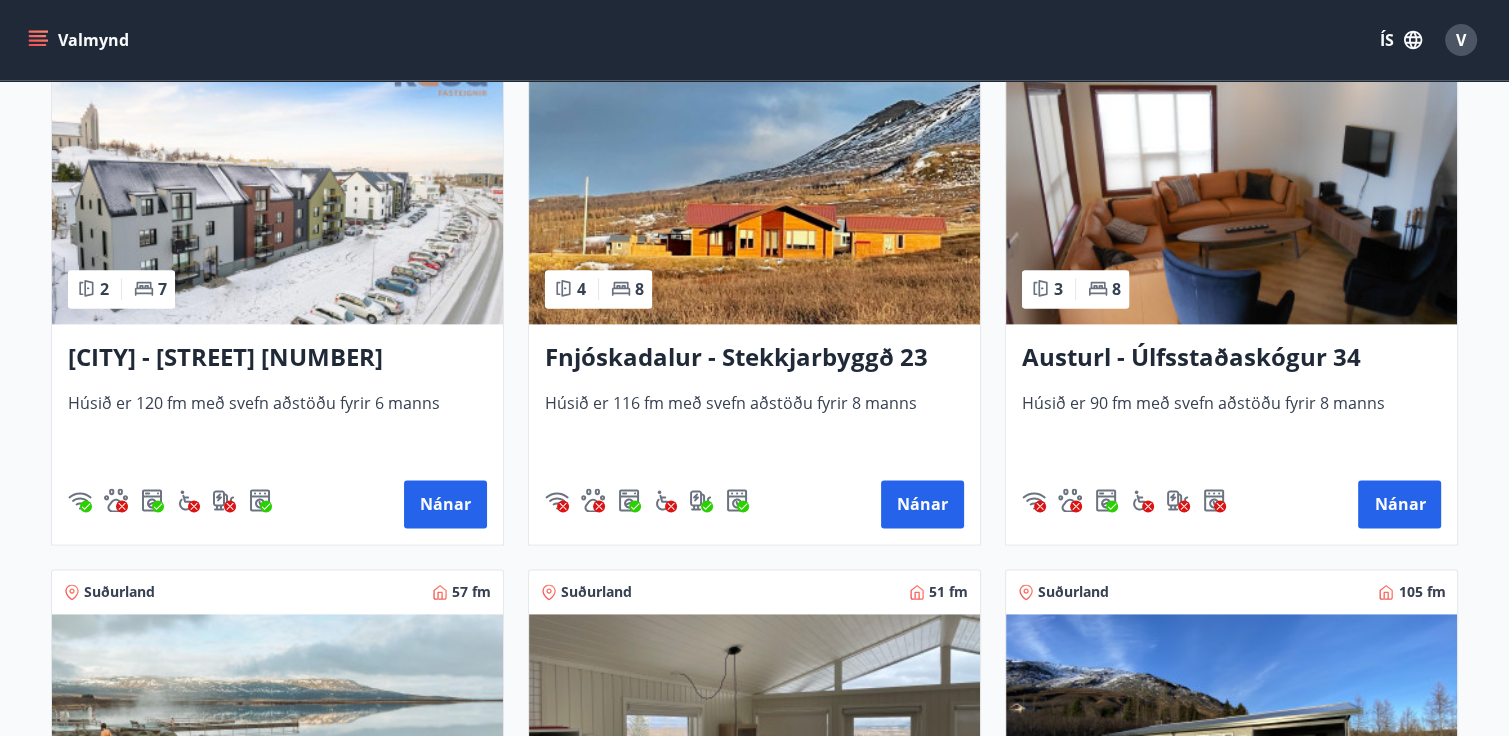 scroll, scrollTop: 2640, scrollLeft: 0, axis: vertical 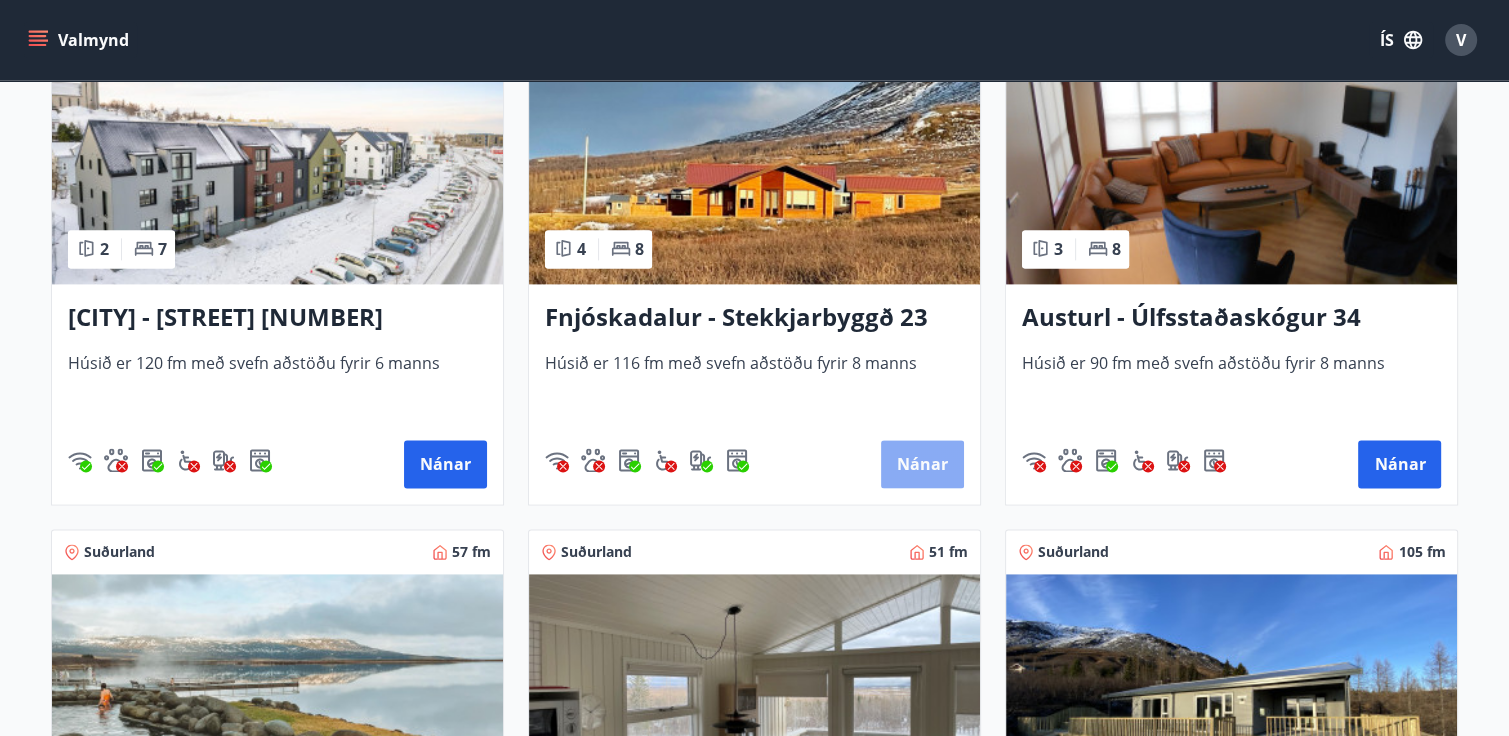 click on "Nánar" at bounding box center (922, 464) 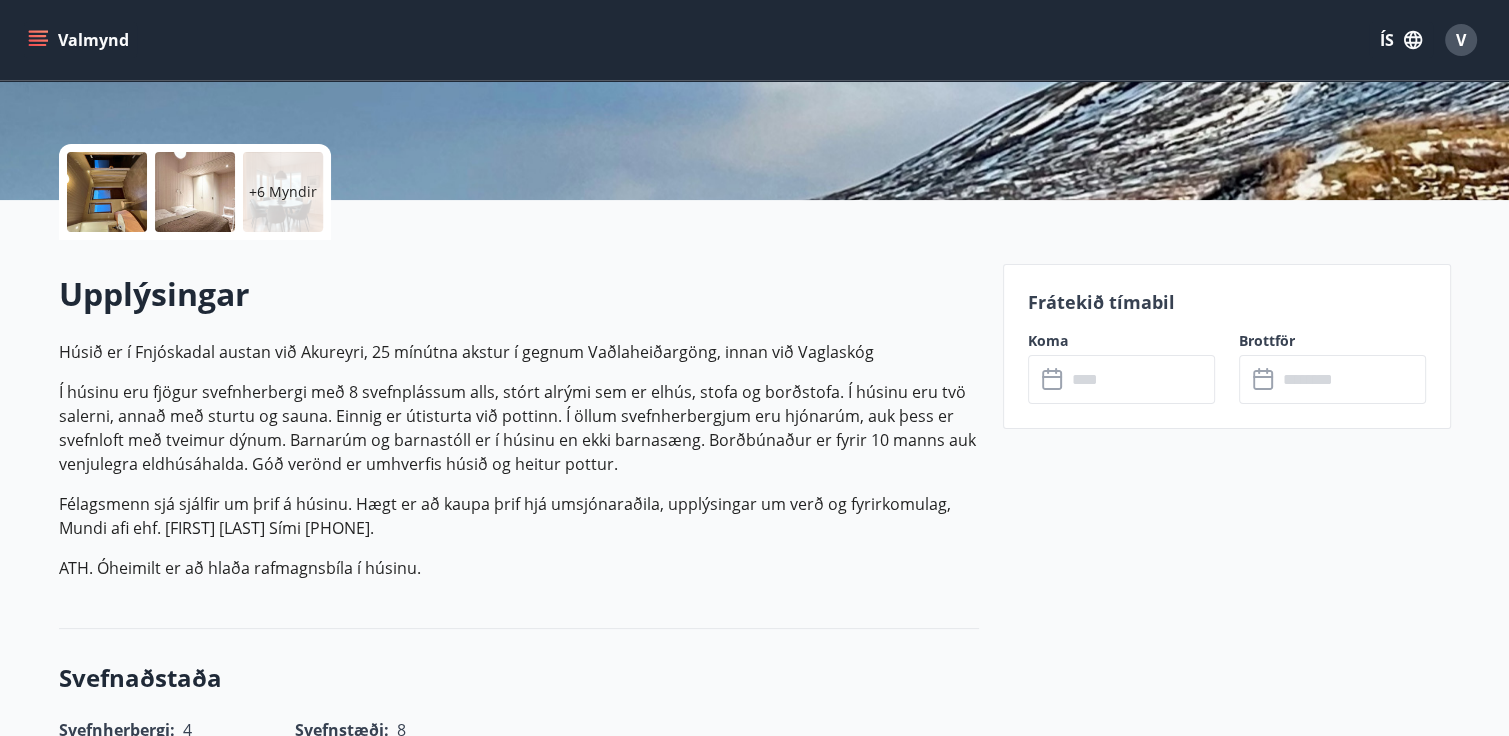 scroll, scrollTop: 440, scrollLeft: 0, axis: vertical 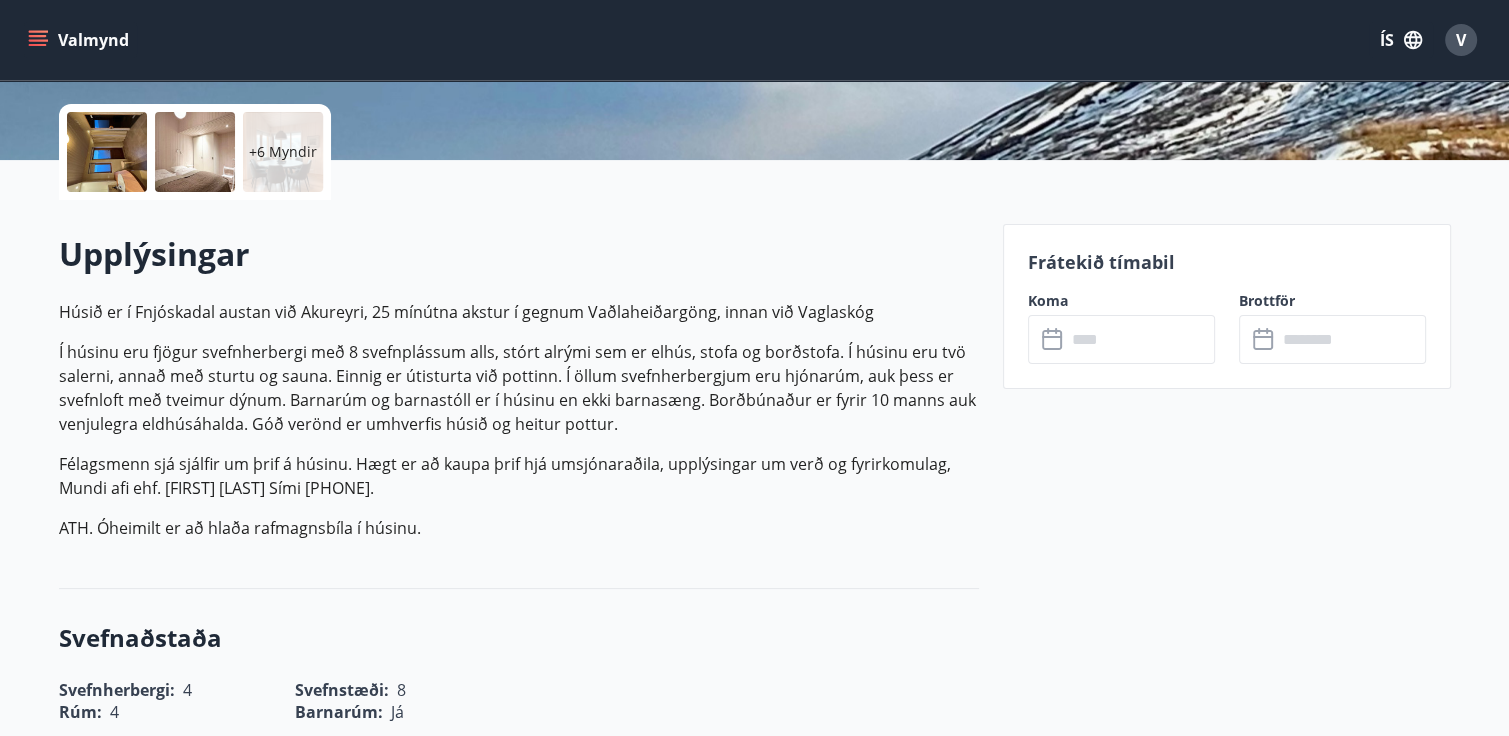 click at bounding box center (1140, 339) 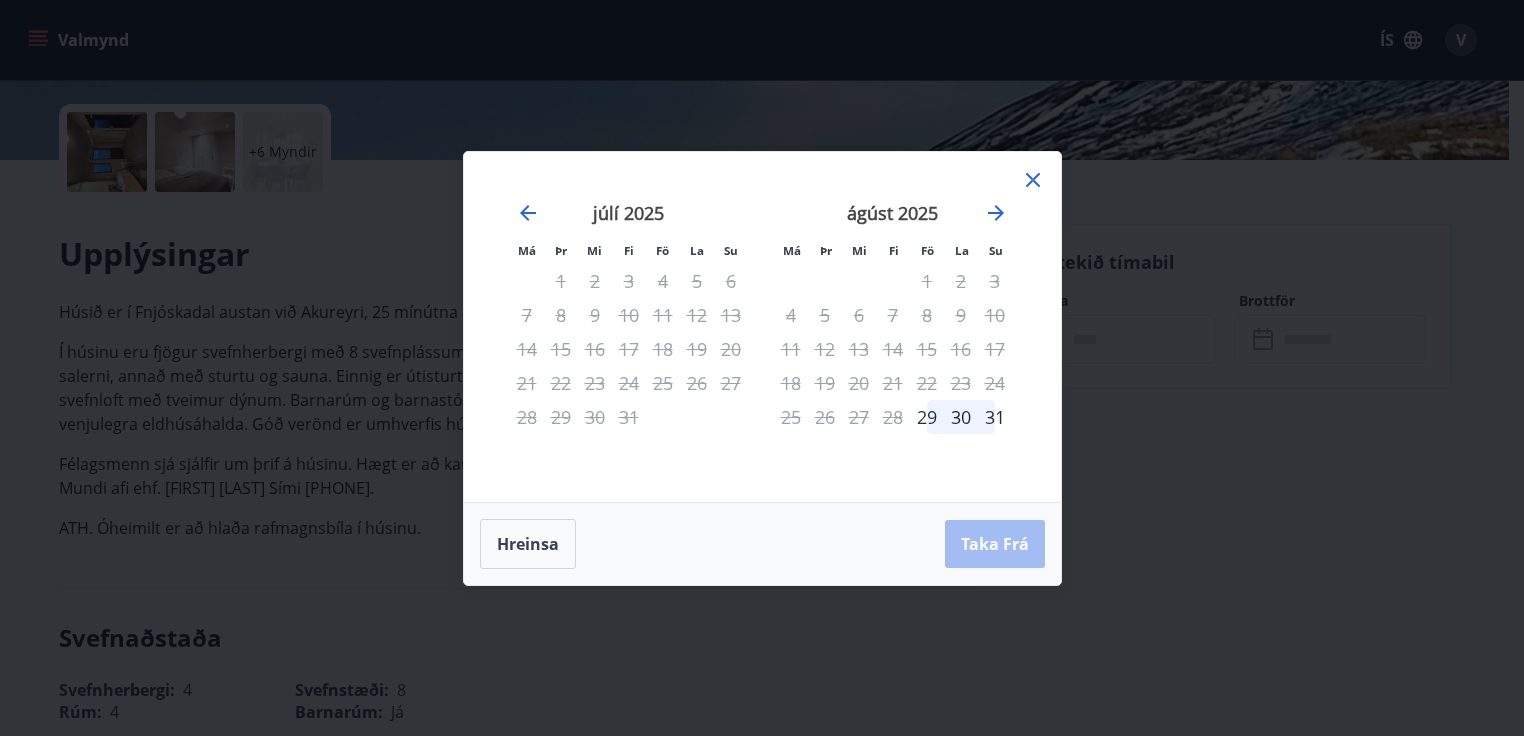 click 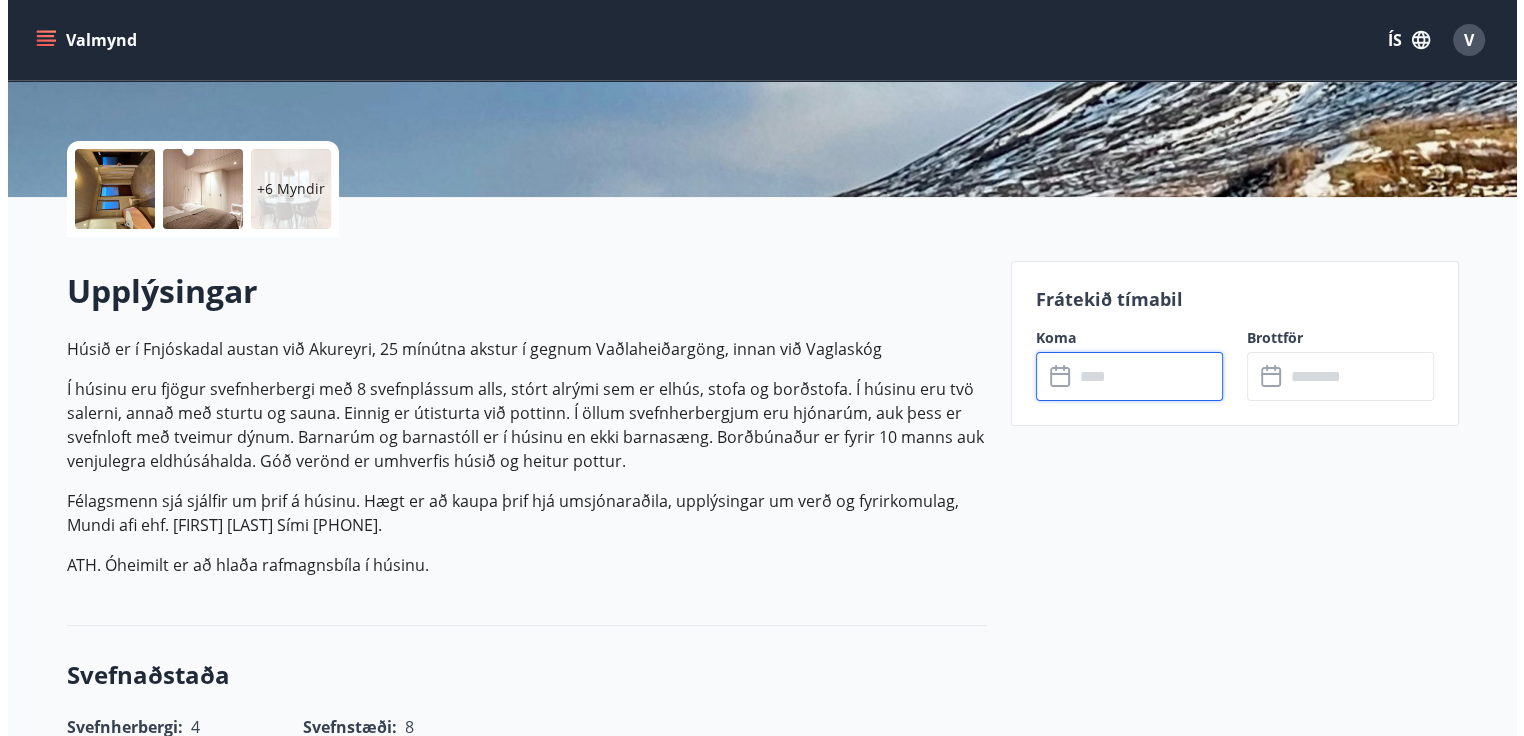 scroll, scrollTop: 400, scrollLeft: 0, axis: vertical 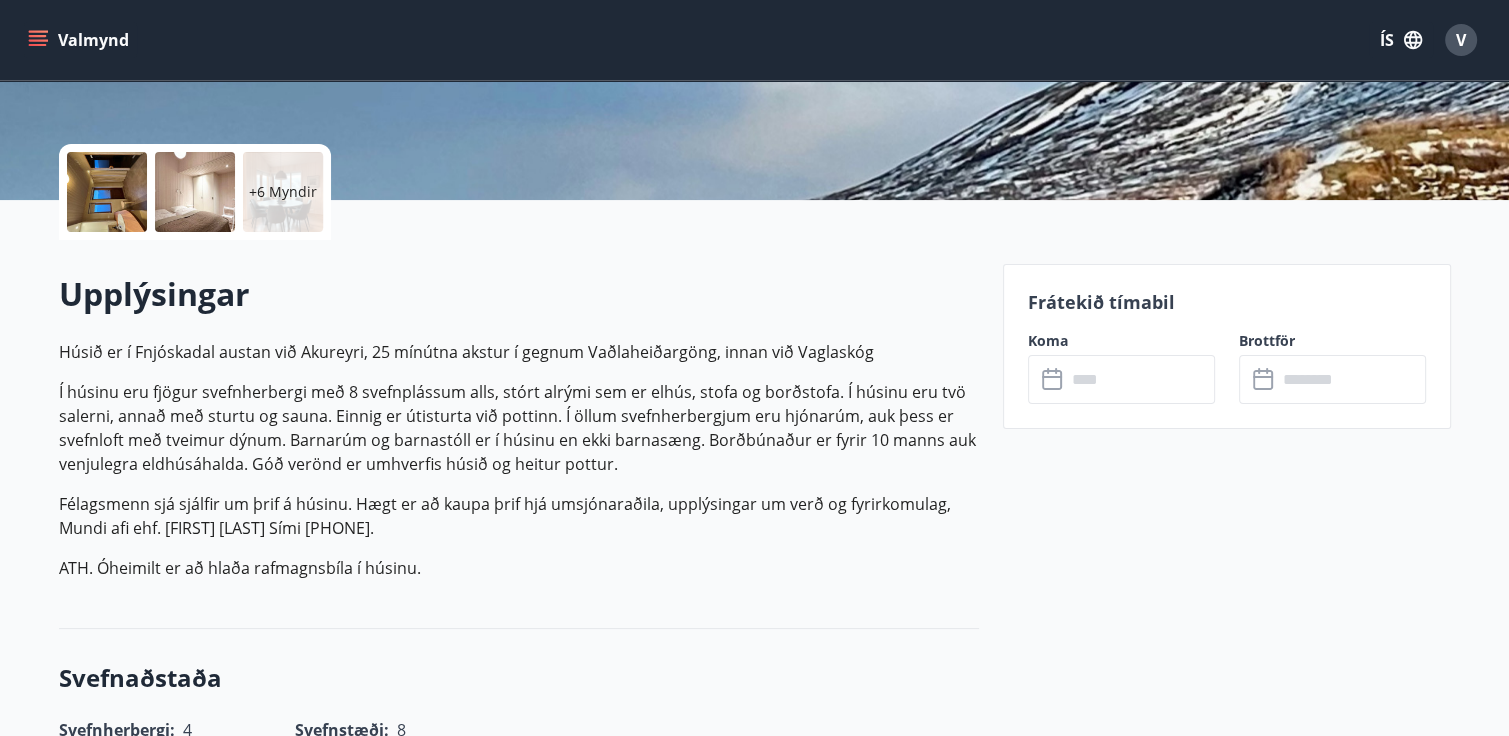 click at bounding box center [195, 192] 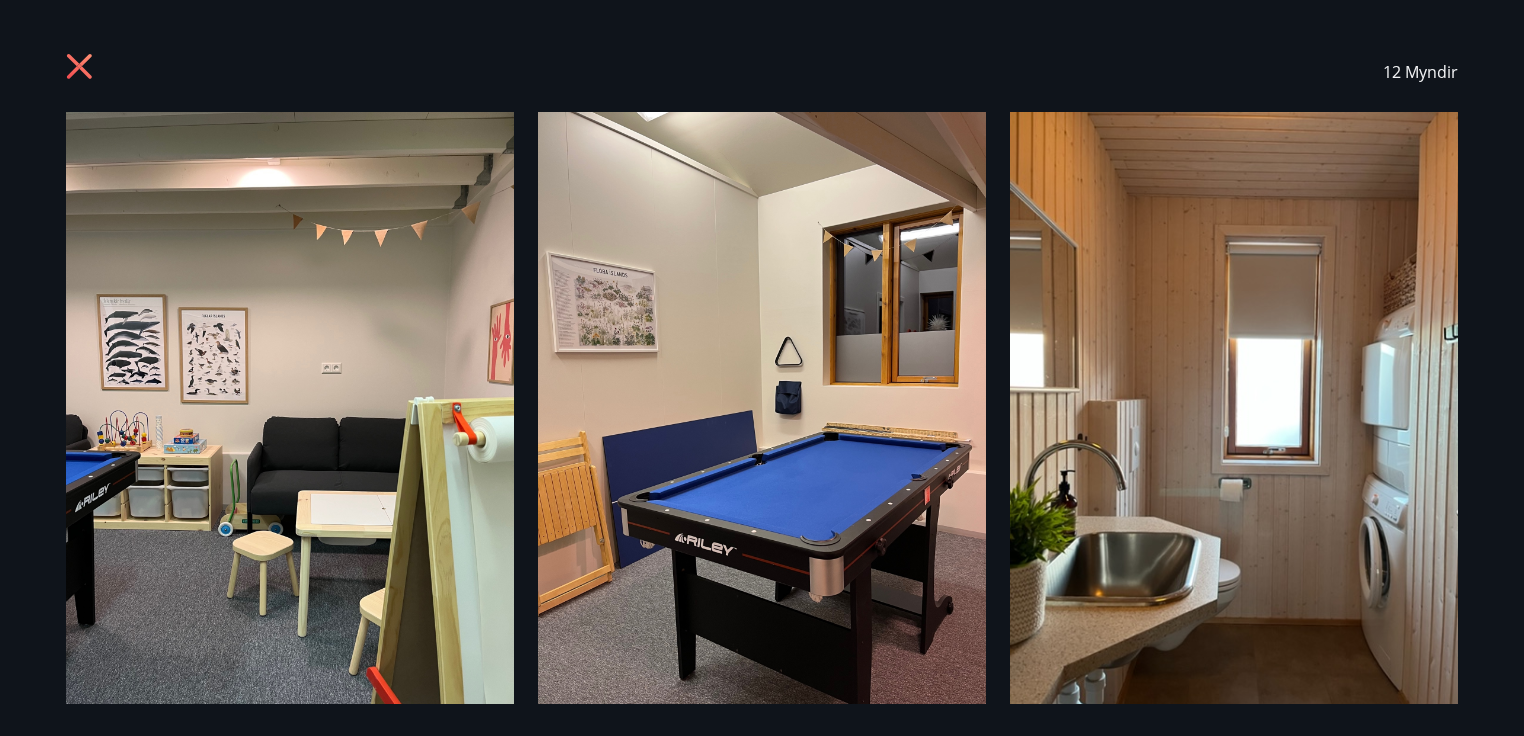 click on "12   Myndir" at bounding box center (1420, 72) 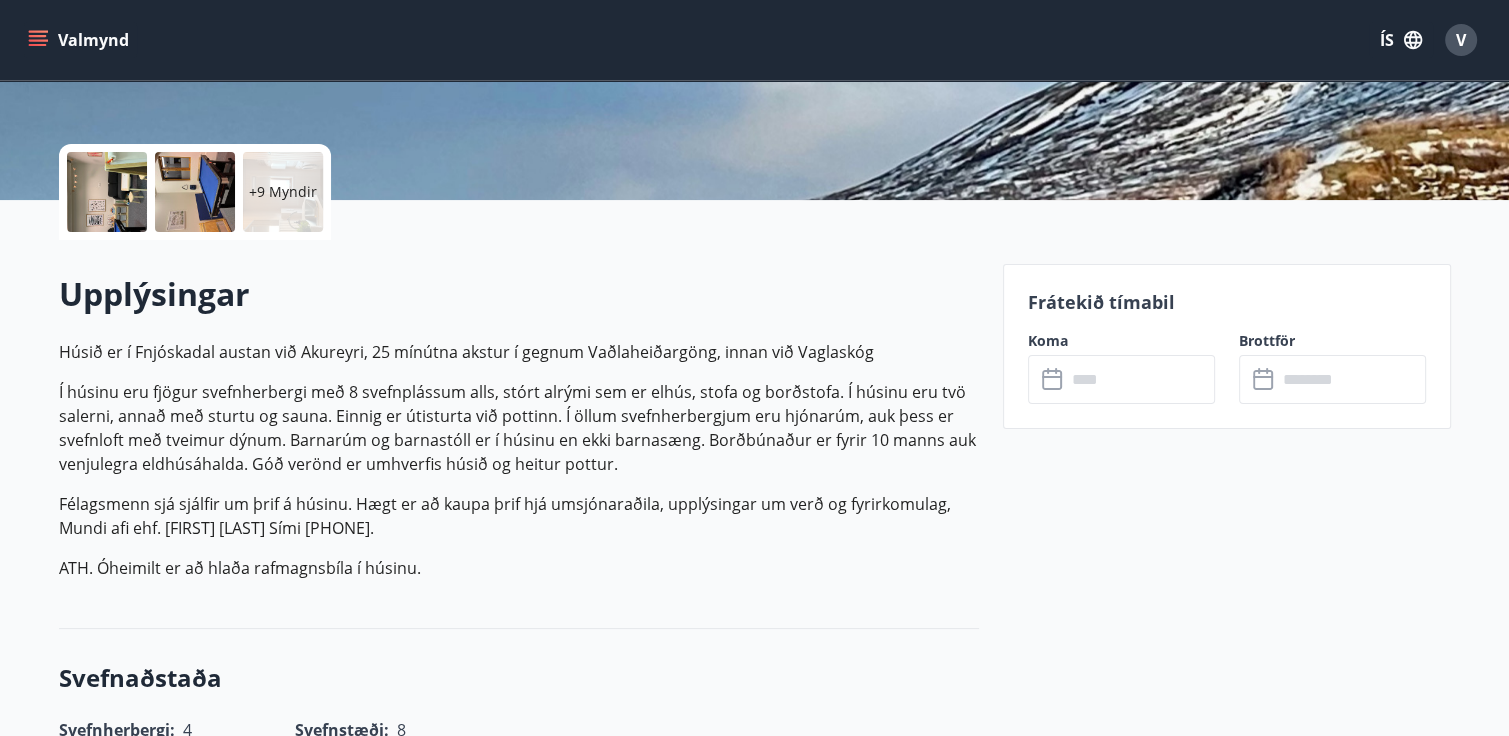 click on "+9 Myndir" at bounding box center [283, 192] 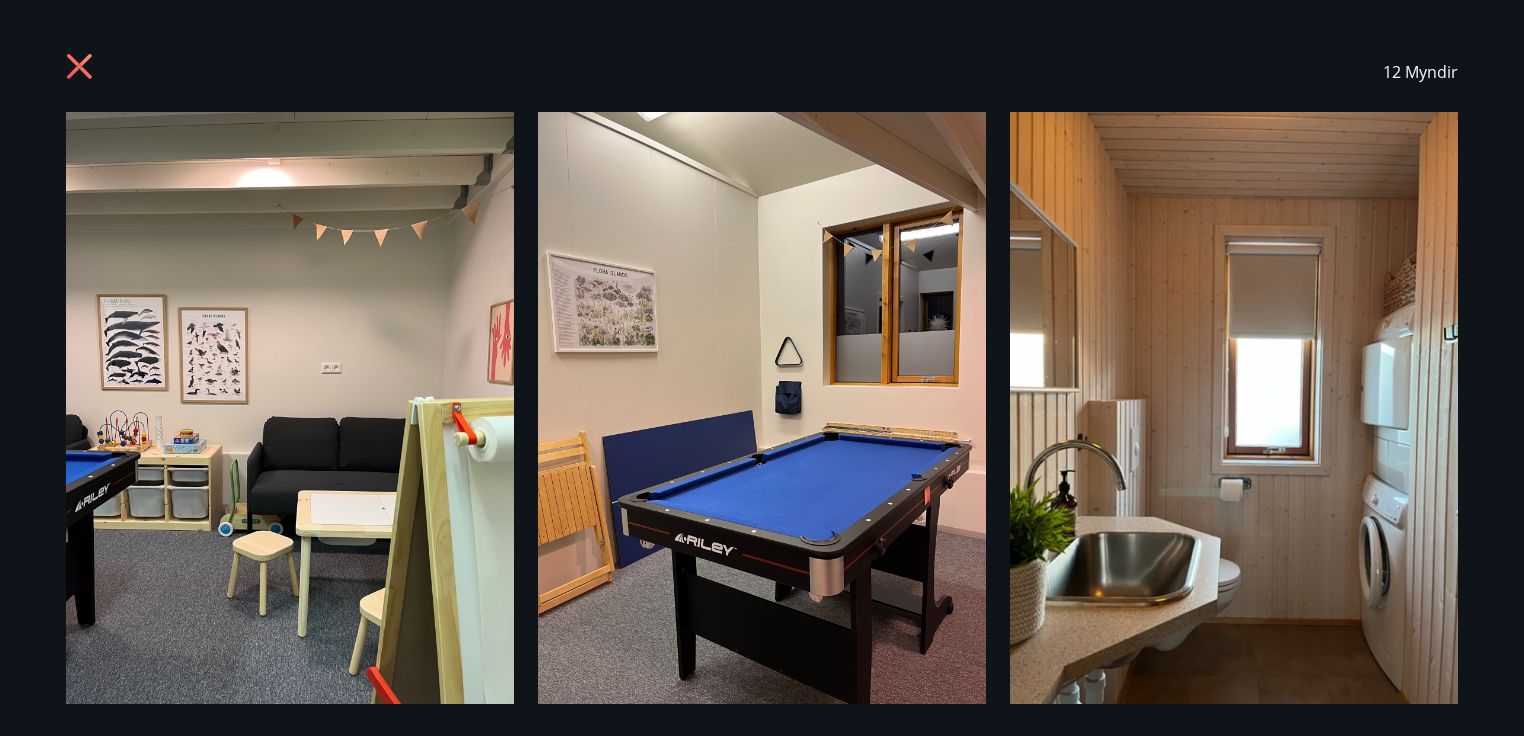 click 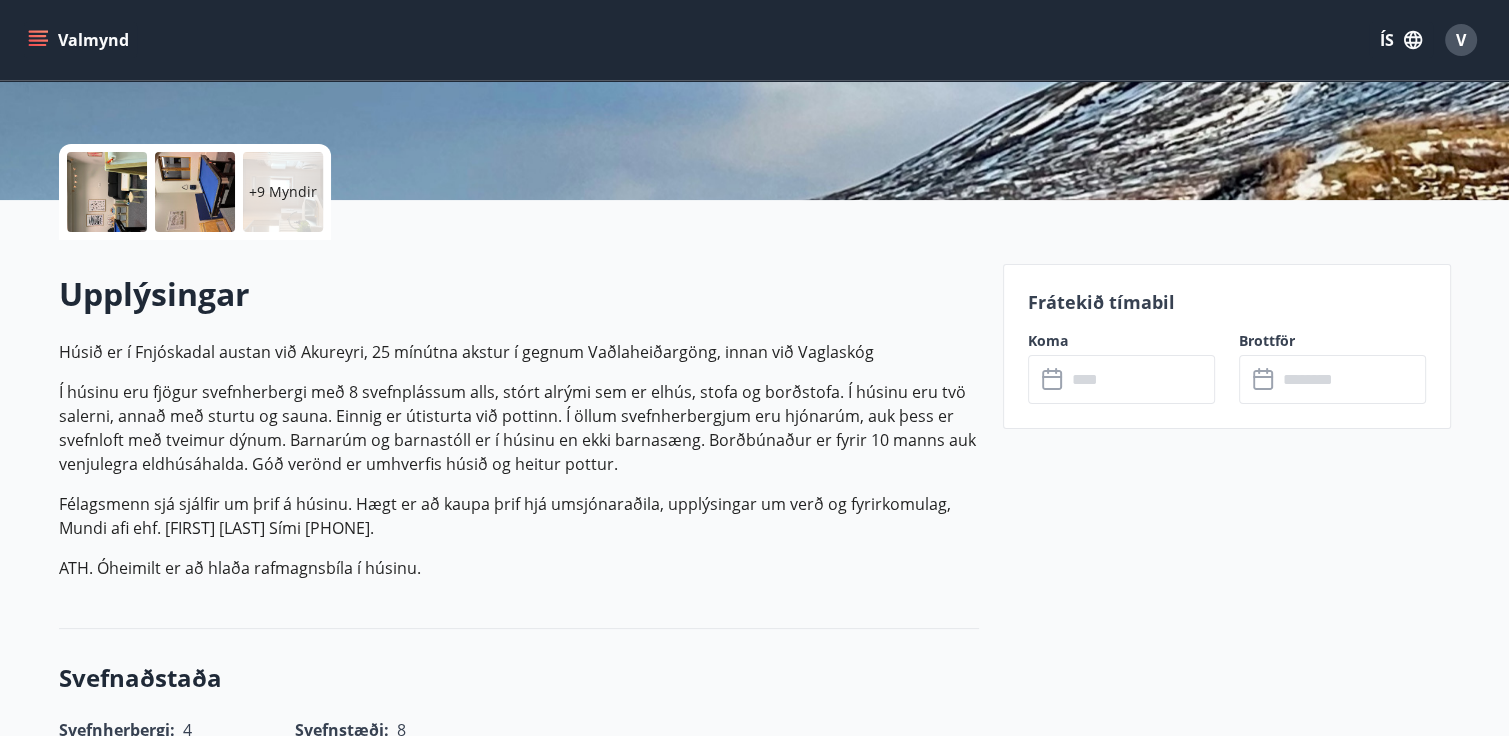click at bounding box center (107, 192) 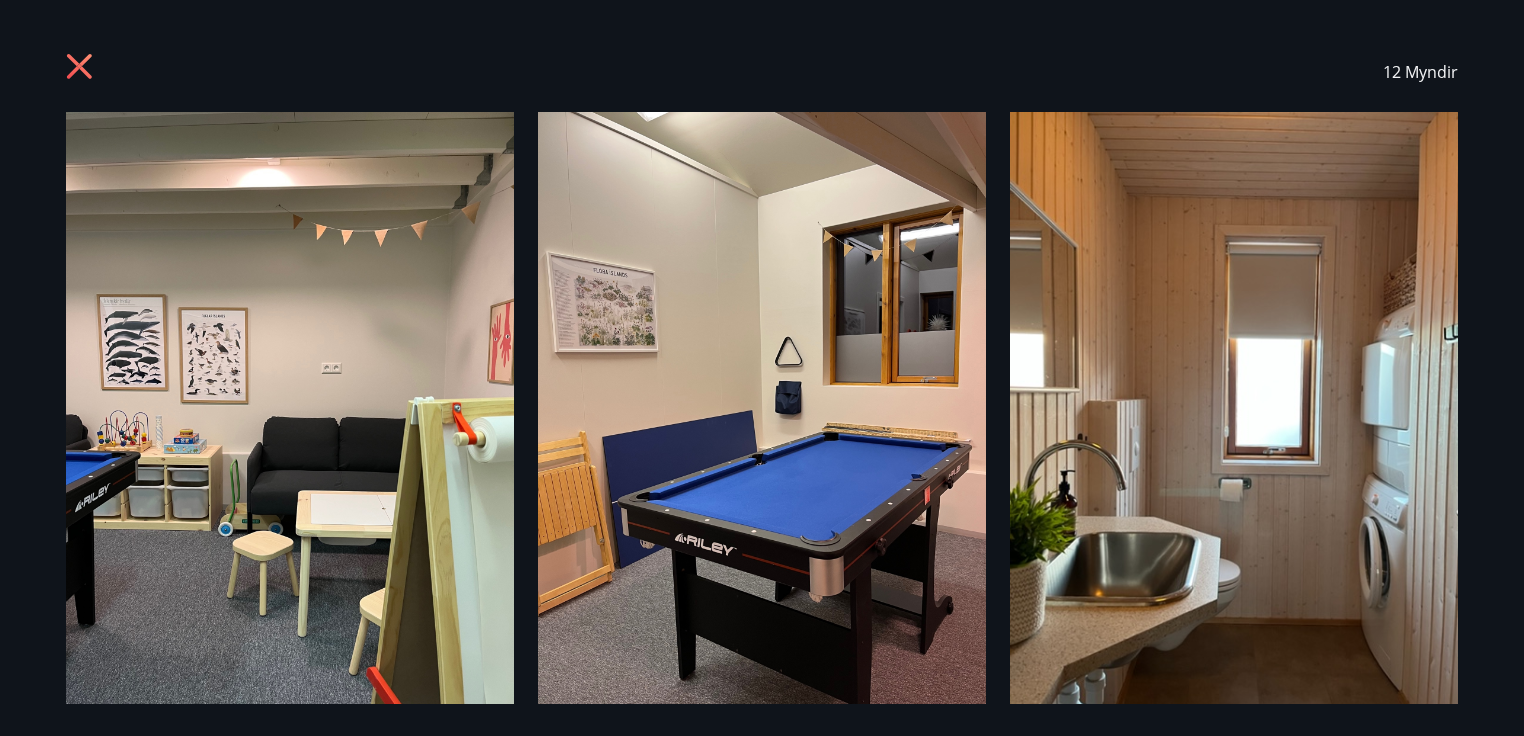 click at bounding box center [290, 410] 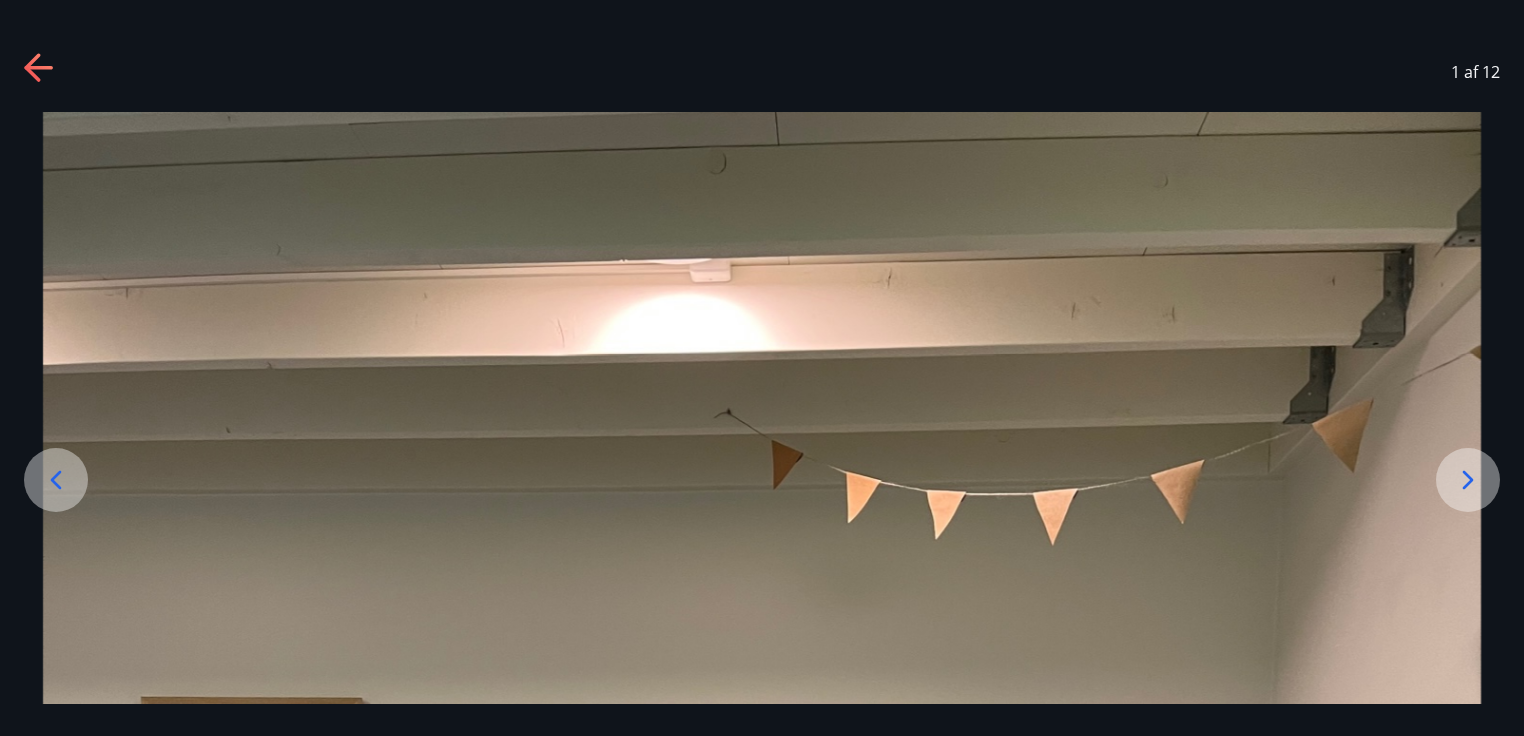 click 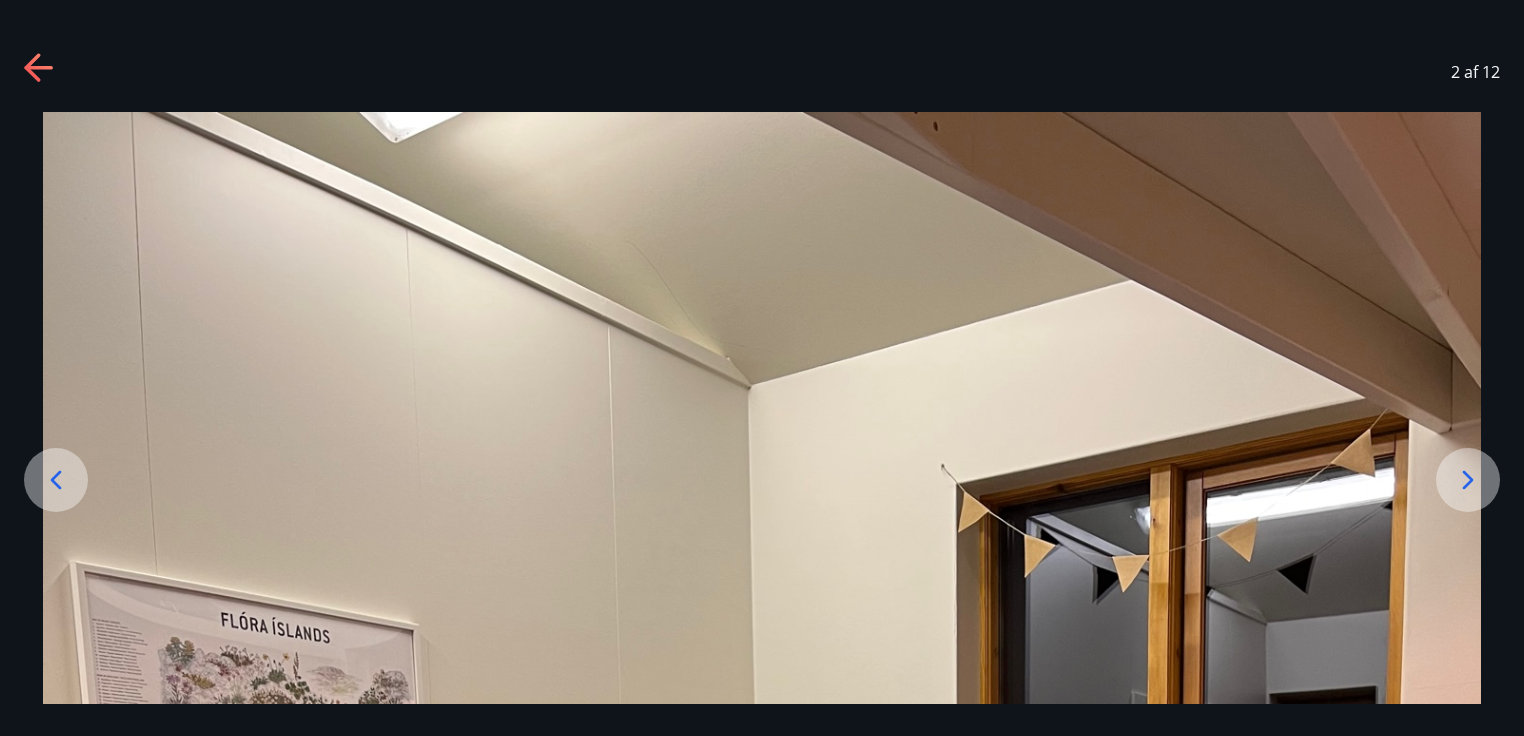 click 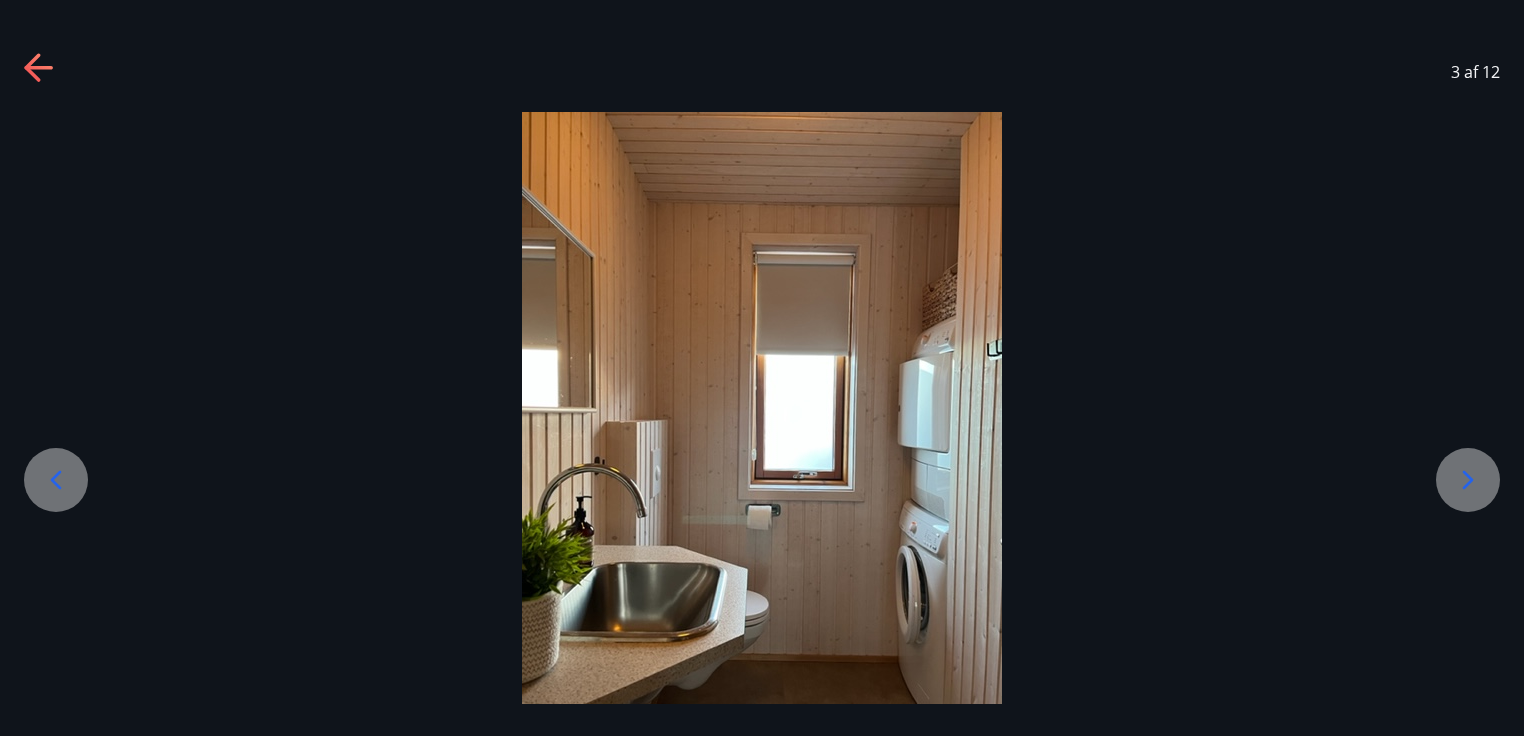 click 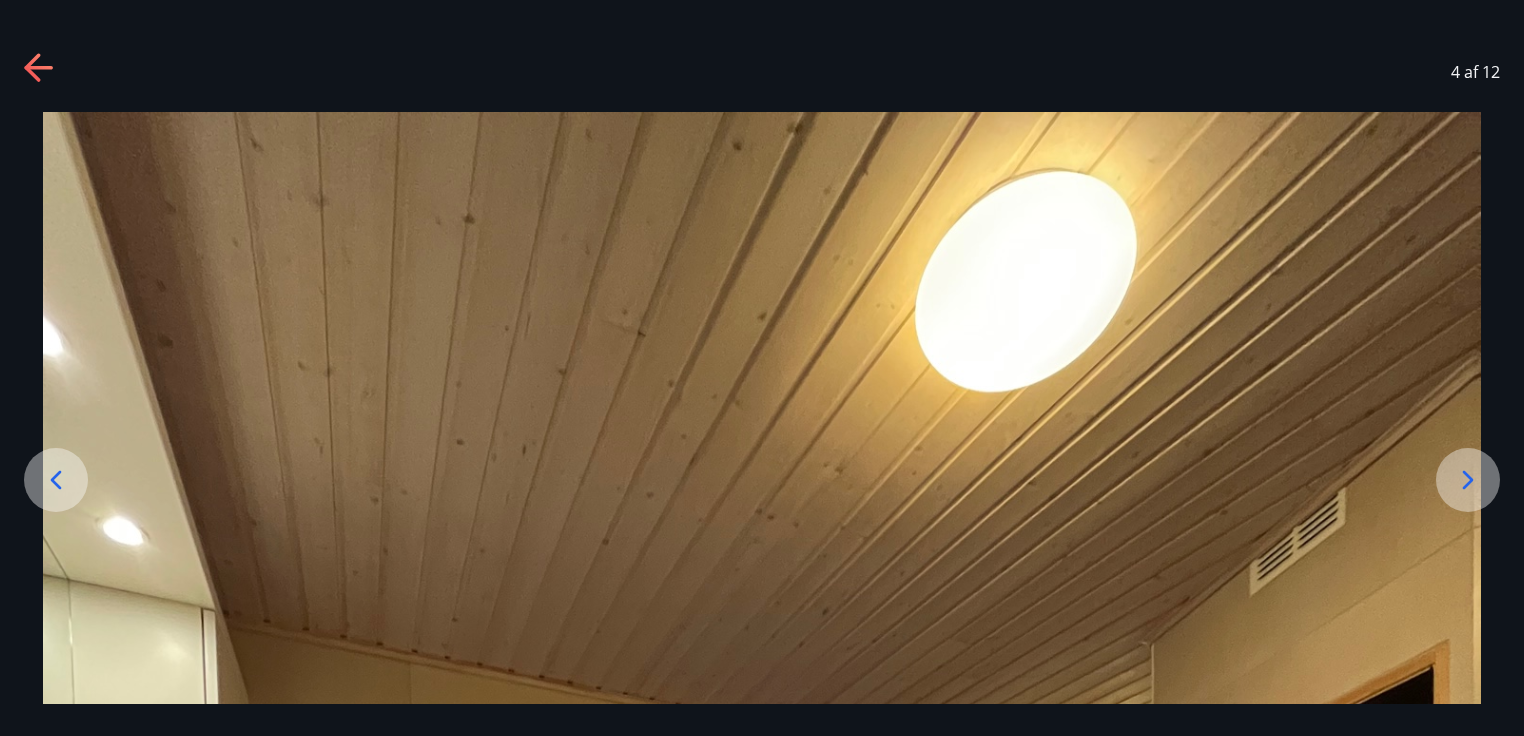 click 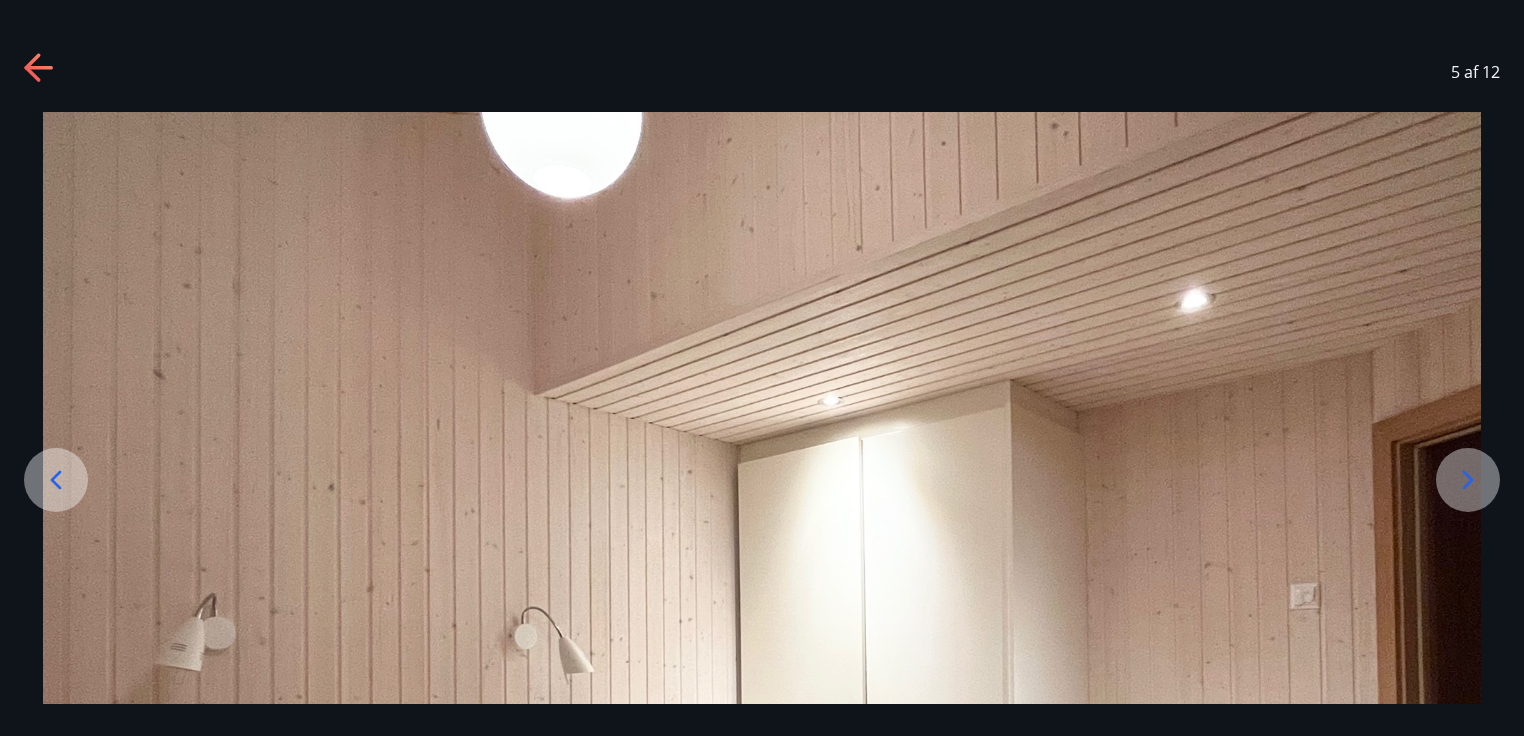 click 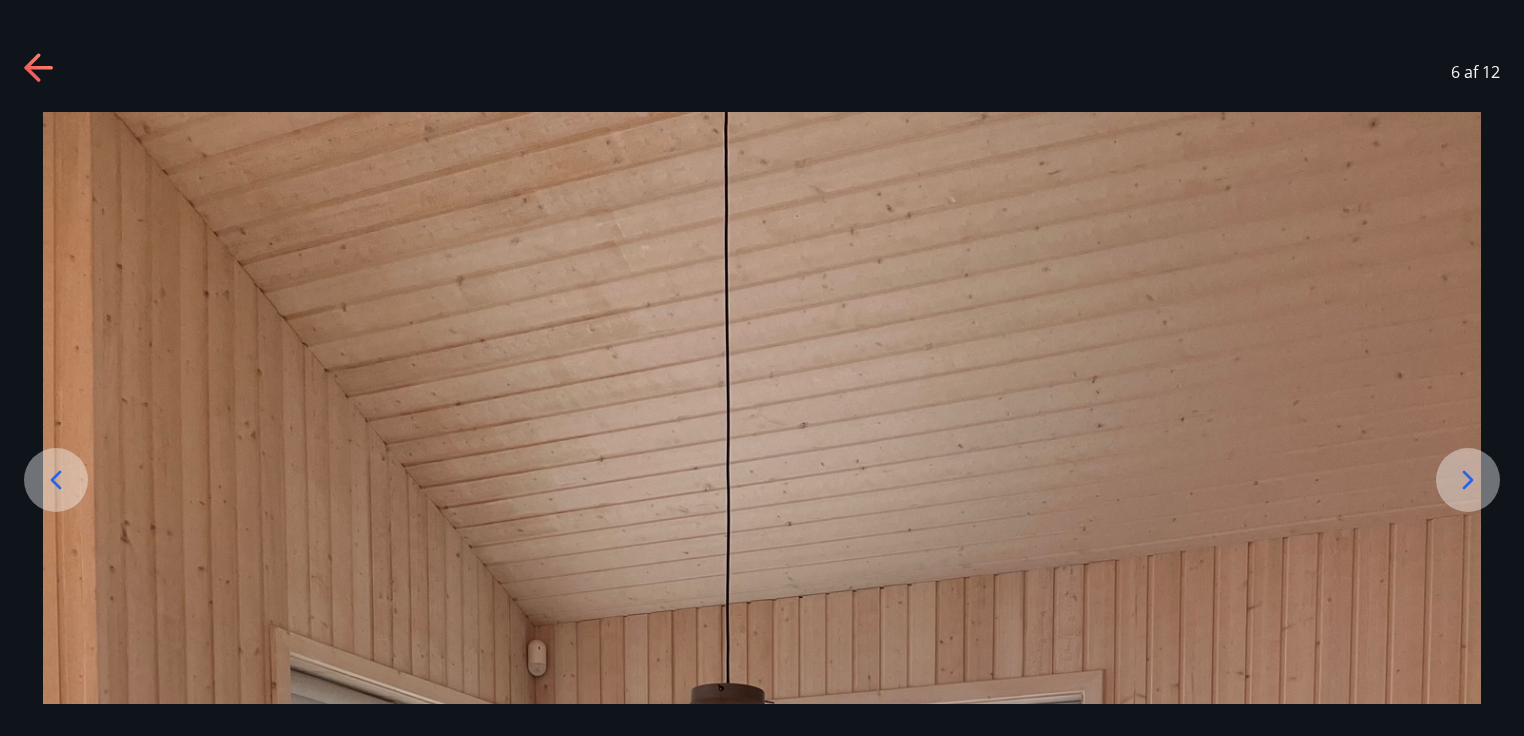 click 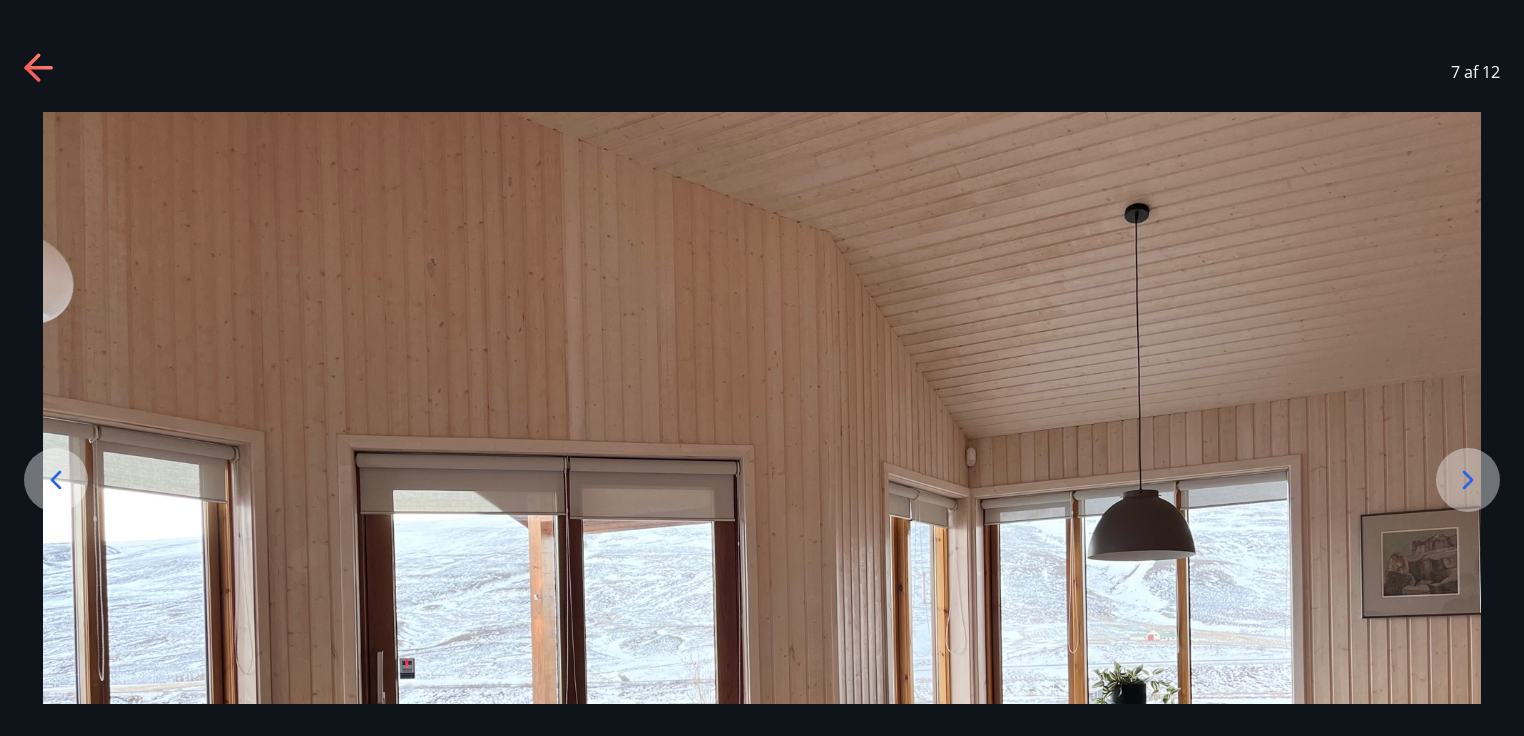 click 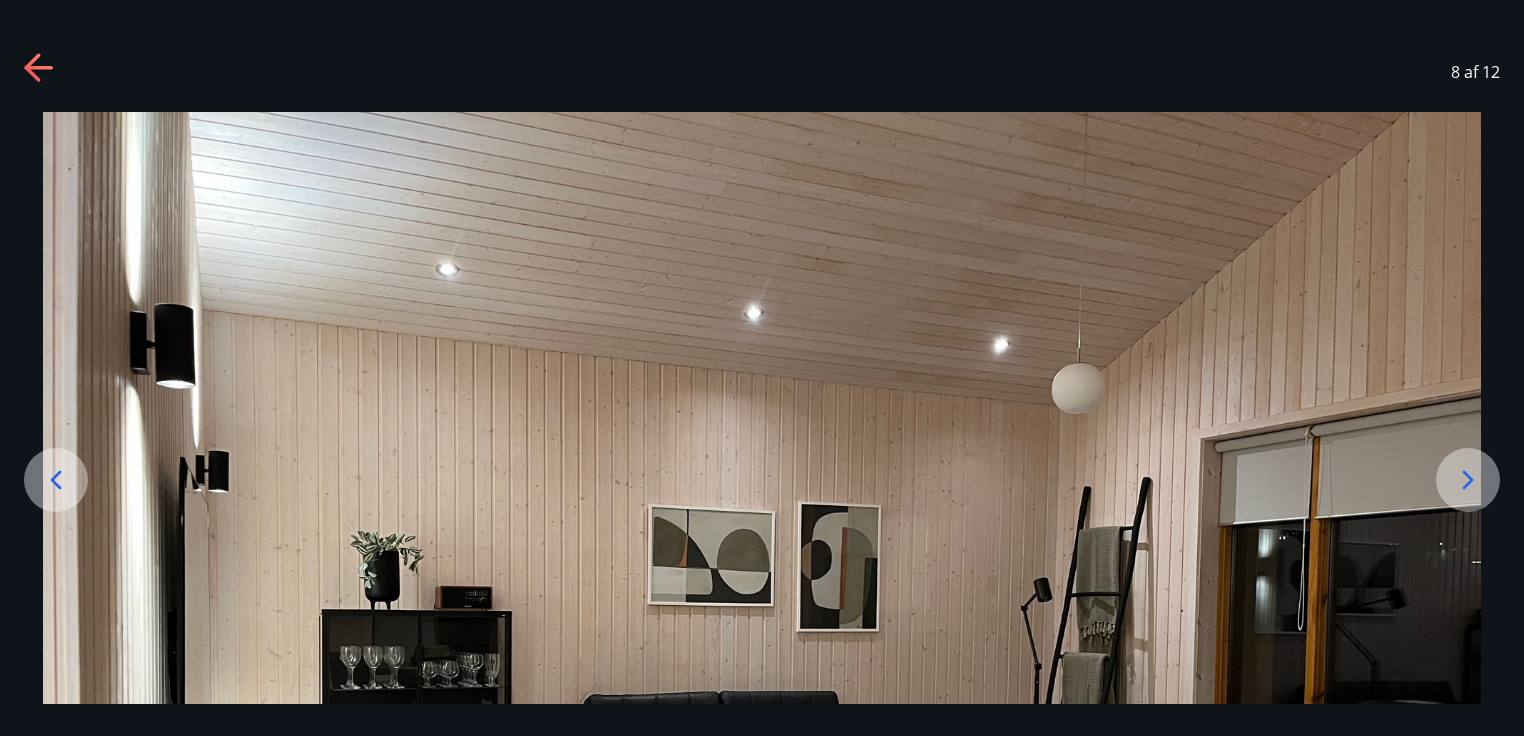 click 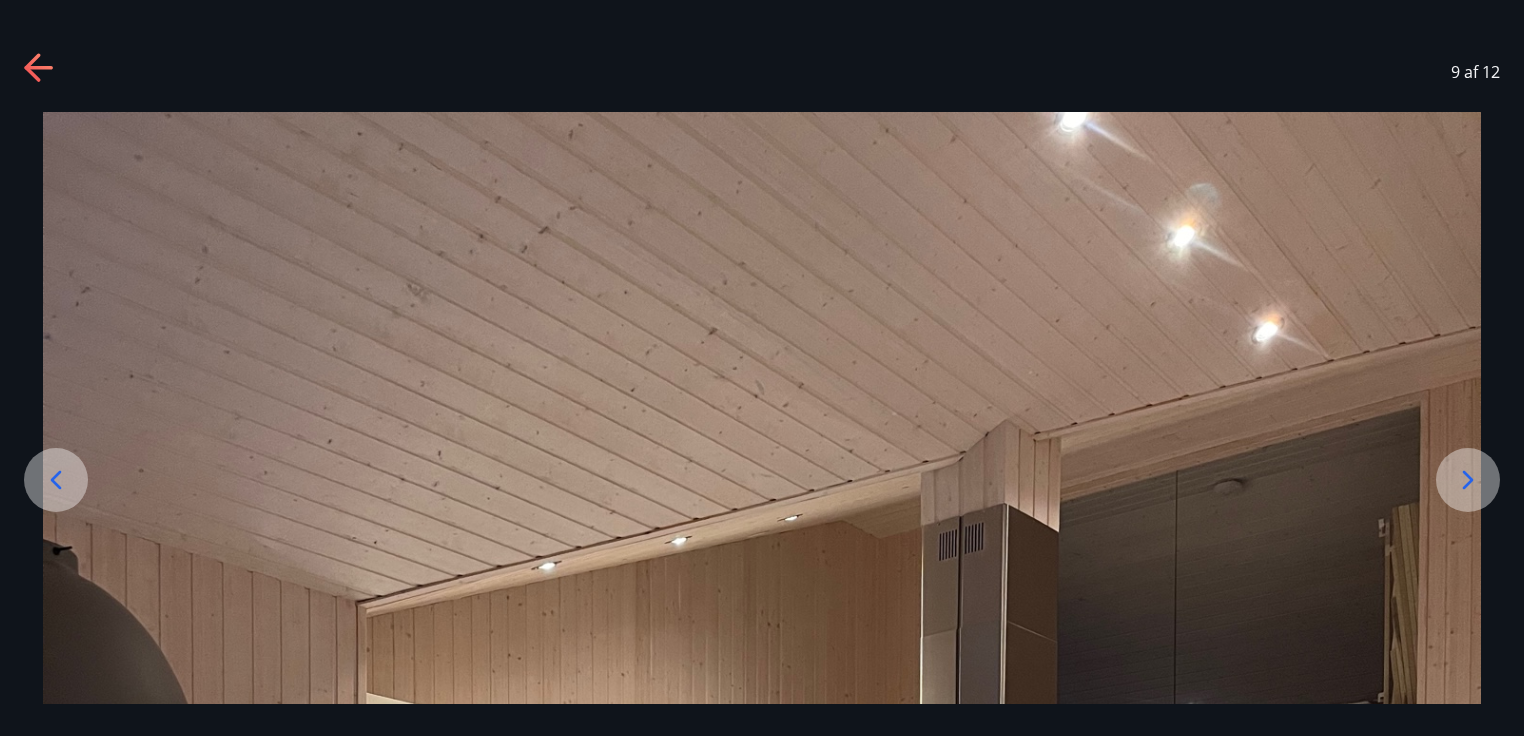 click 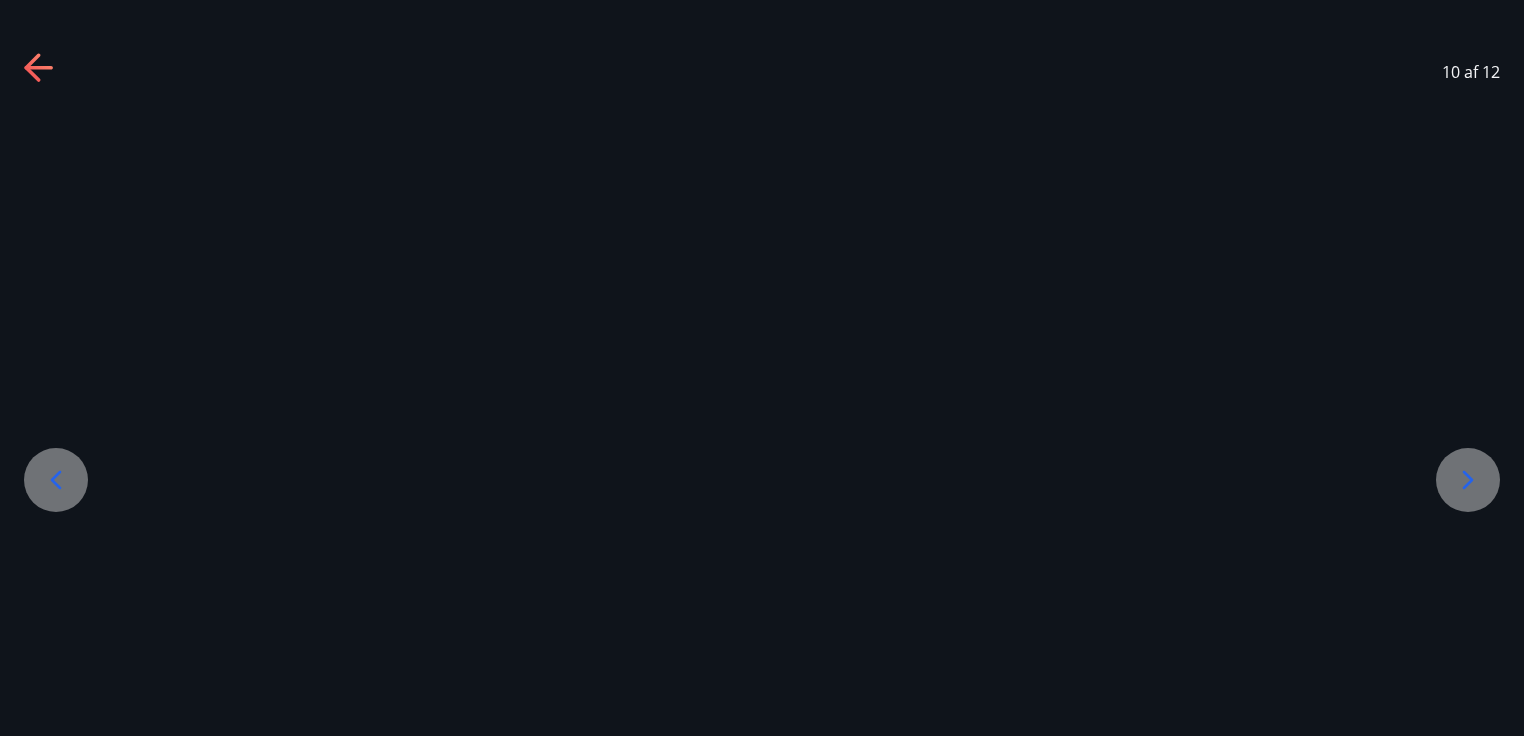 click 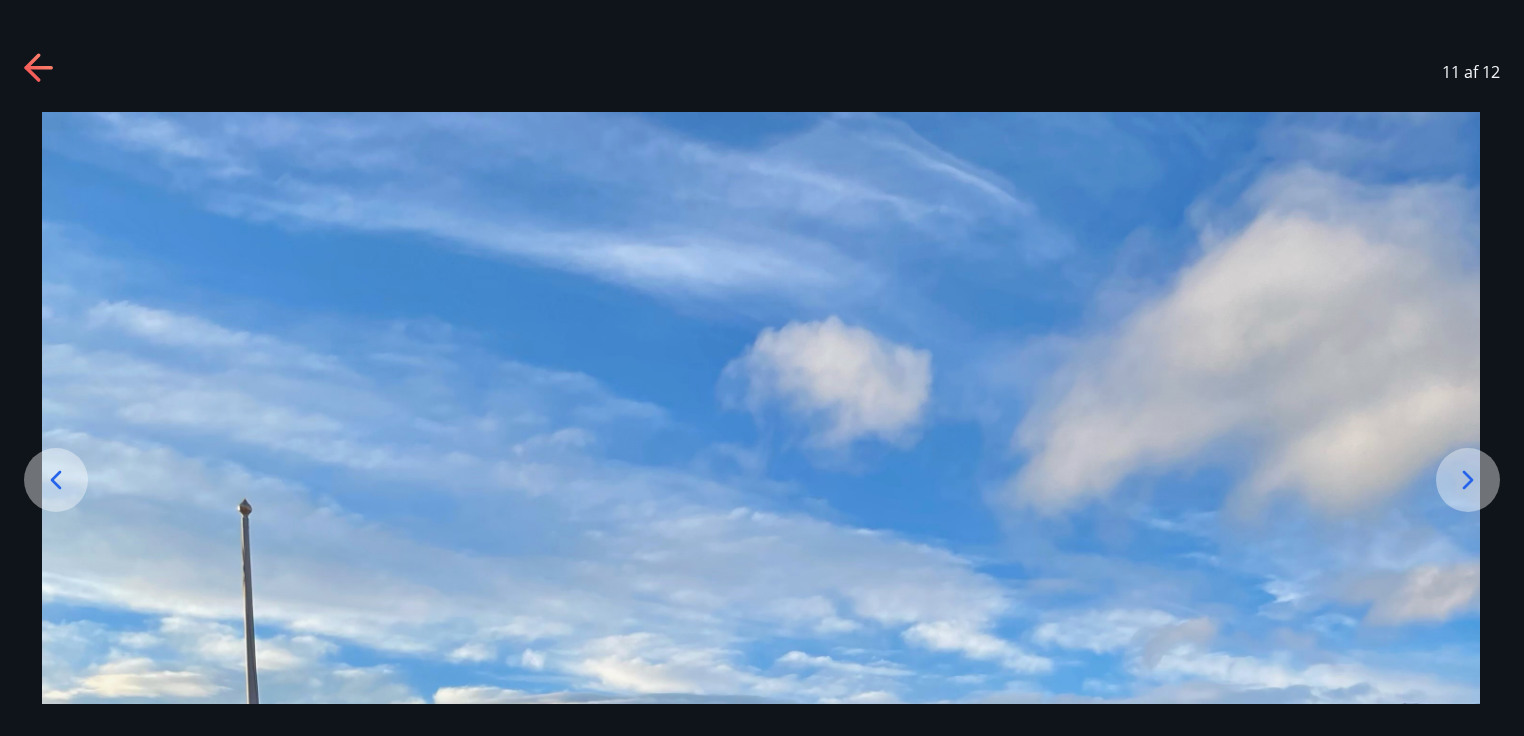 drag, startPoint x: 1435, startPoint y: 632, endPoint x: 1434, endPoint y: 645, distance: 13.038404 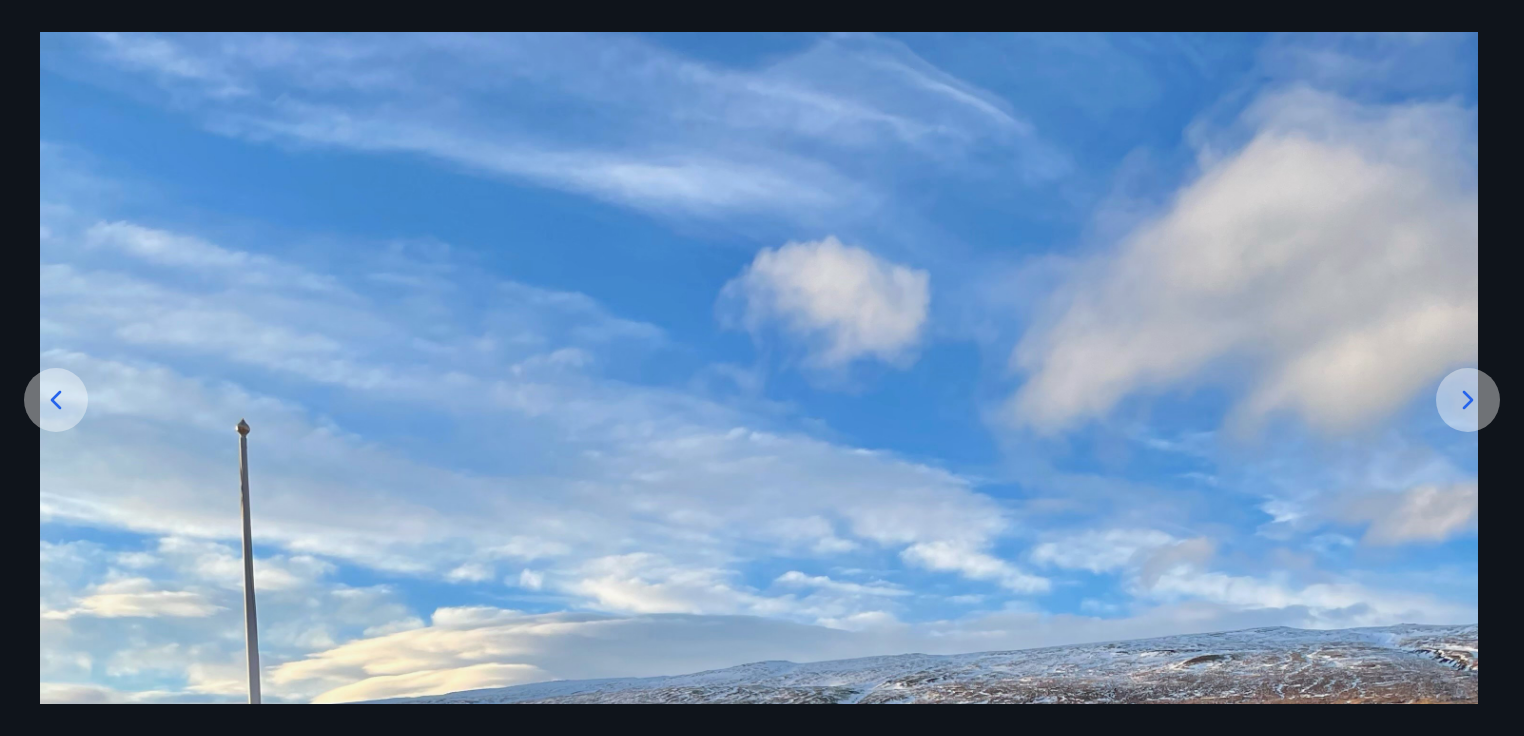 drag, startPoint x: 1431, startPoint y: 509, endPoint x: 1432, endPoint y: 547, distance: 38.013157 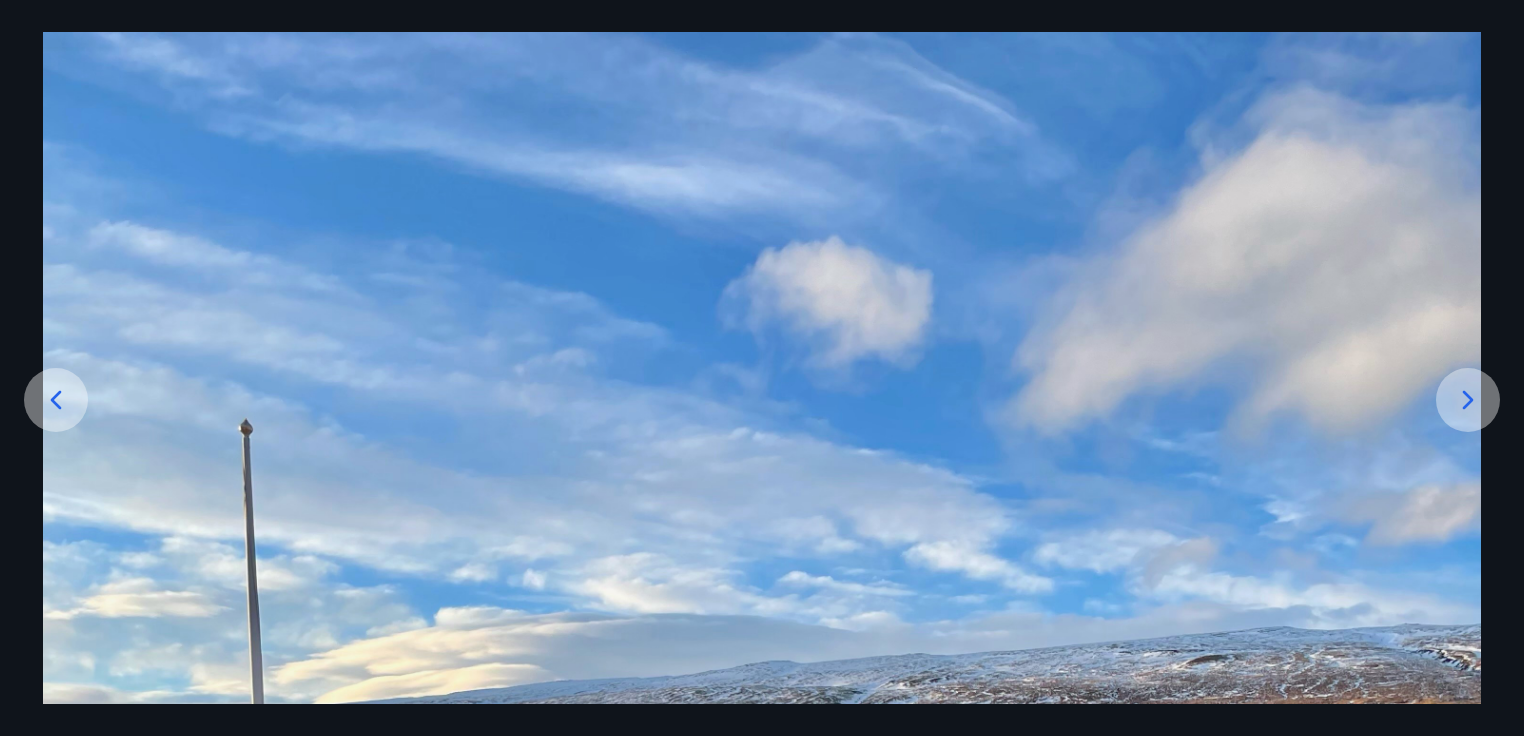 drag, startPoint x: 1440, startPoint y: 532, endPoint x: 1432, endPoint y: 454, distance: 78.40918 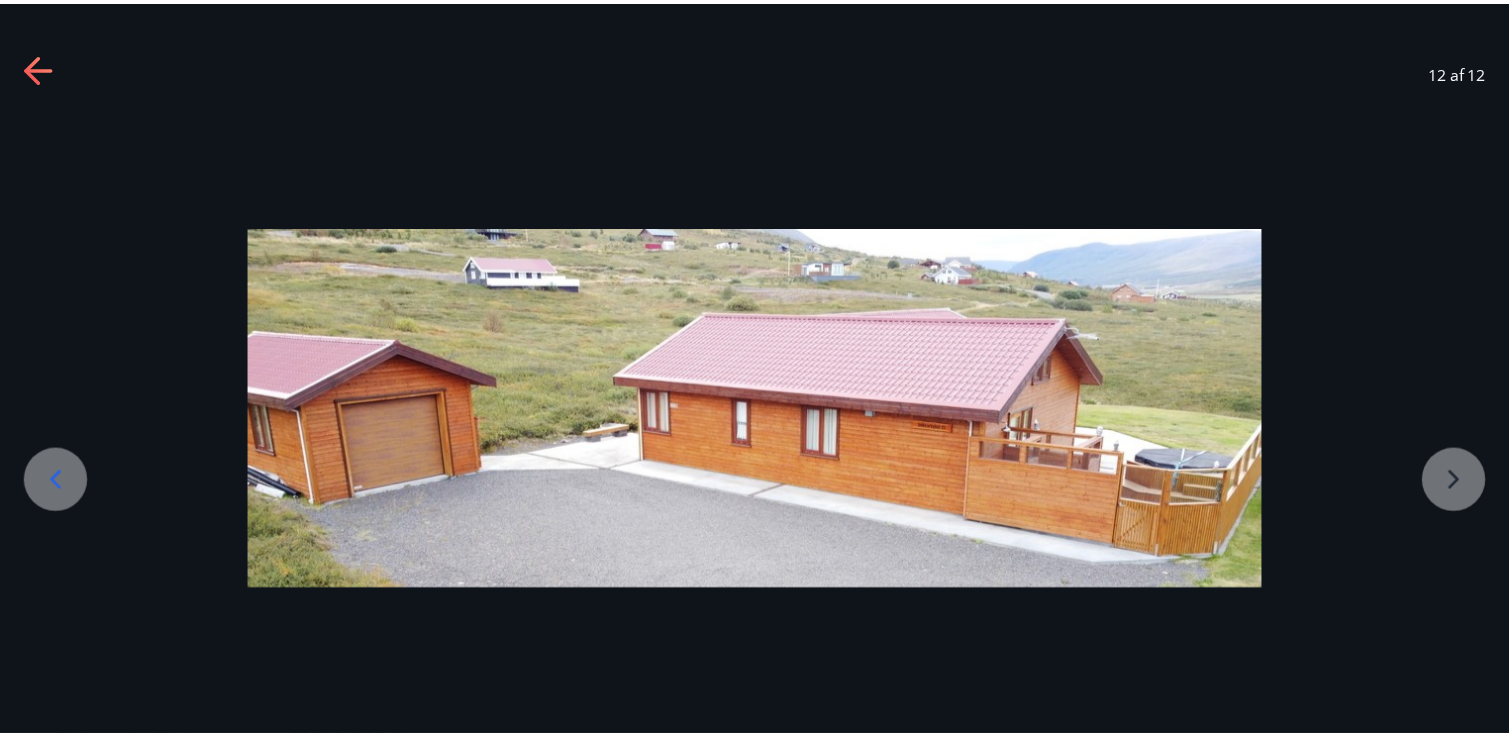 scroll, scrollTop: 0, scrollLeft: 0, axis: both 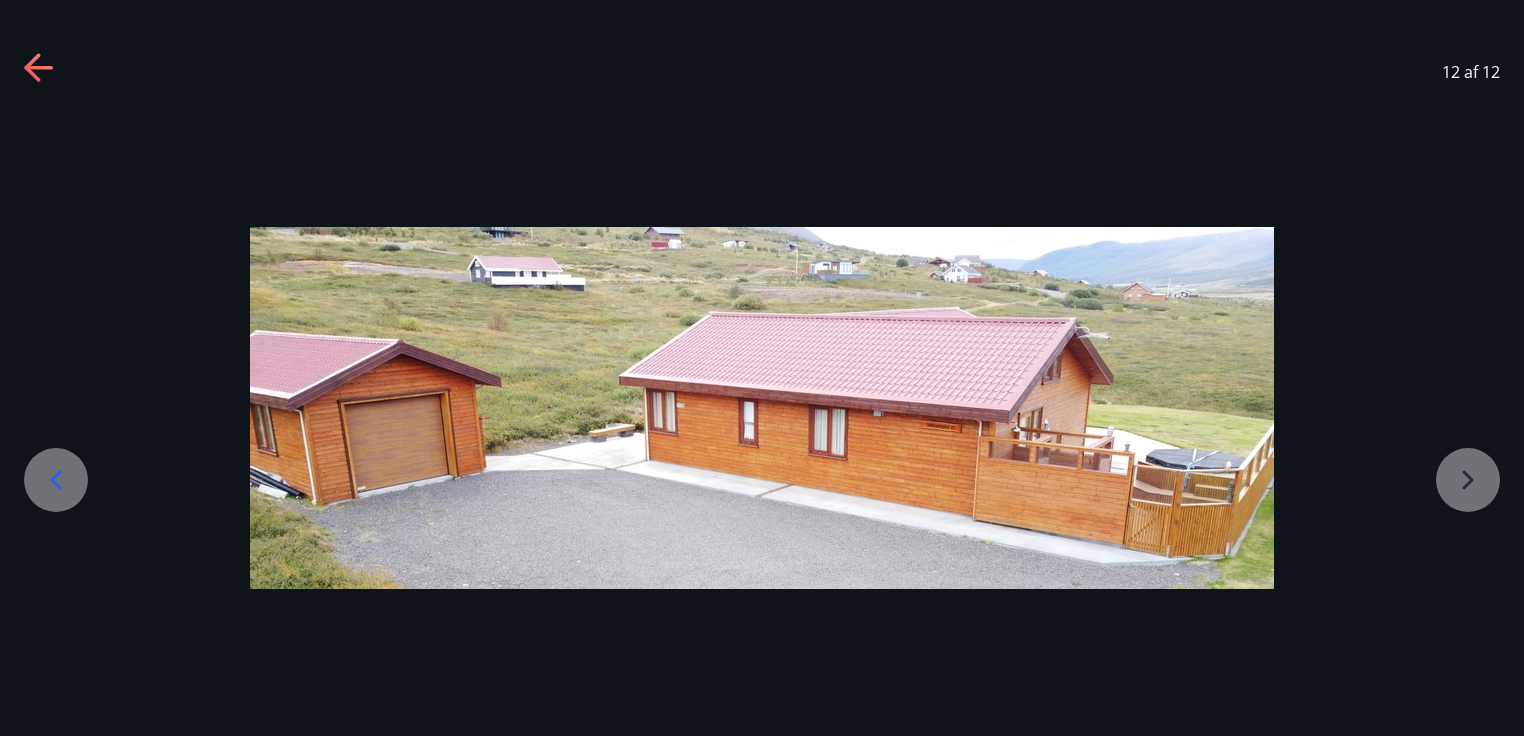 click at bounding box center (762, 408) 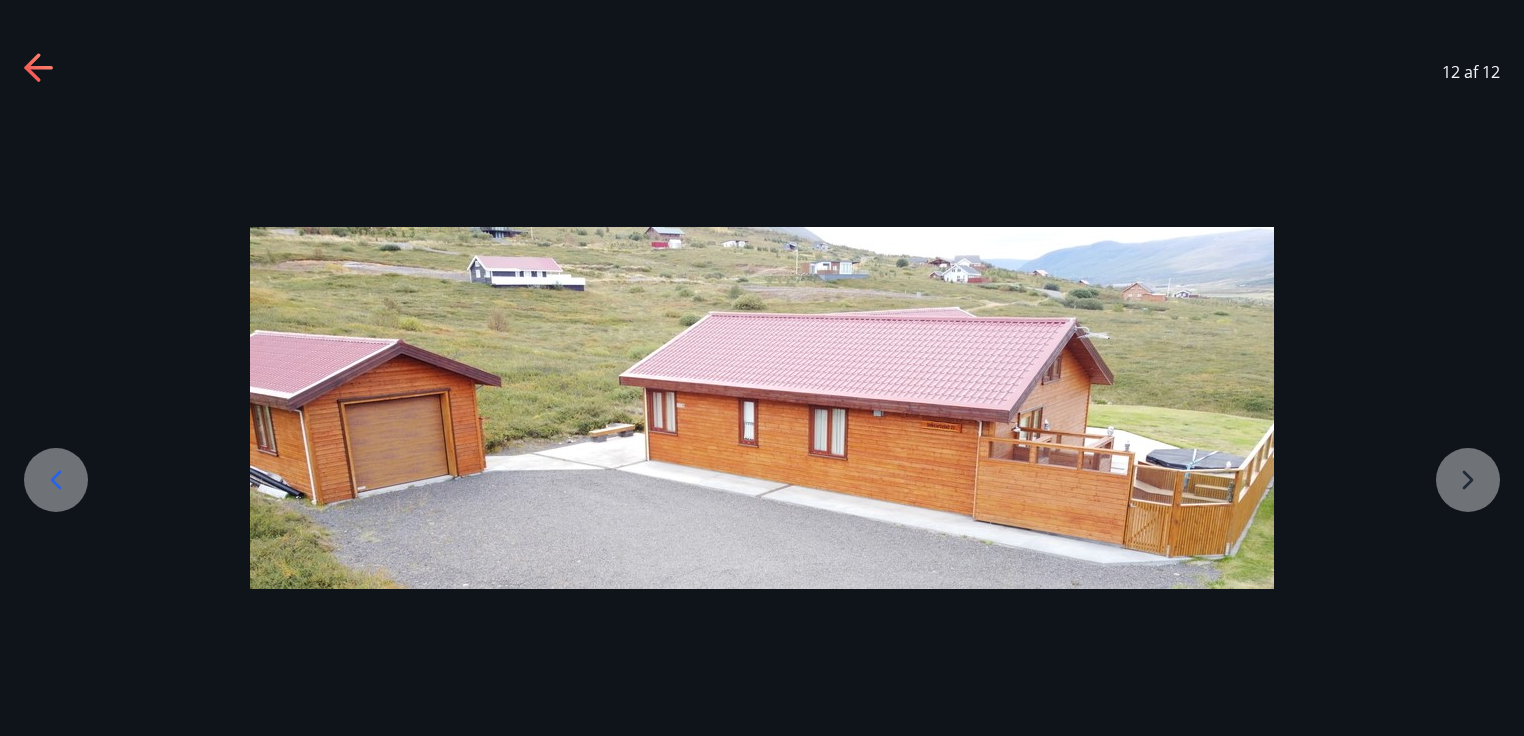 click at bounding box center (762, 408) 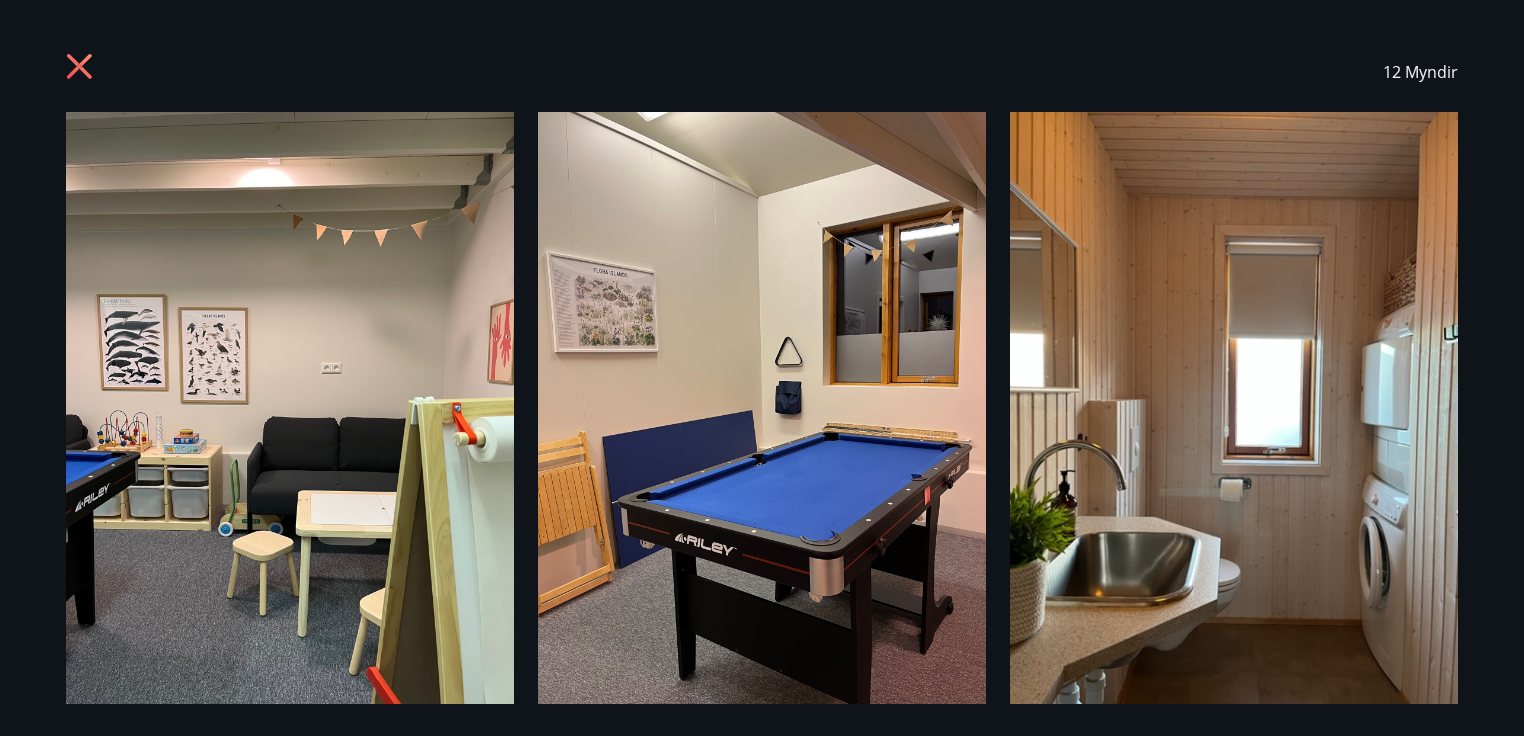 click 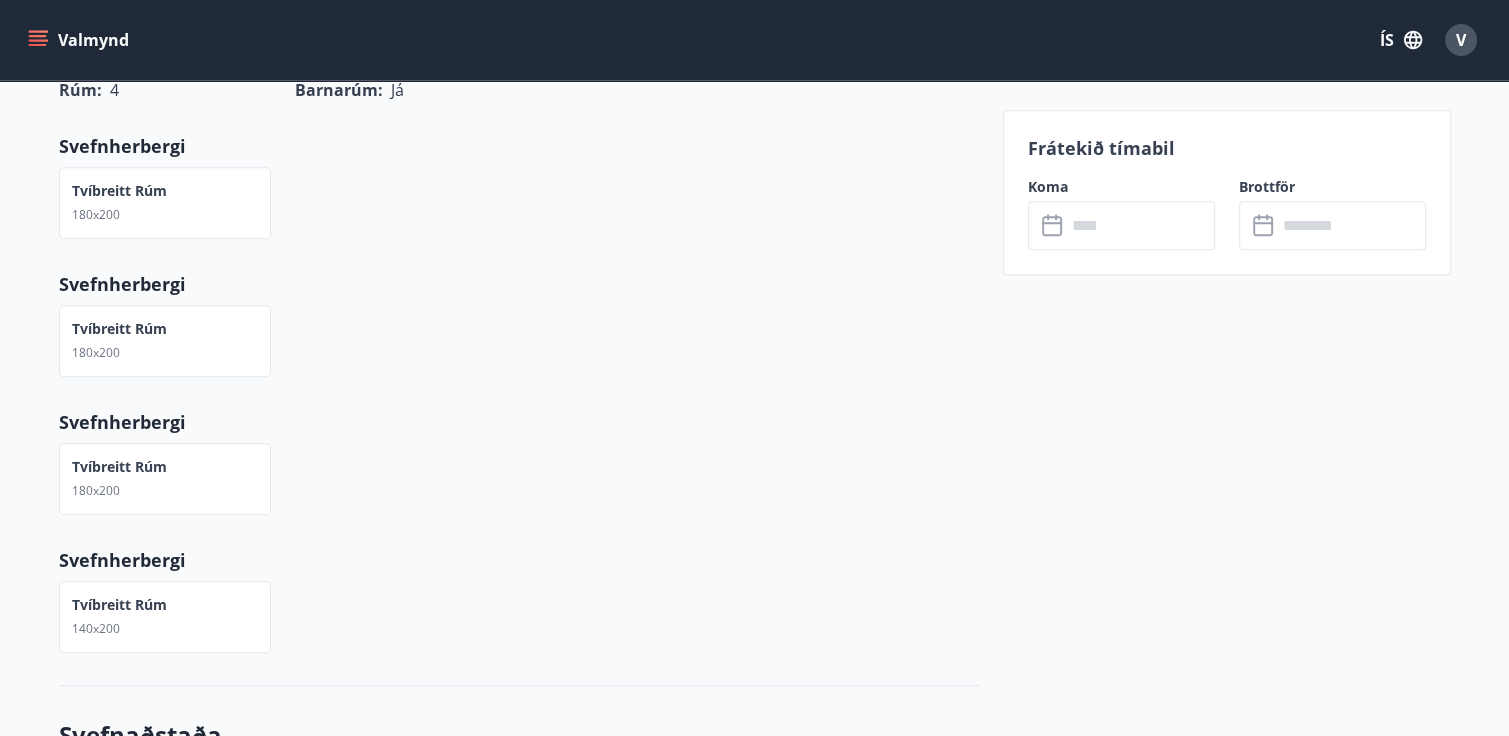 scroll, scrollTop: 1072, scrollLeft: 0, axis: vertical 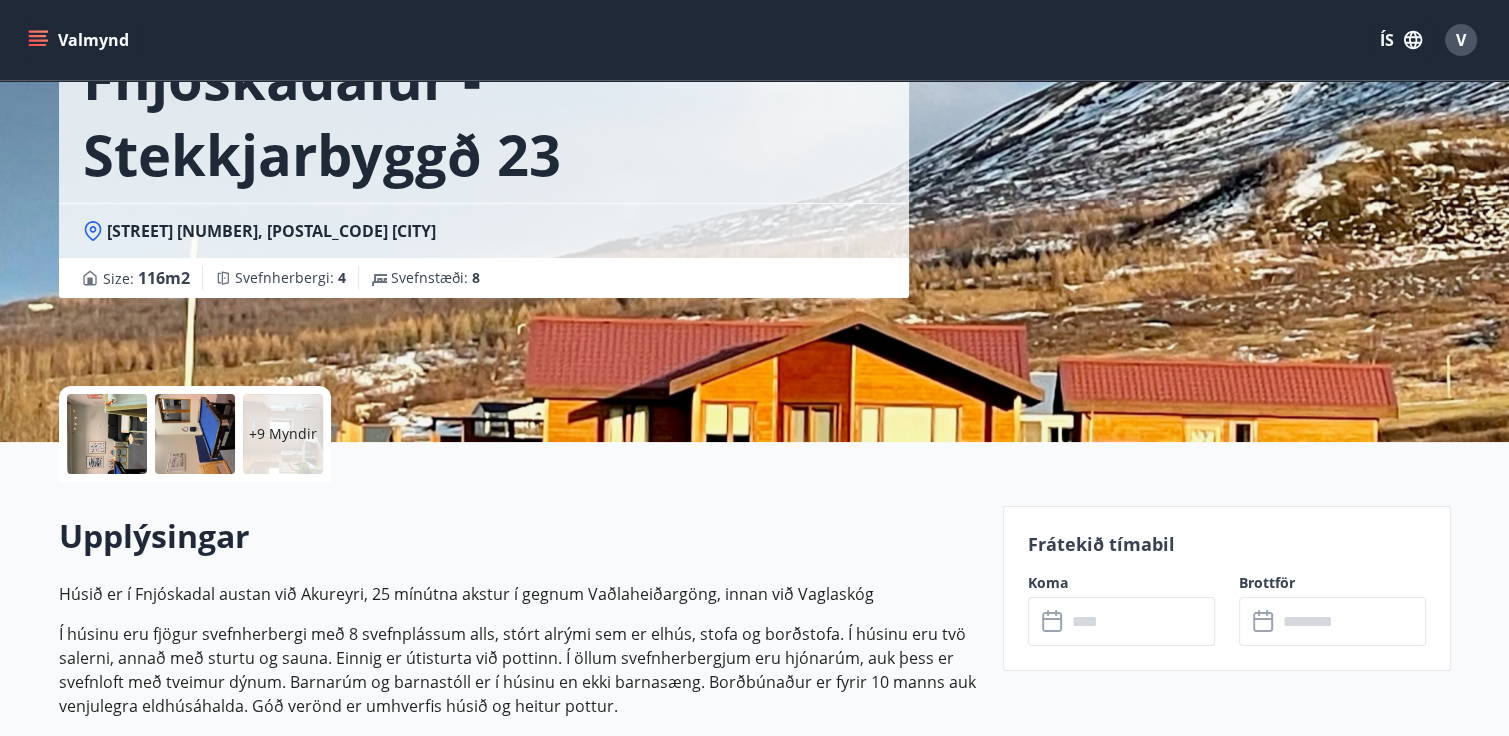 click 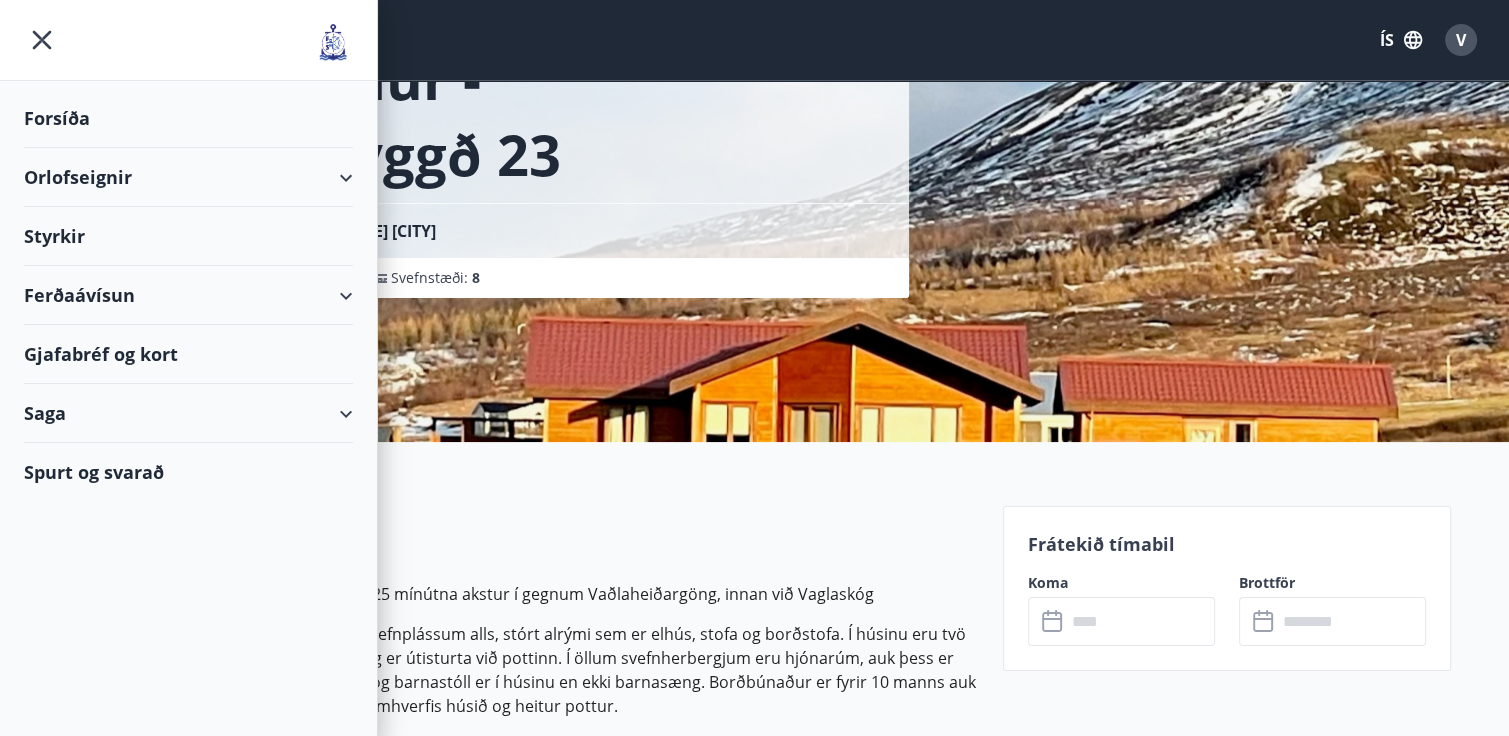 click on "Orlofseignir" at bounding box center (188, 177) 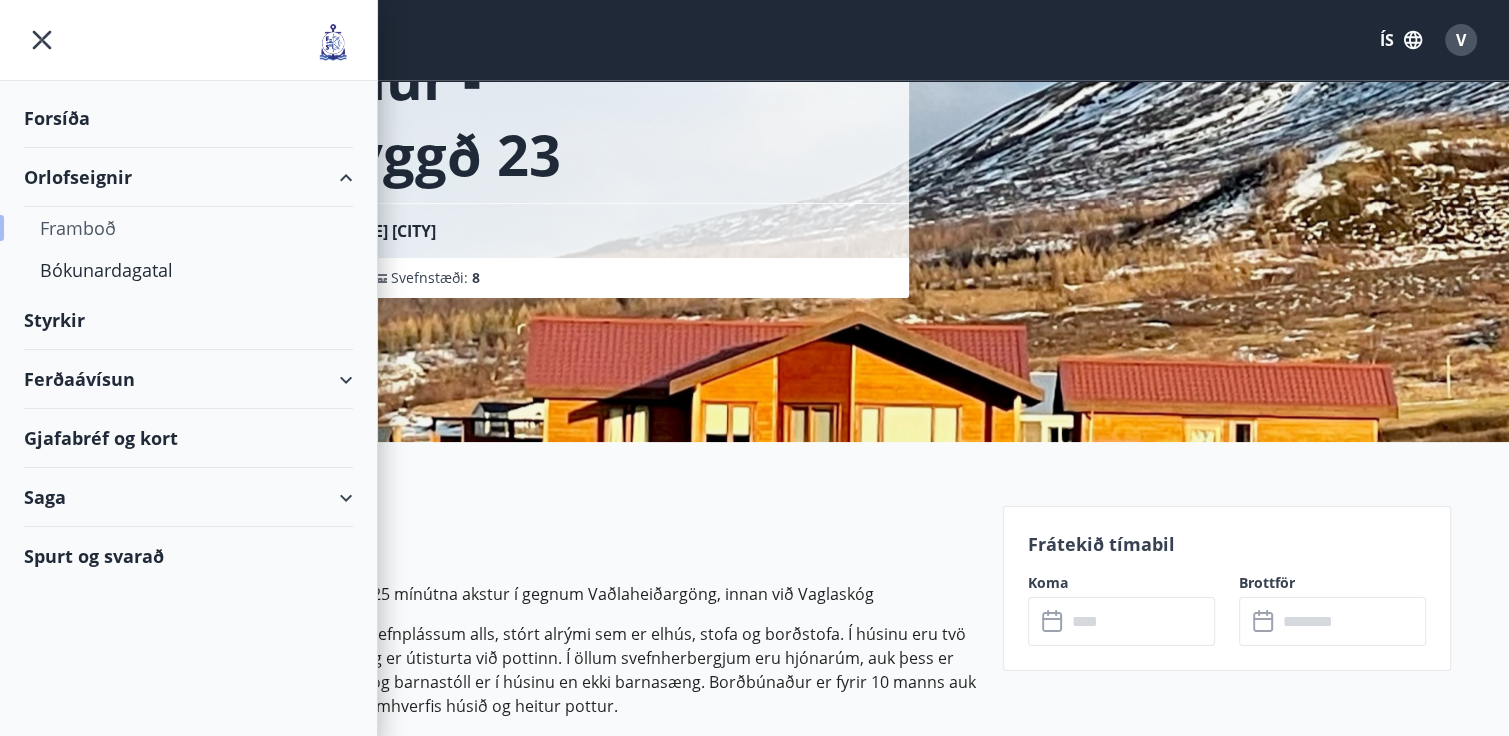 click on "Framboð" at bounding box center (188, 228) 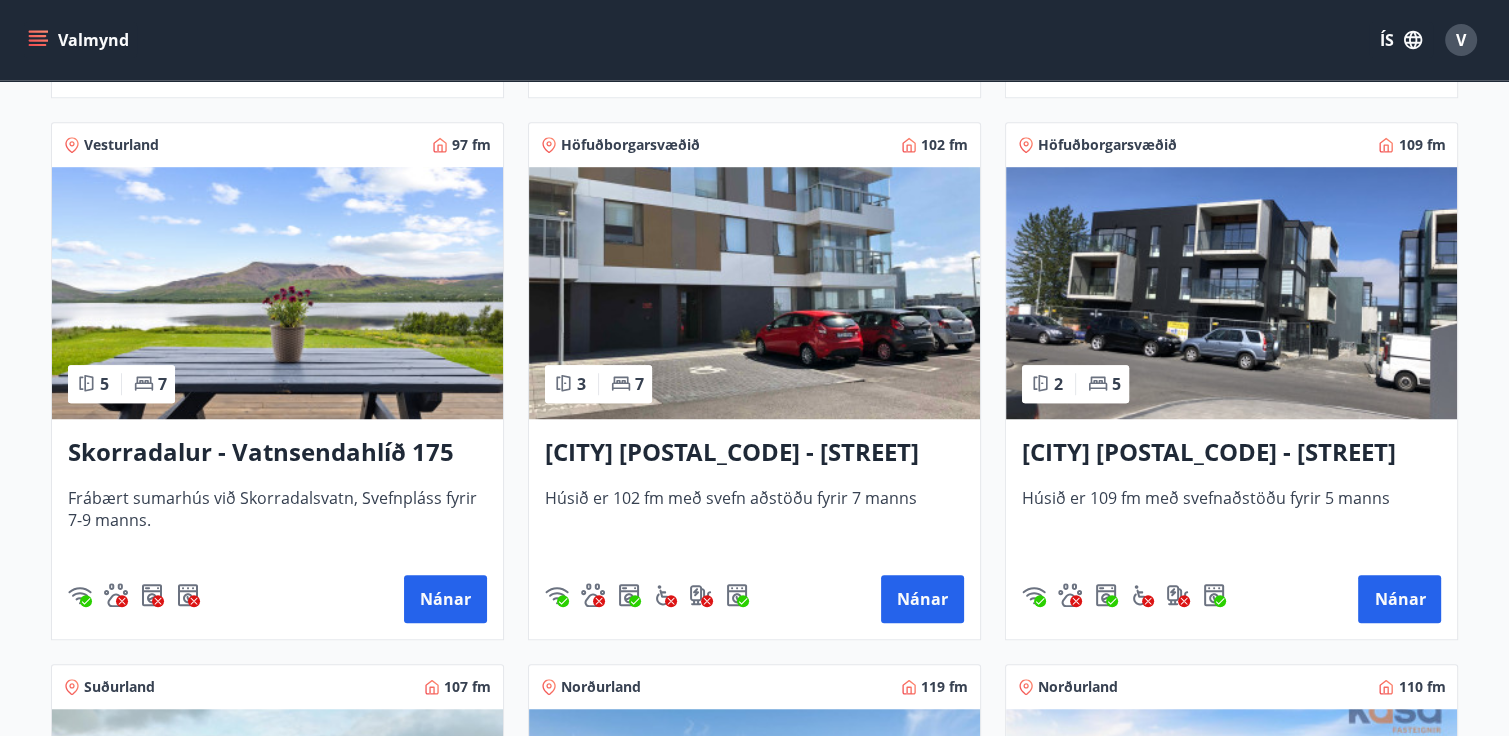 scroll, scrollTop: 1440, scrollLeft: 0, axis: vertical 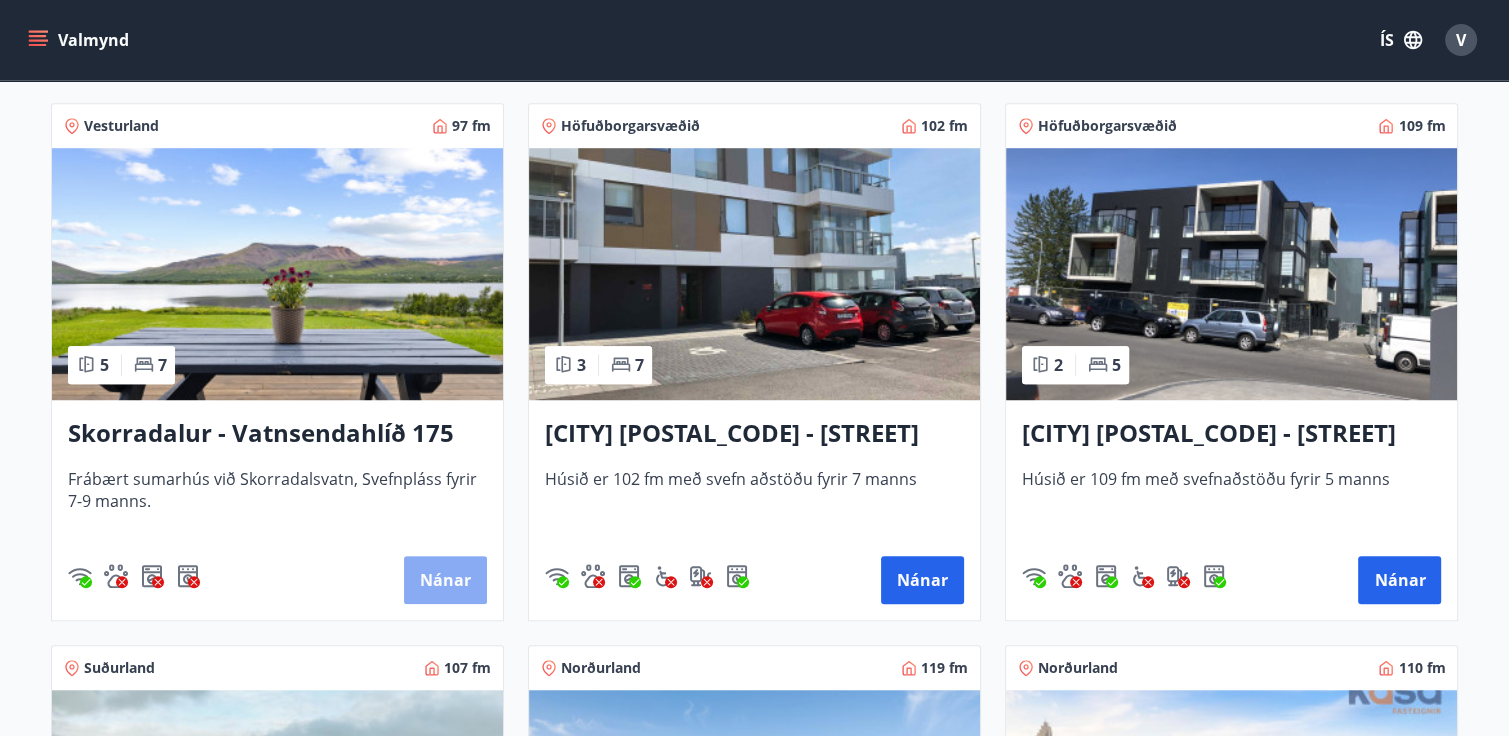 click on "Nánar" at bounding box center [445, 580] 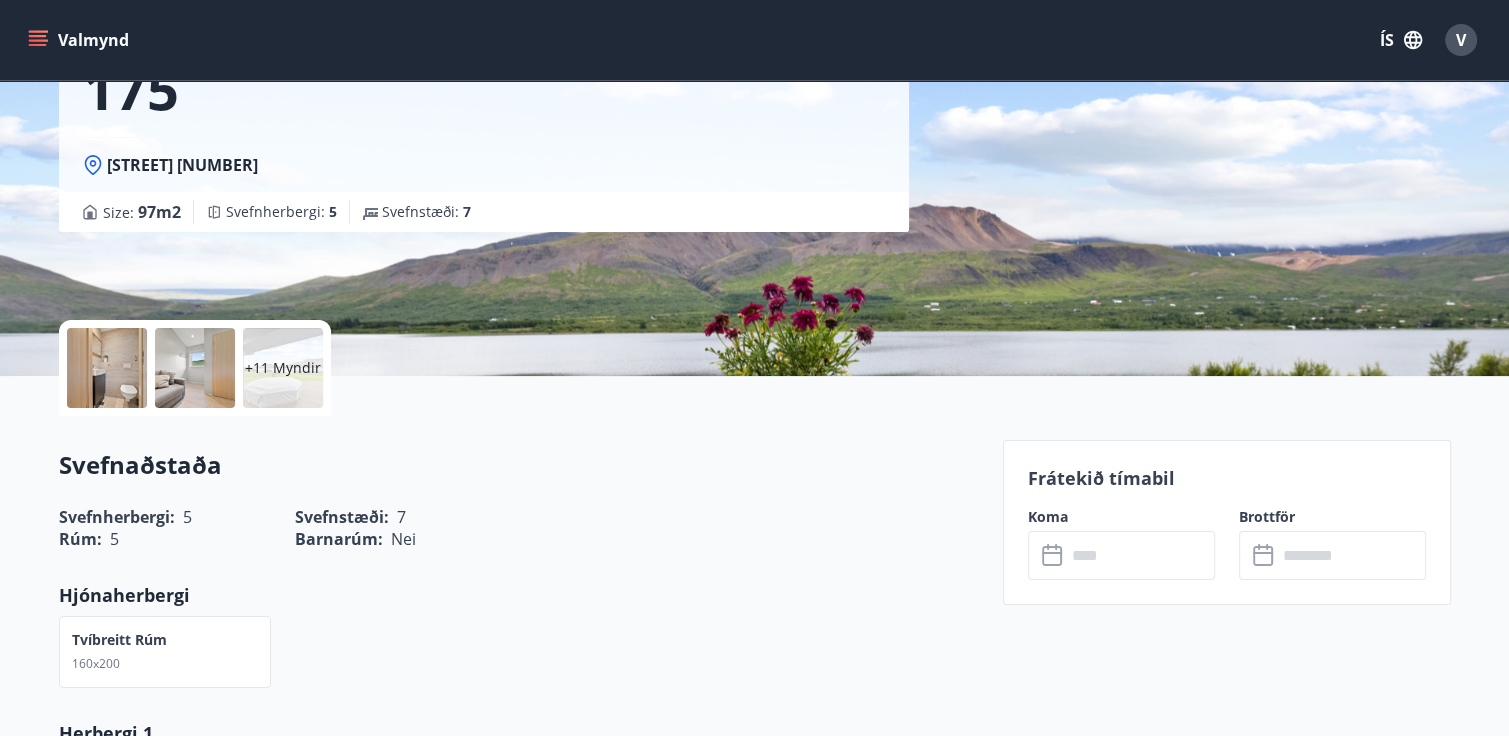 scroll, scrollTop: 200, scrollLeft: 0, axis: vertical 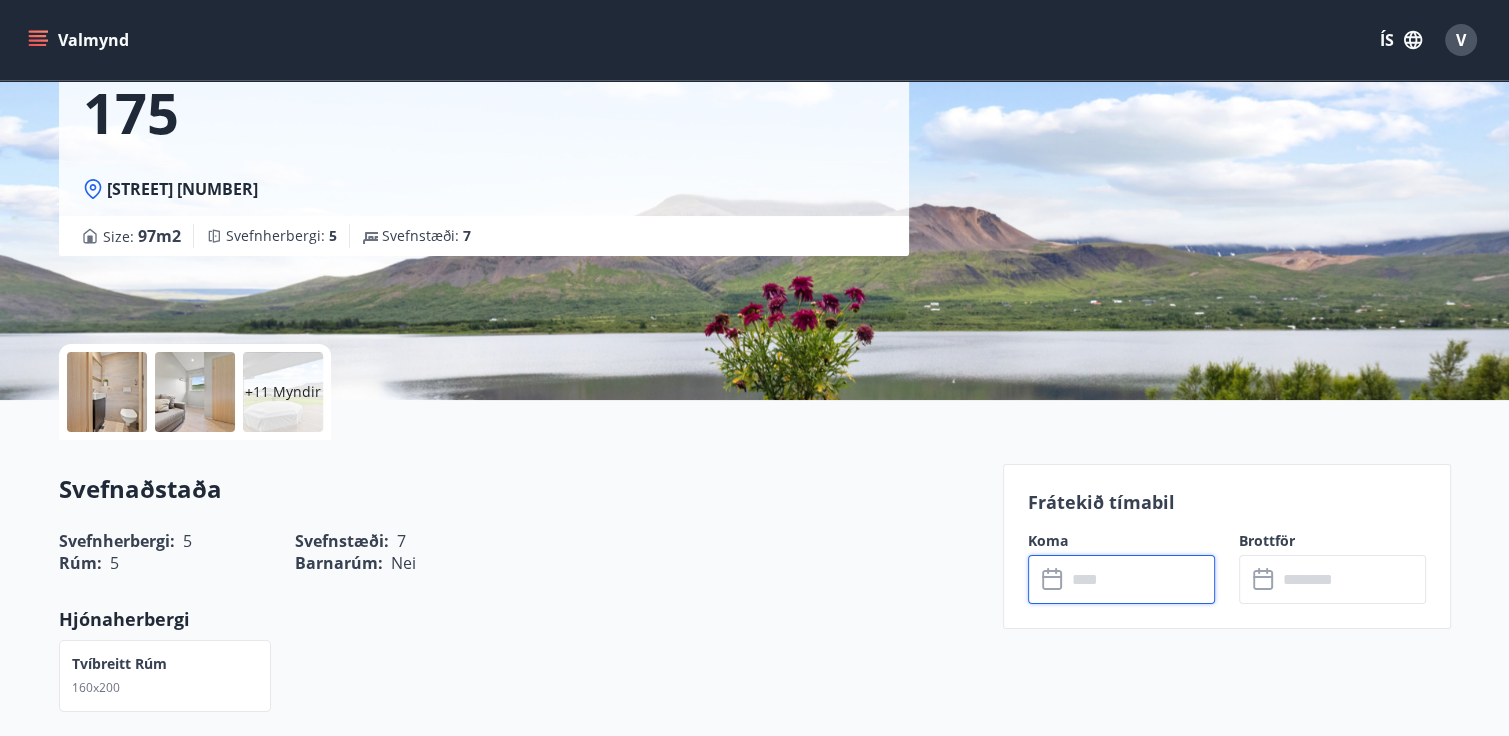 click at bounding box center [1140, 579] 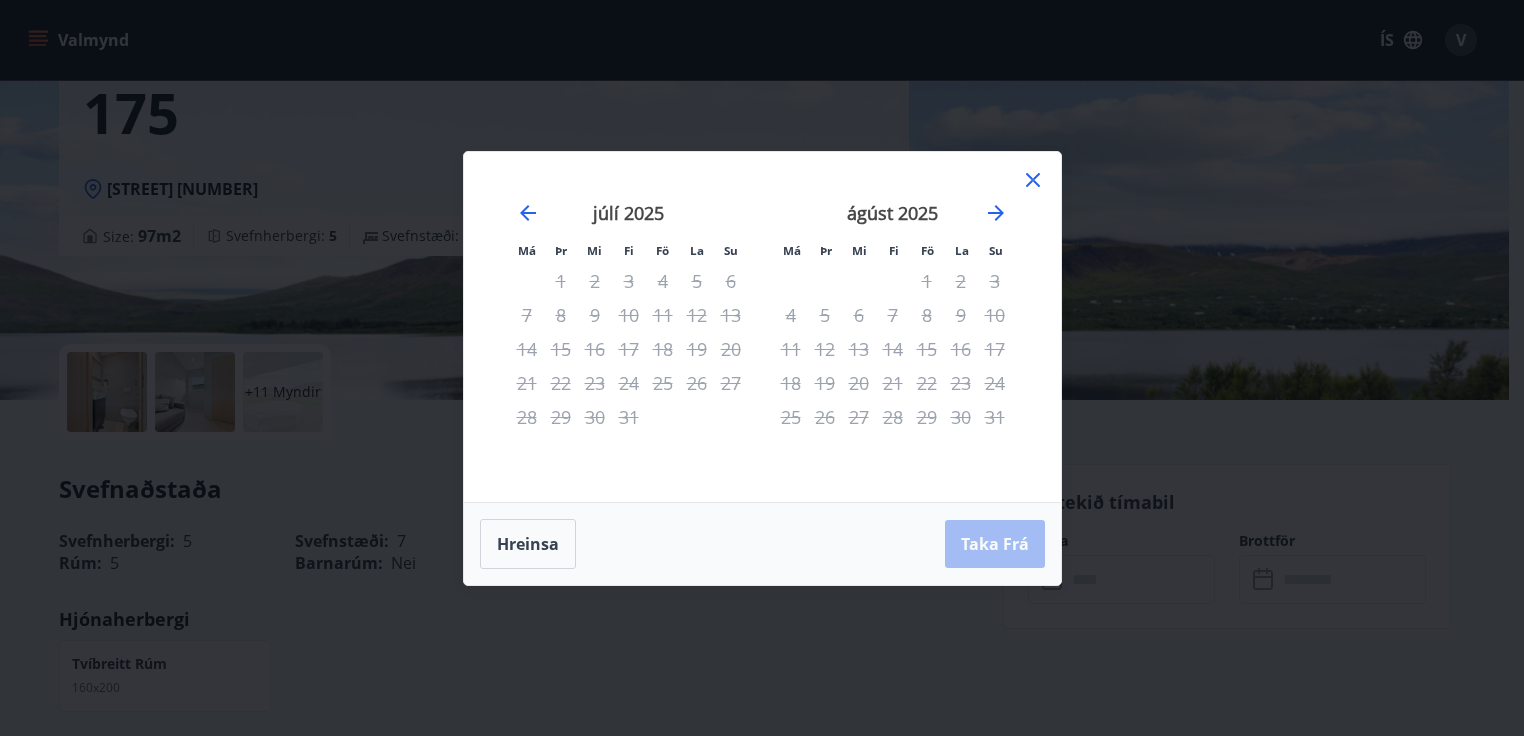 click 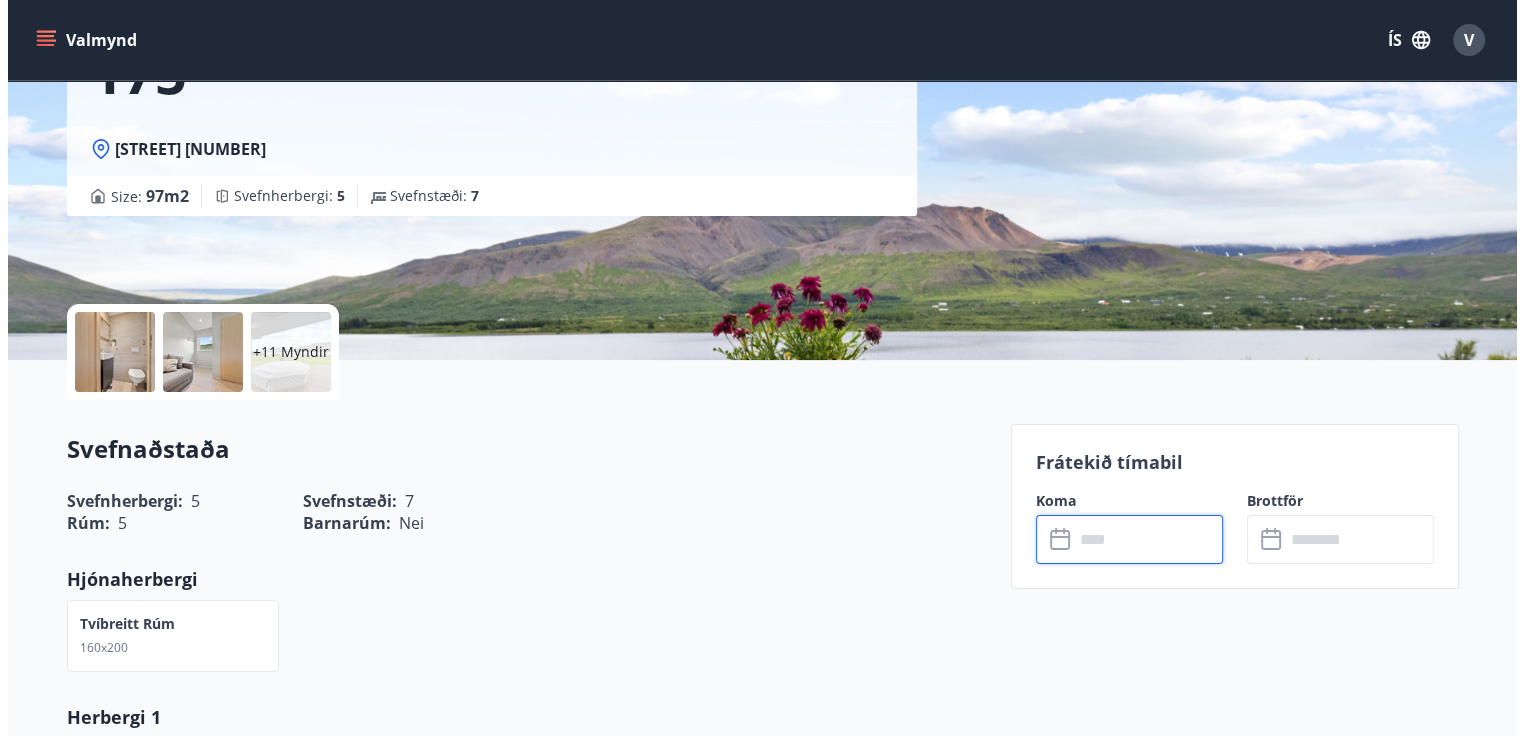 scroll, scrollTop: 280, scrollLeft: 0, axis: vertical 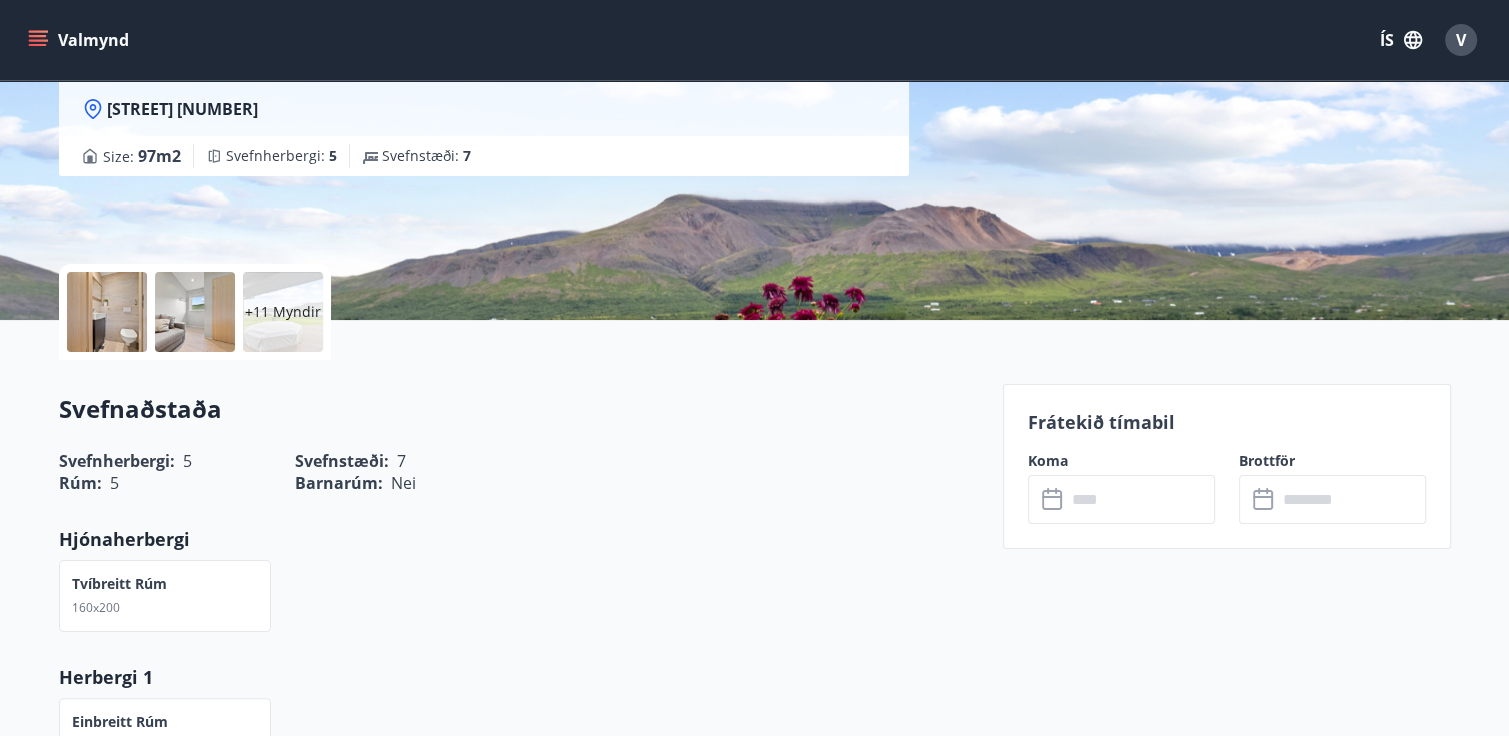 click at bounding box center (107, 312) 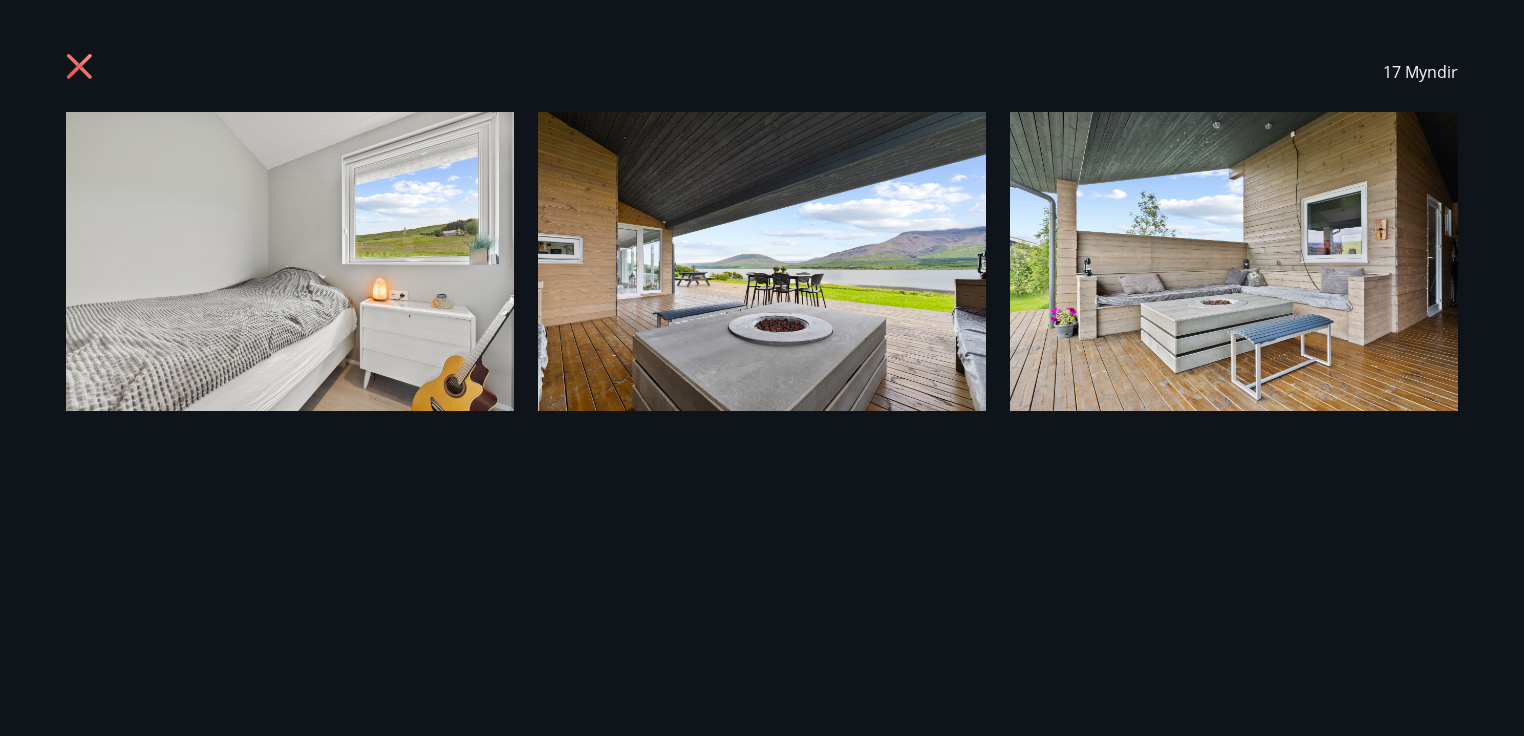 click 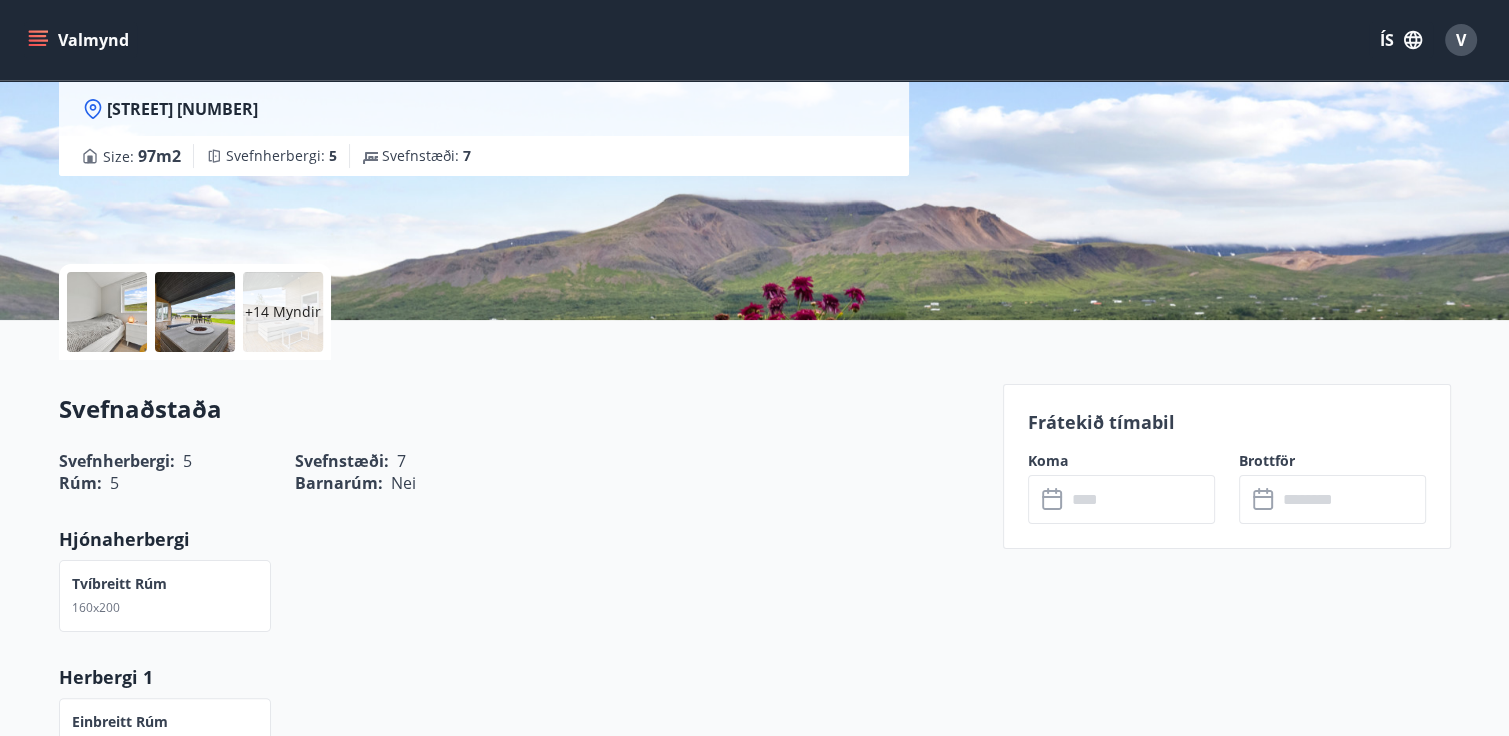 click on "+14 Myndir" at bounding box center (283, 312) 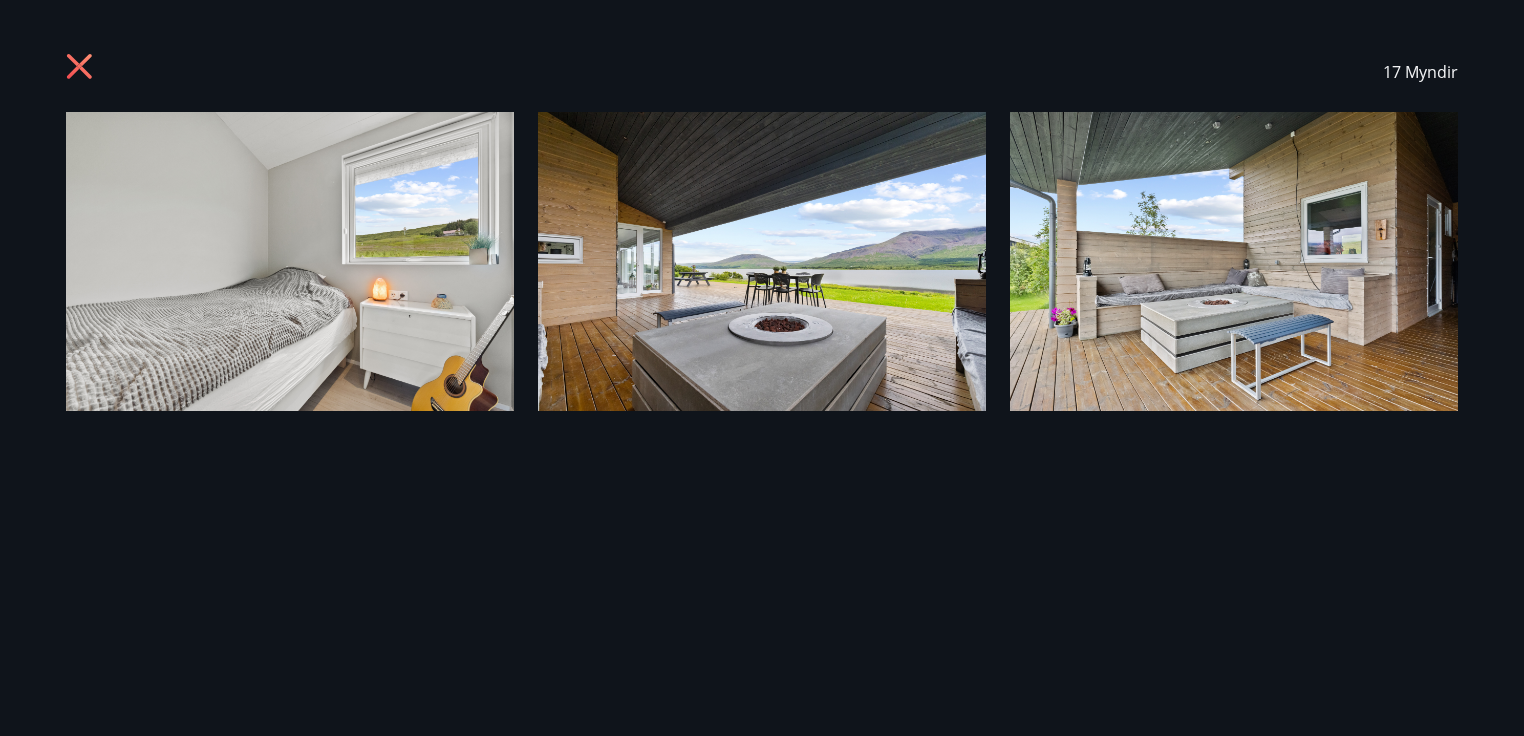 click 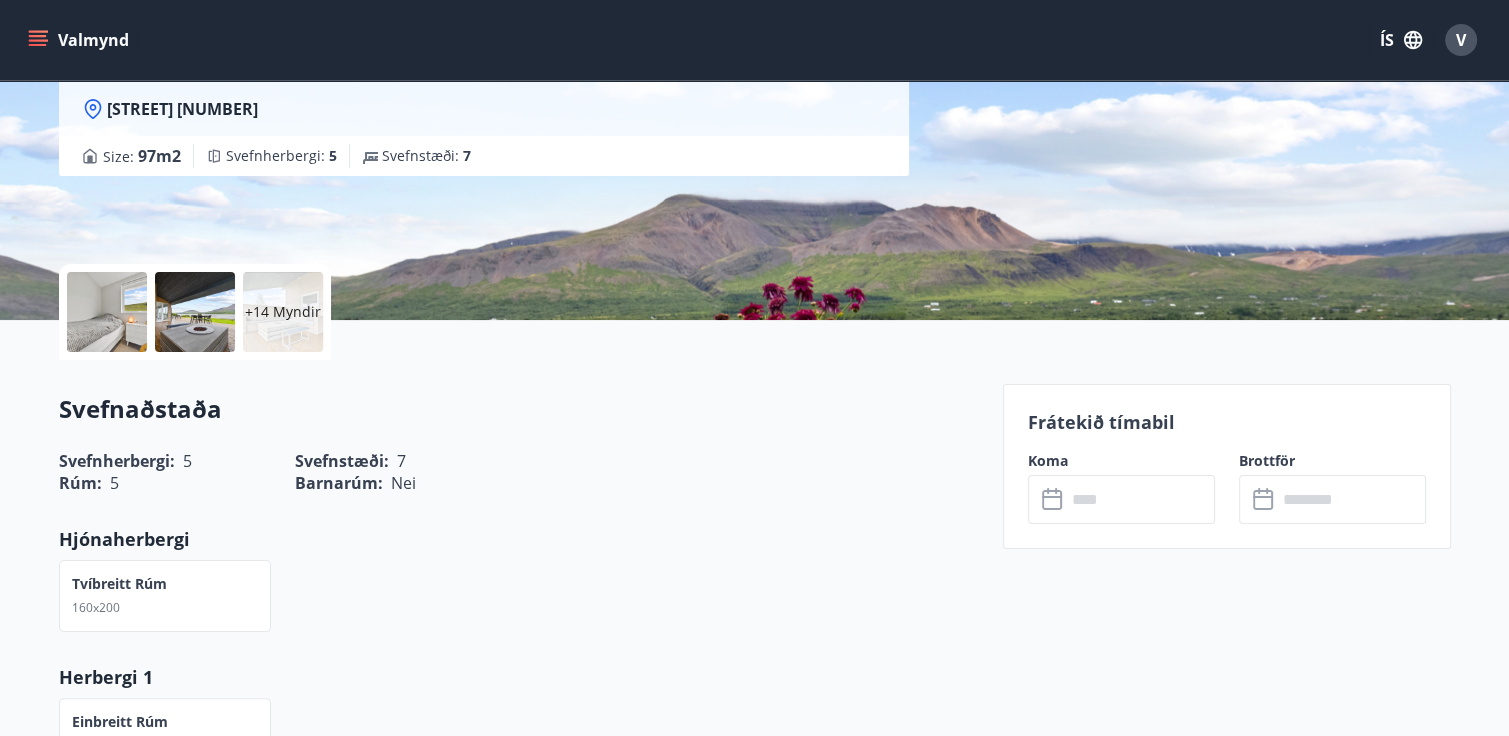 click on "Valmynd" at bounding box center [80, 40] 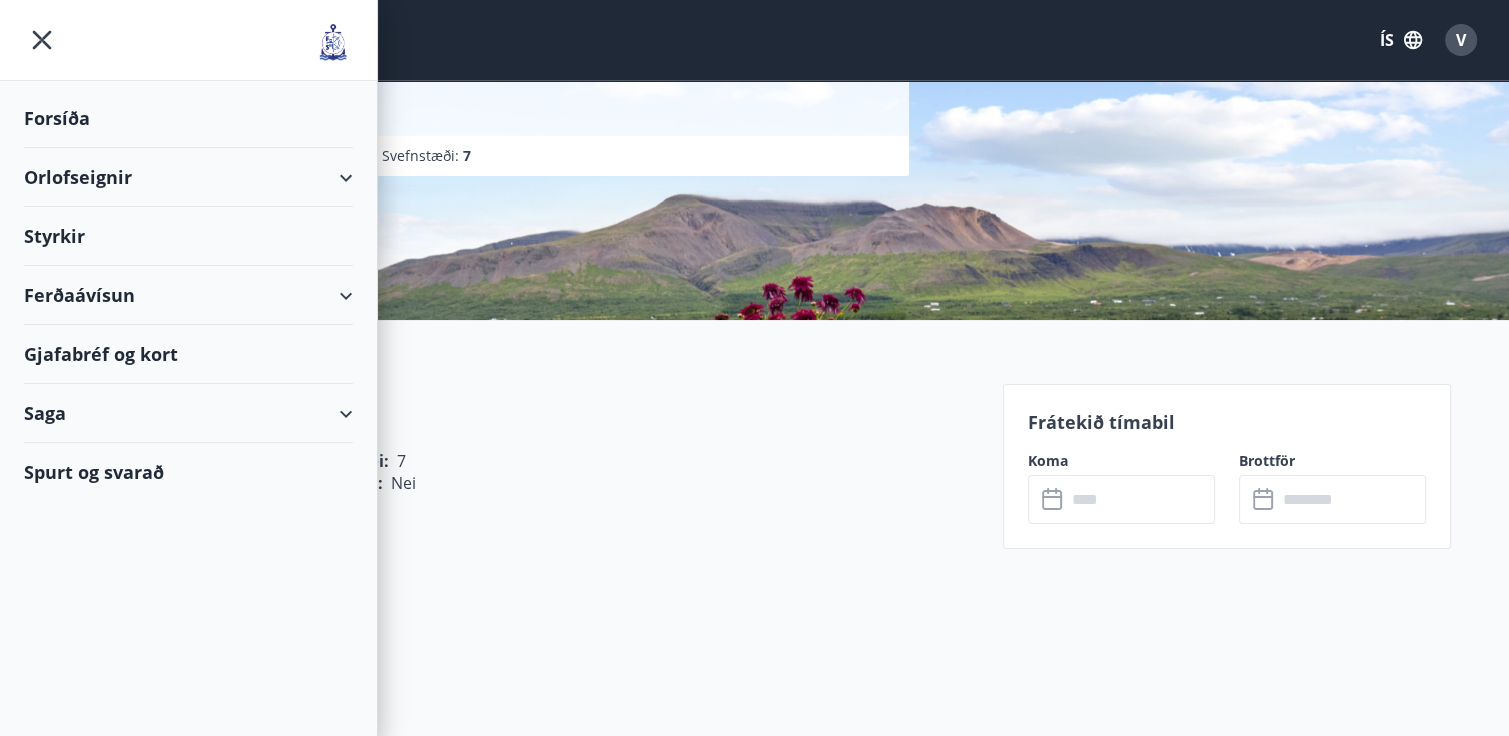 click on "+14 Myndir" at bounding box center (519, 312) 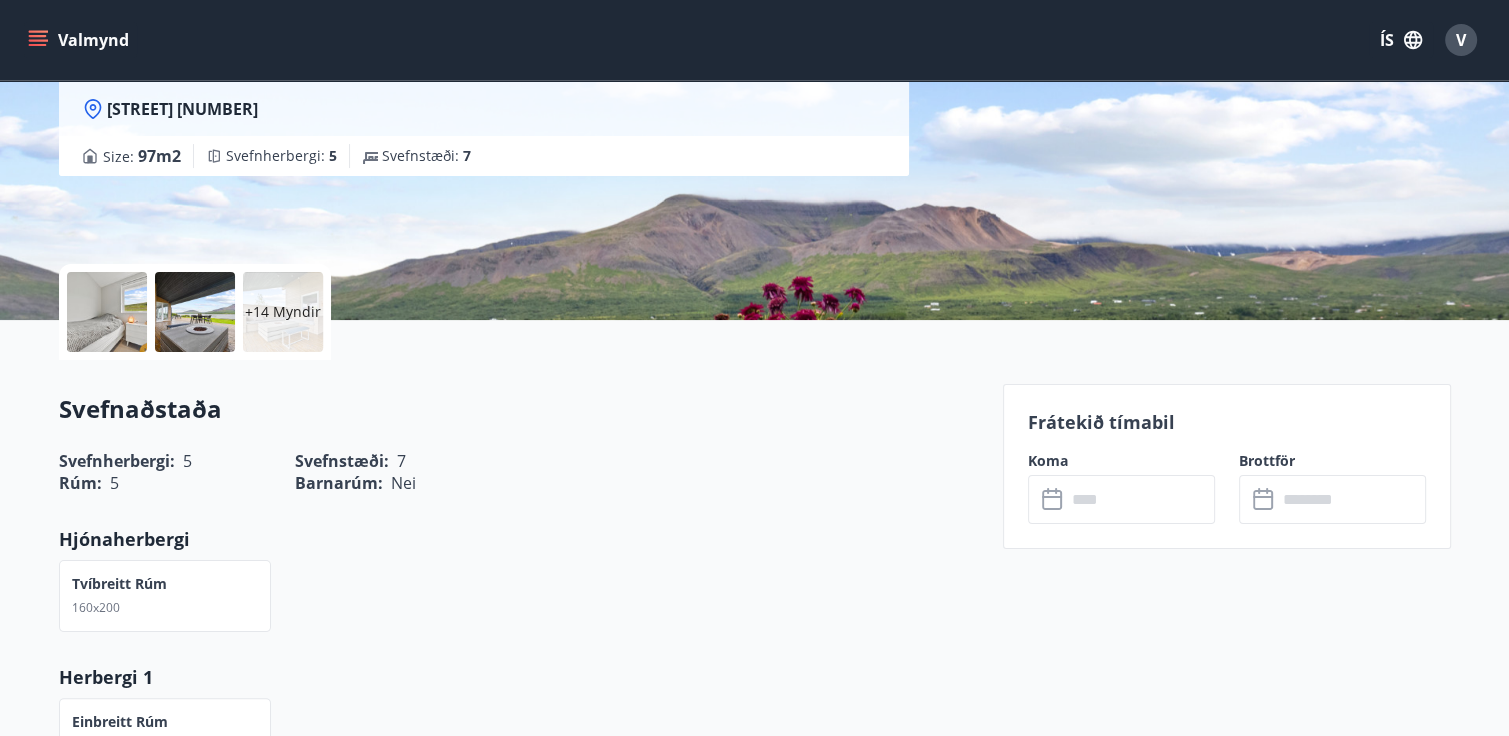 click at bounding box center (107, 312) 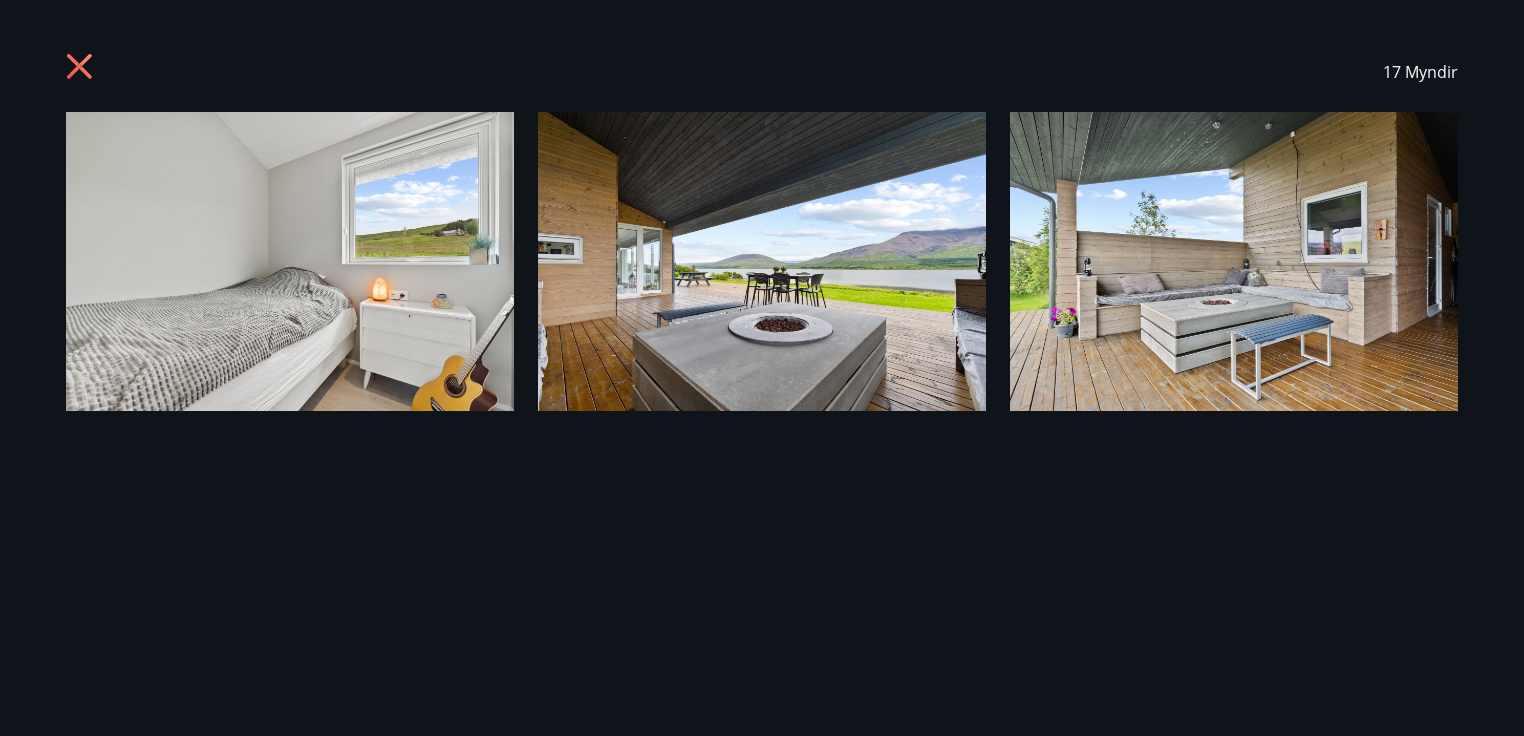 click at bounding box center (290, 261) 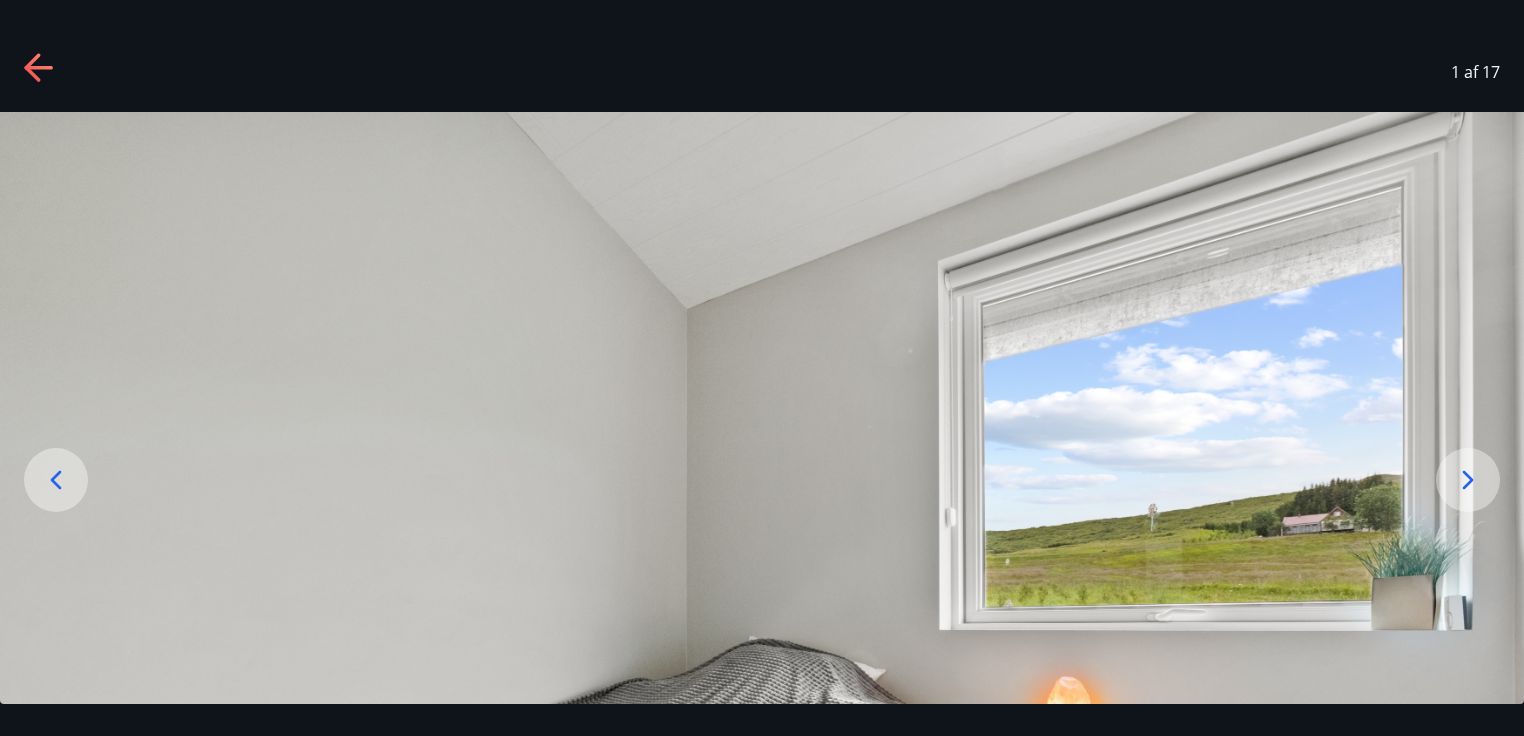 click at bounding box center (1468, 480) 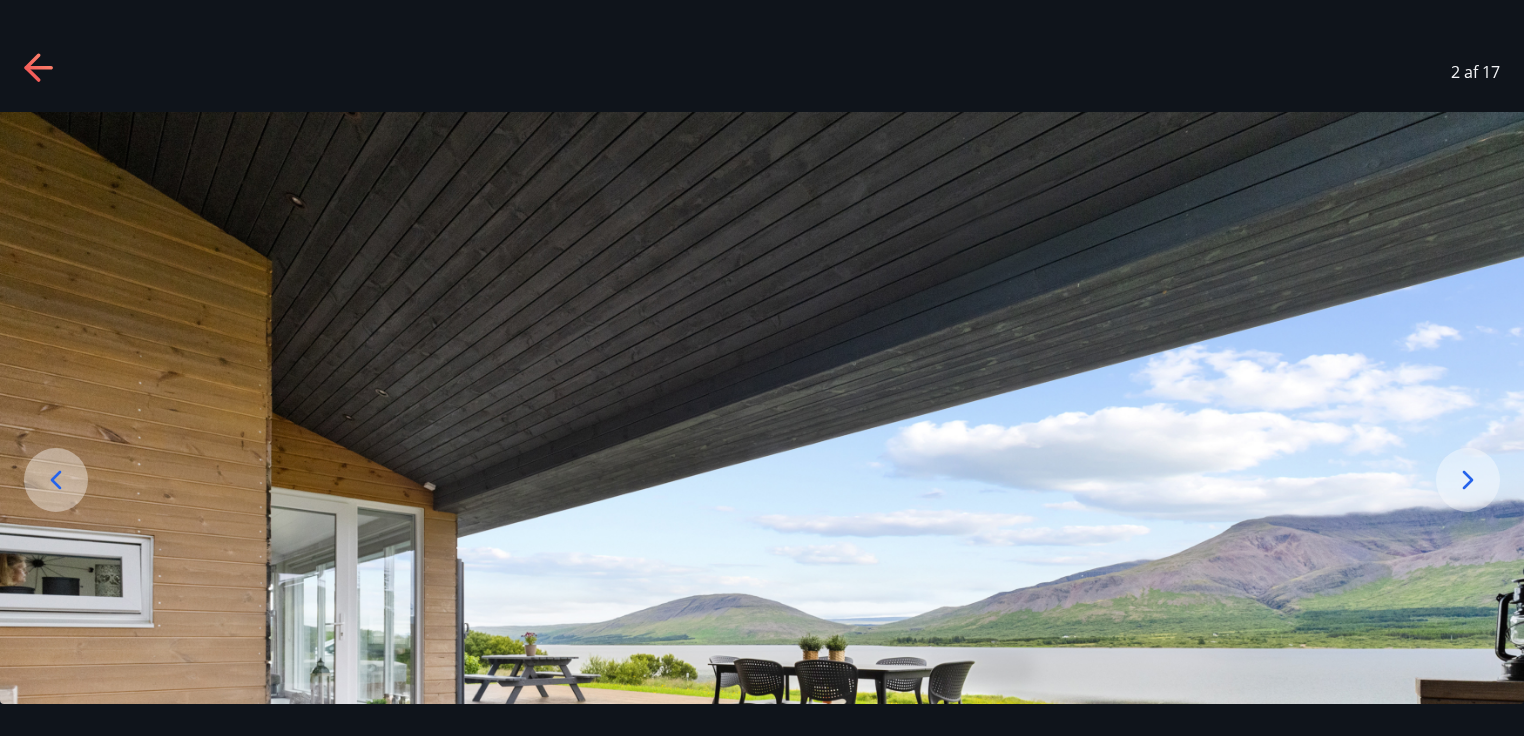 click 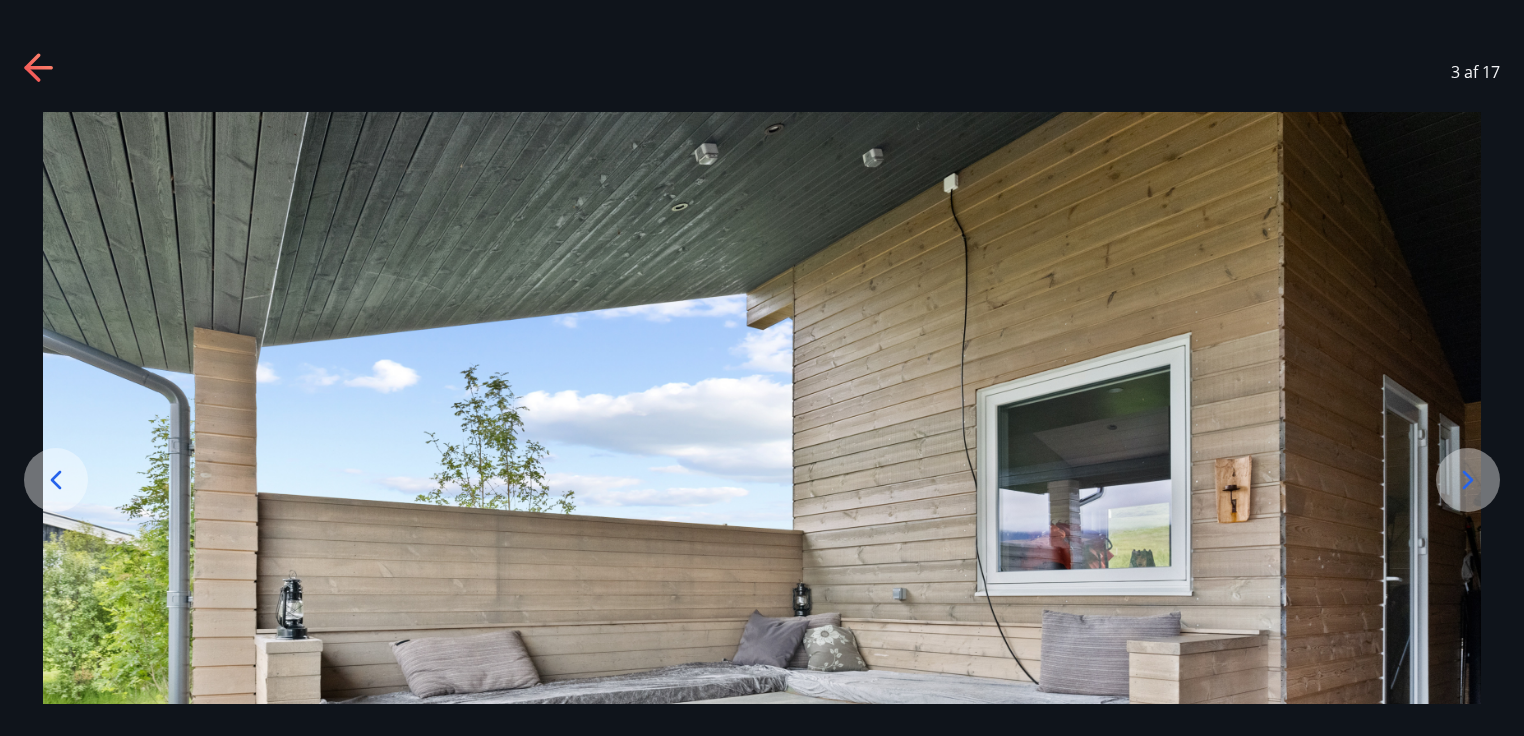 click 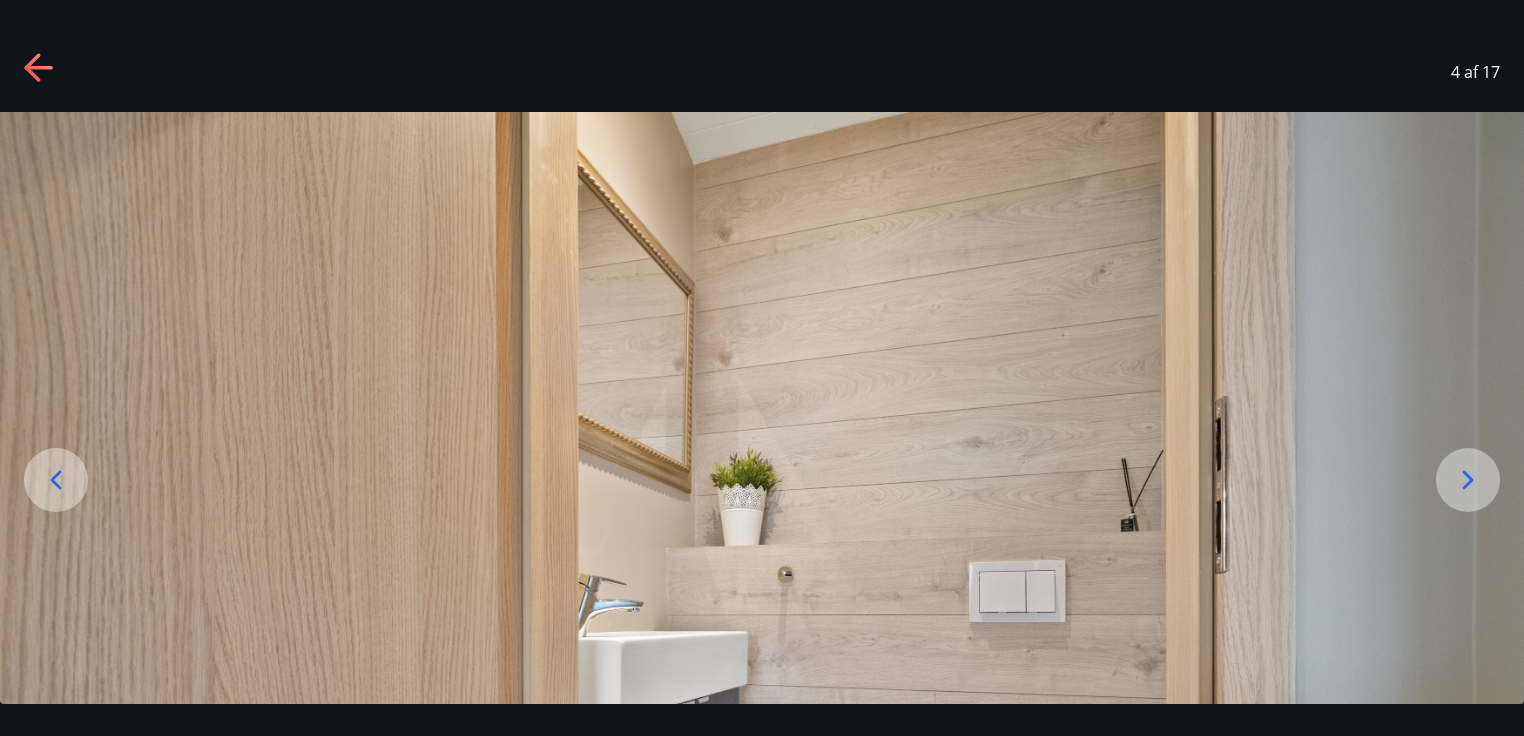 click 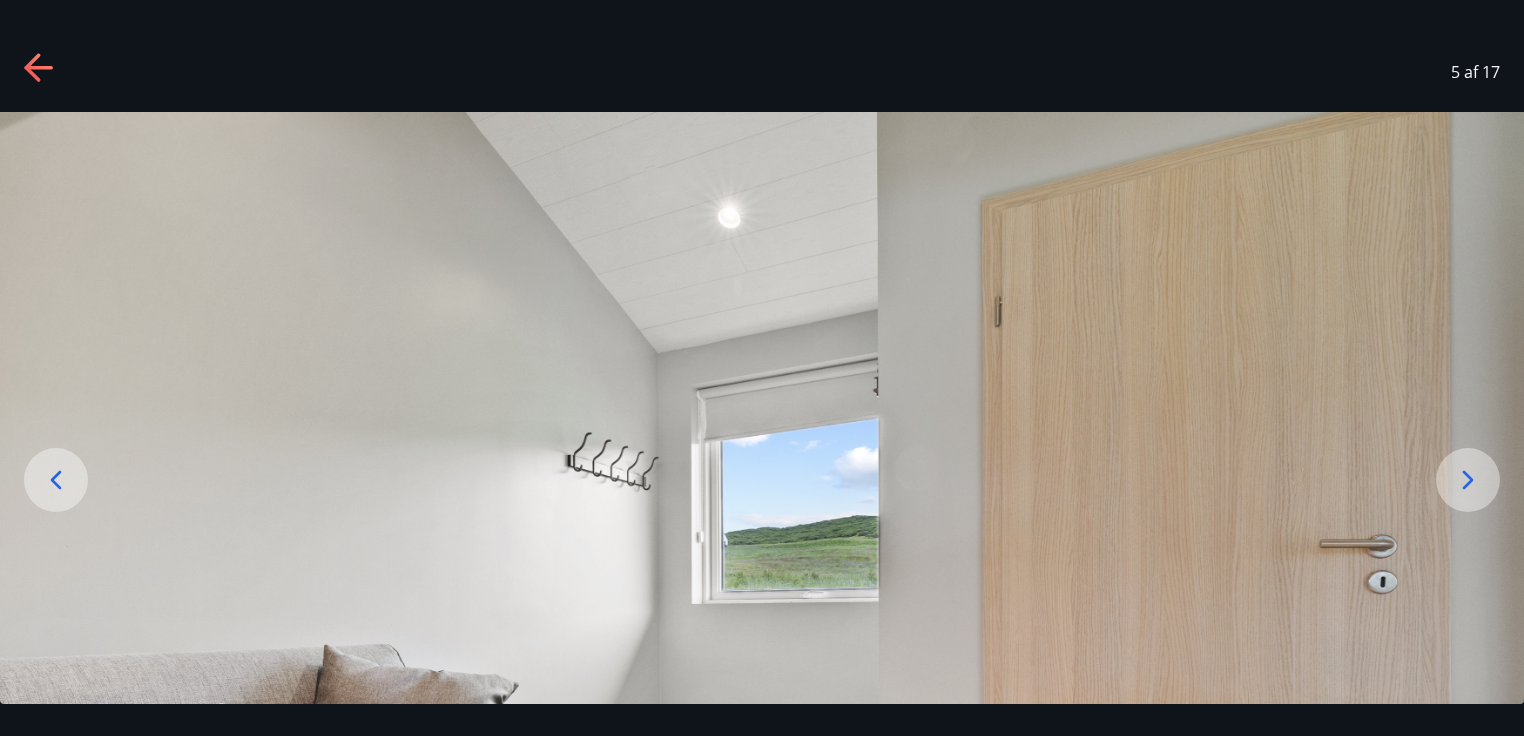 click 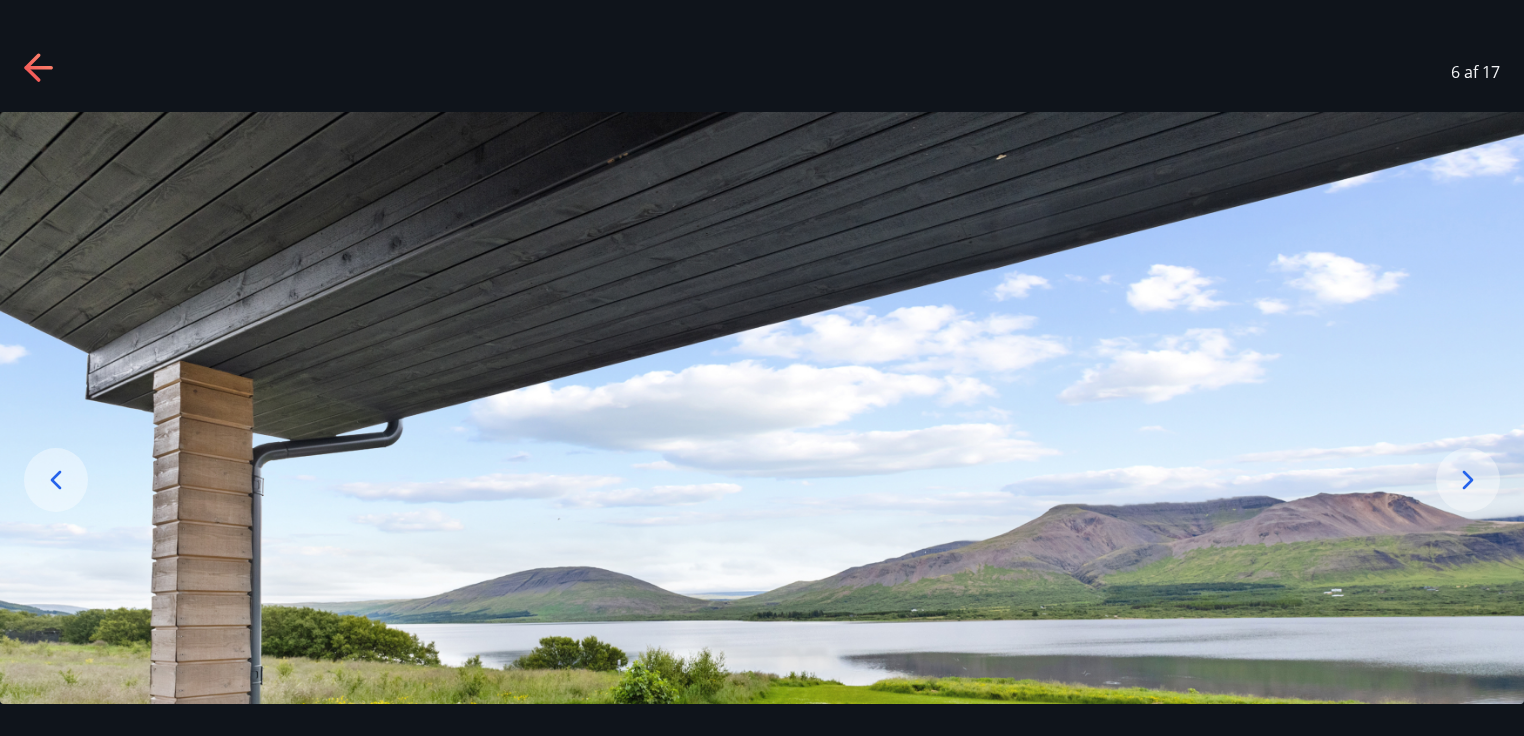 click 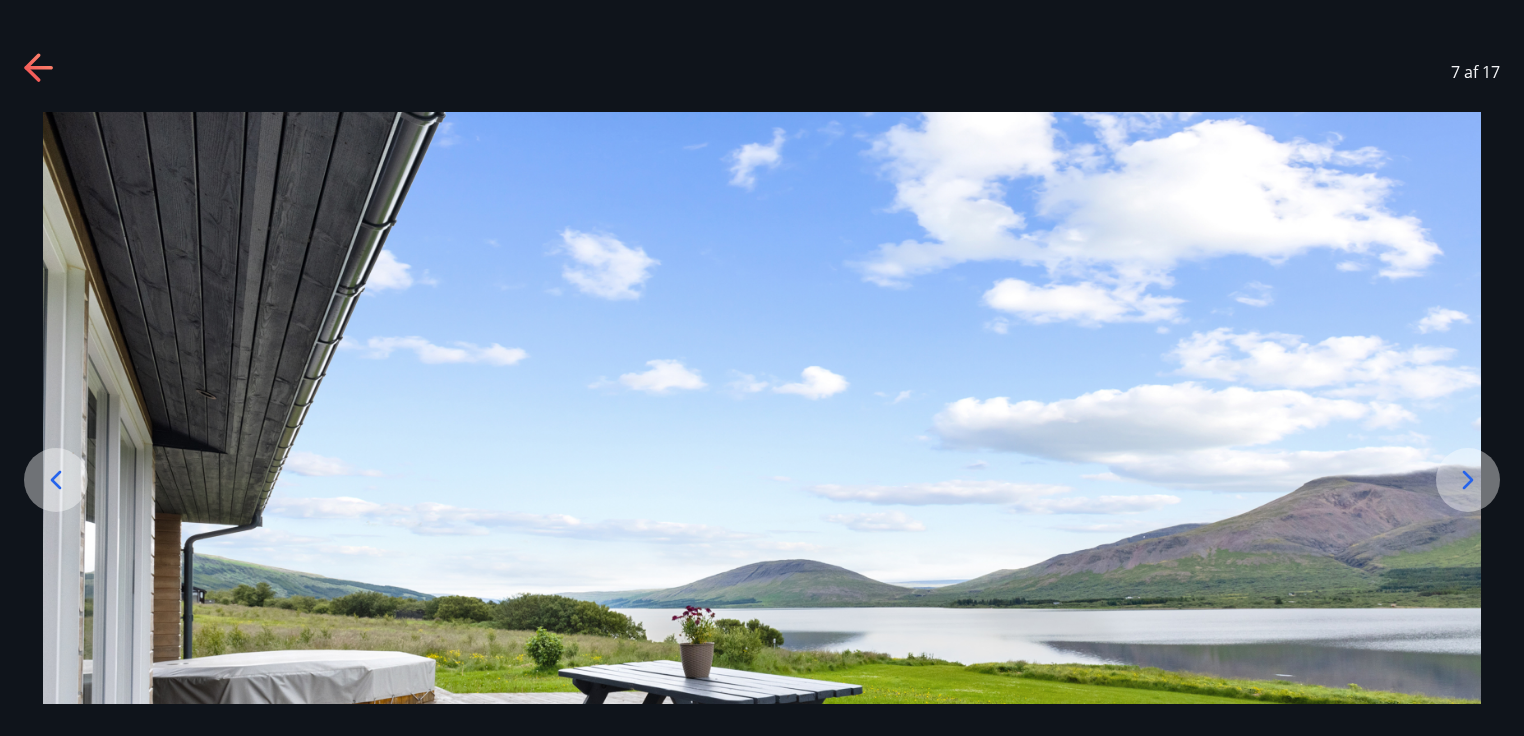 click 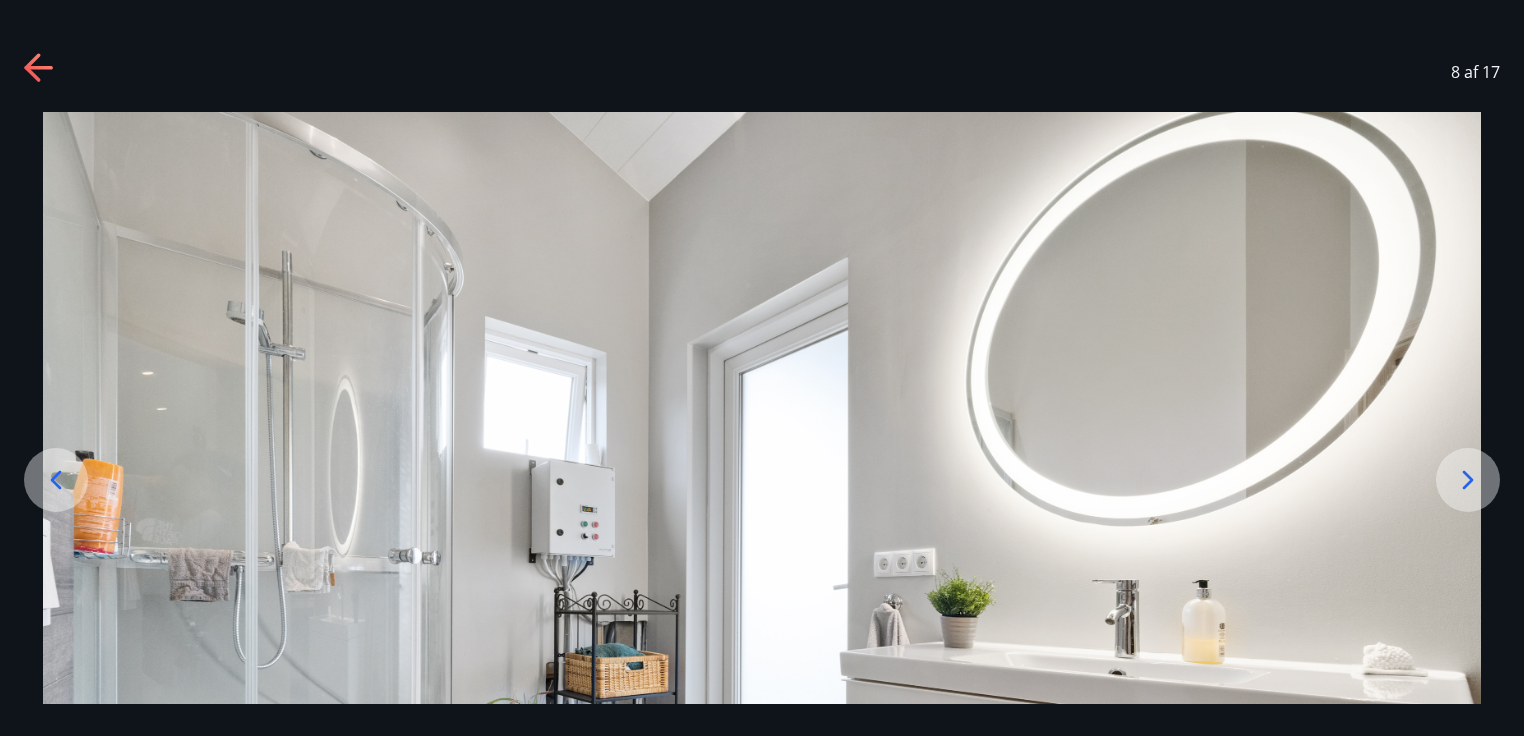 click 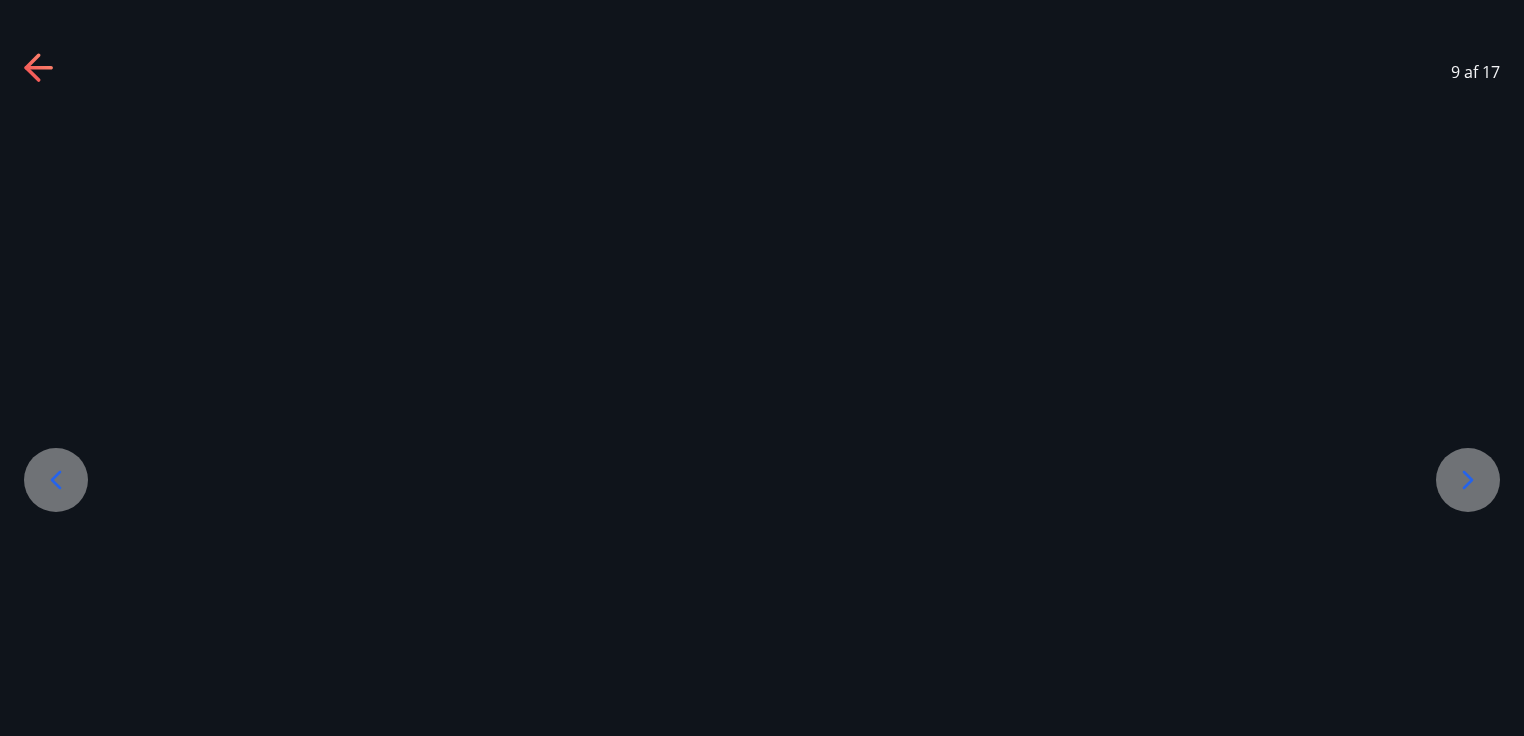 click 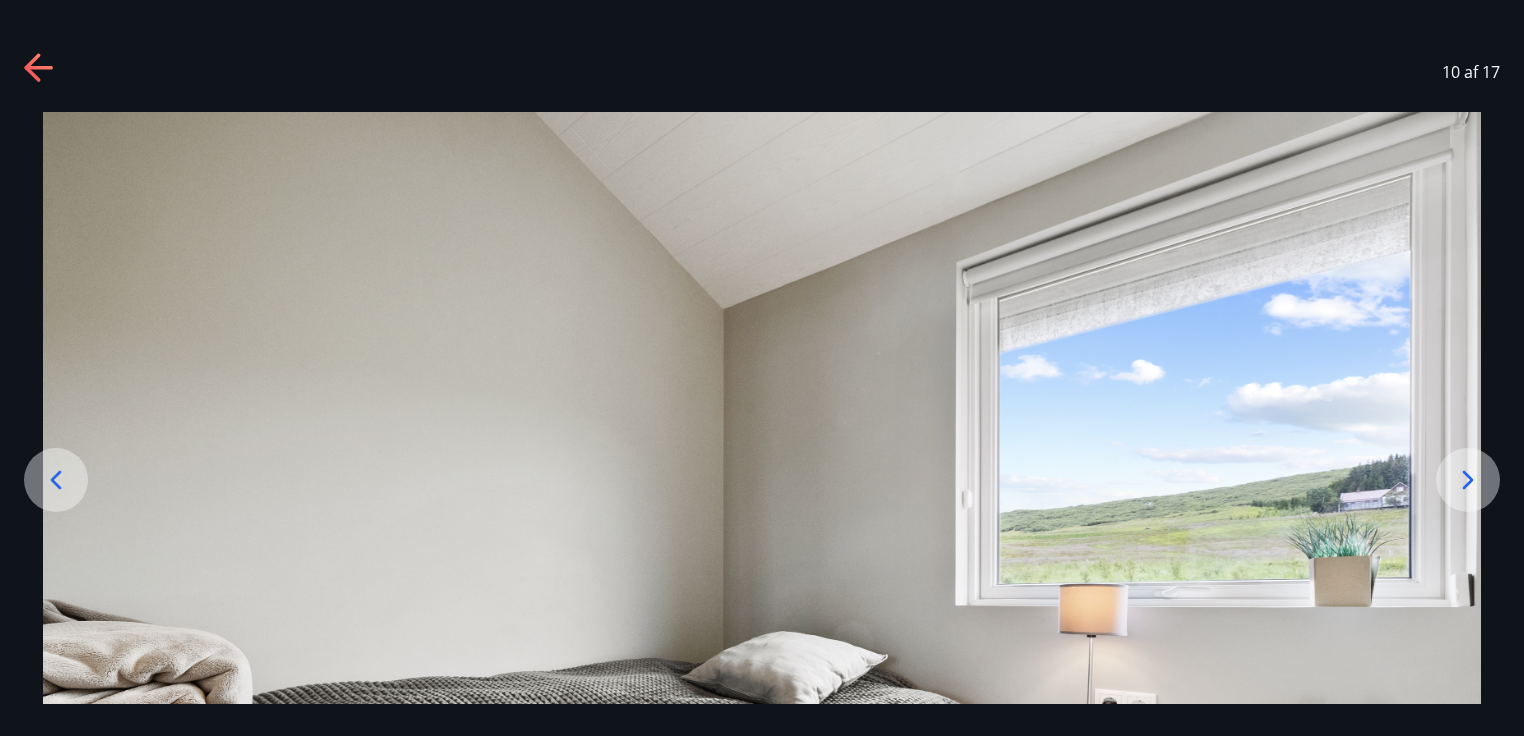 click 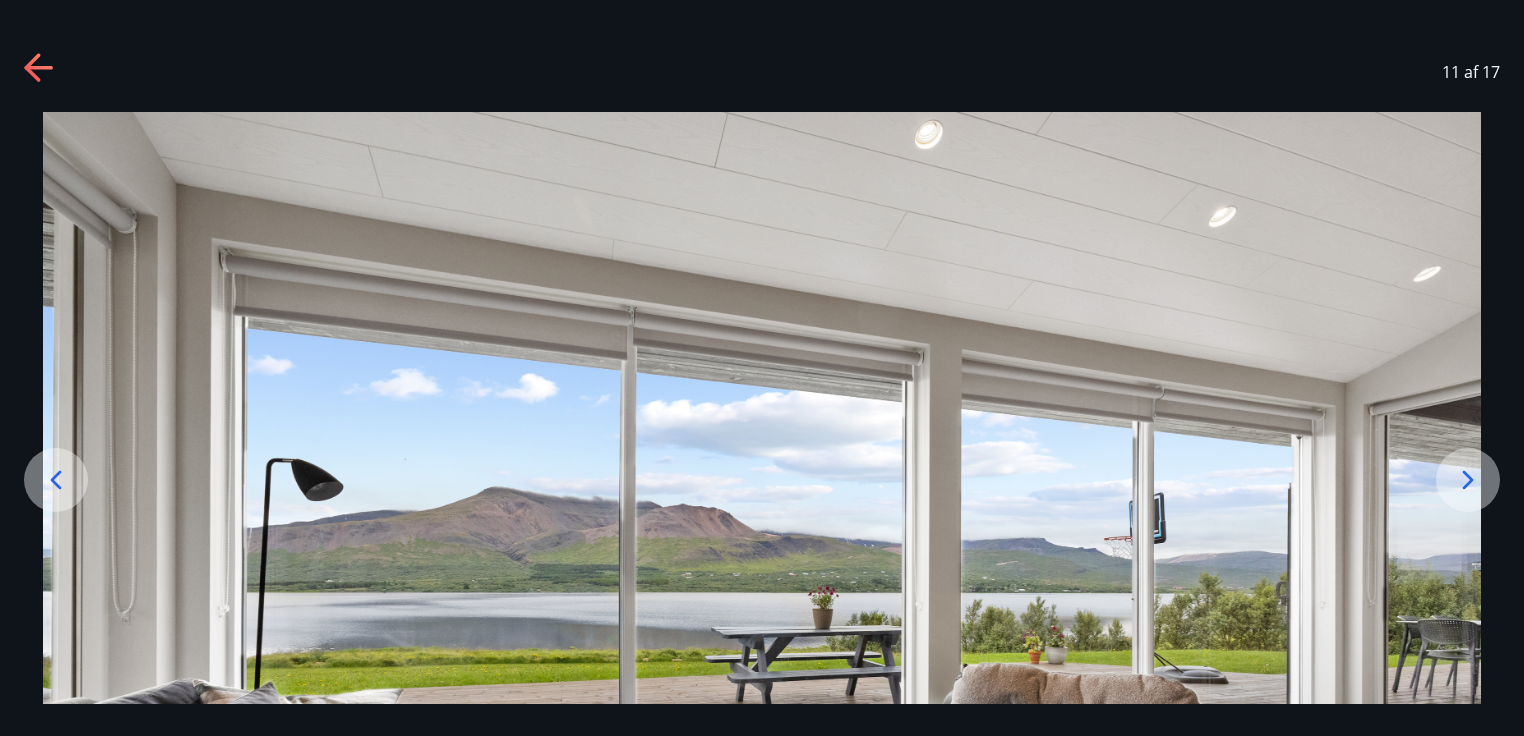 click 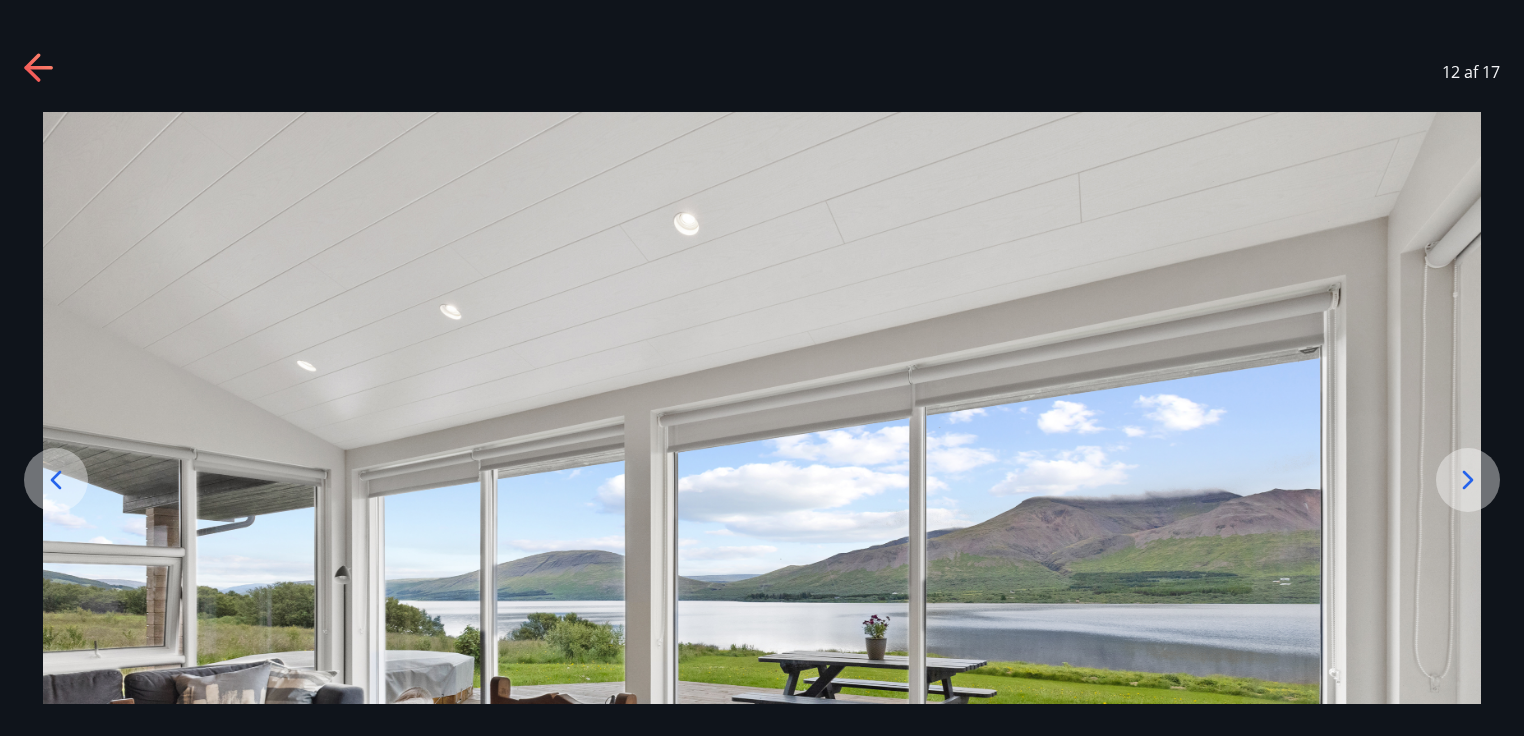 click 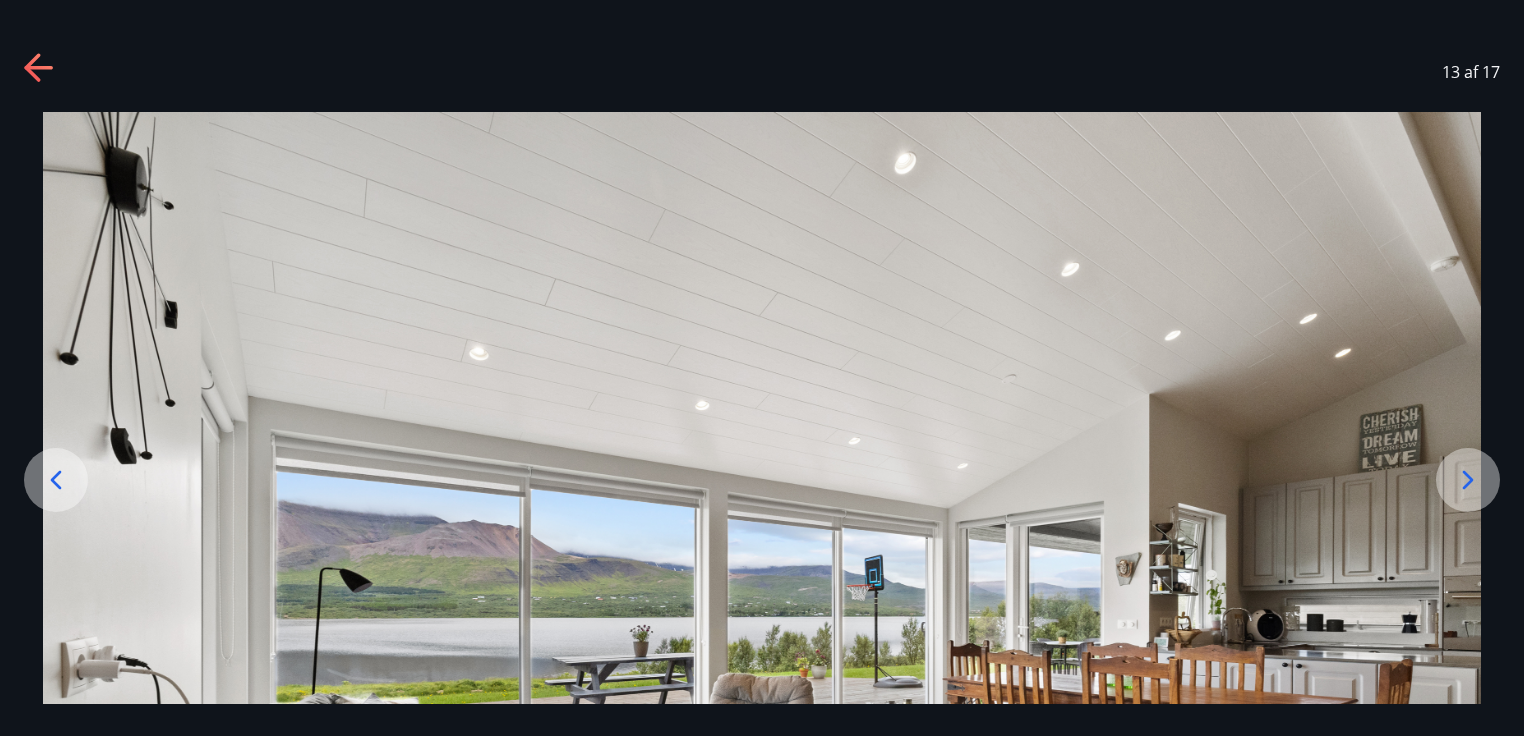 click 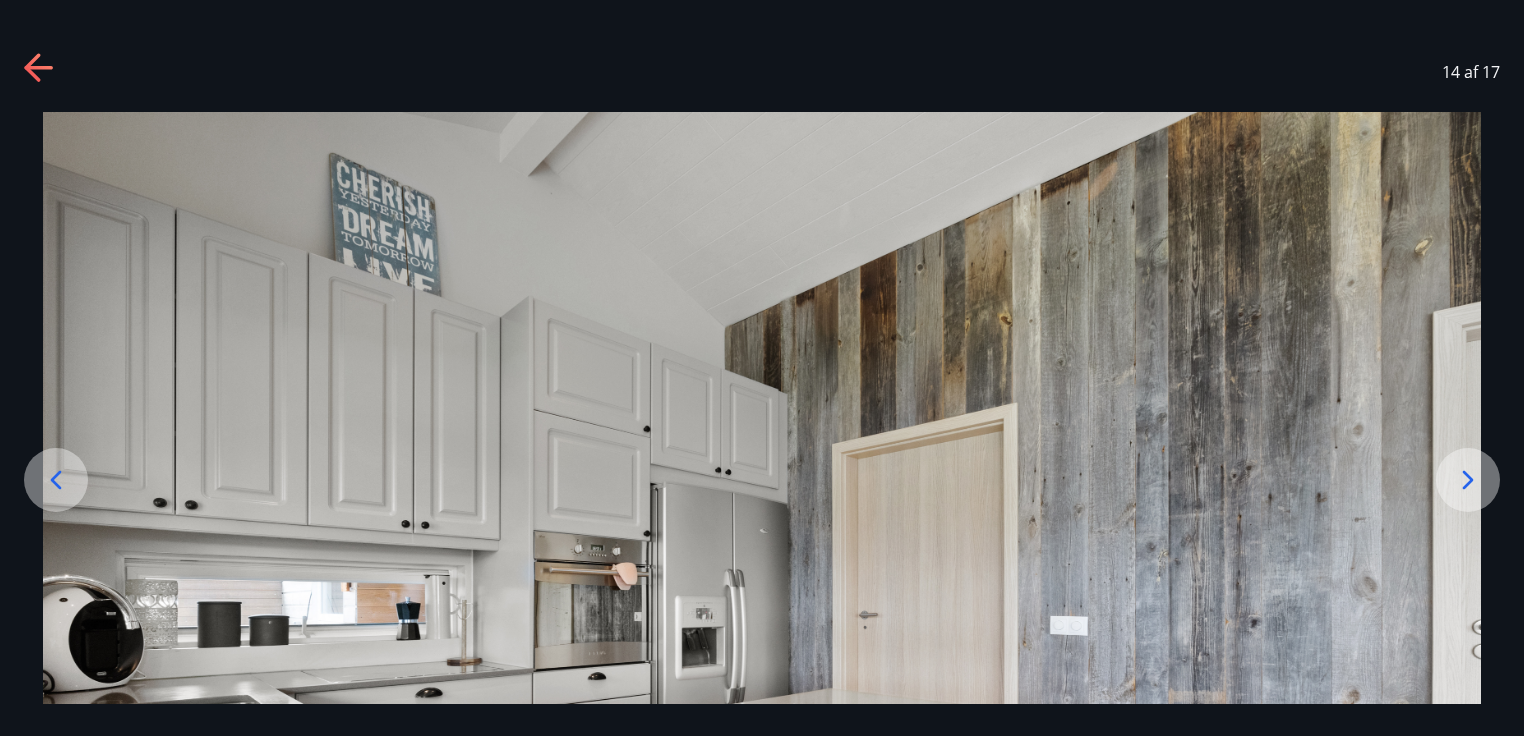 click 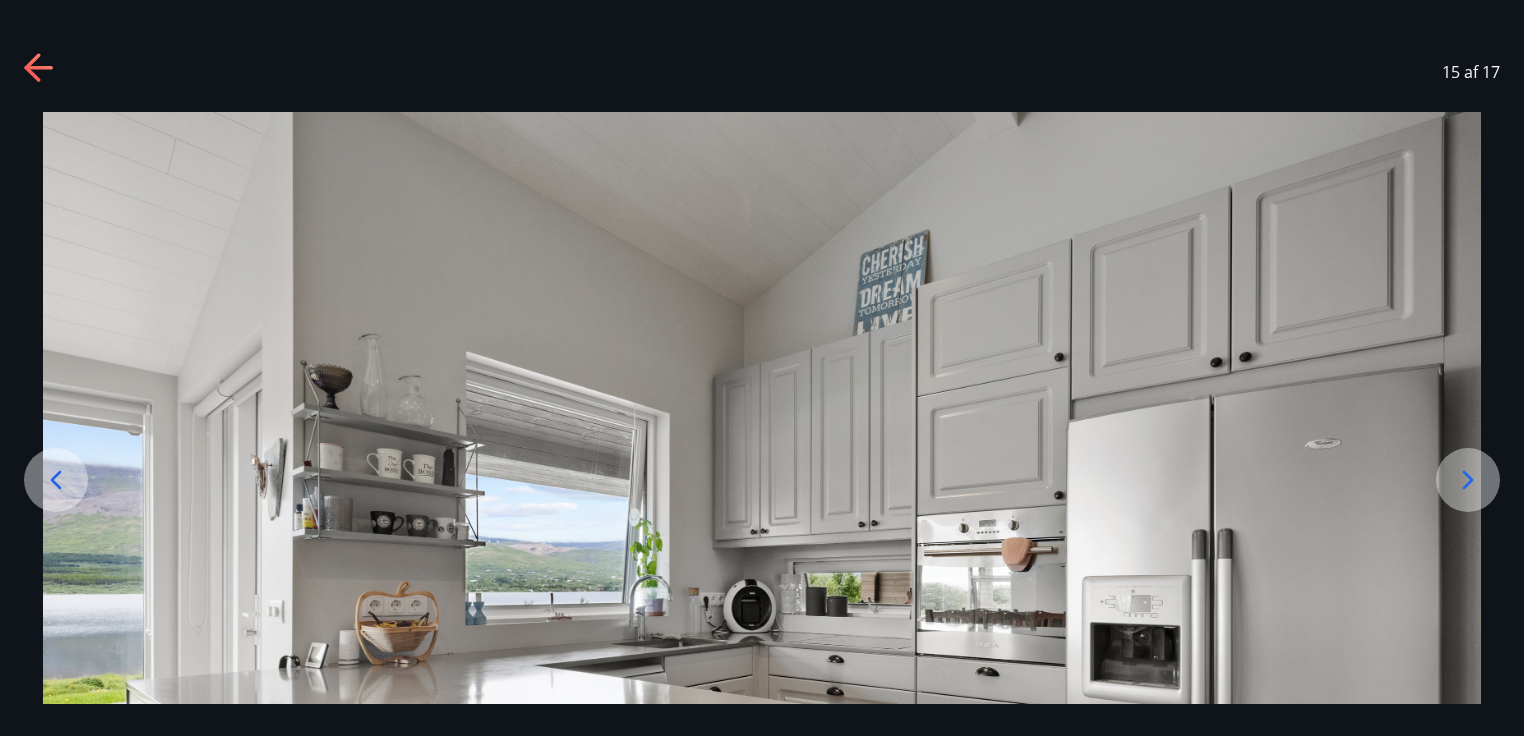 click 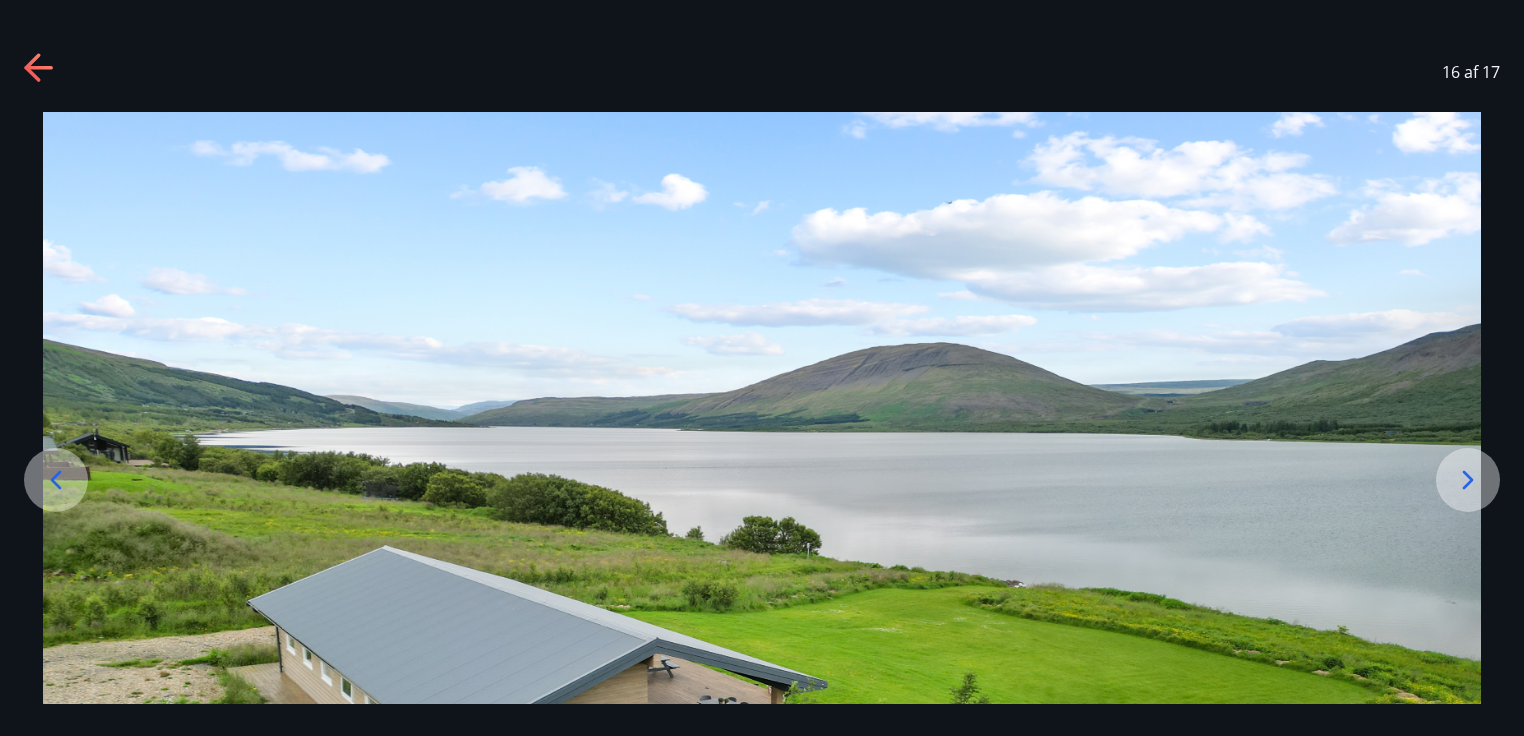click 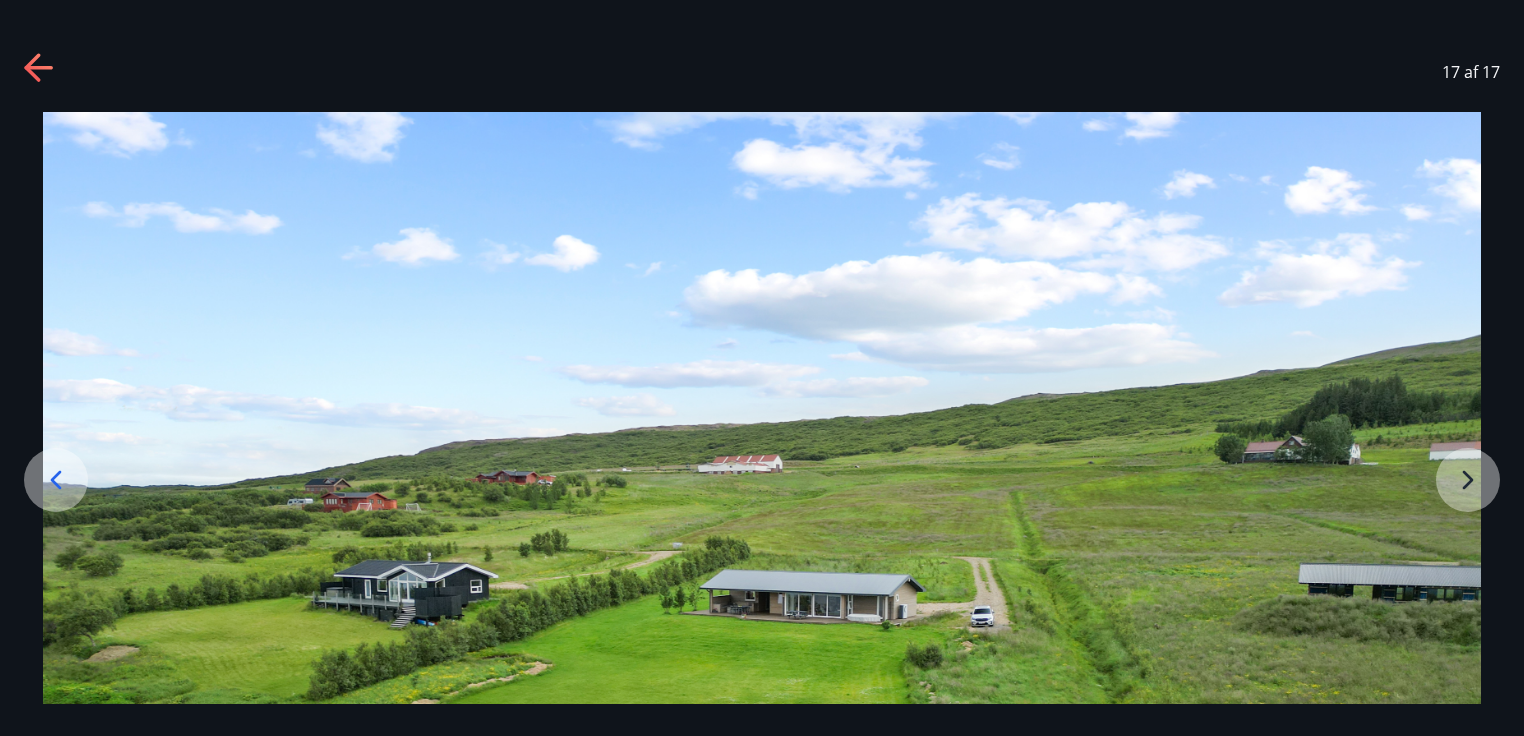 click at bounding box center (762, 651) 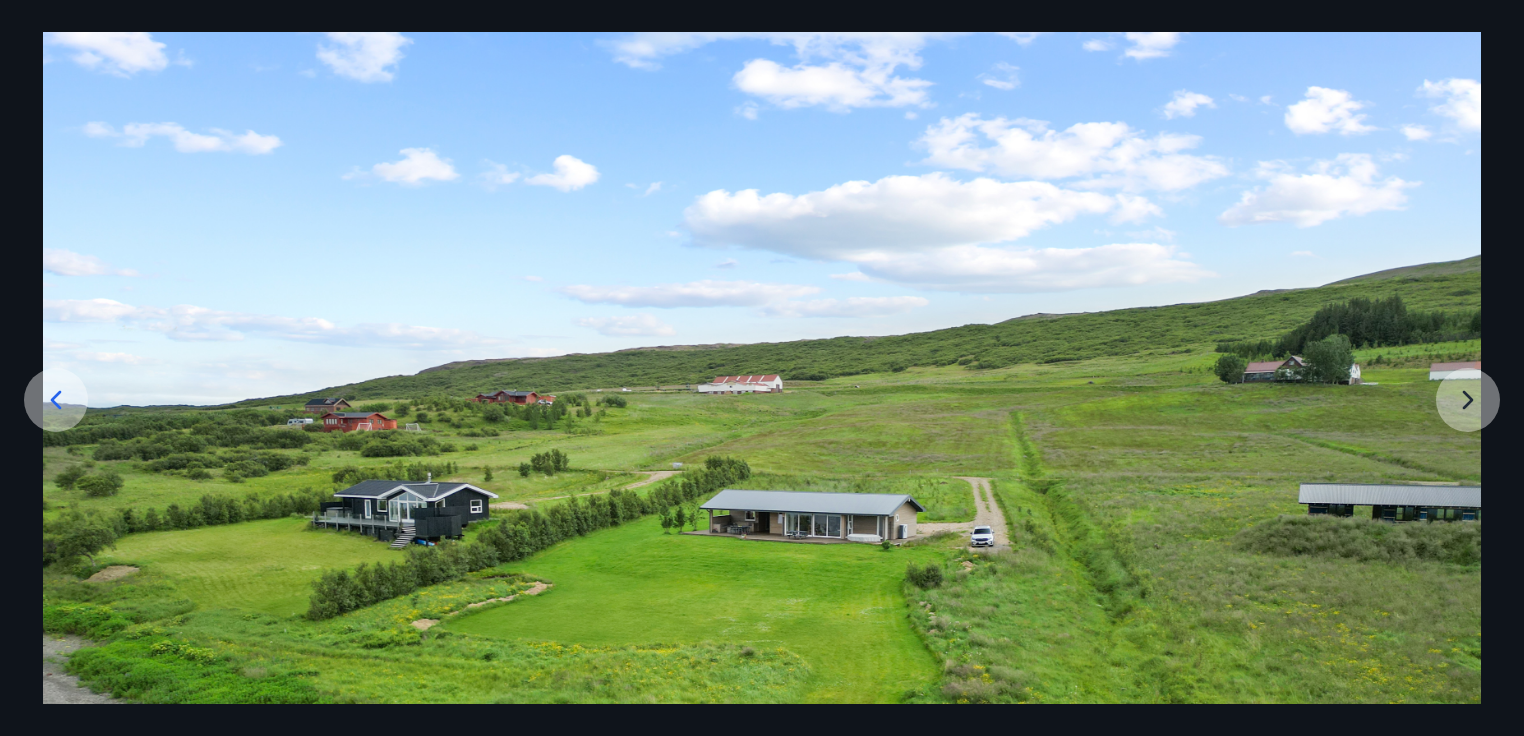 click at bounding box center (762, 571) 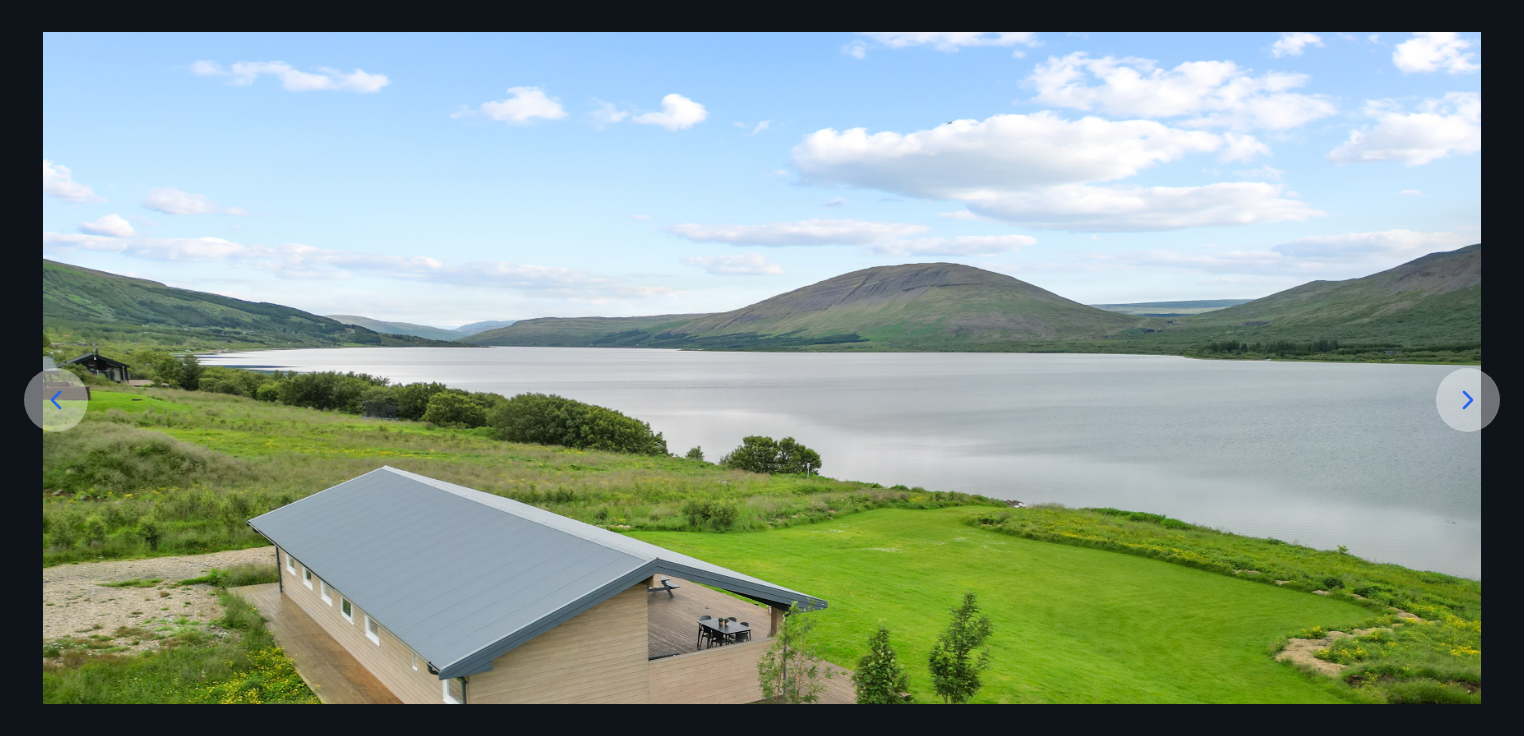 click at bounding box center [56, 400] 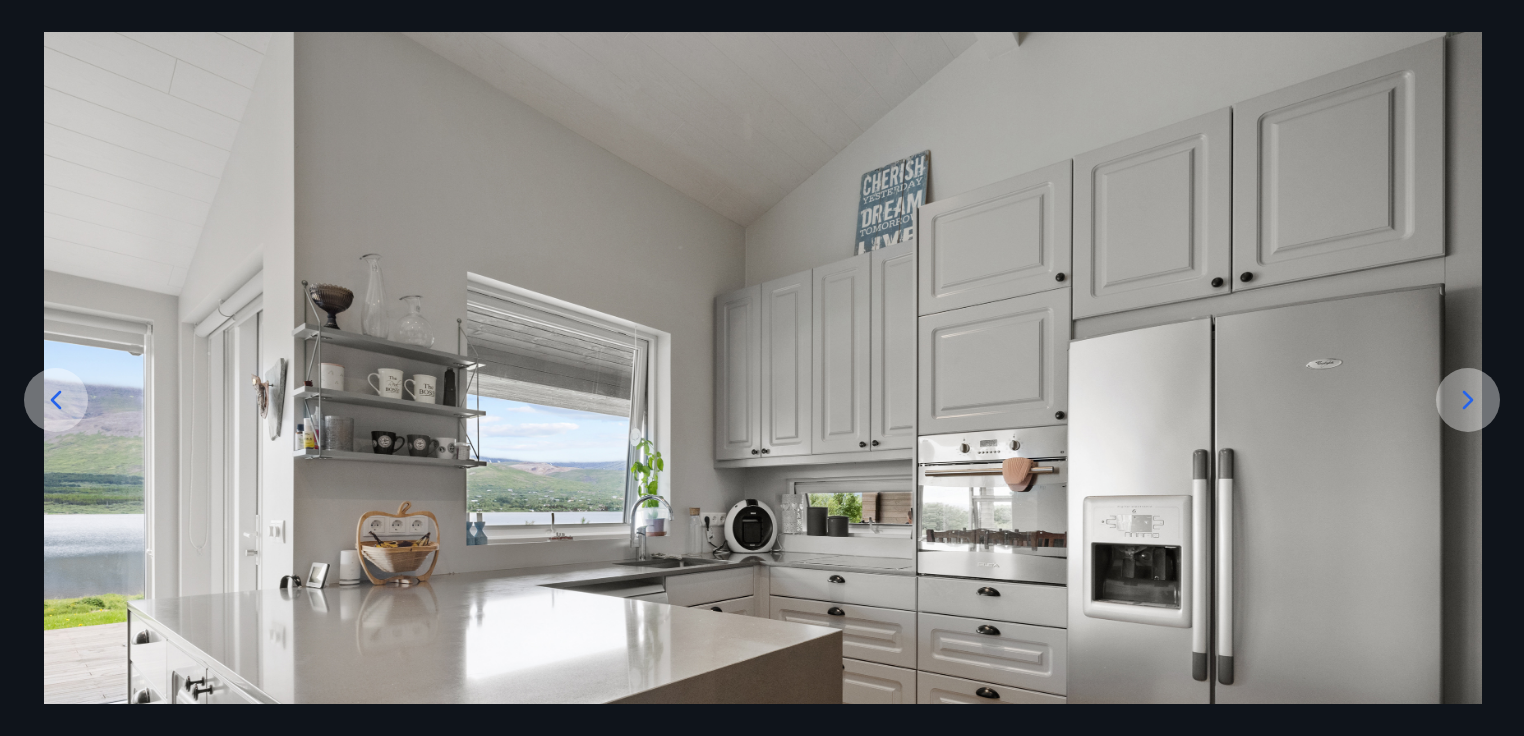 drag, startPoint x: 1100, startPoint y: 647, endPoint x: 1101, endPoint y: 679, distance: 32.01562 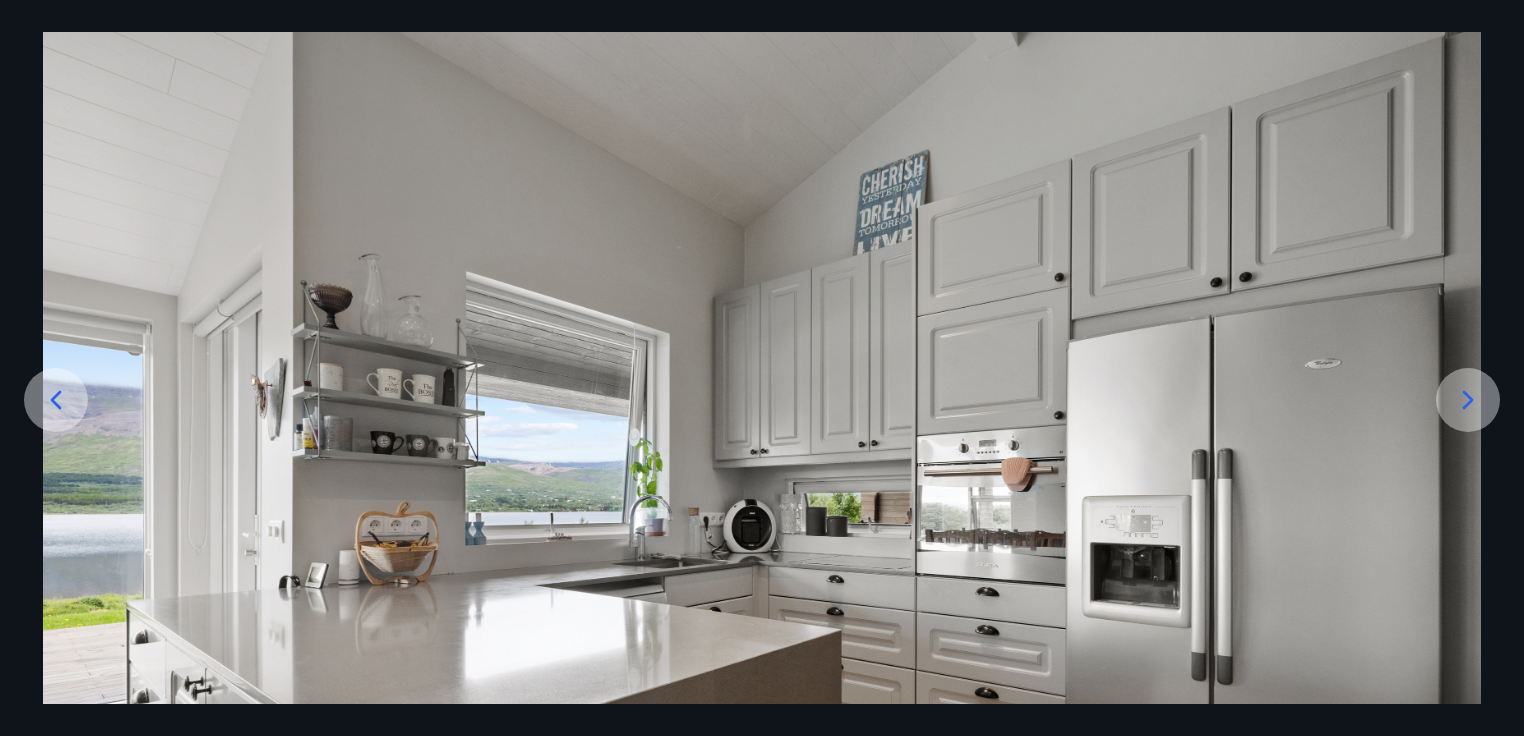 drag, startPoint x: 1169, startPoint y: 462, endPoint x: 1168, endPoint y: 539, distance: 77.00649 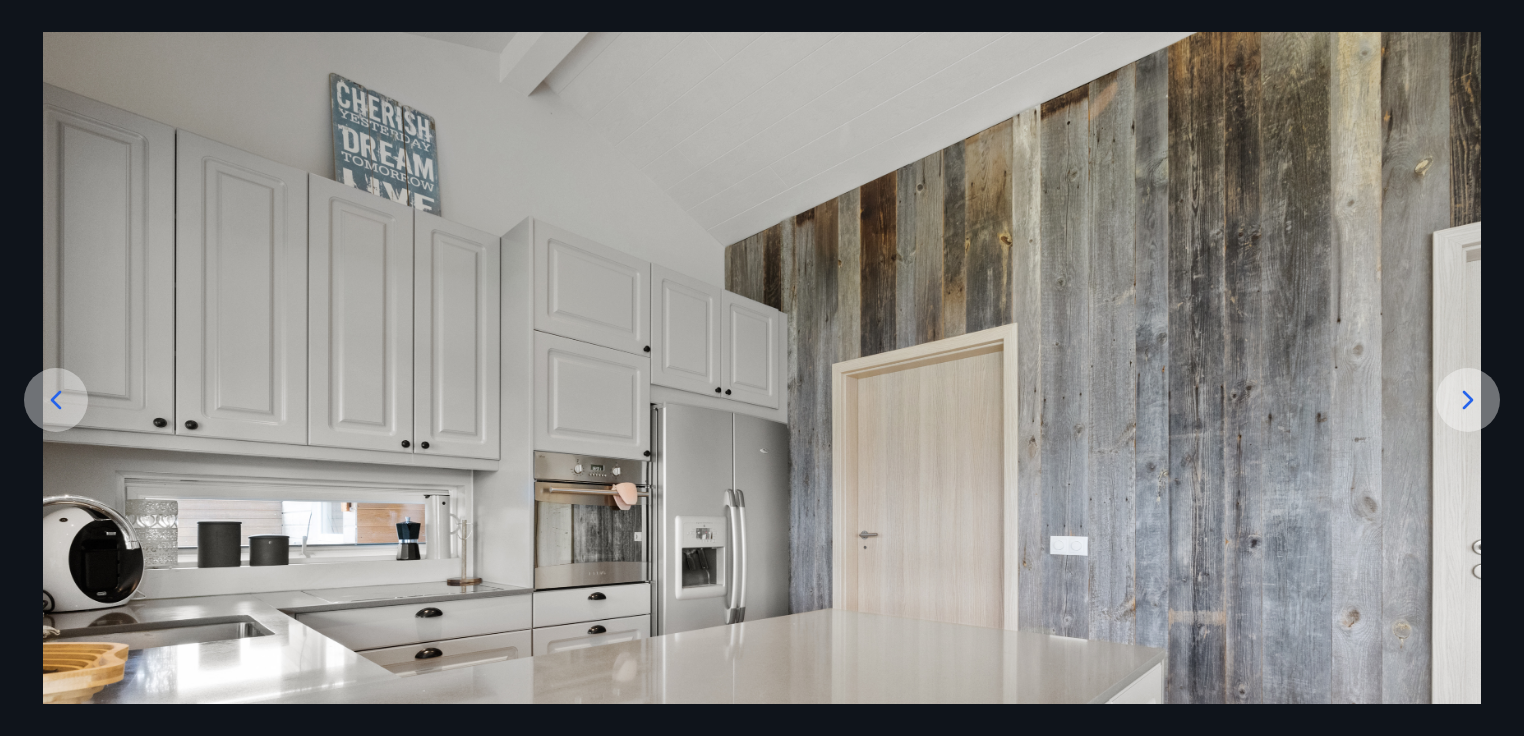 drag, startPoint x: 732, startPoint y: 467, endPoint x: 736, endPoint y: 563, distance: 96.0833 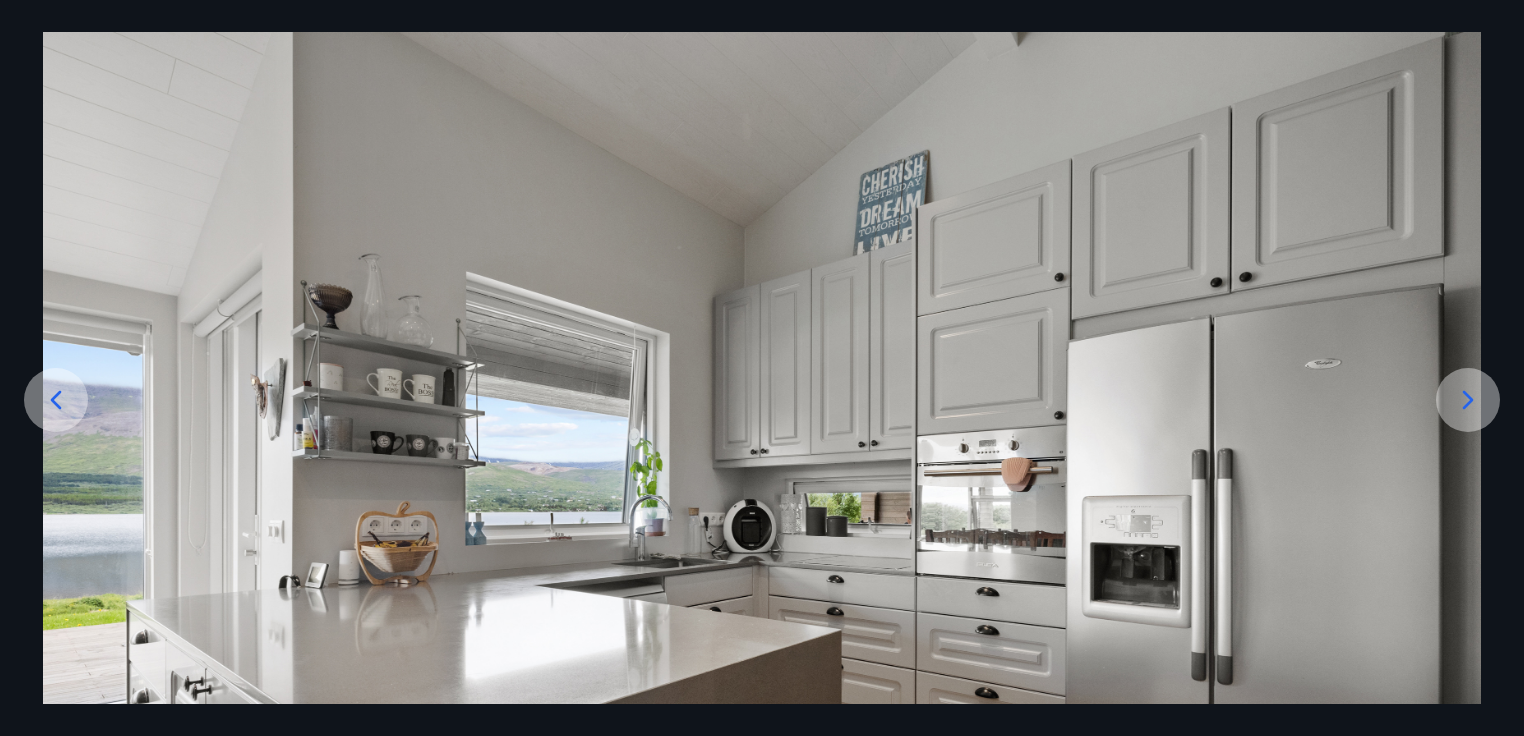 click 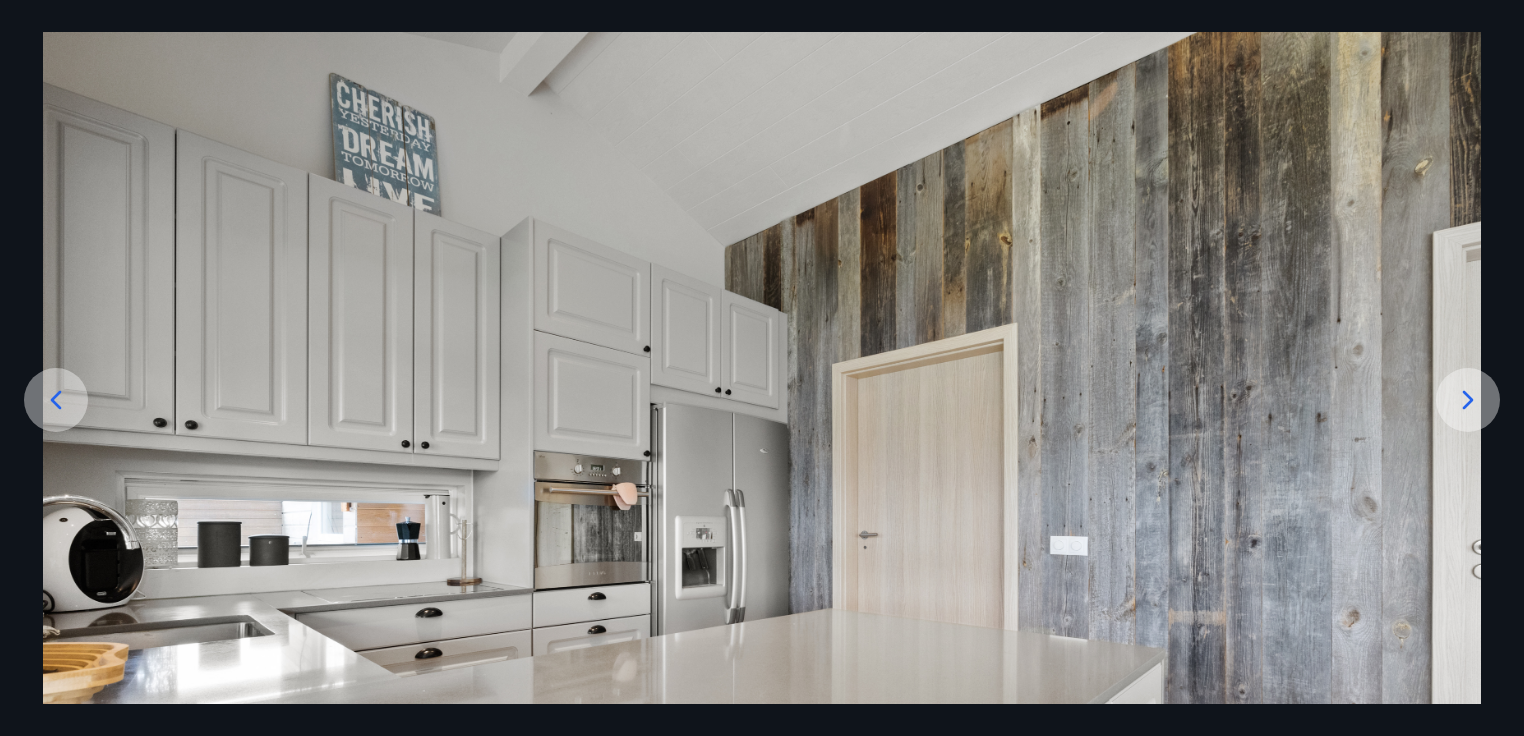 click 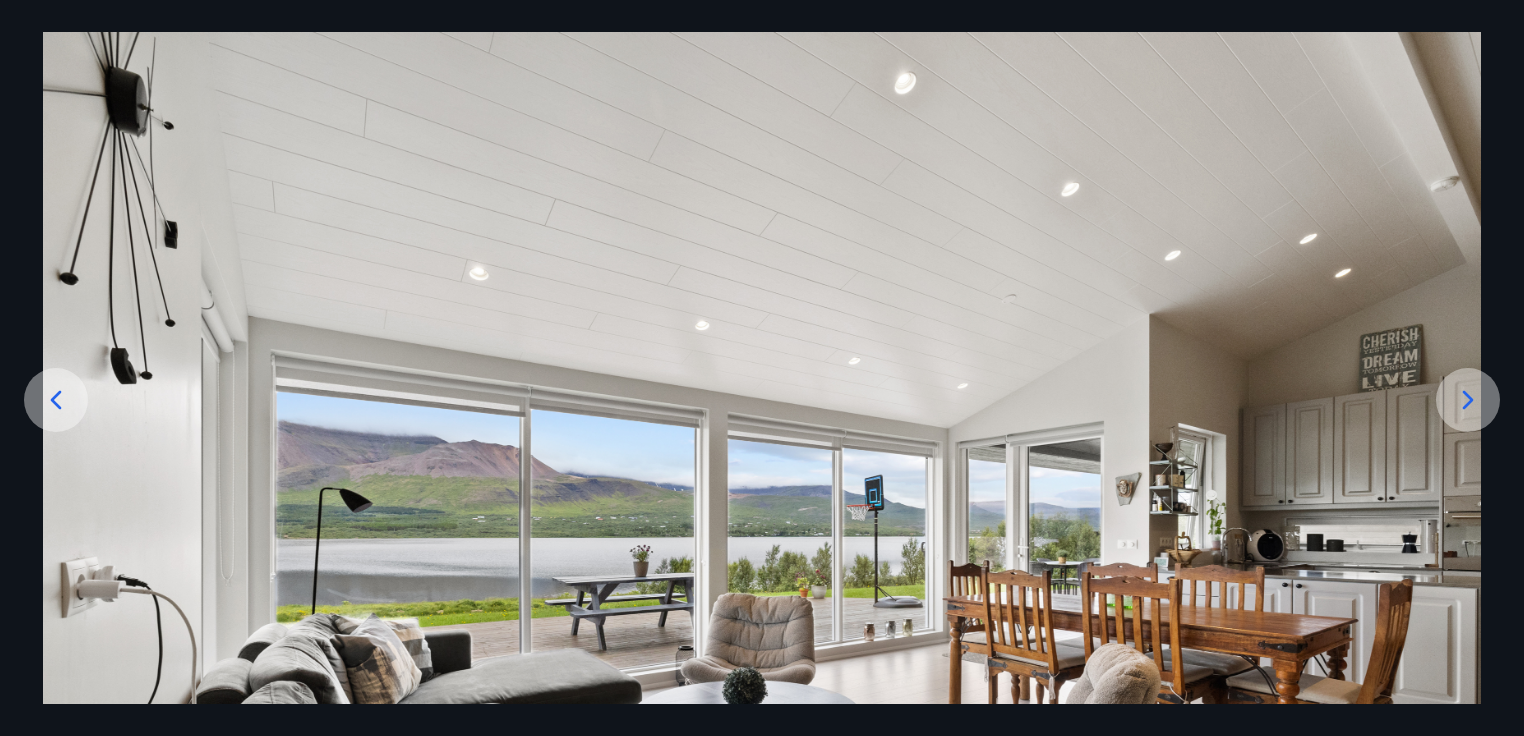 drag, startPoint x: 144, startPoint y: 439, endPoint x: 156, endPoint y: 502, distance: 64.132675 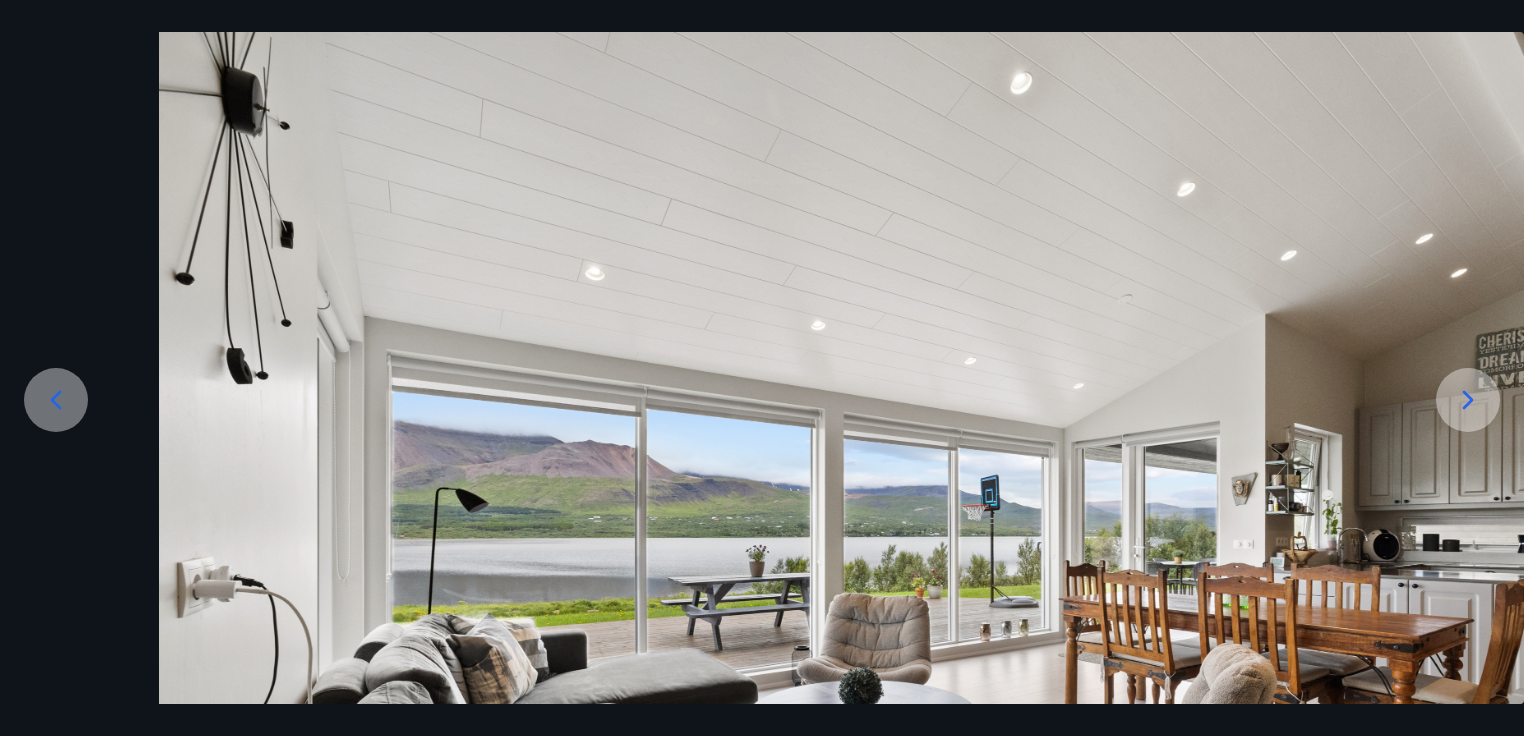 drag, startPoint x: 1036, startPoint y: 607, endPoint x: 1180, endPoint y: 512, distance: 172.51376 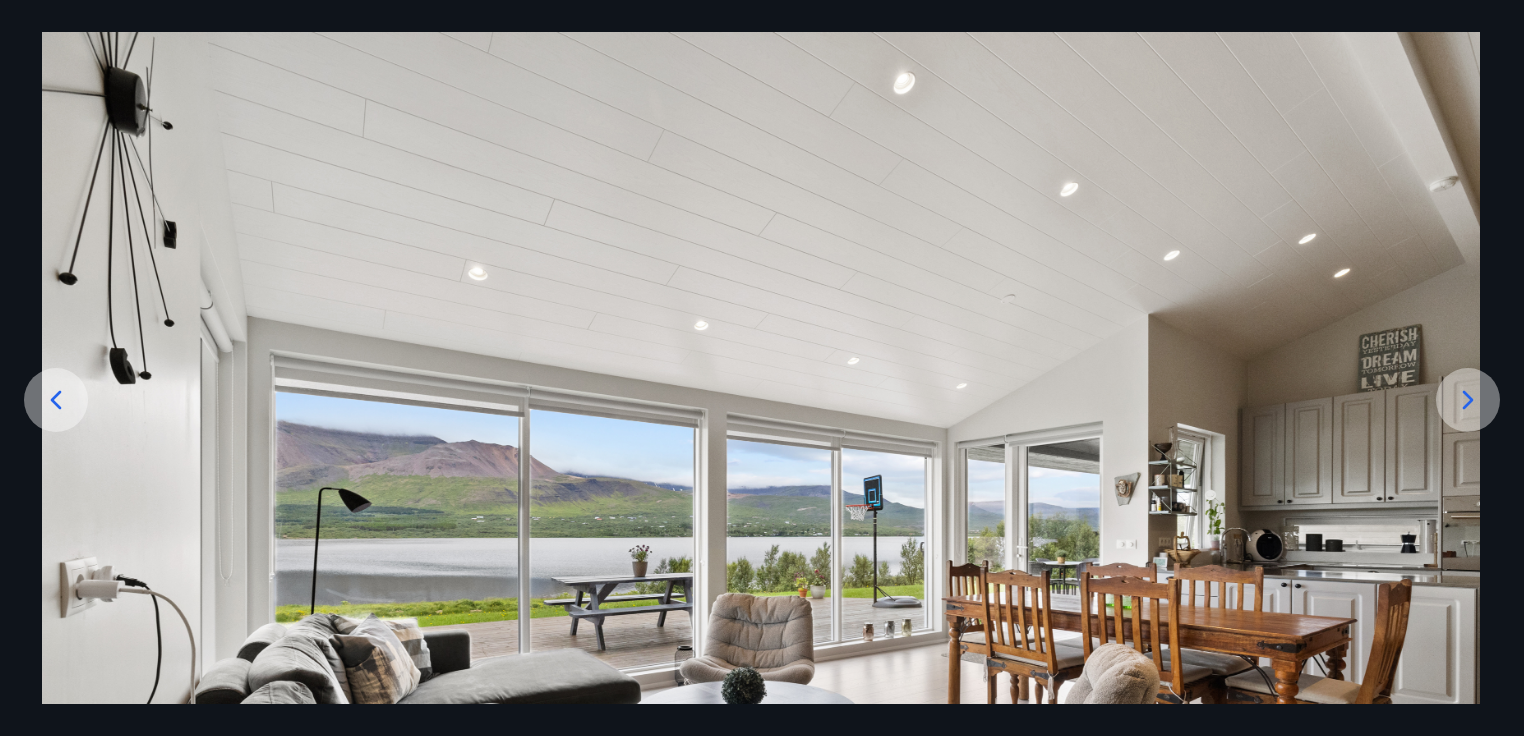 drag, startPoint x: 1180, startPoint y: 391, endPoint x: 1180, endPoint y: 505, distance: 114 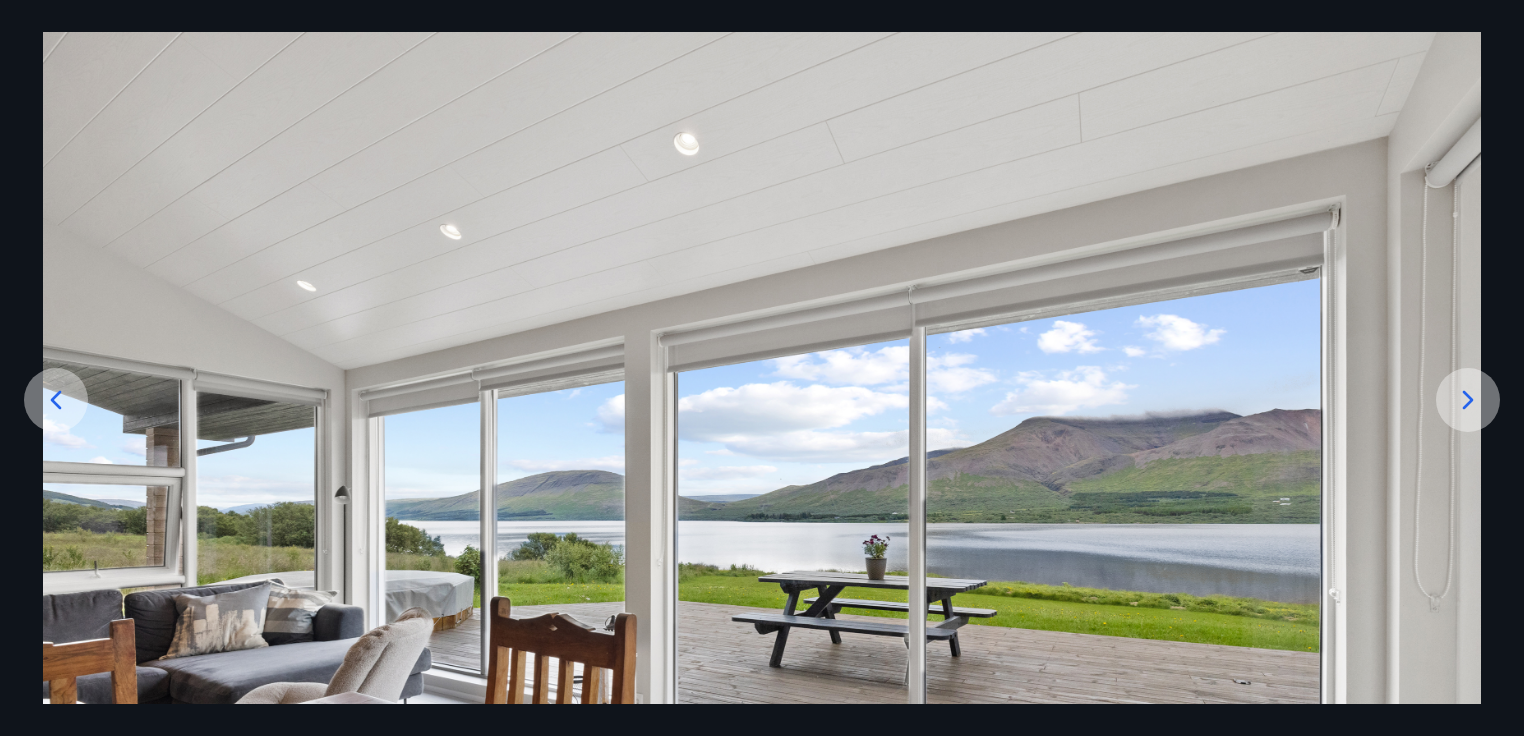 drag, startPoint x: 396, startPoint y: 462, endPoint x: 394, endPoint y: 539, distance: 77.02597 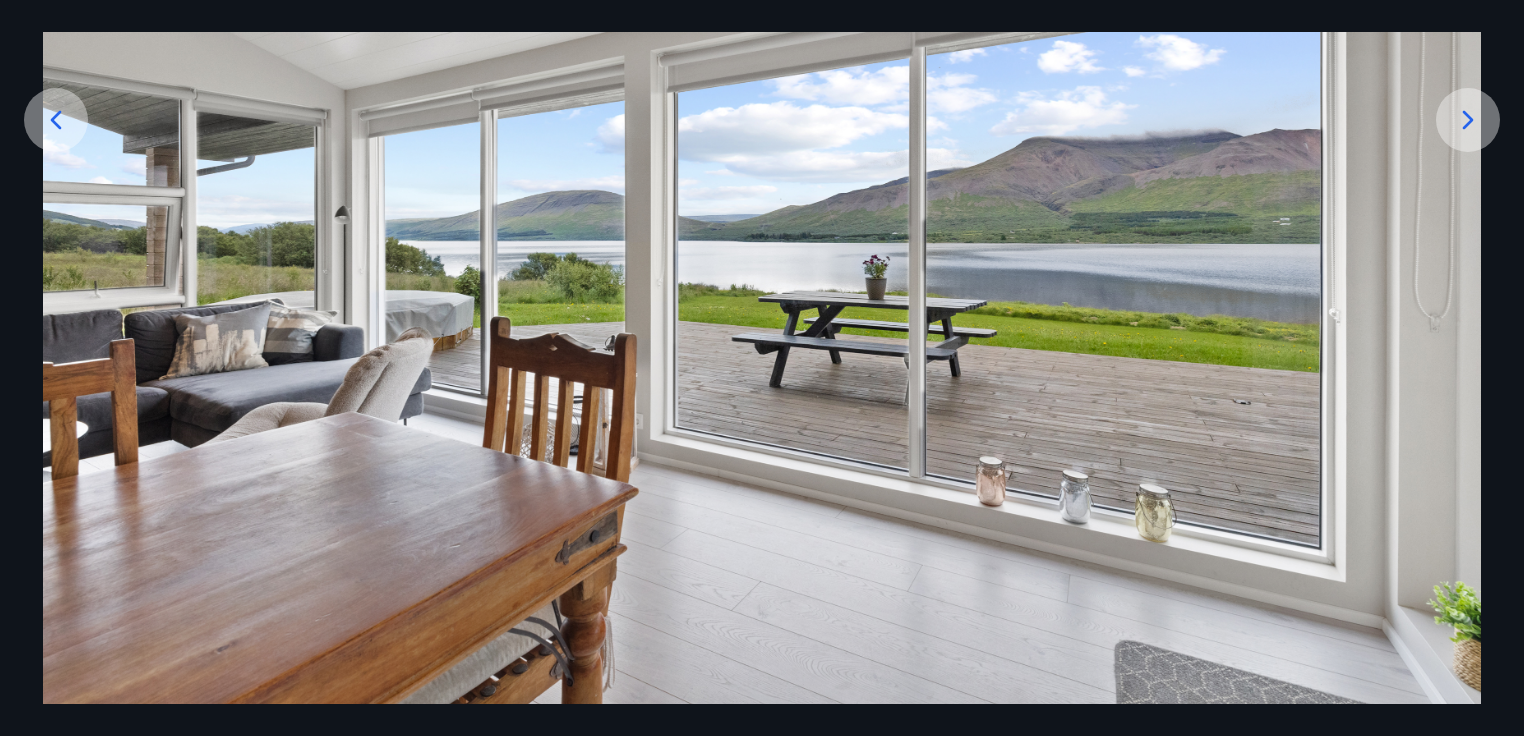 scroll, scrollTop: 367, scrollLeft: 0, axis: vertical 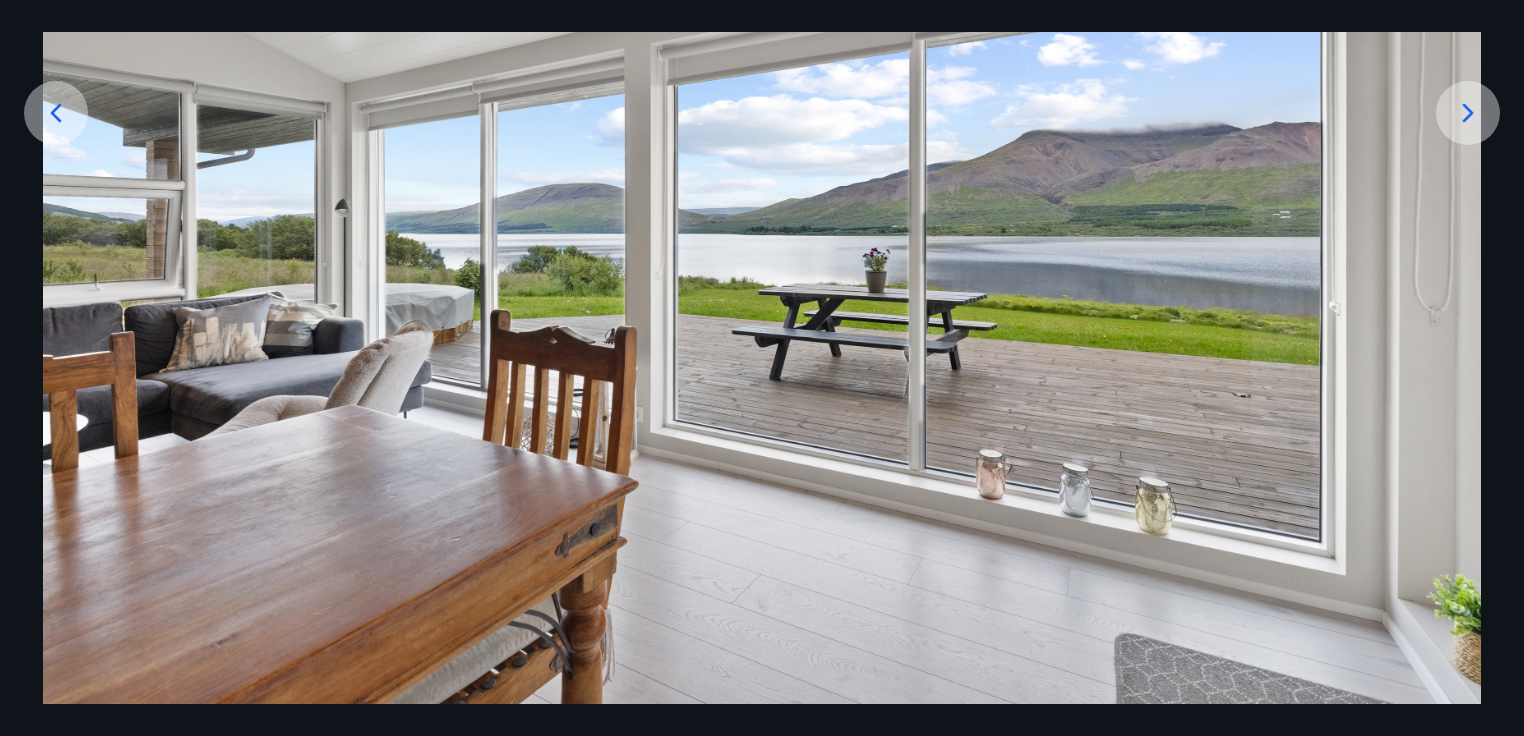click 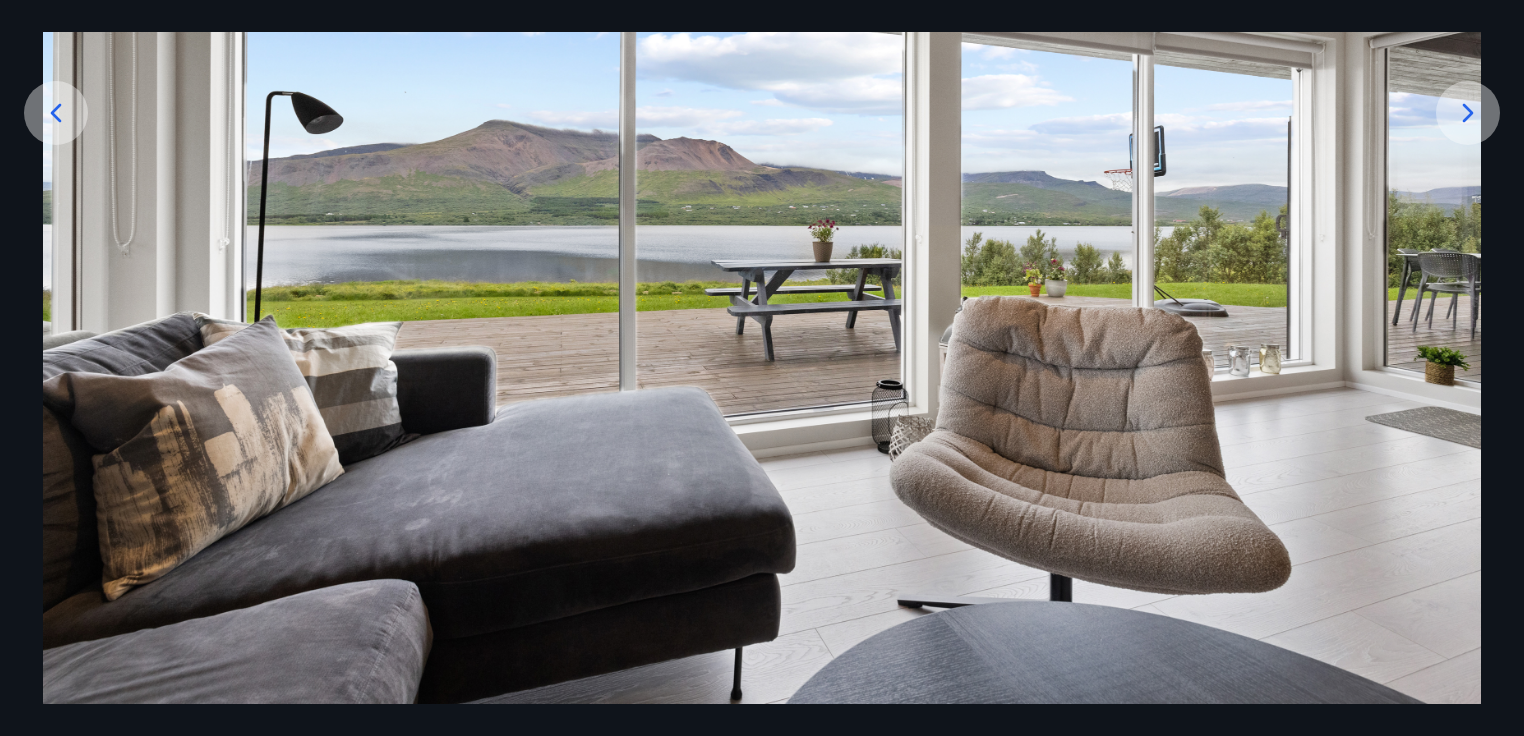 click 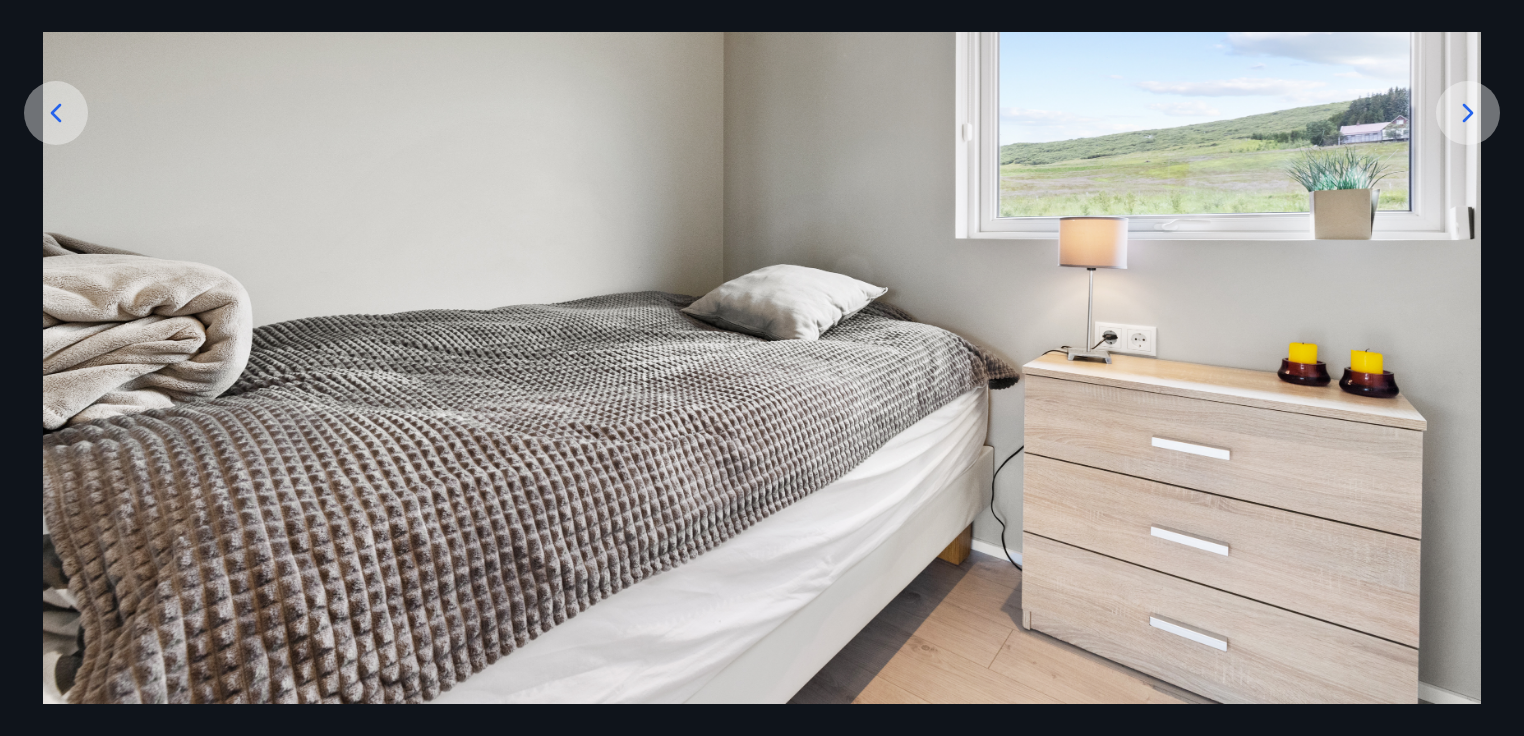 click 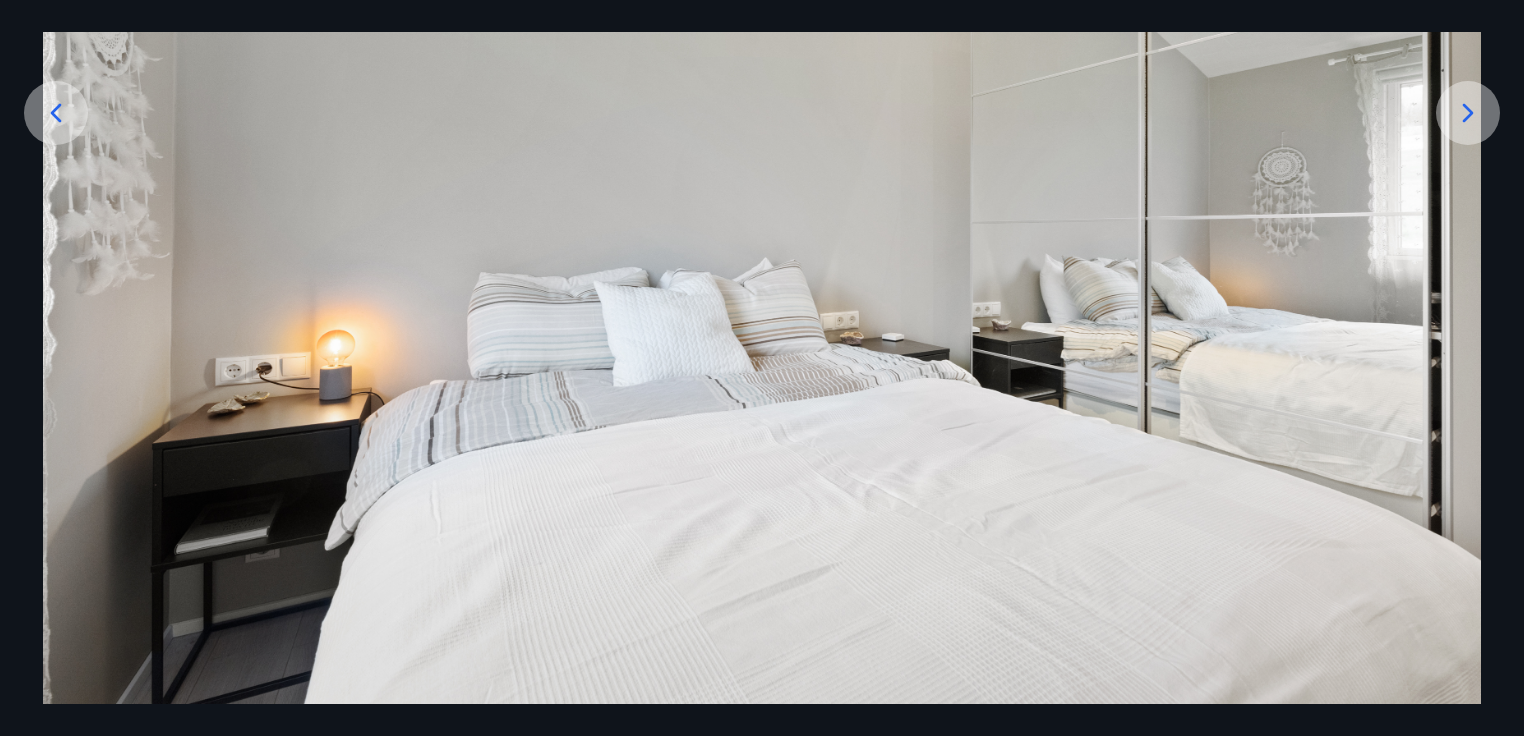click 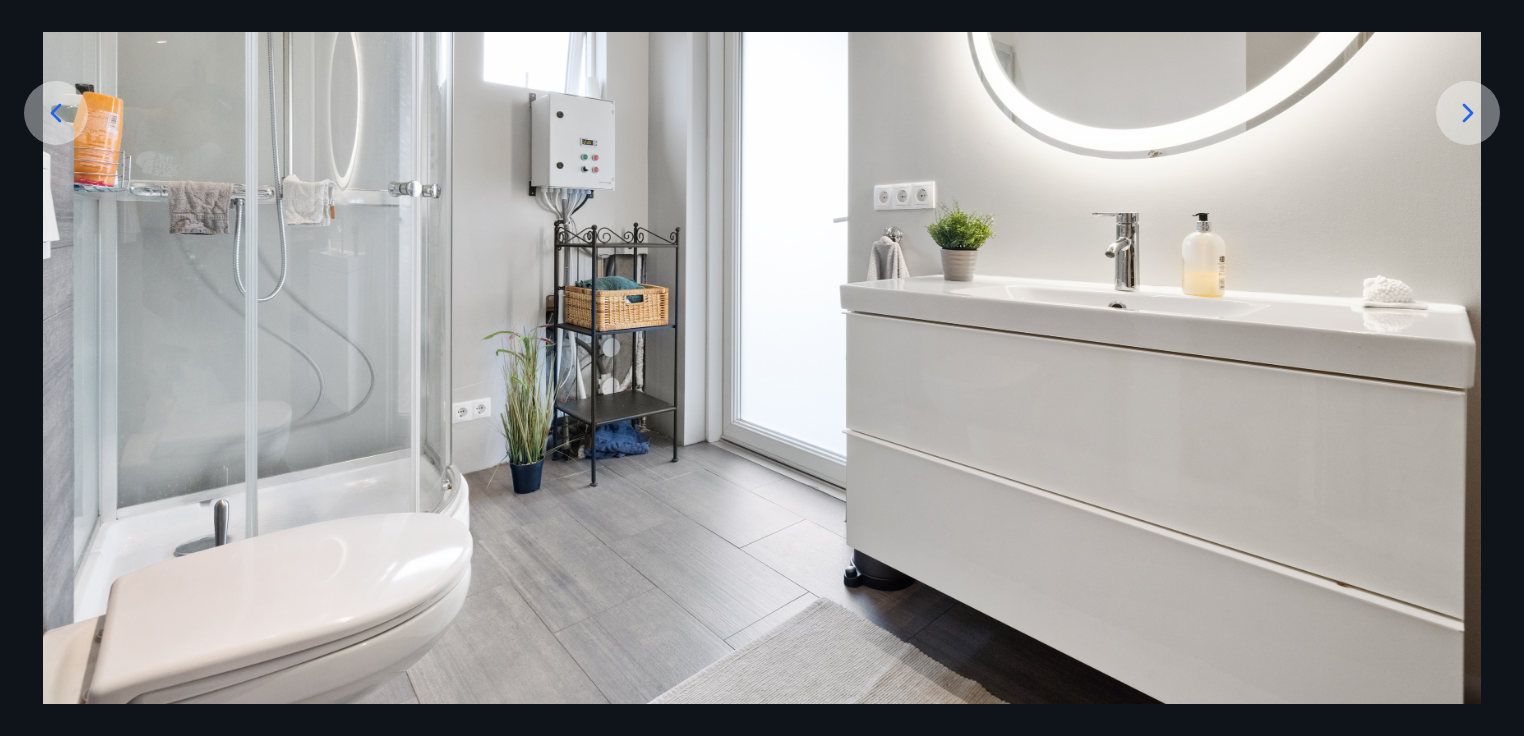 click 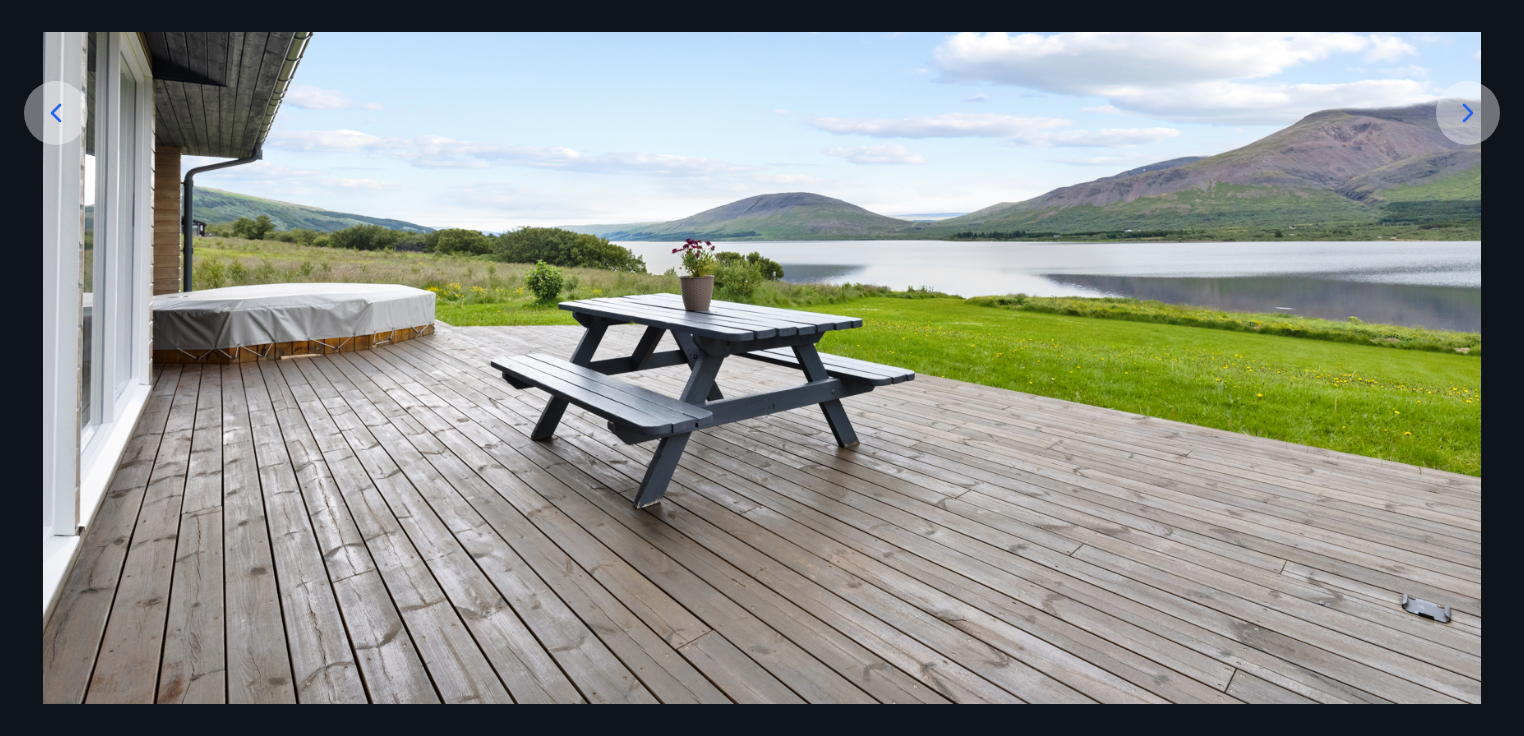 click 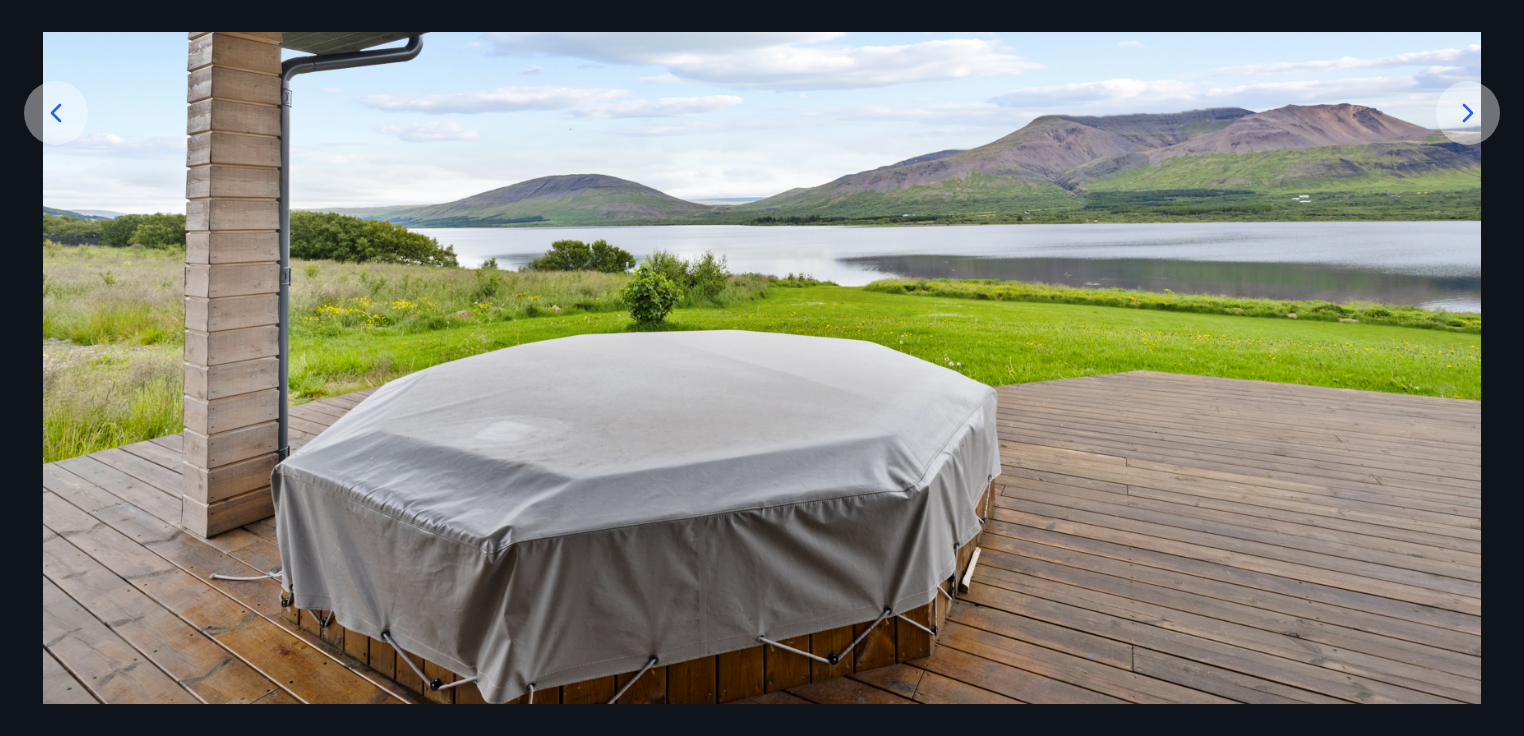 click 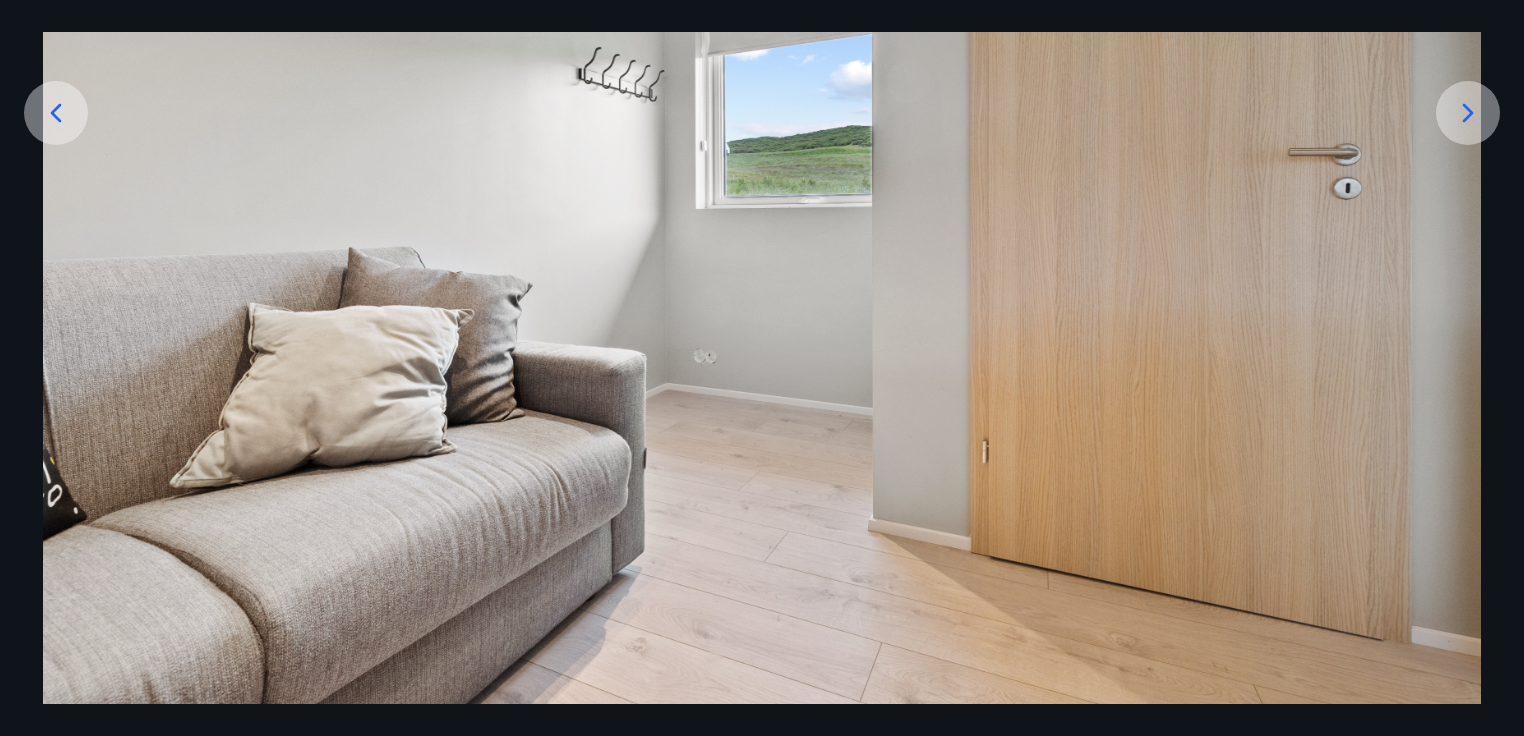 click 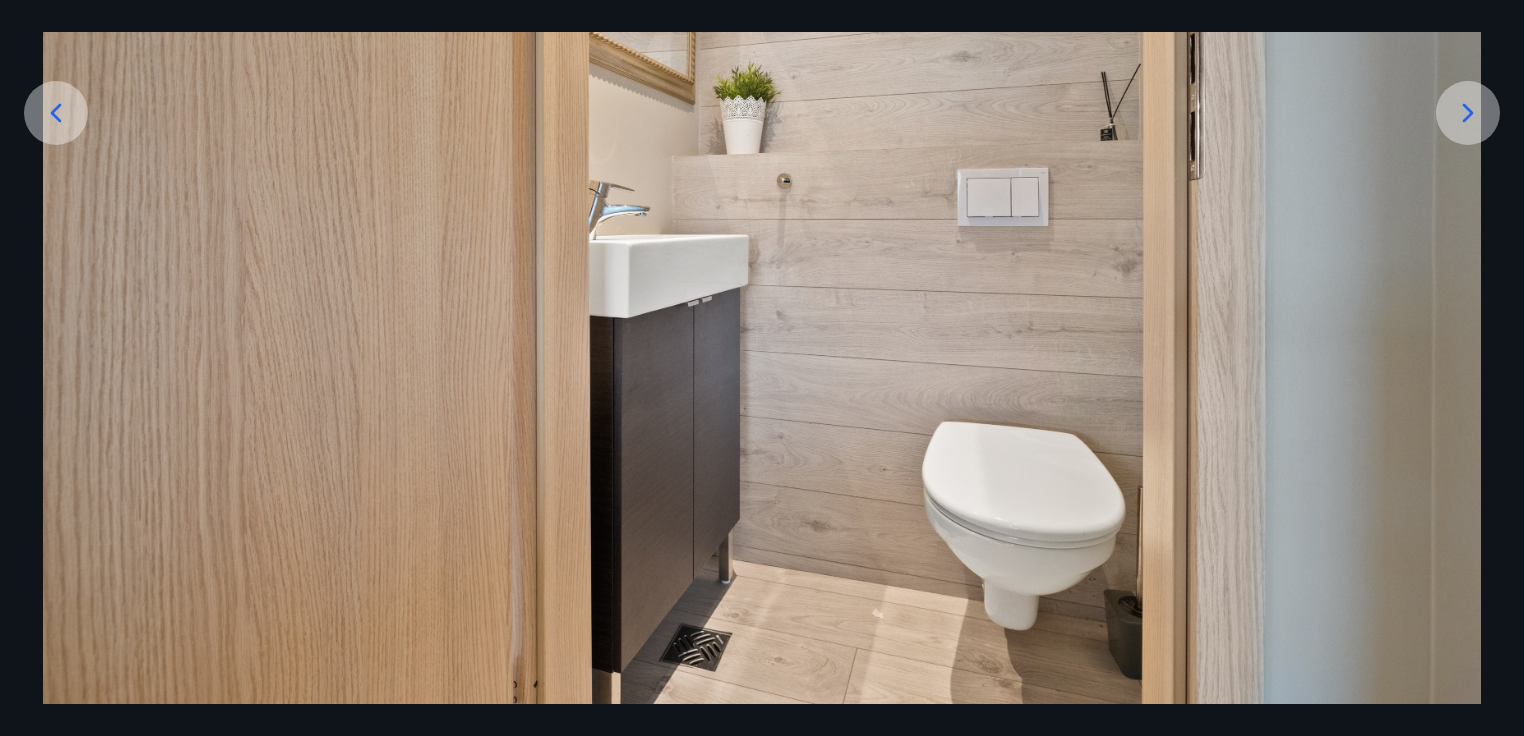 click 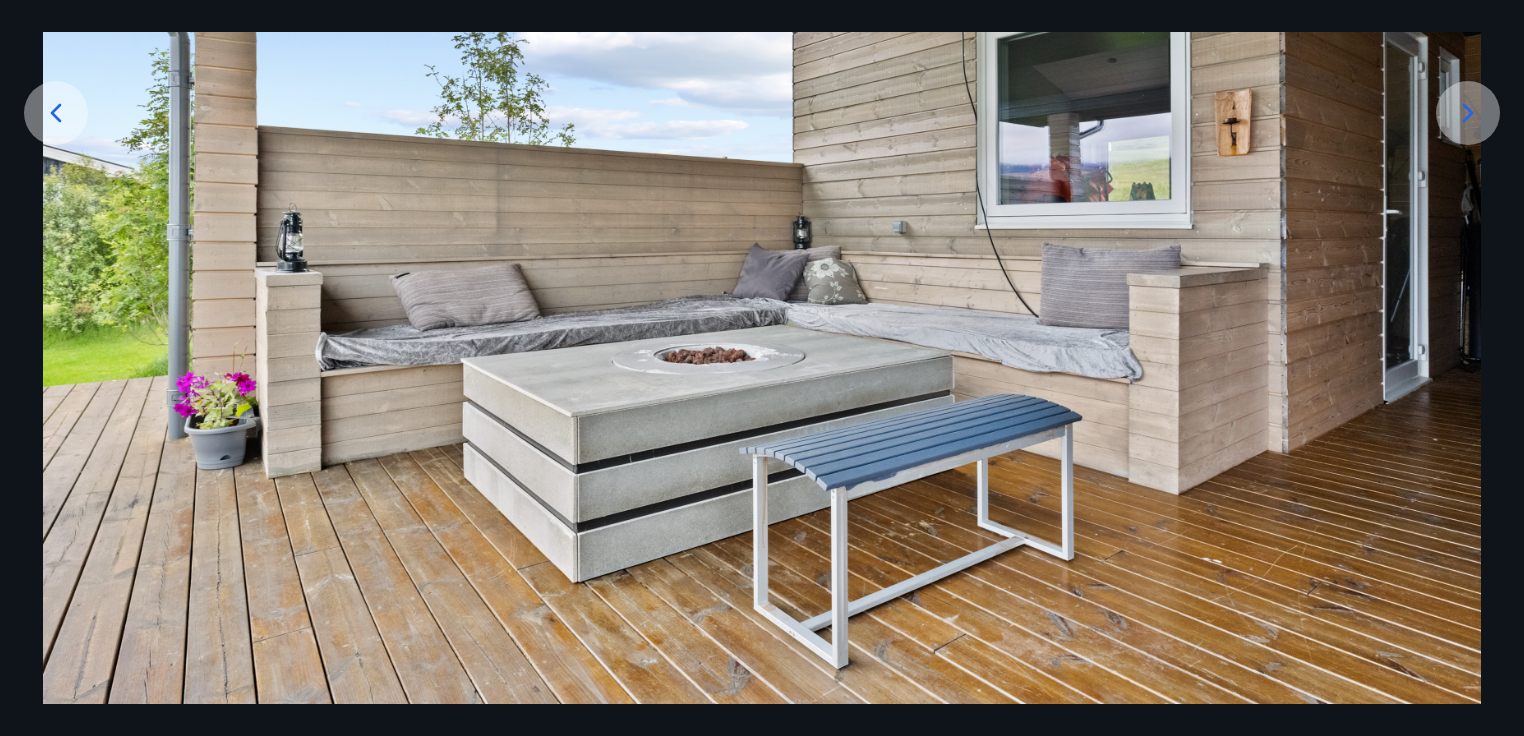 click 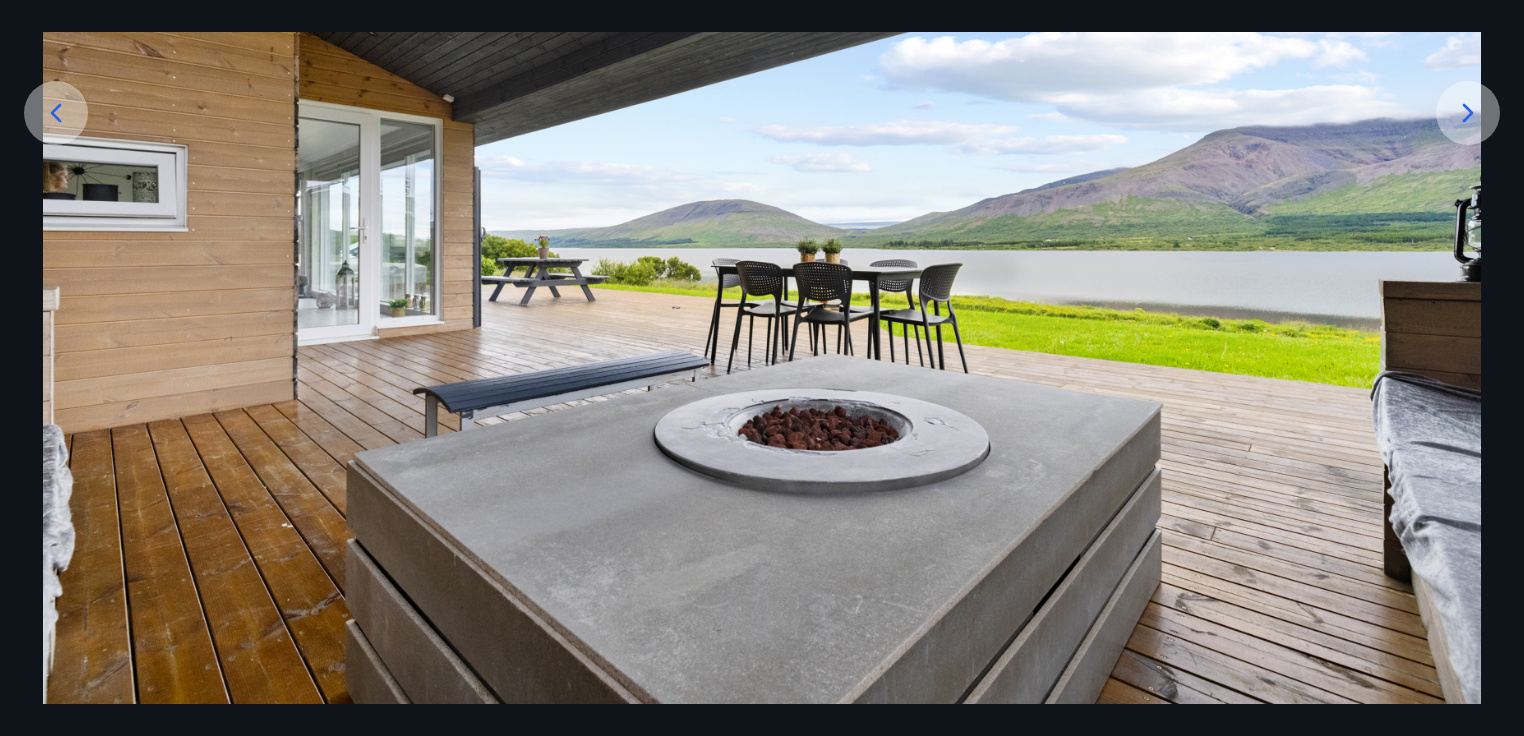 click 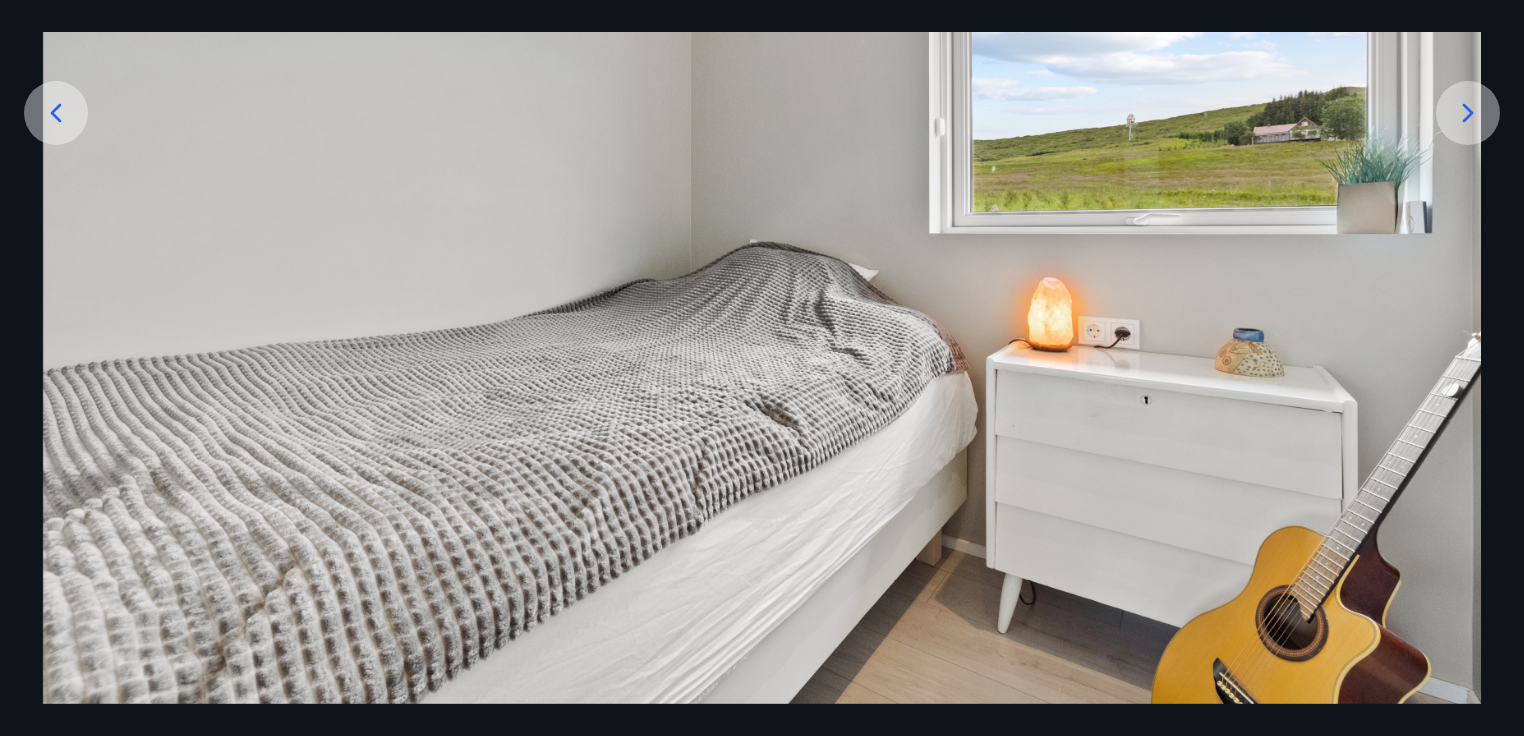 click 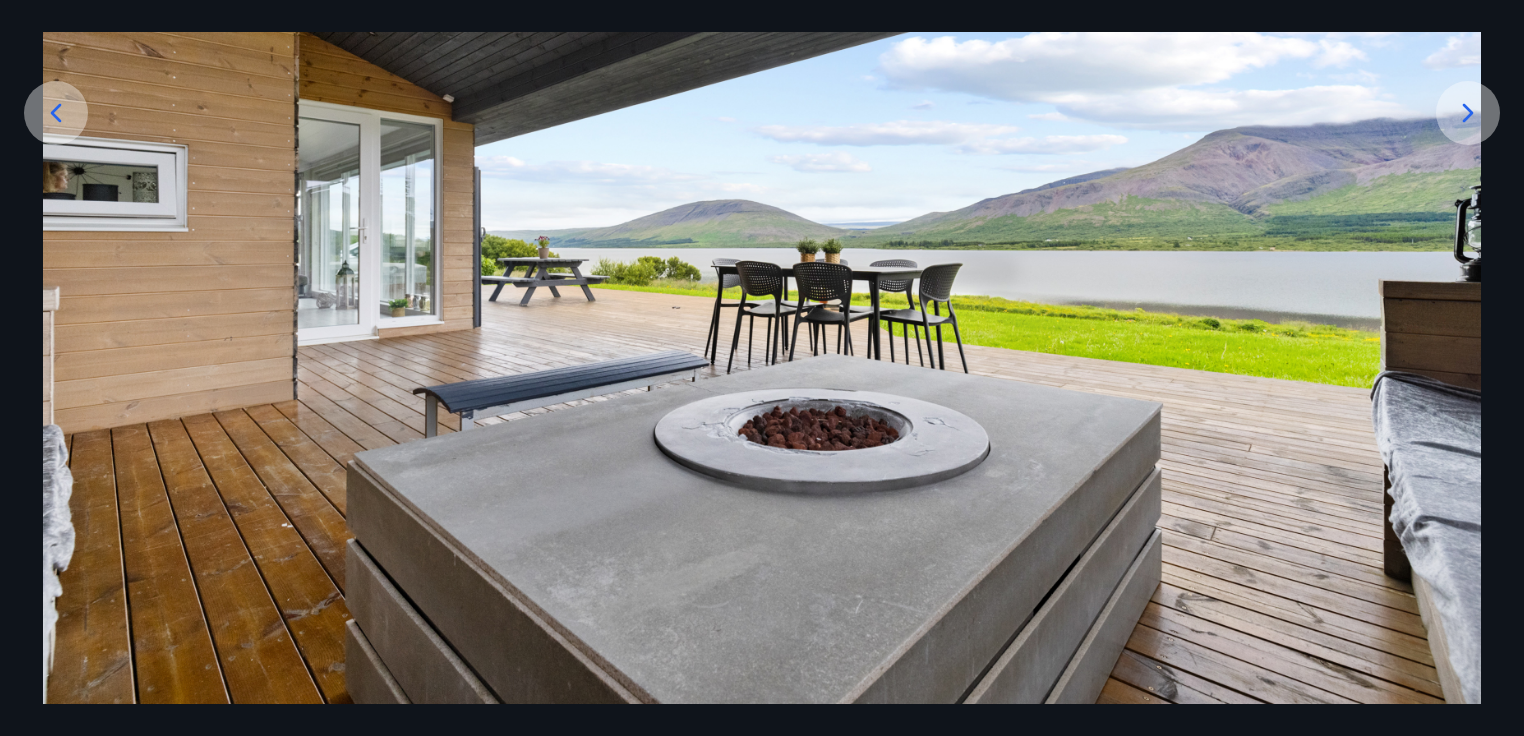 click at bounding box center (1468, 113) 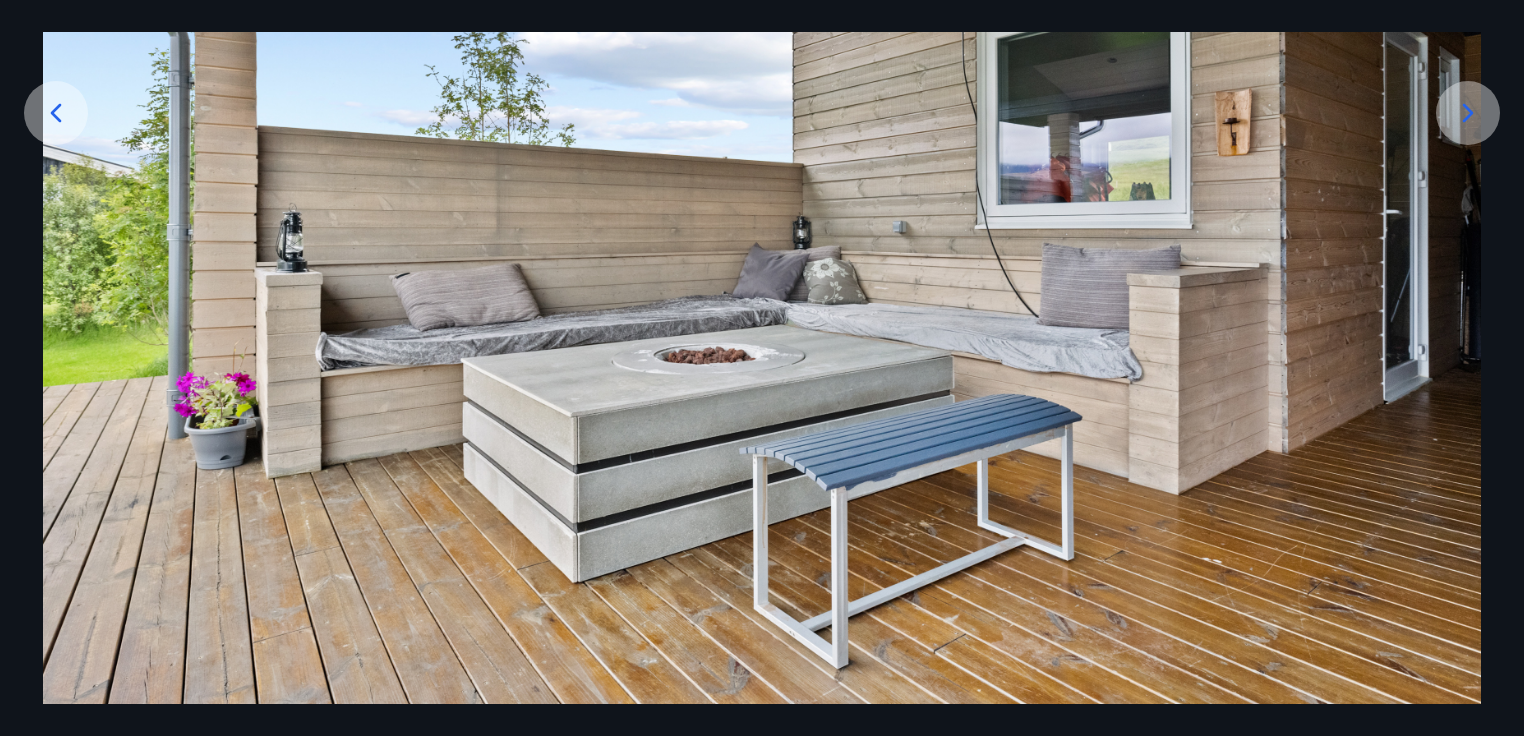 click at bounding box center [1468, 113] 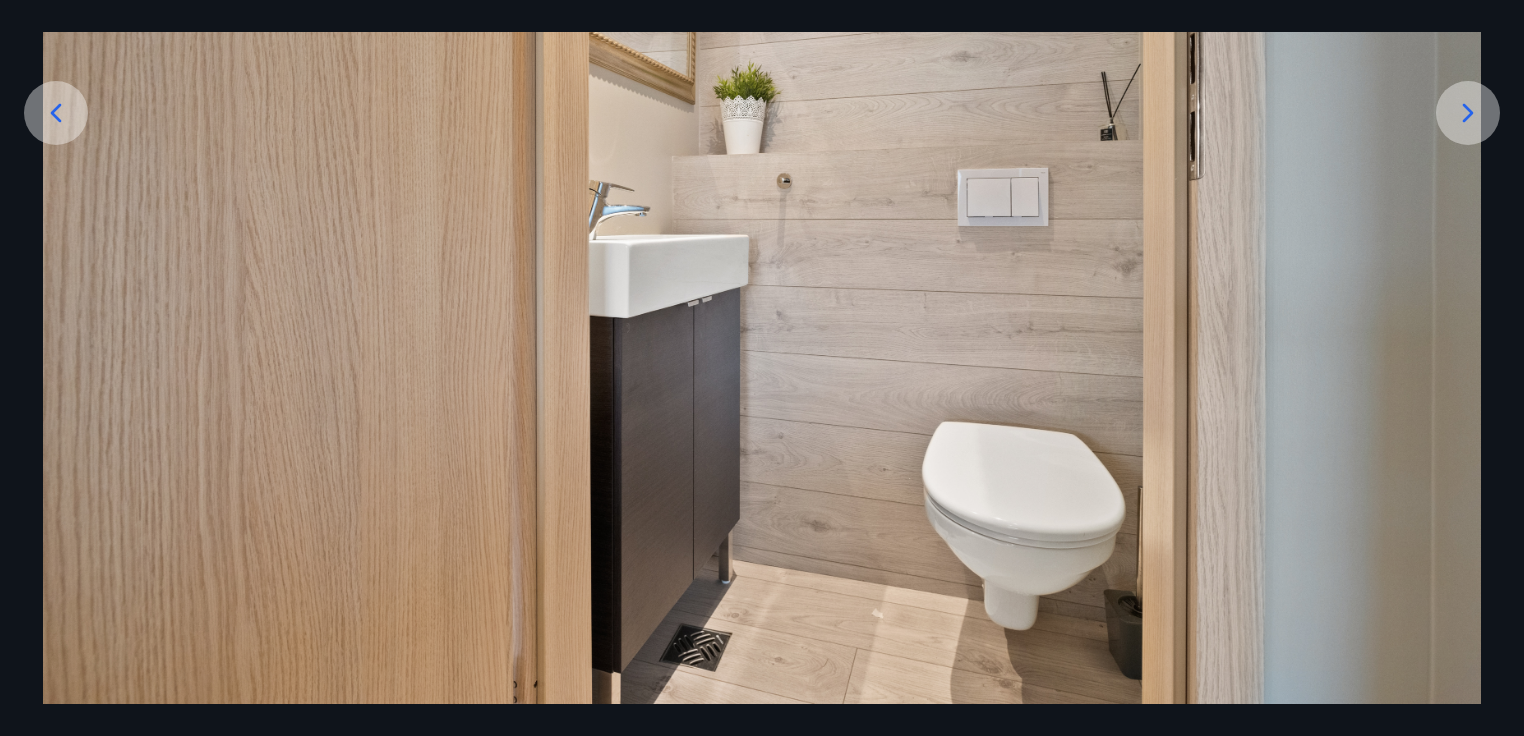 click at bounding box center [1468, 113] 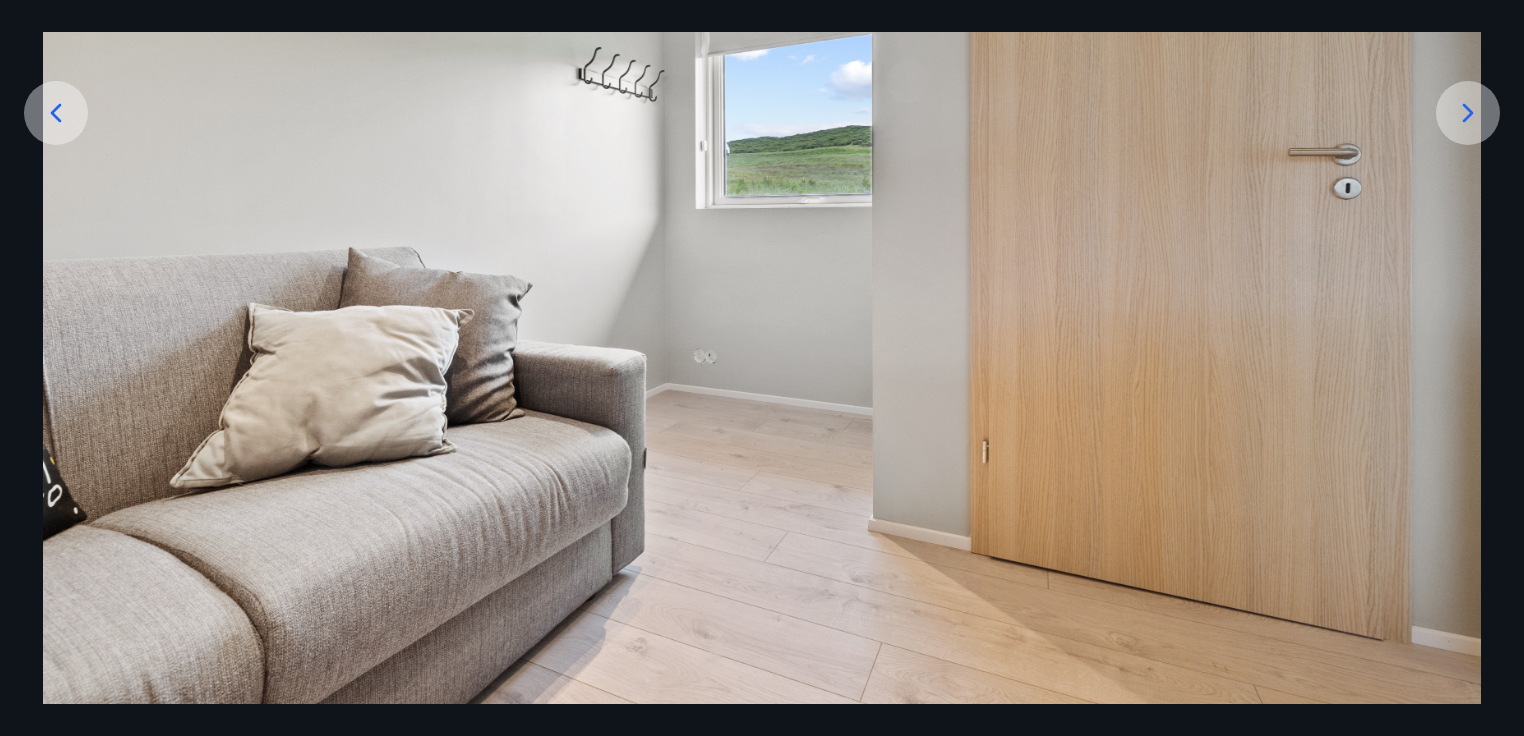 click at bounding box center (1468, 113) 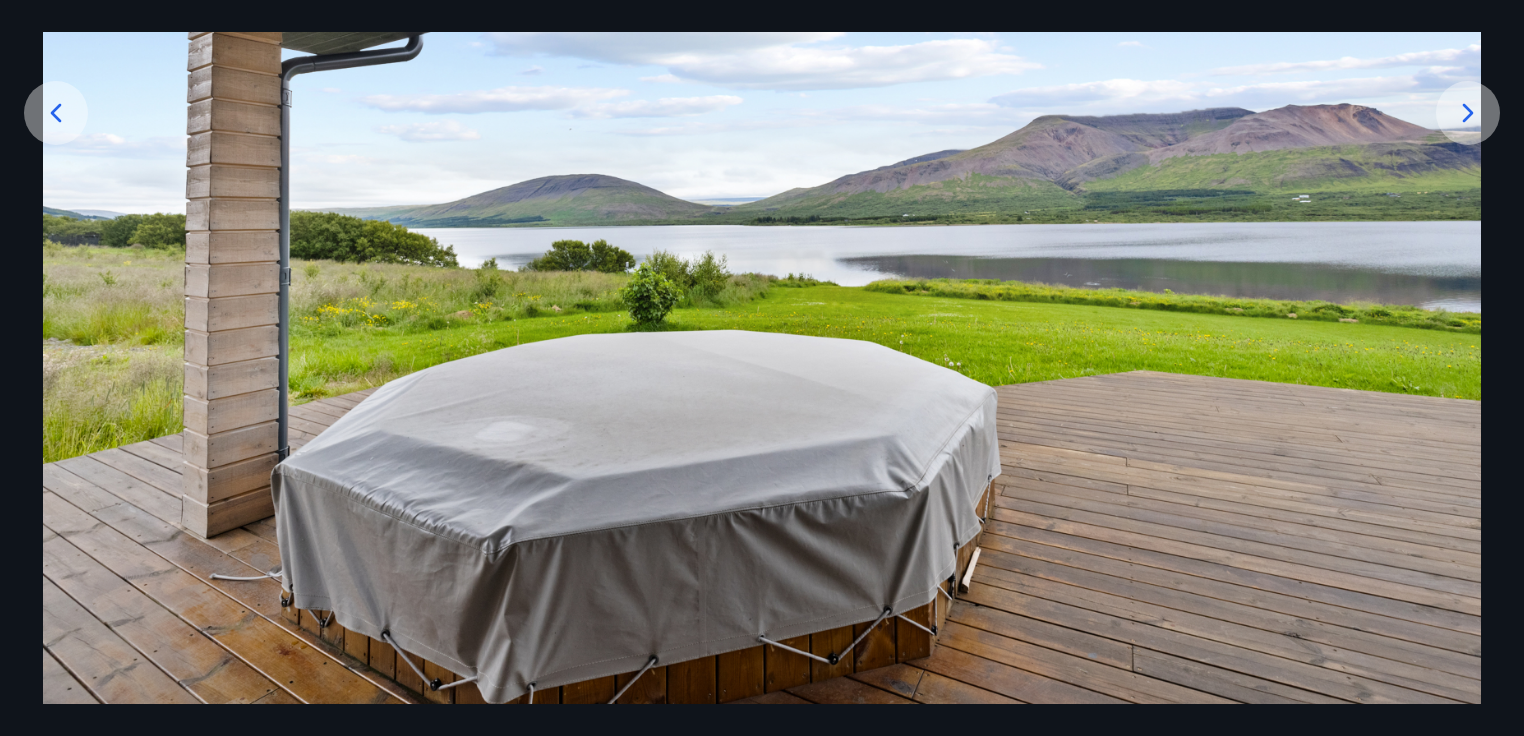 click at bounding box center [1468, 113] 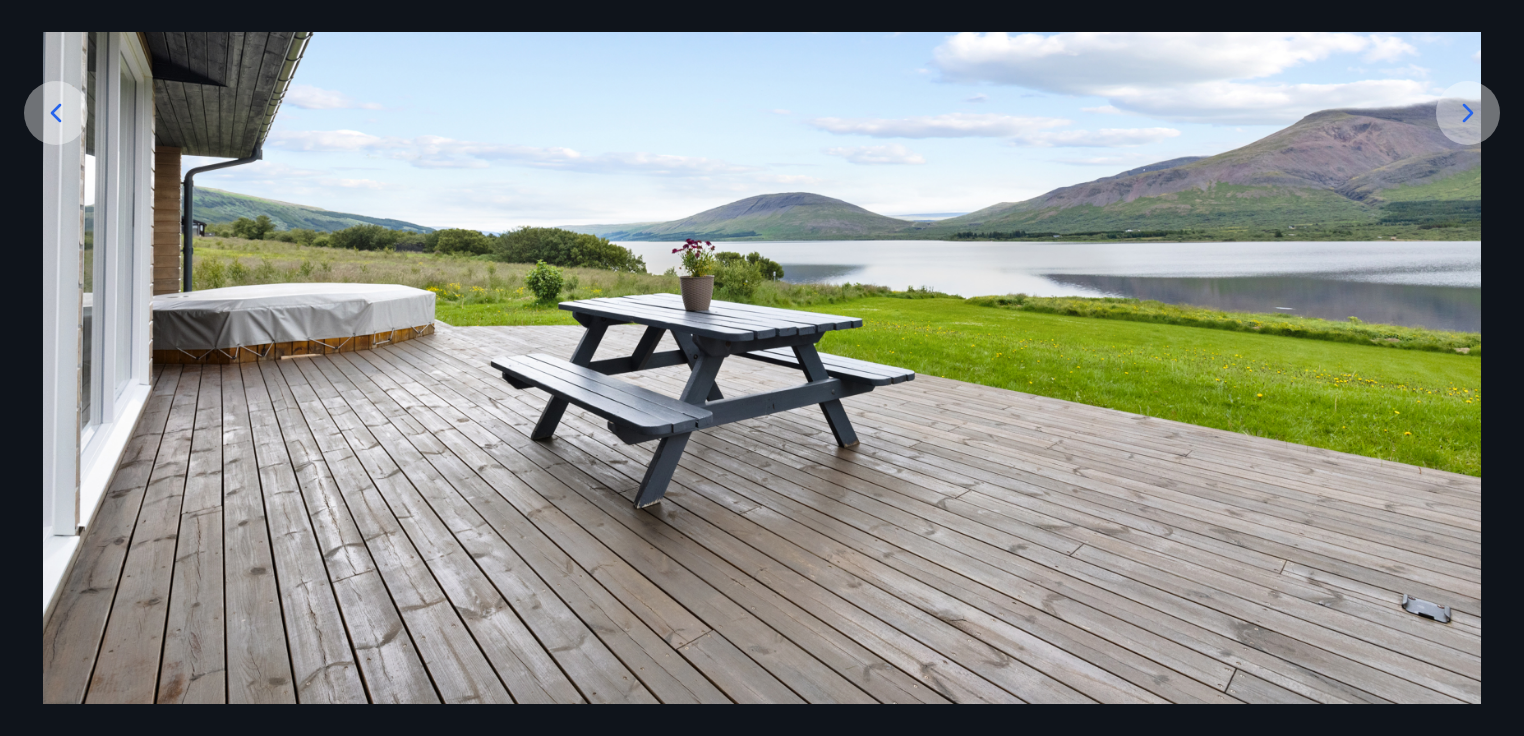 click at bounding box center (1468, 113) 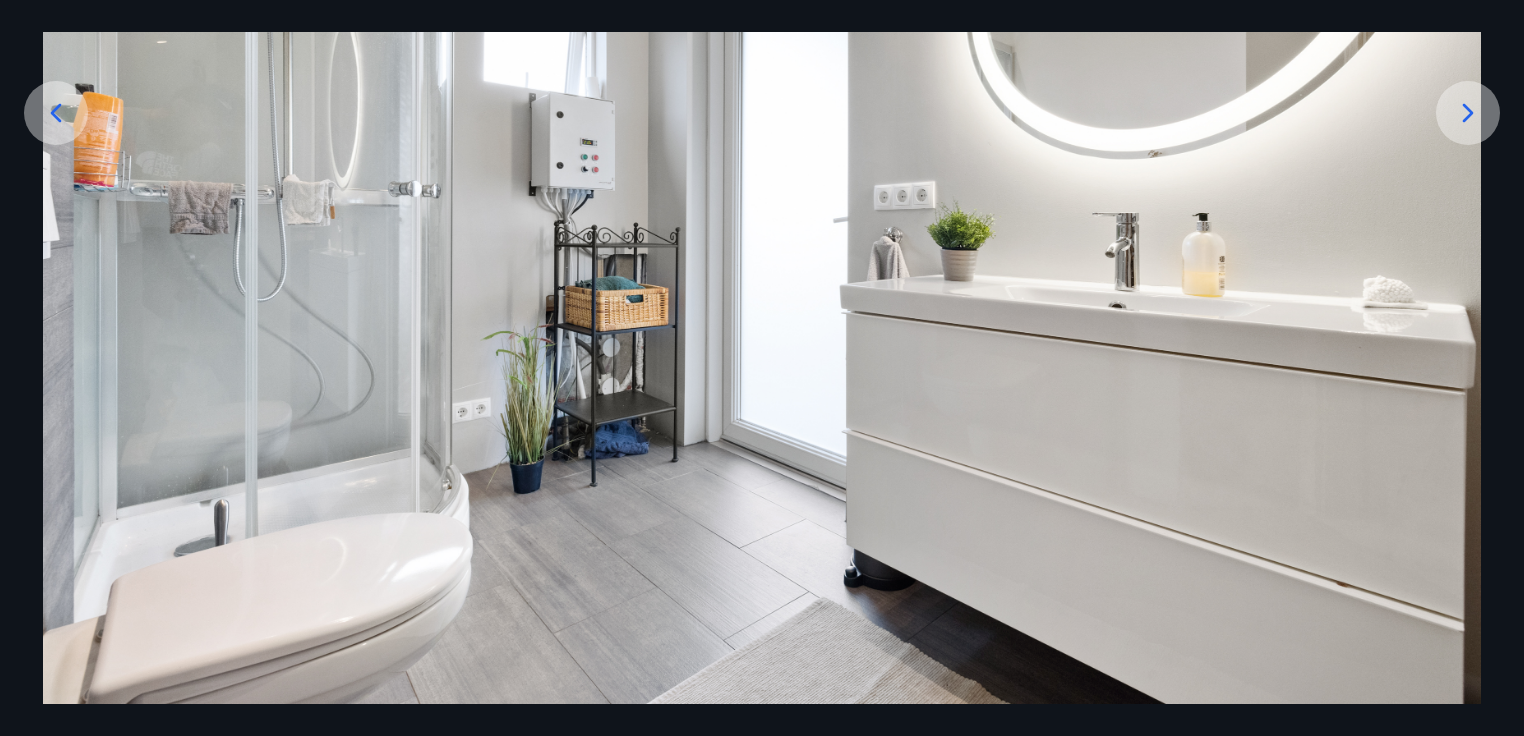 click at bounding box center (1468, 113) 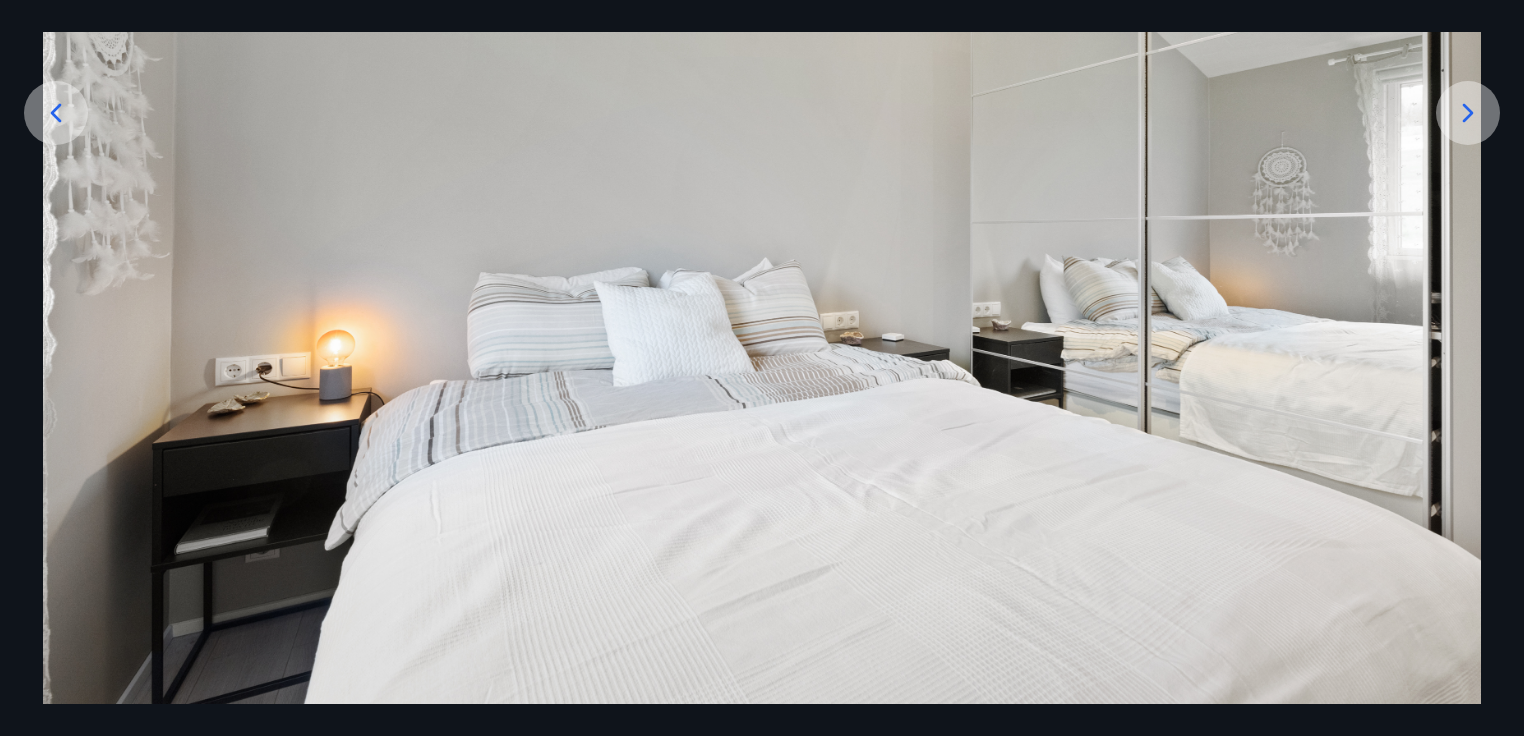 click at bounding box center [1468, 113] 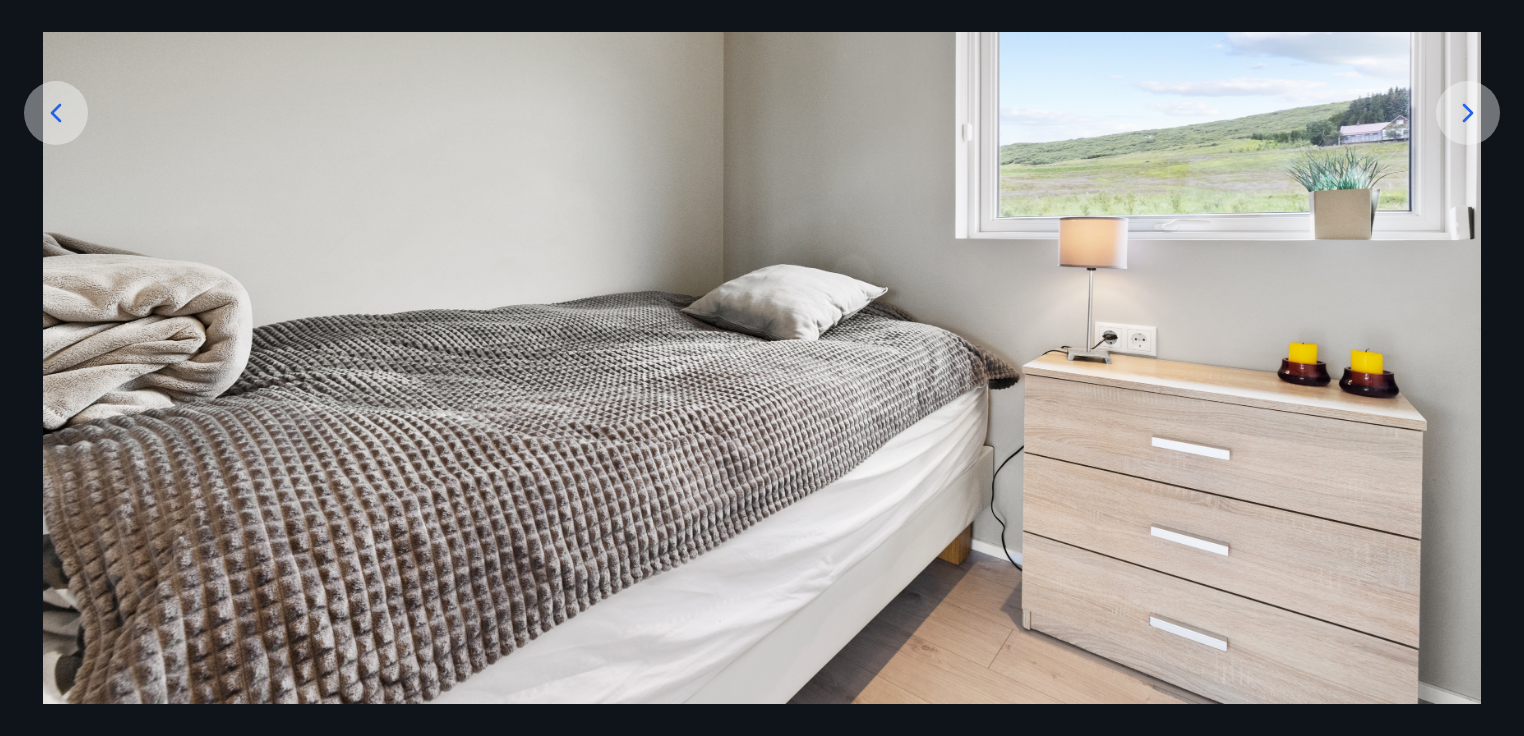 click at bounding box center (1468, 113) 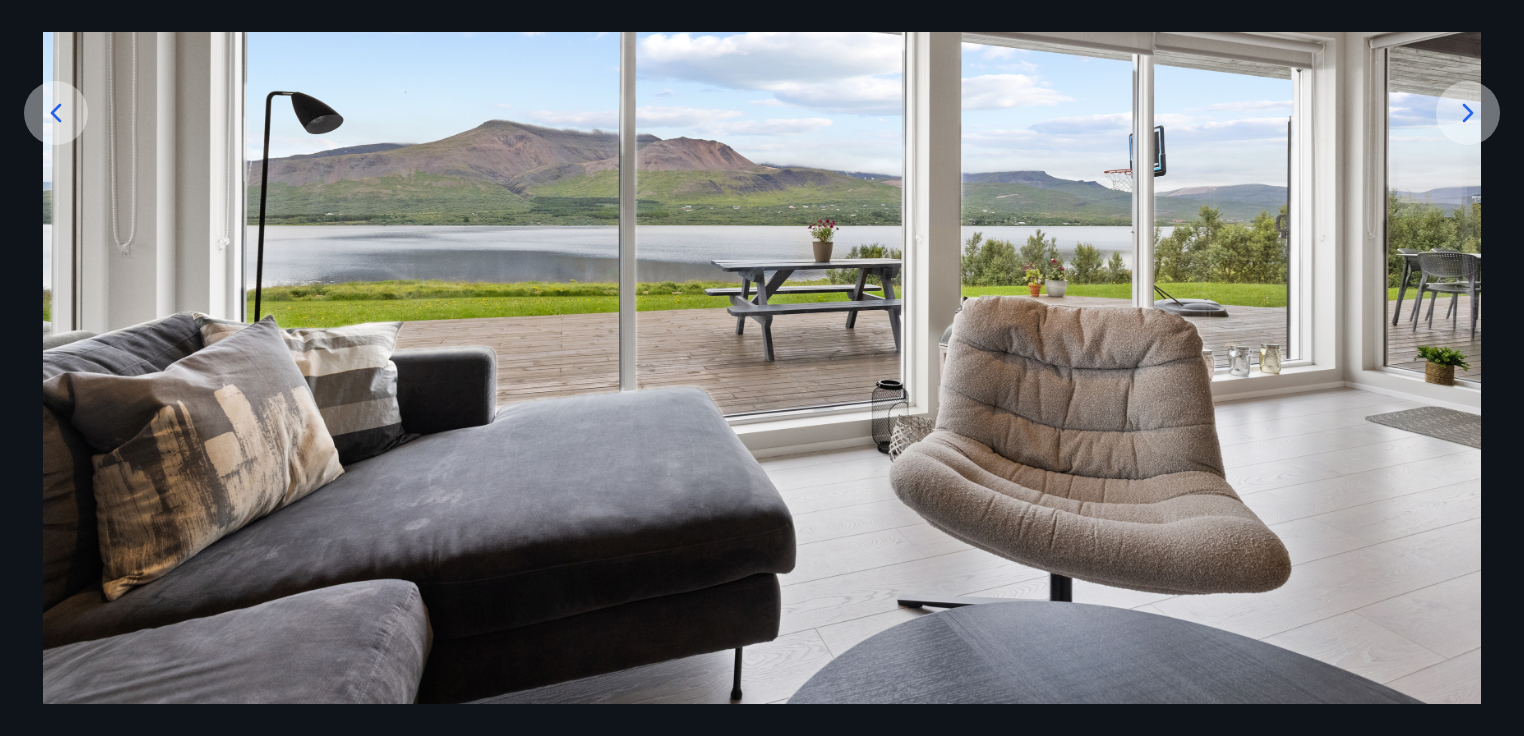 click at bounding box center [1468, 113] 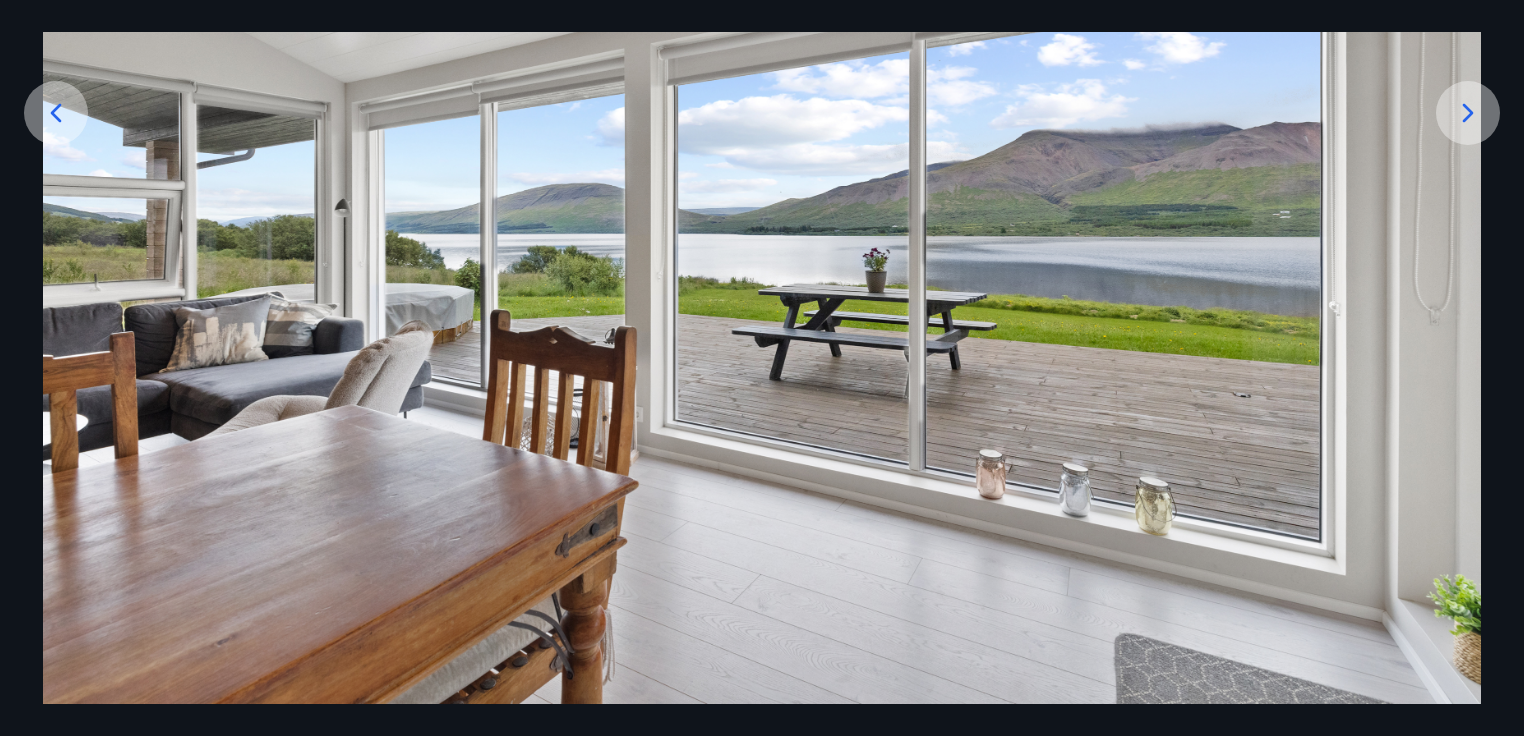 click at bounding box center (1468, 113) 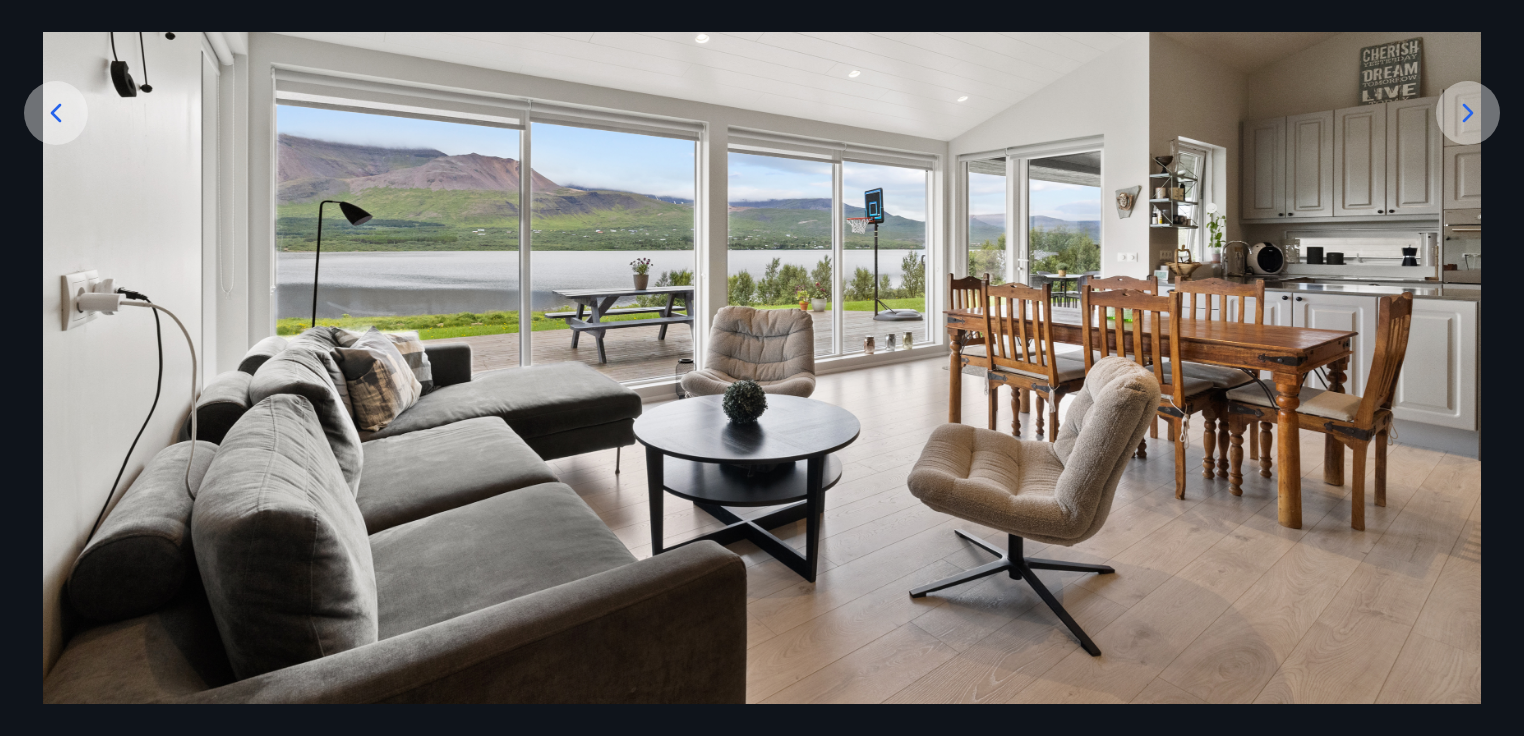 click at bounding box center (1468, 113) 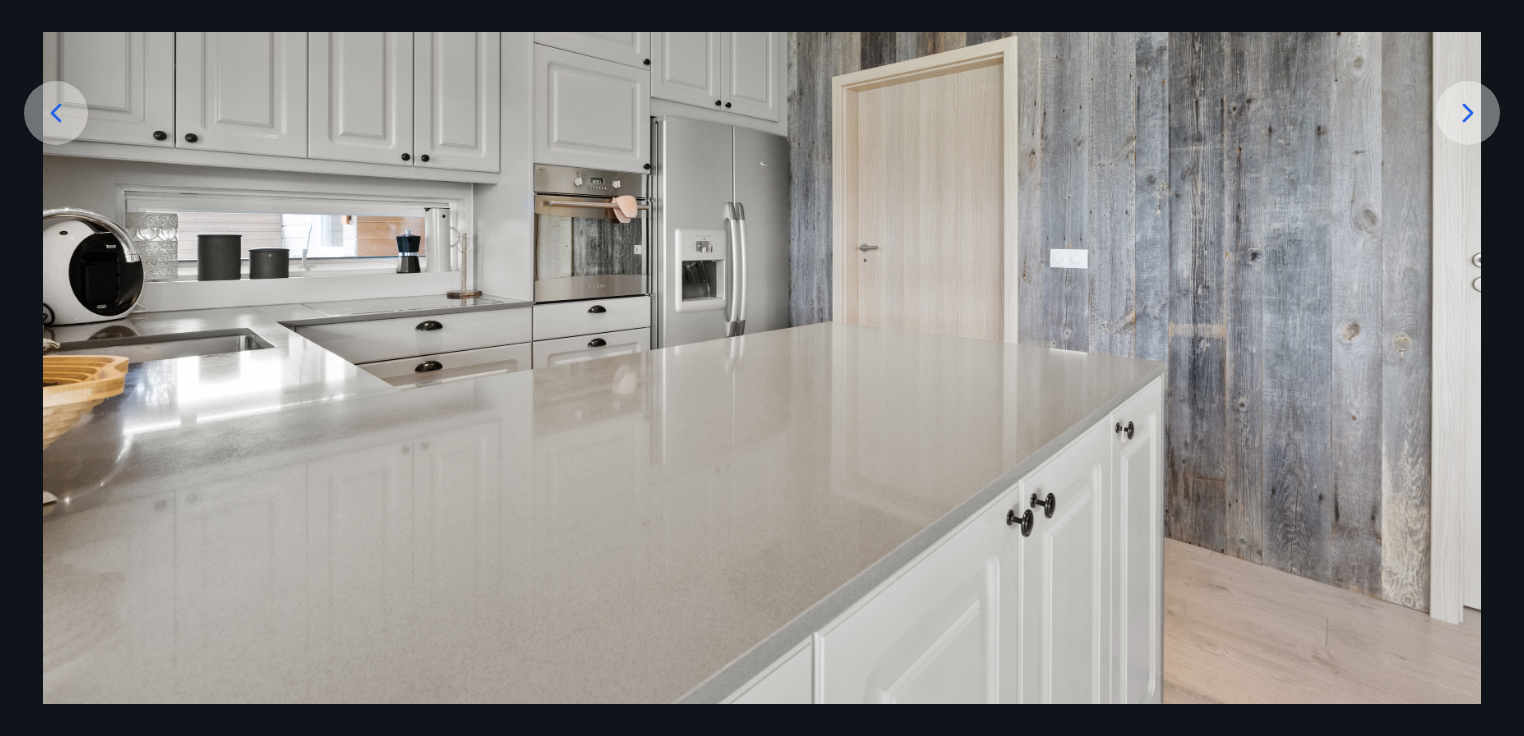 click at bounding box center [1468, 113] 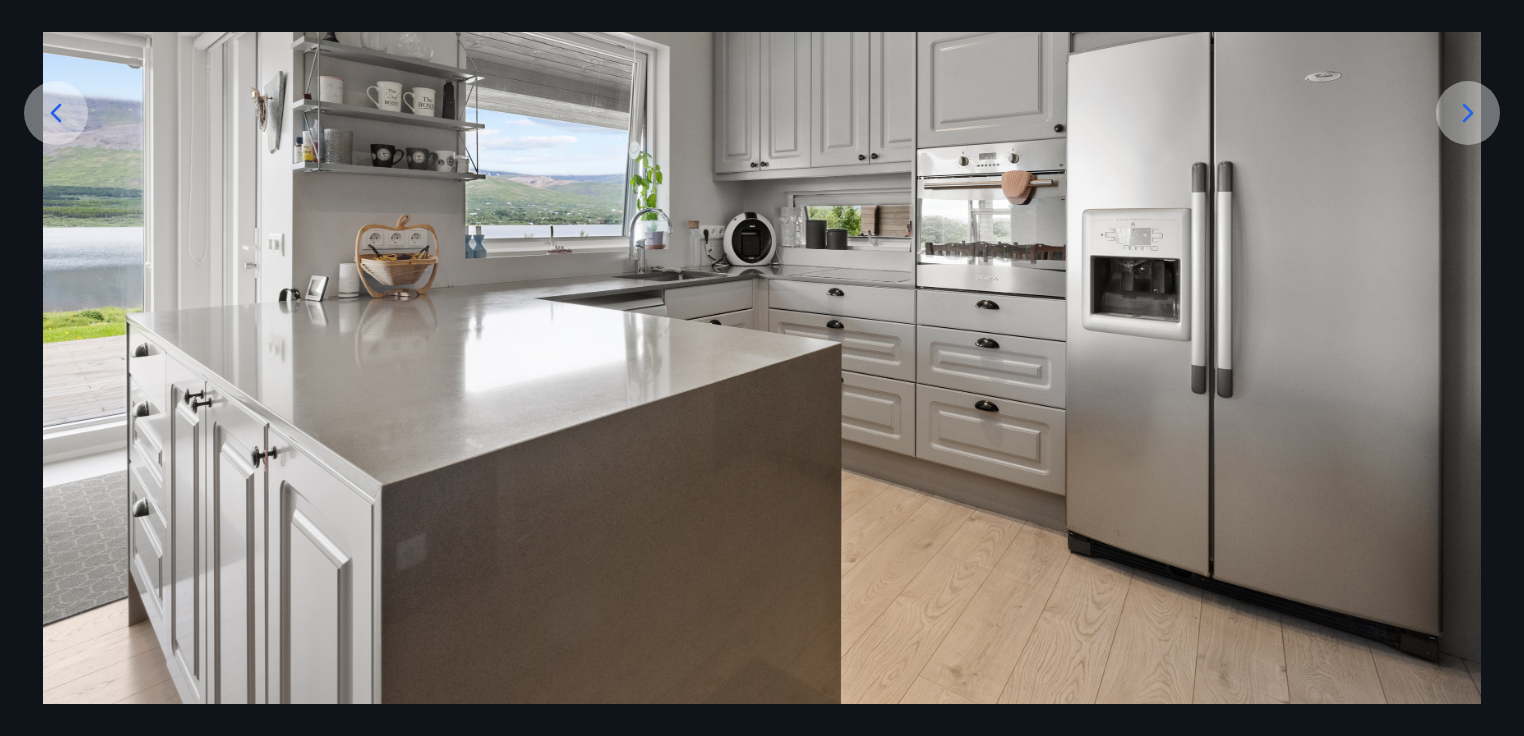click at bounding box center [1468, 113] 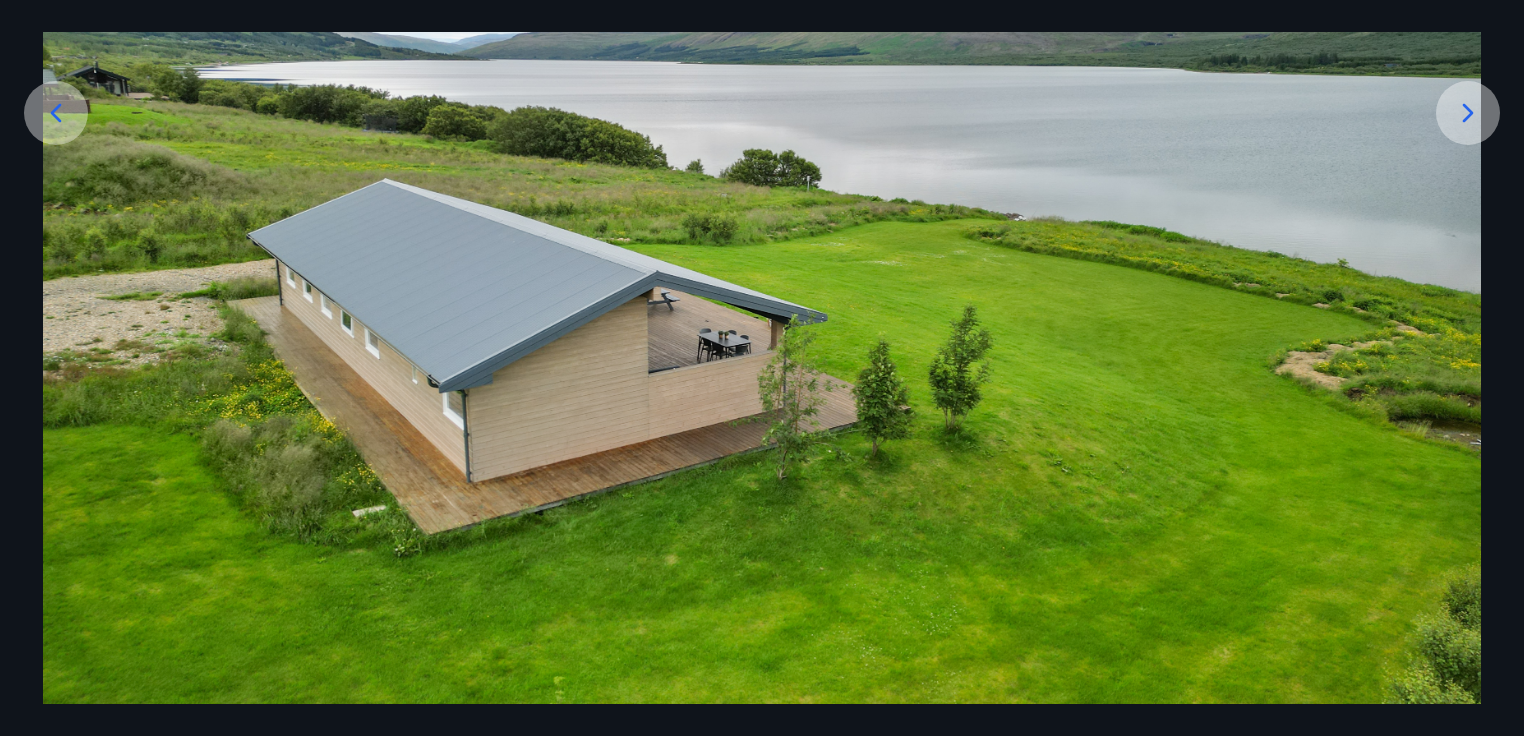 click at bounding box center [1468, 113] 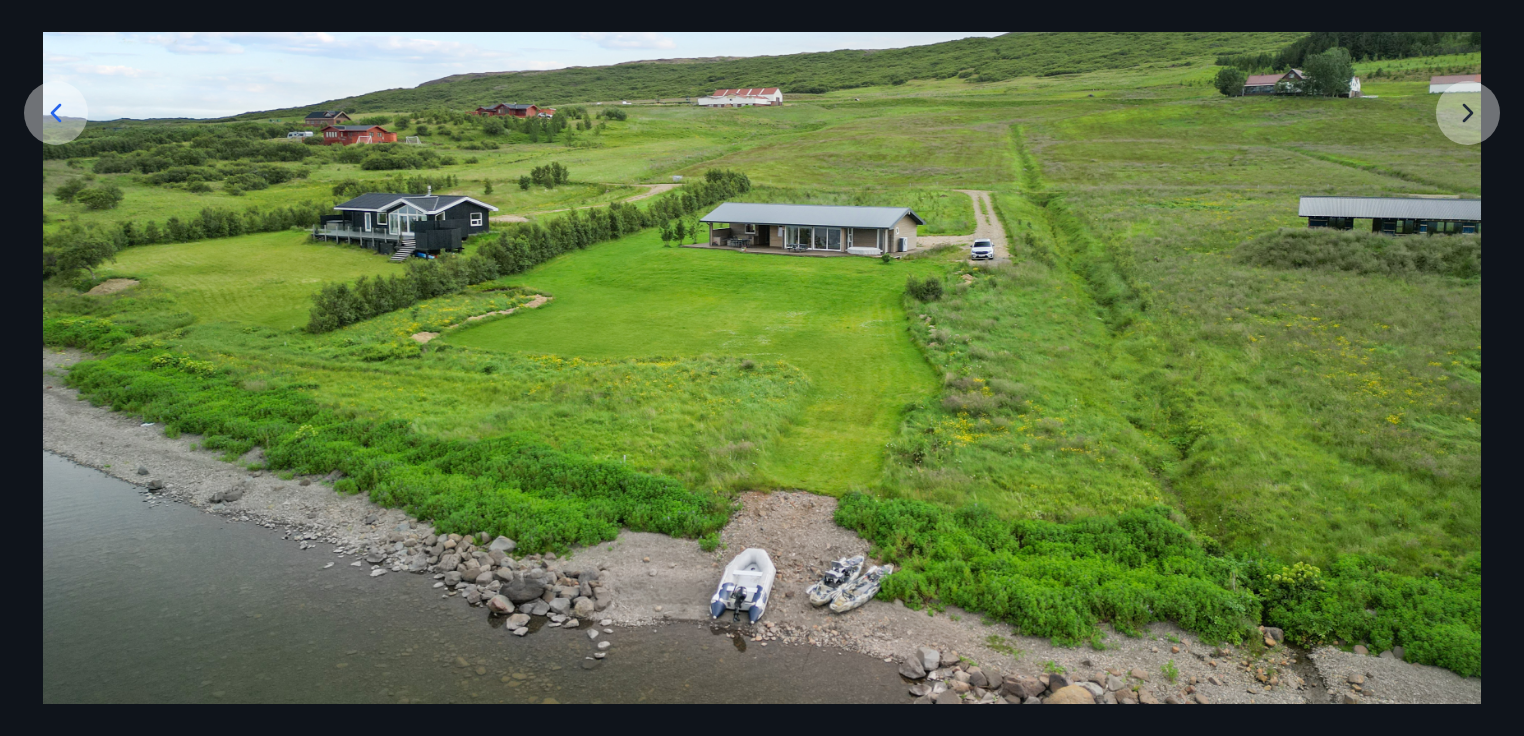 click at bounding box center (762, 284) 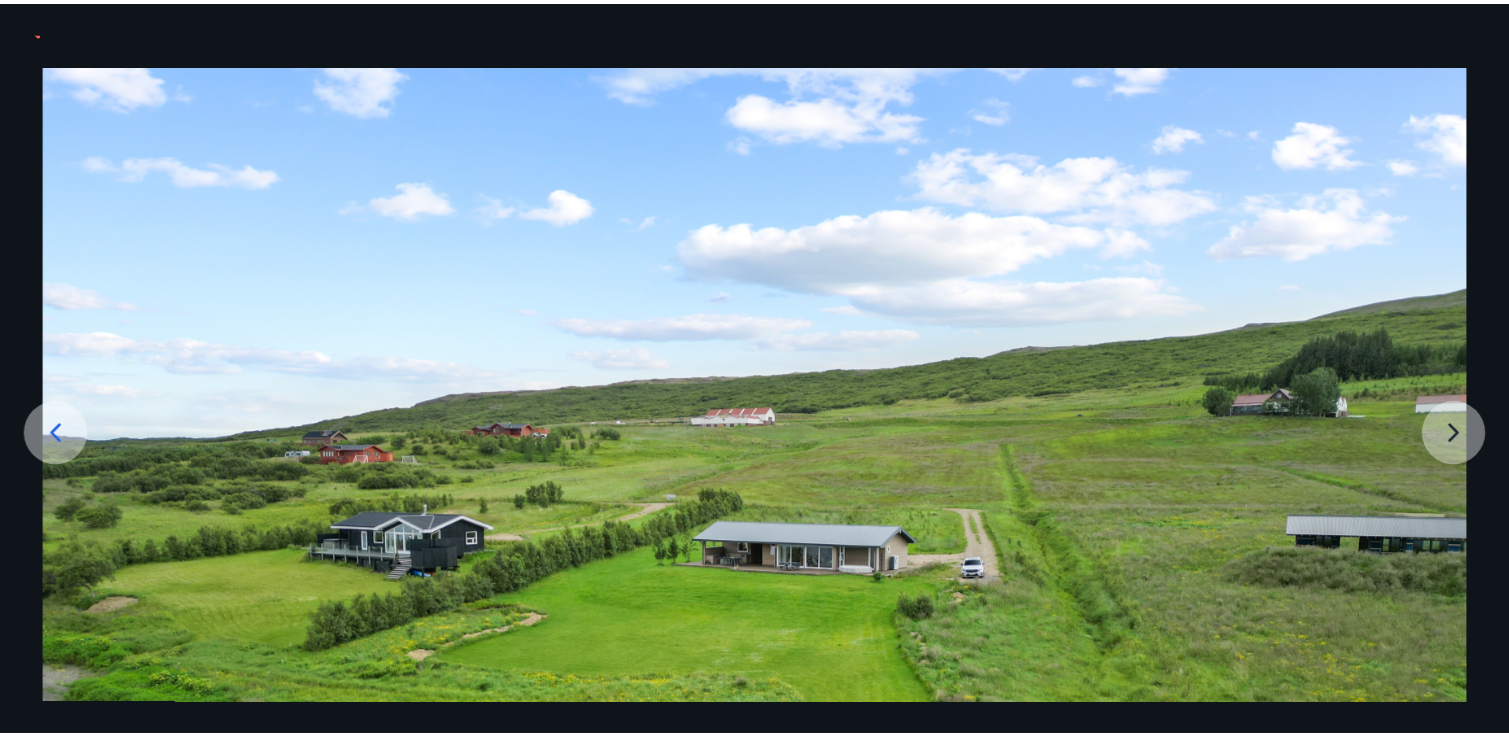 scroll, scrollTop: 7, scrollLeft: 0, axis: vertical 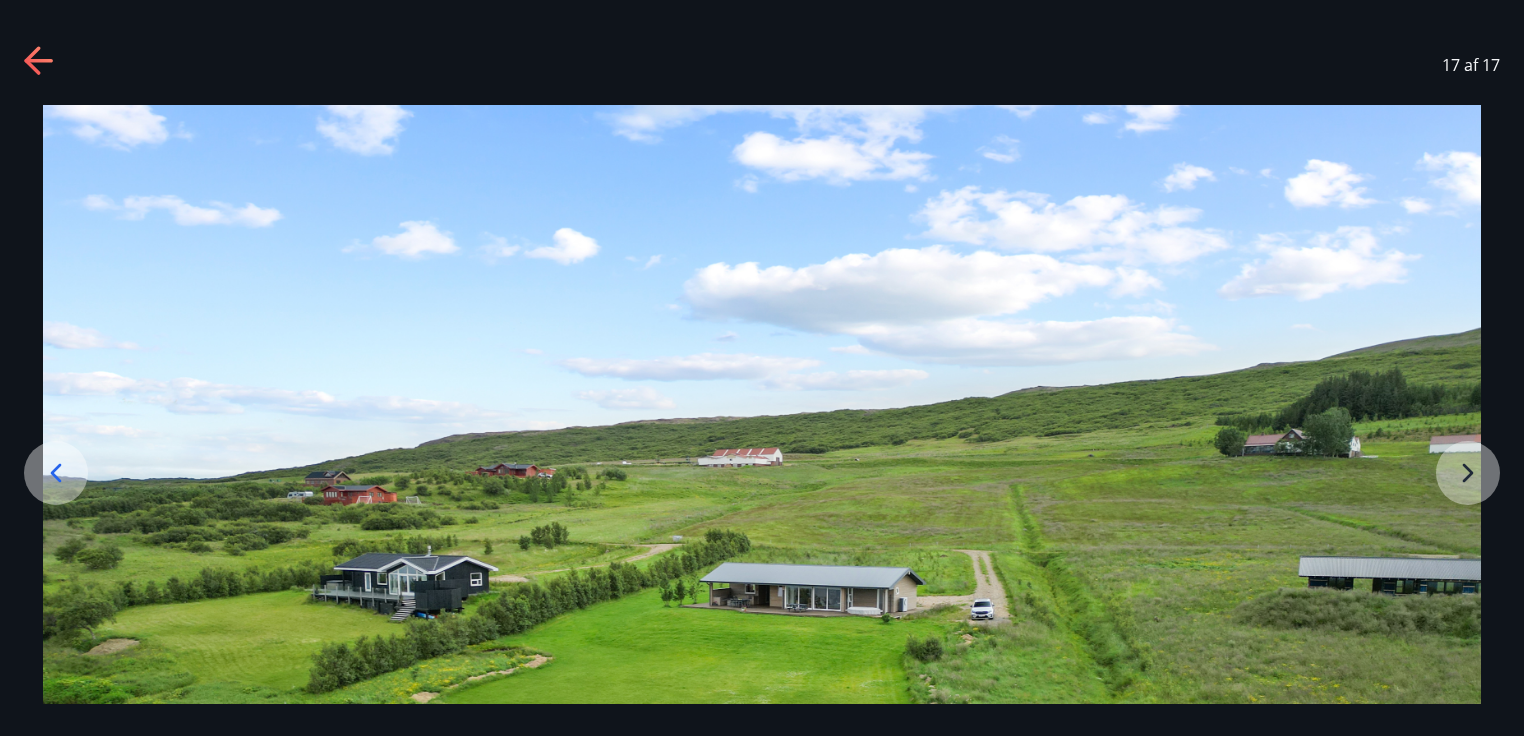 click 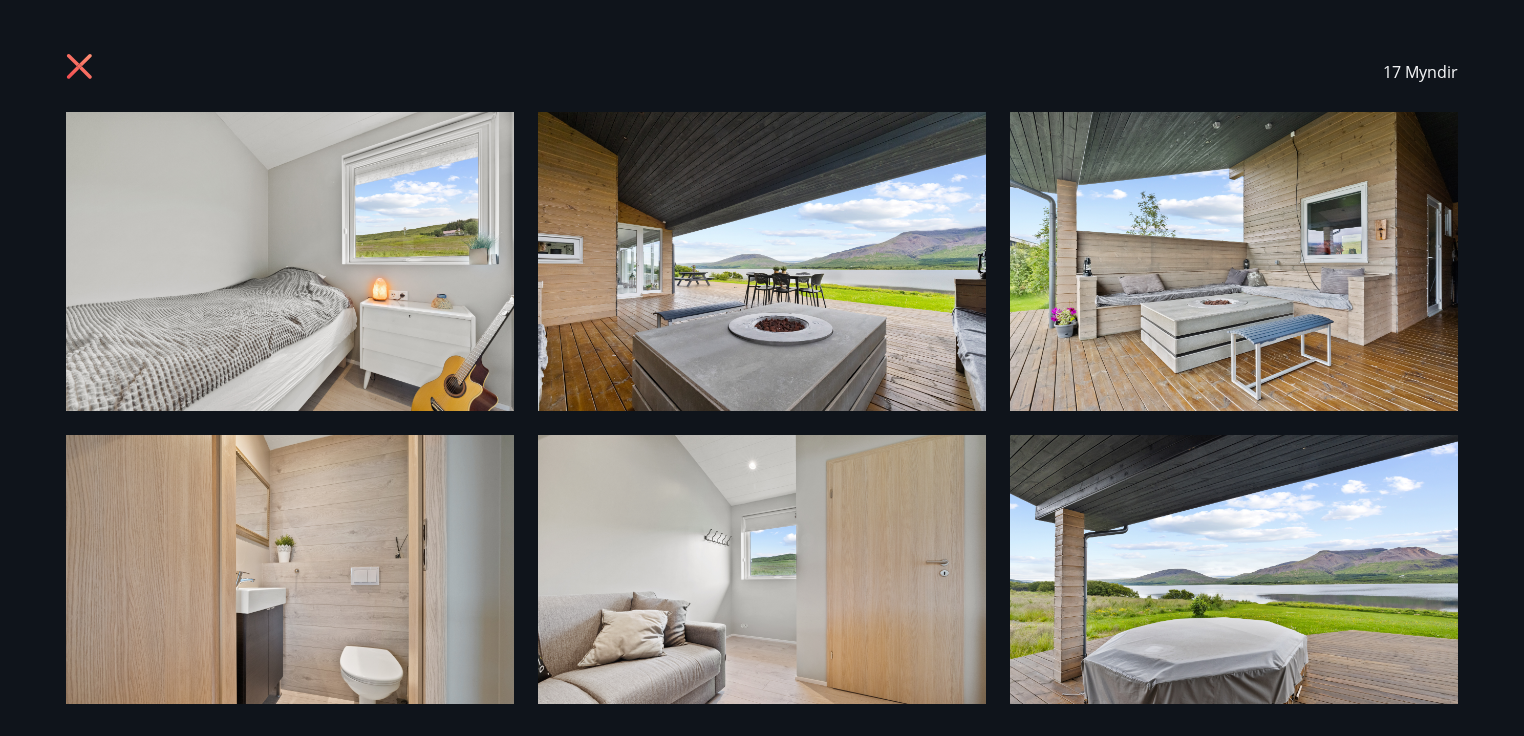 click 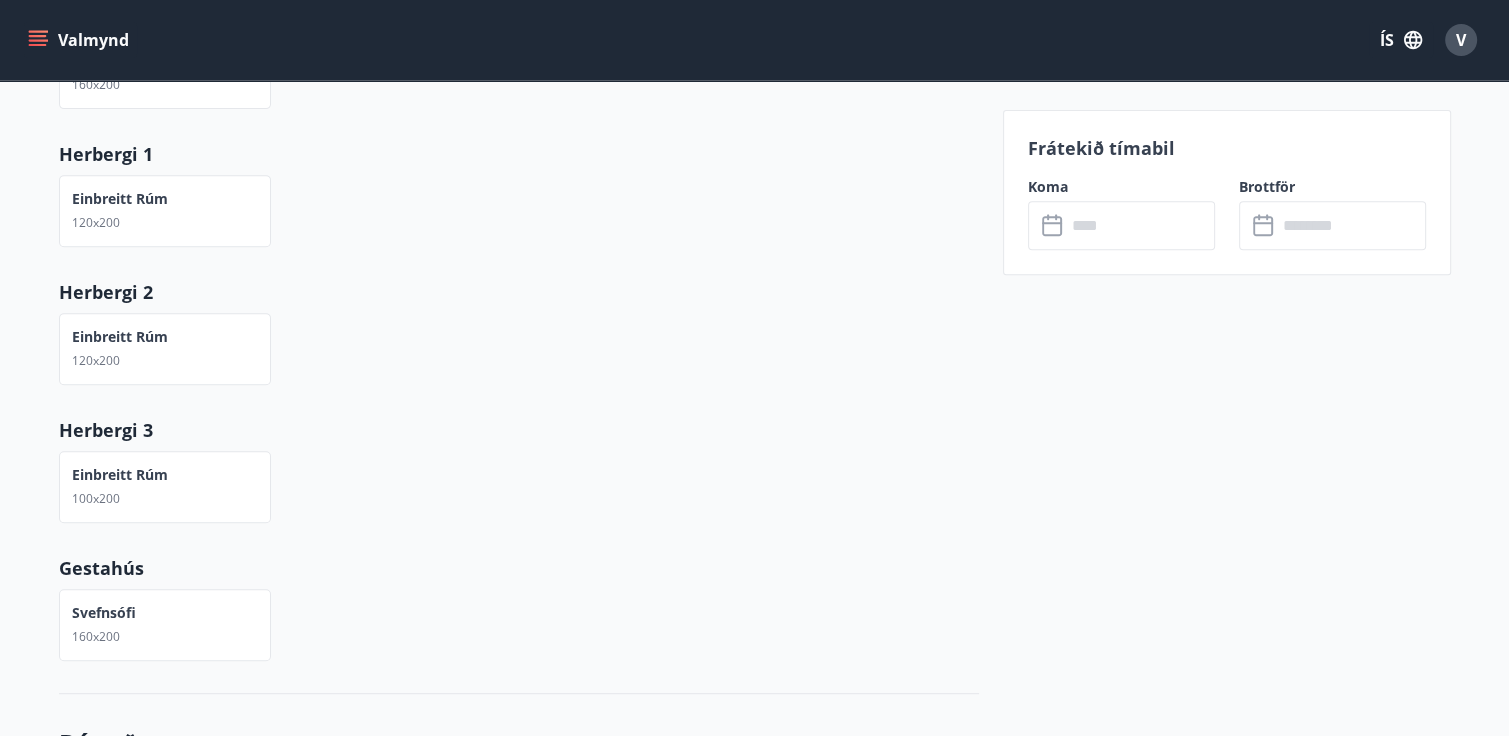 scroll, scrollTop: 800, scrollLeft: 0, axis: vertical 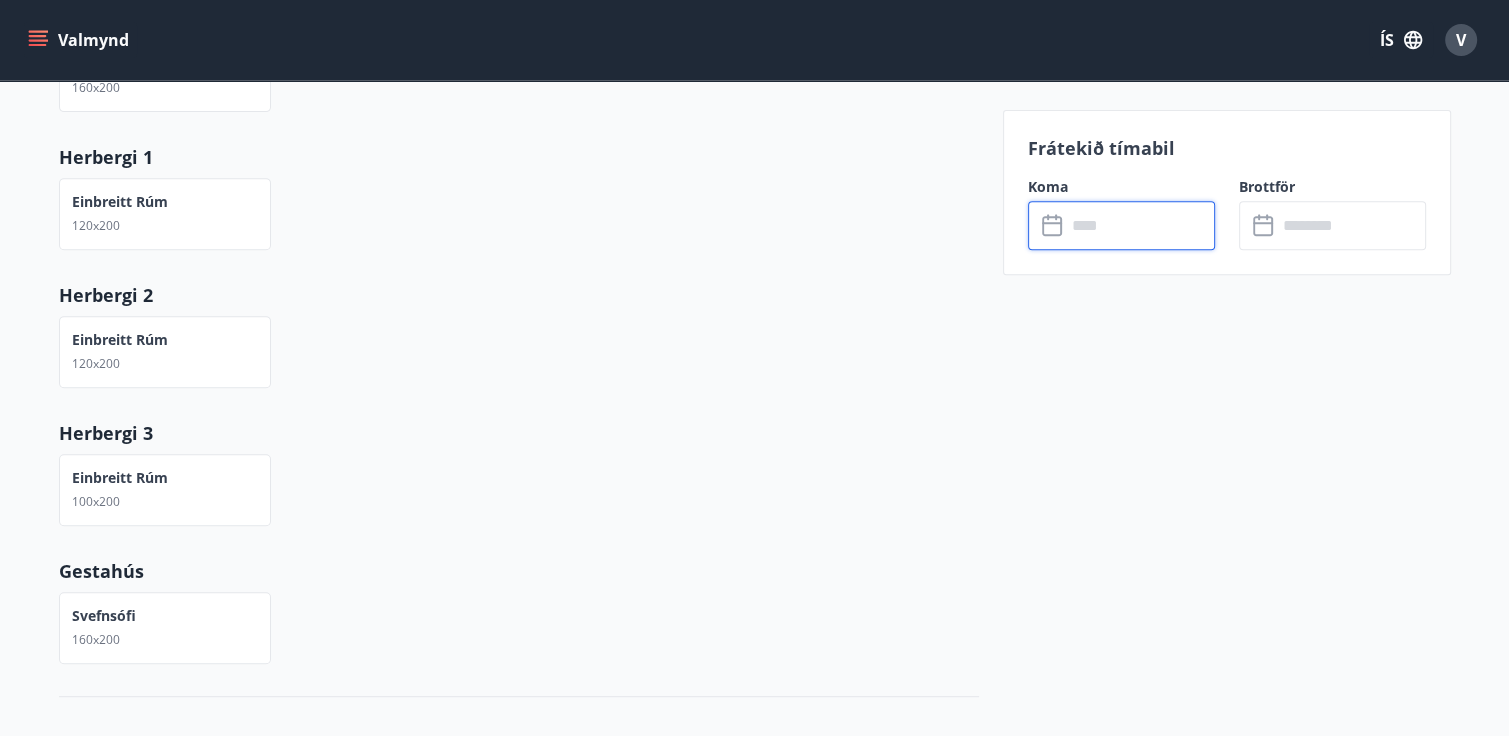 click at bounding box center (1140, 225) 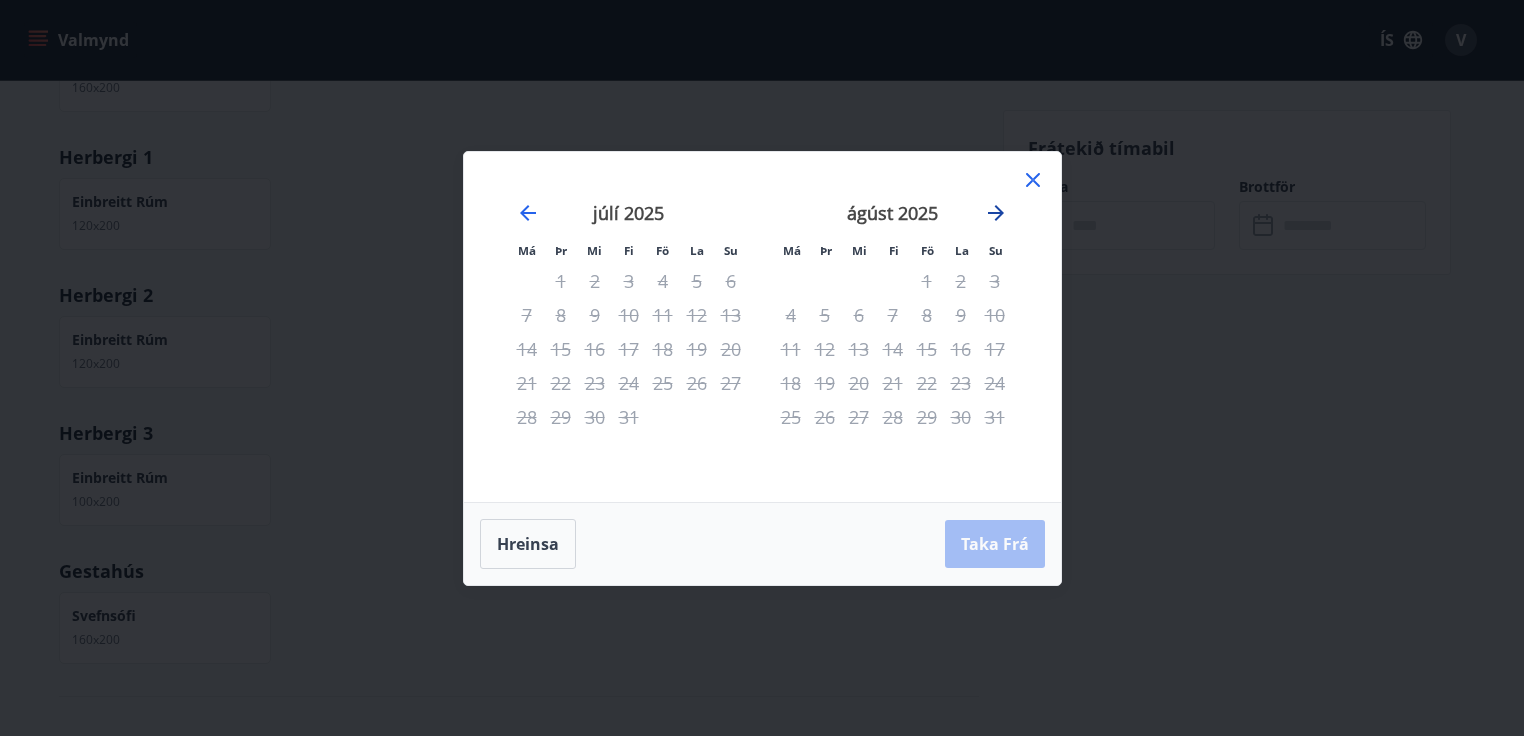 click 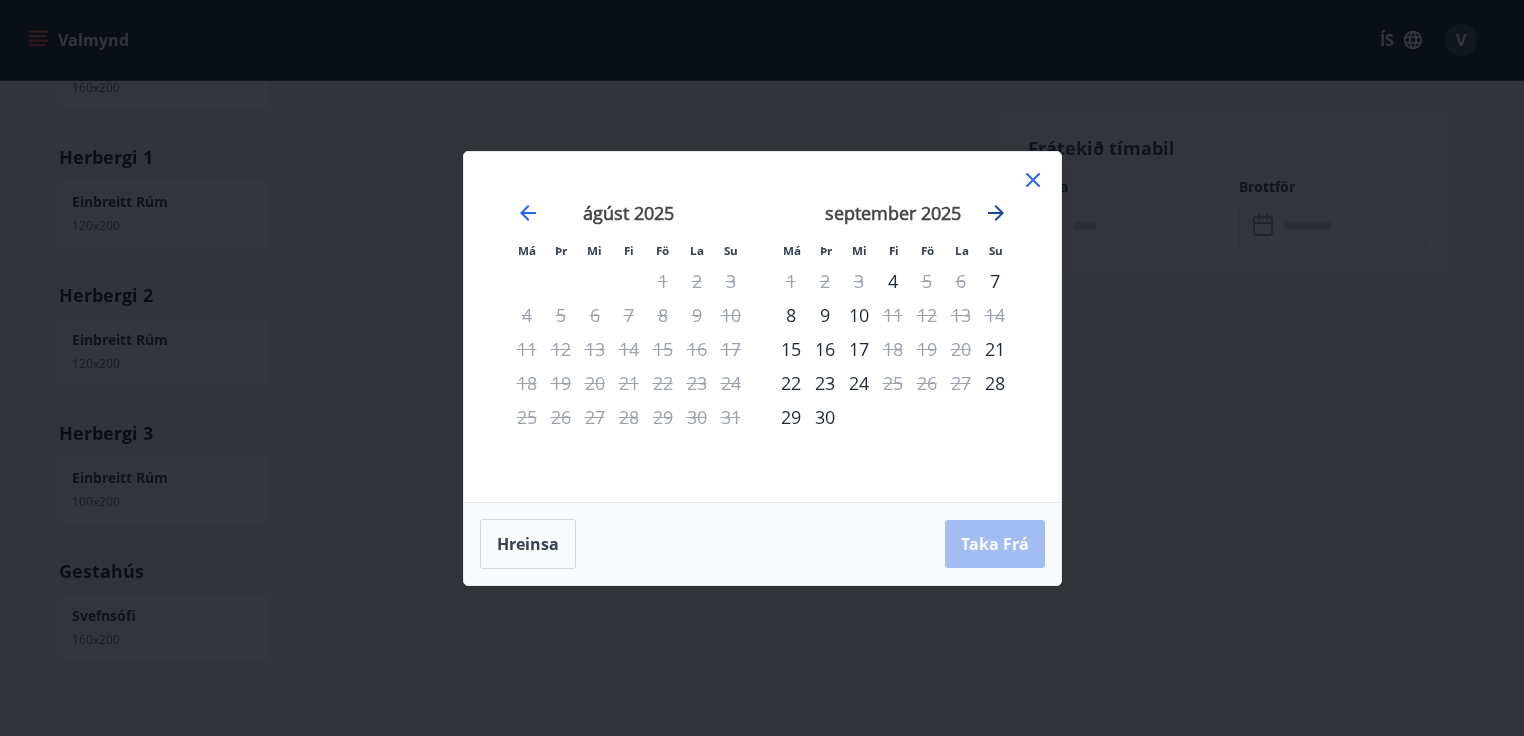 click 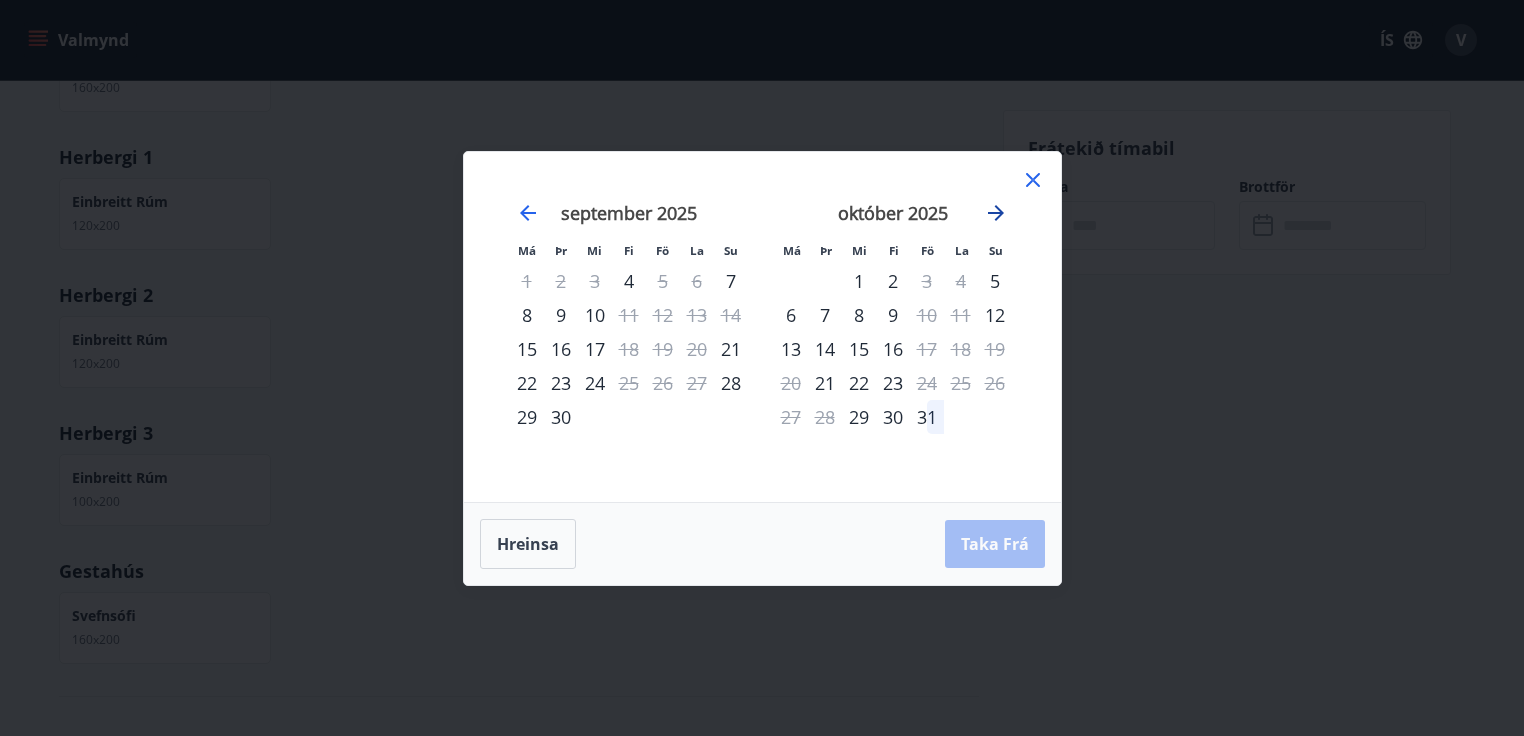 click 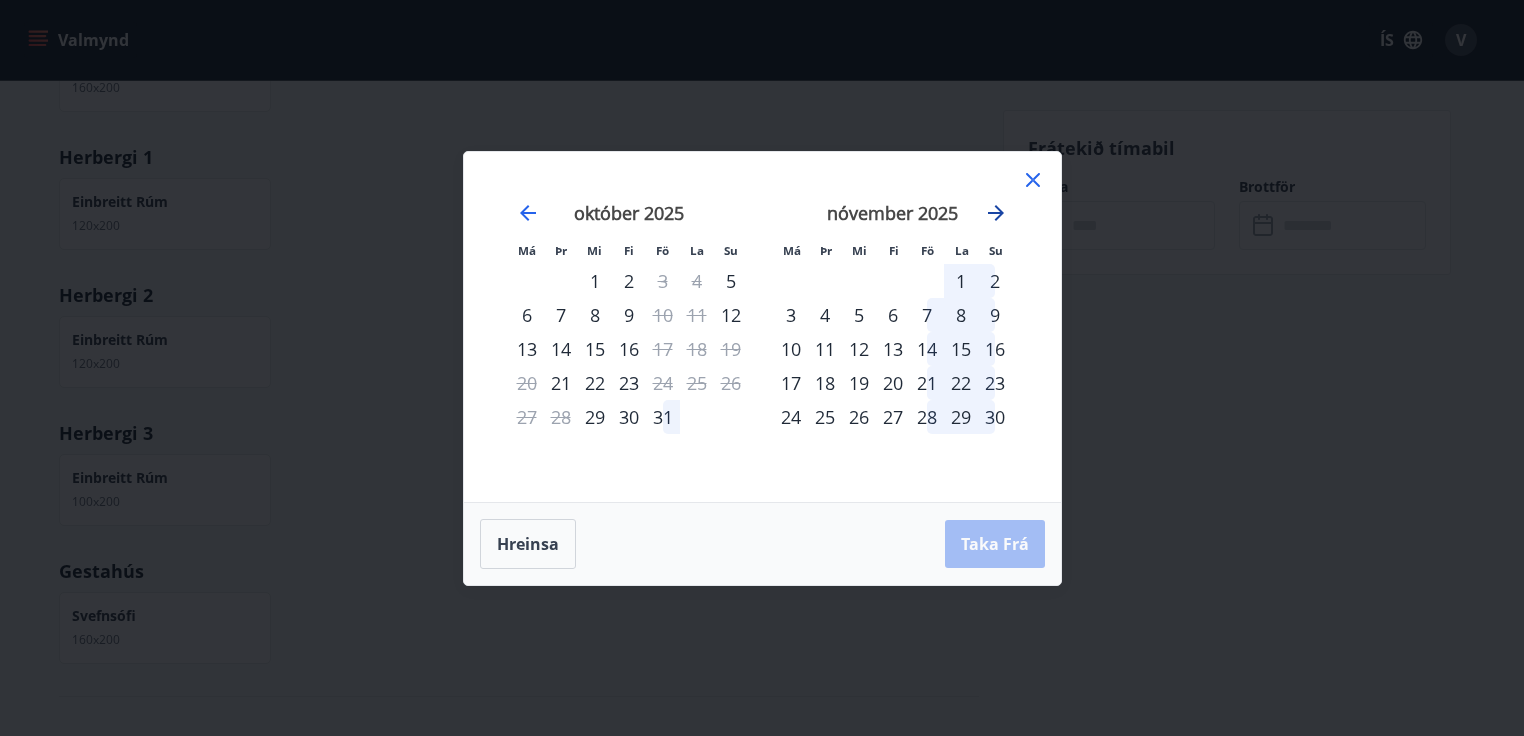 click 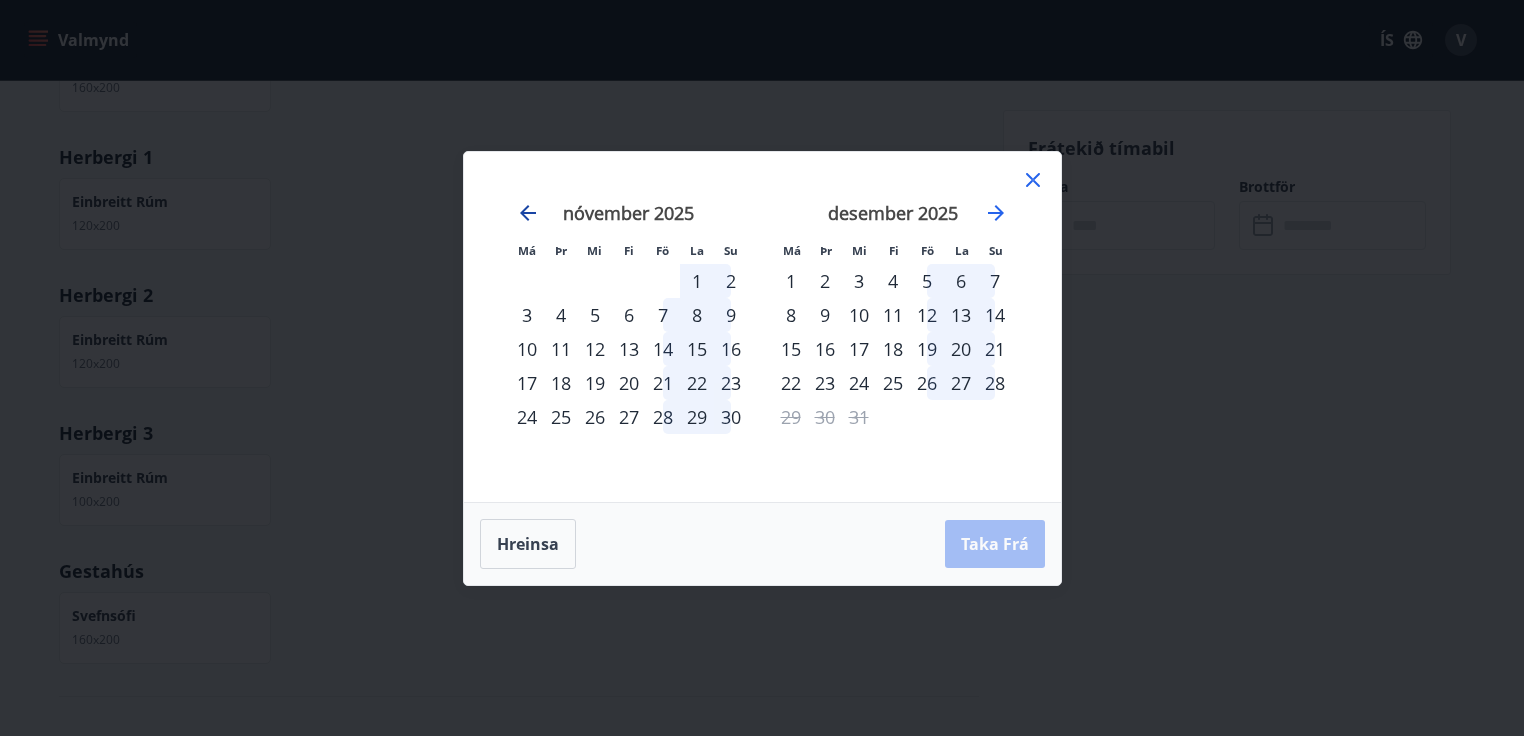 click 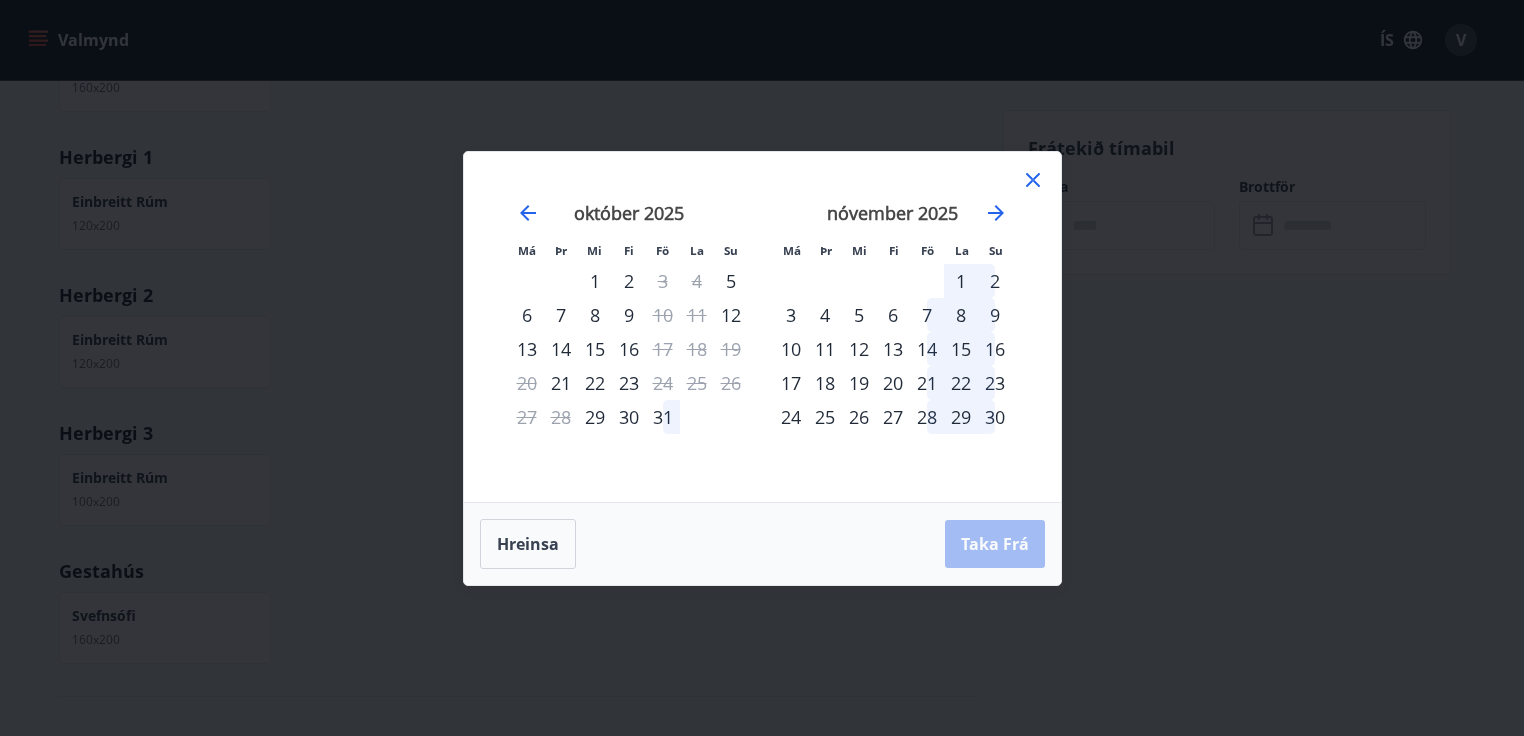 click on "1" at bounding box center (961, 281) 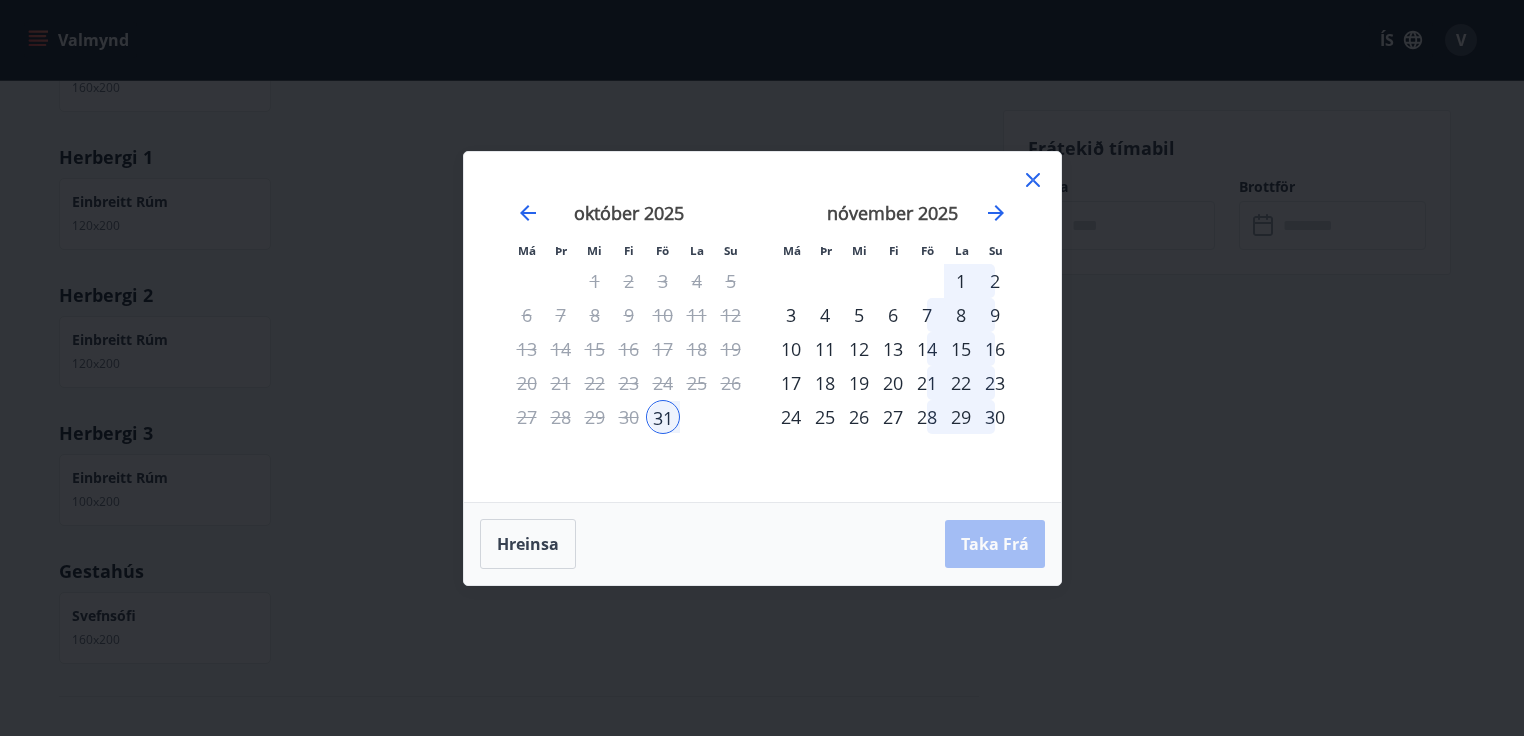 click on "8" at bounding box center (961, 315) 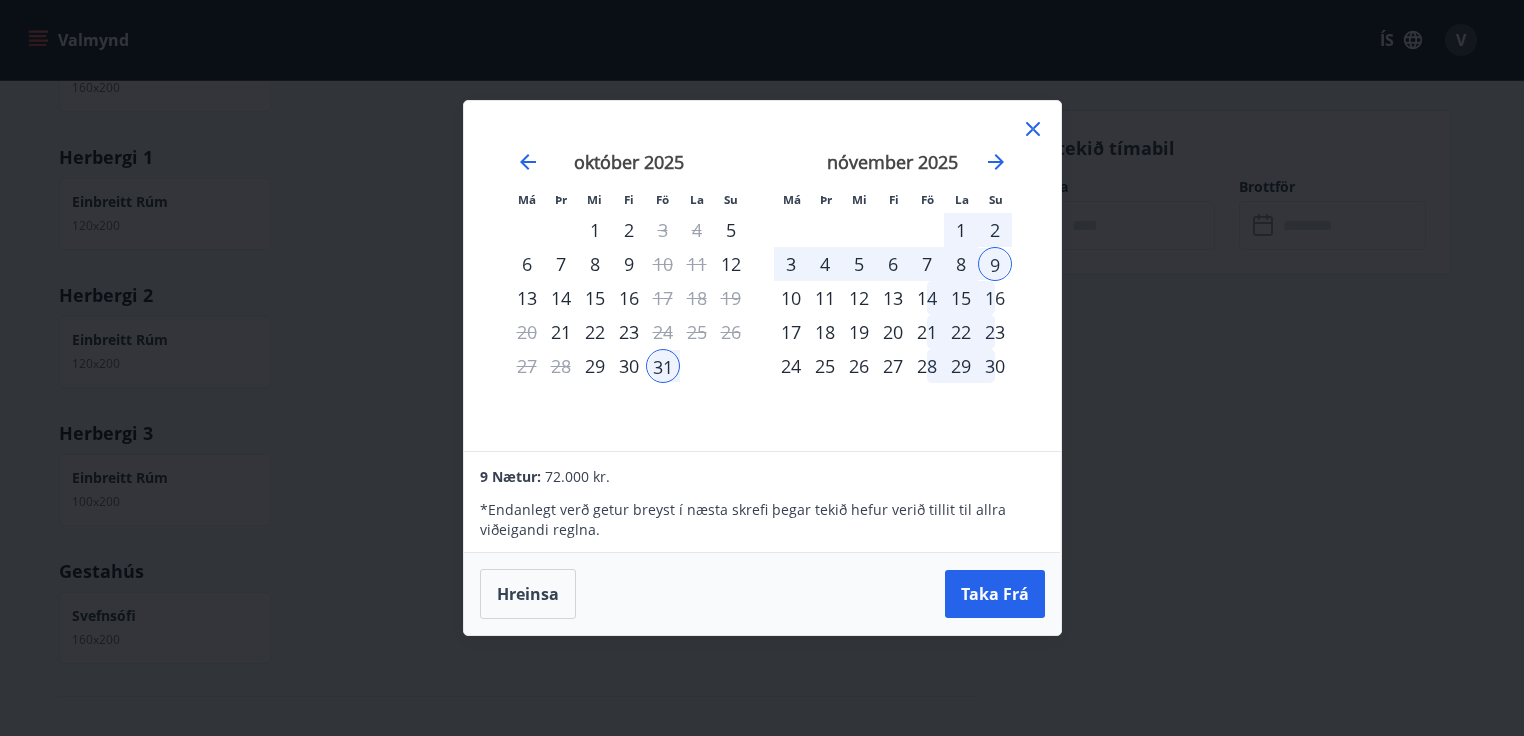 click on "8" at bounding box center (961, 264) 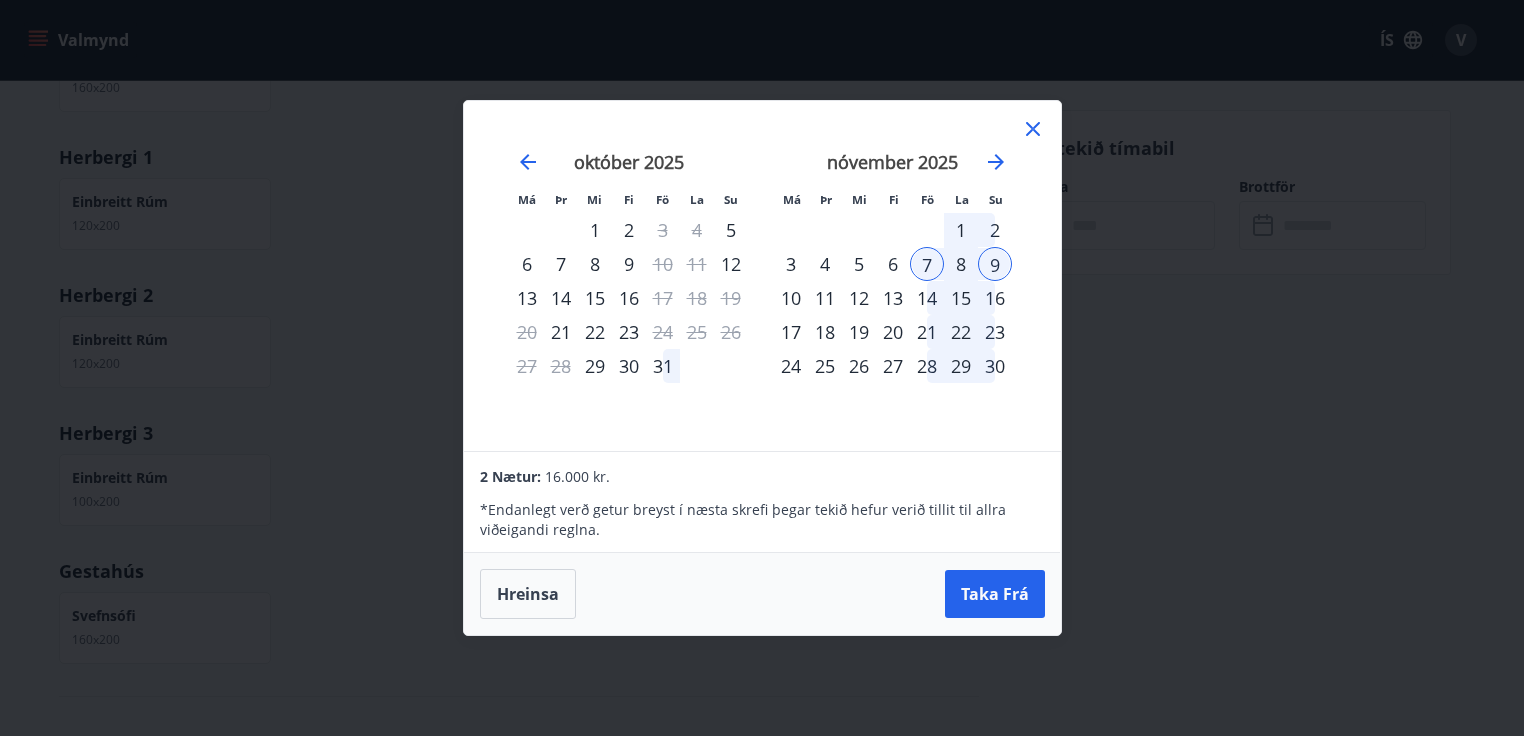 click on "17" at bounding box center (791, 332) 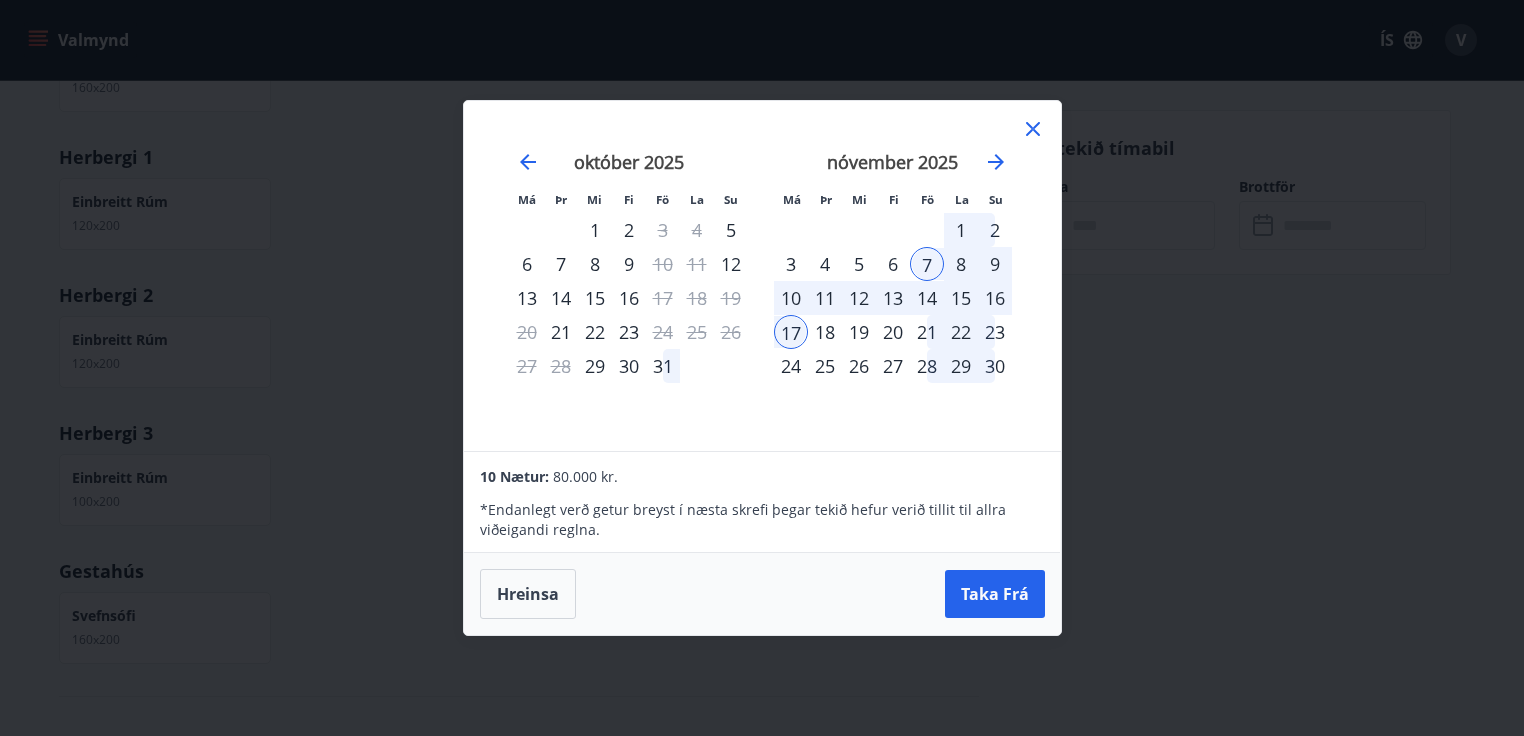 click on "25" at bounding box center [825, 366] 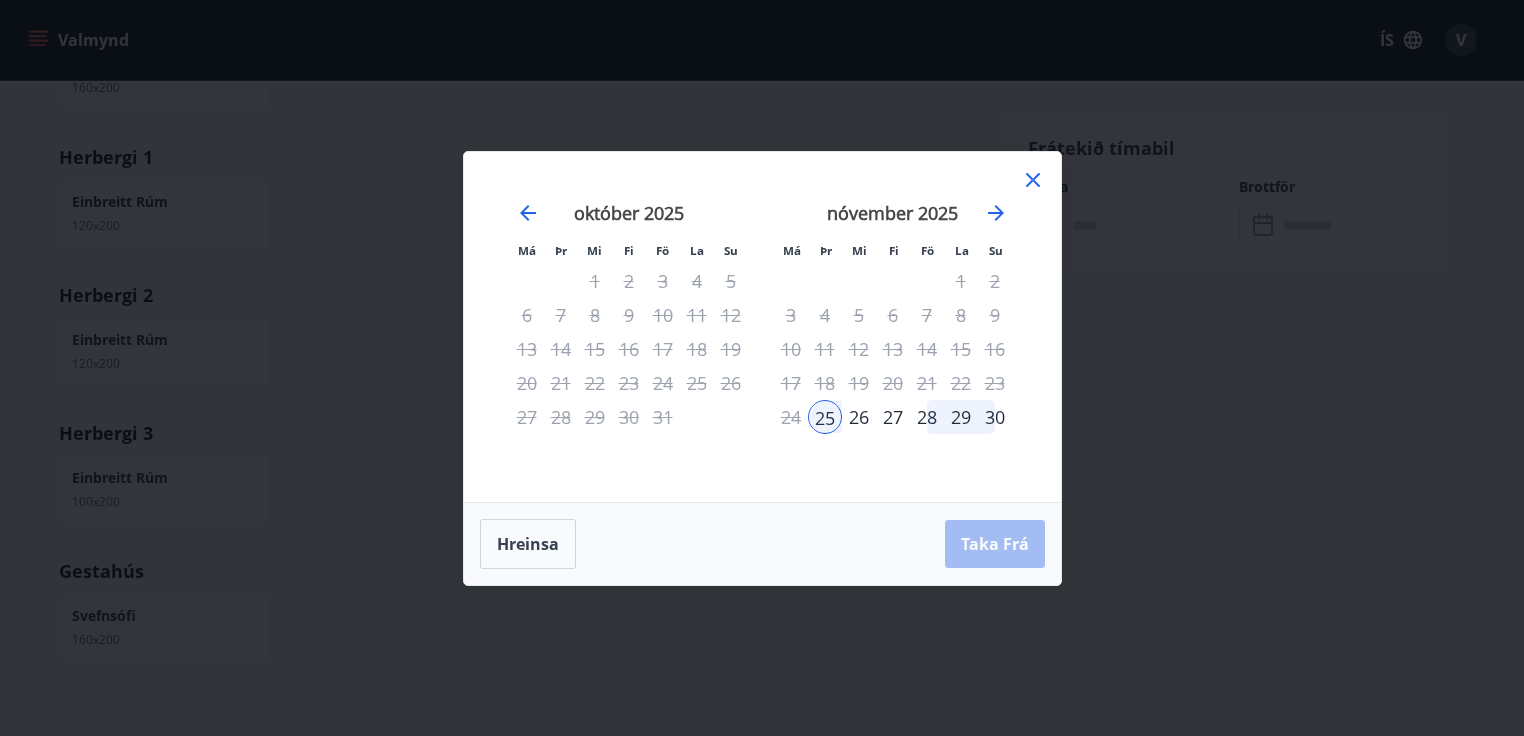 click on "27" at bounding box center [893, 417] 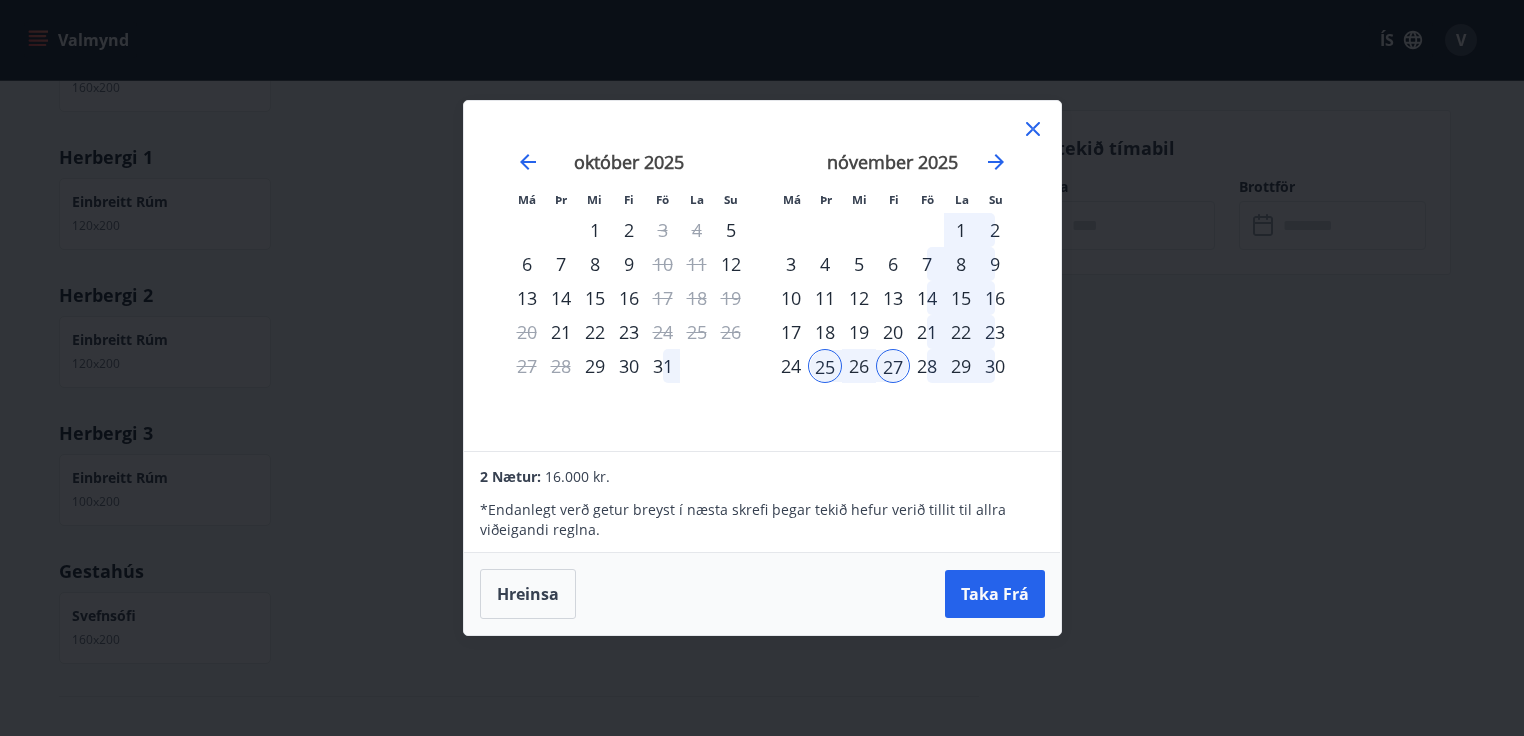 click 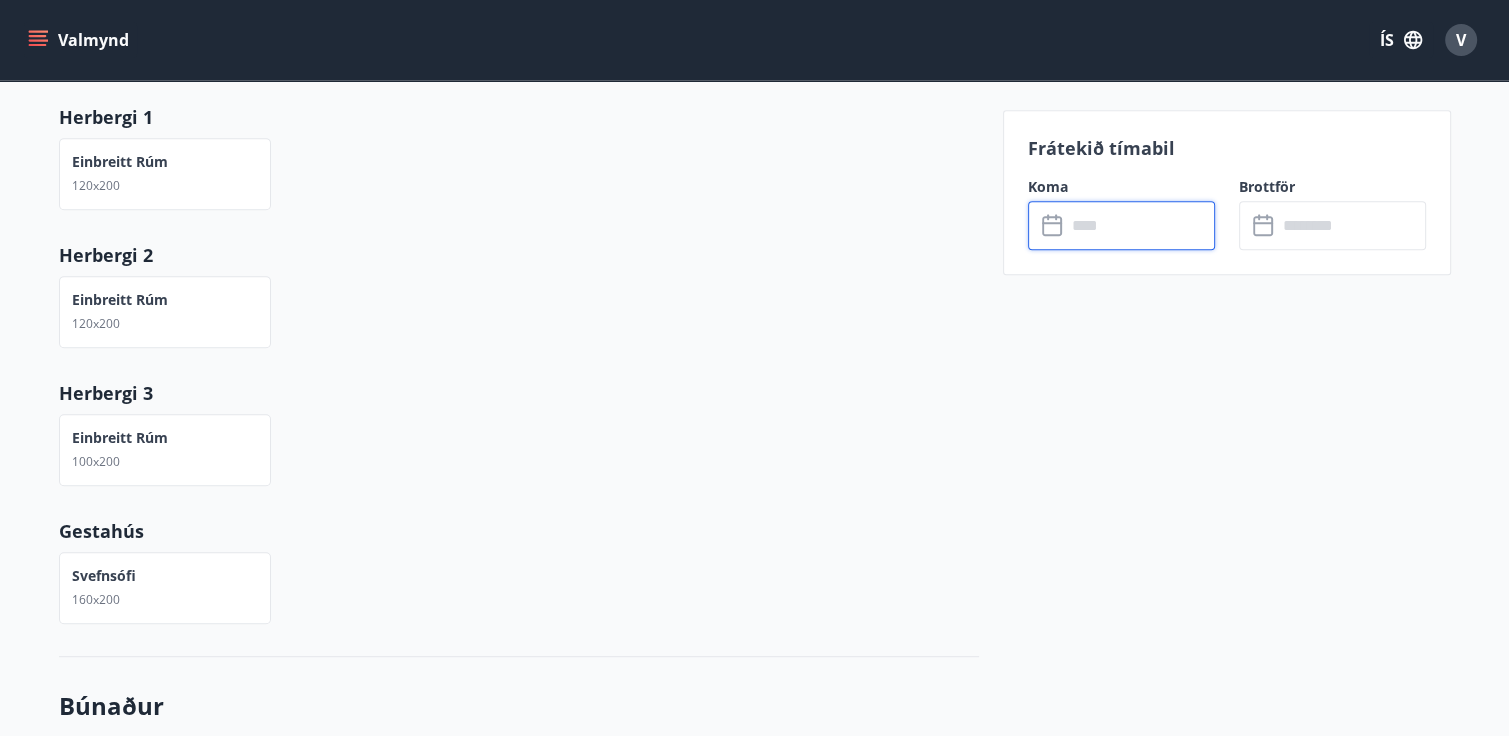 scroll, scrollTop: 880, scrollLeft: 0, axis: vertical 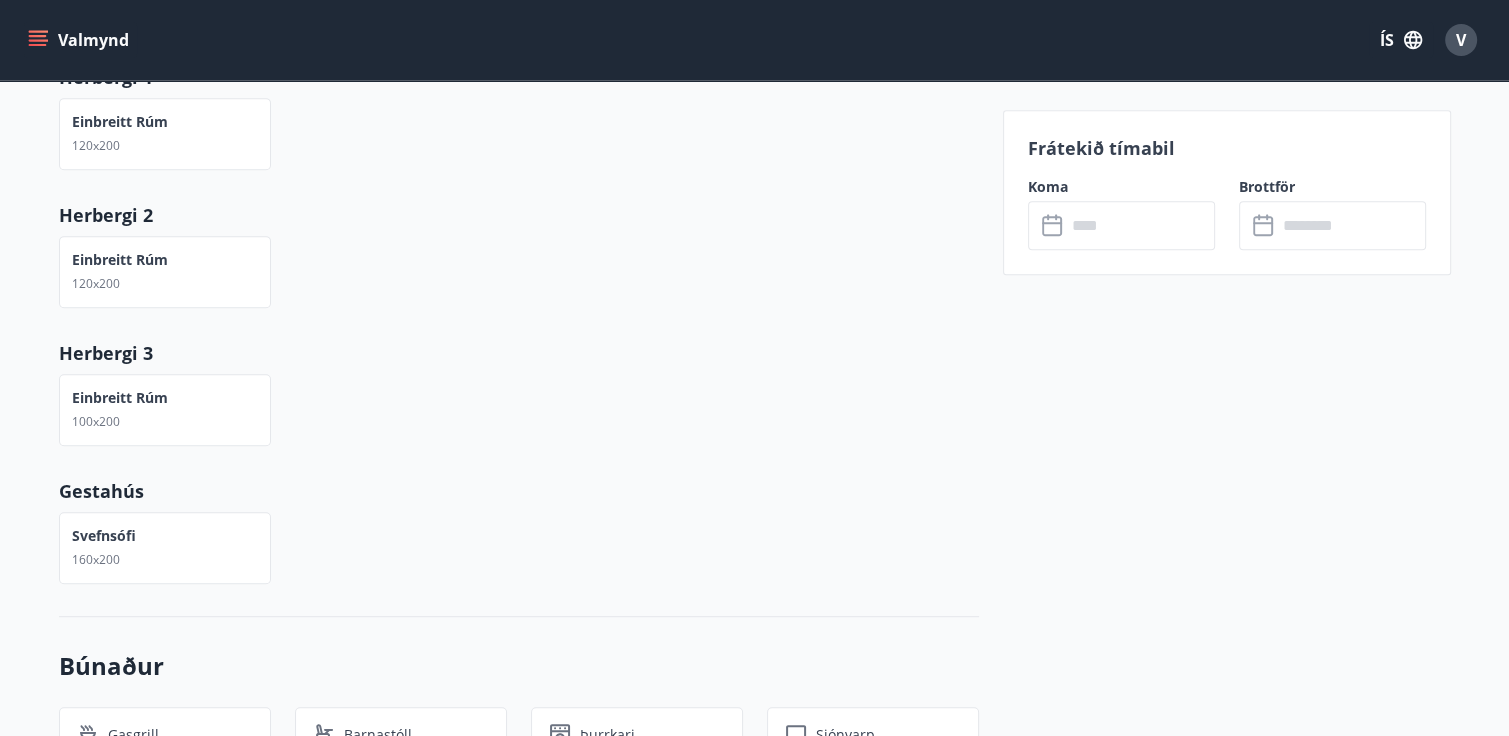 click 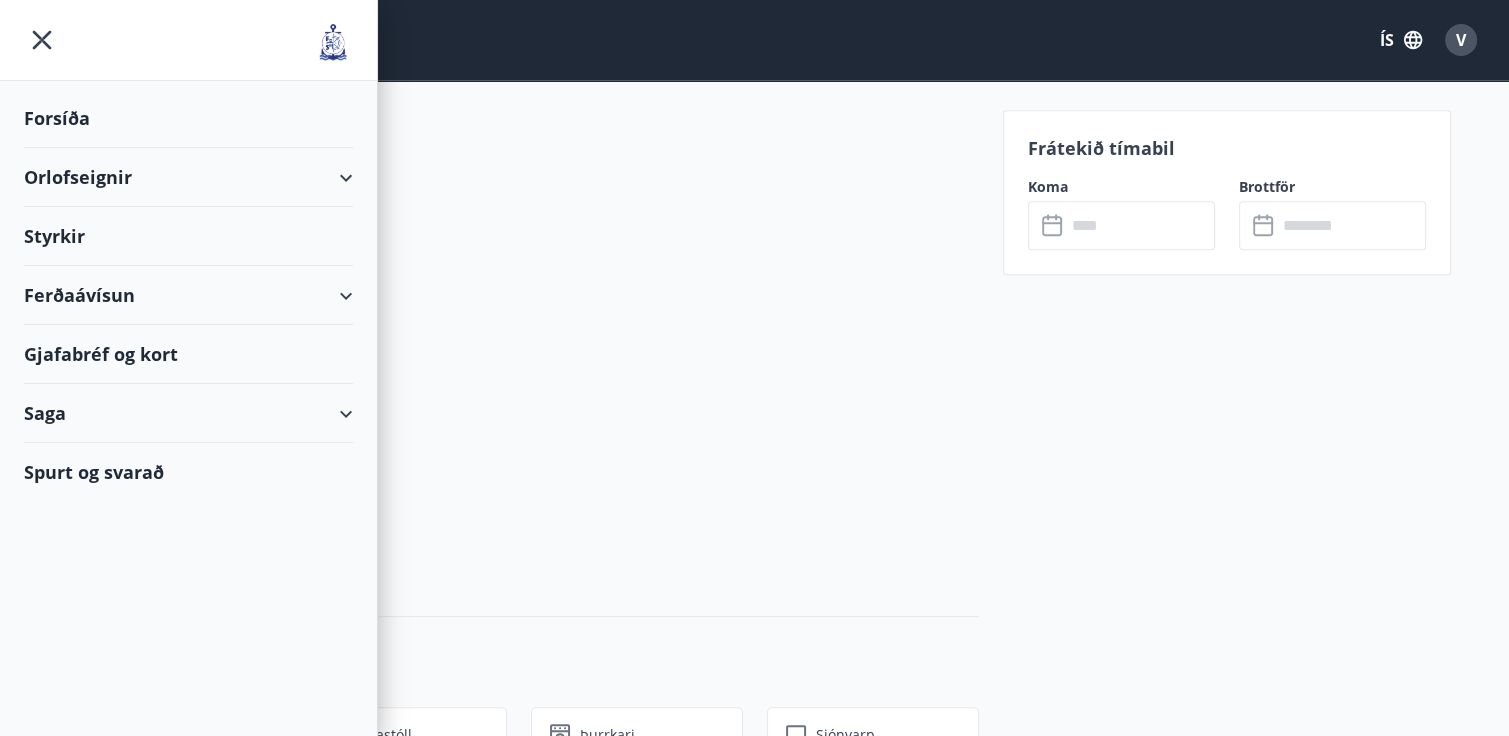 click on "Orlofseignir" at bounding box center (188, 177) 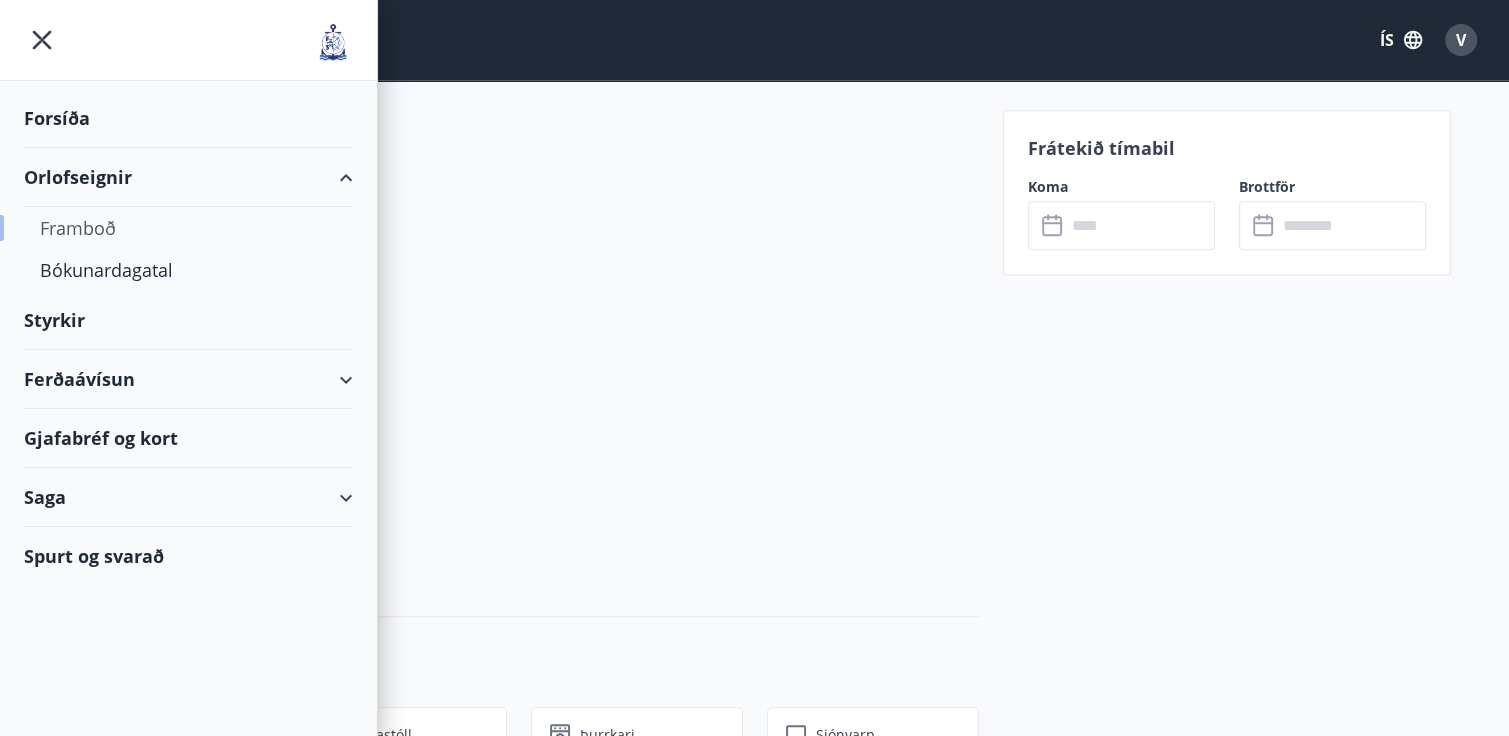 click on "Framboð" at bounding box center [188, 228] 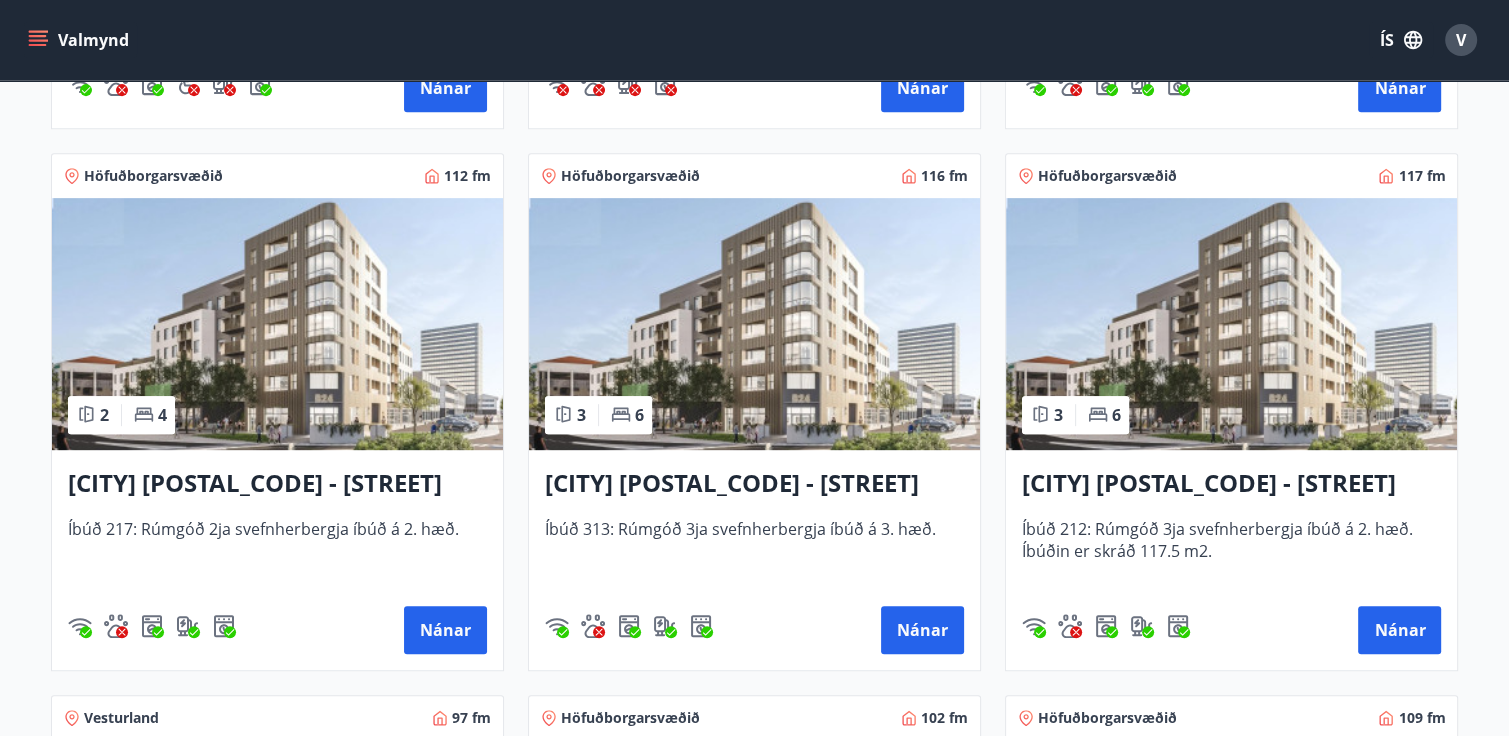 scroll, scrollTop: 854, scrollLeft: 0, axis: vertical 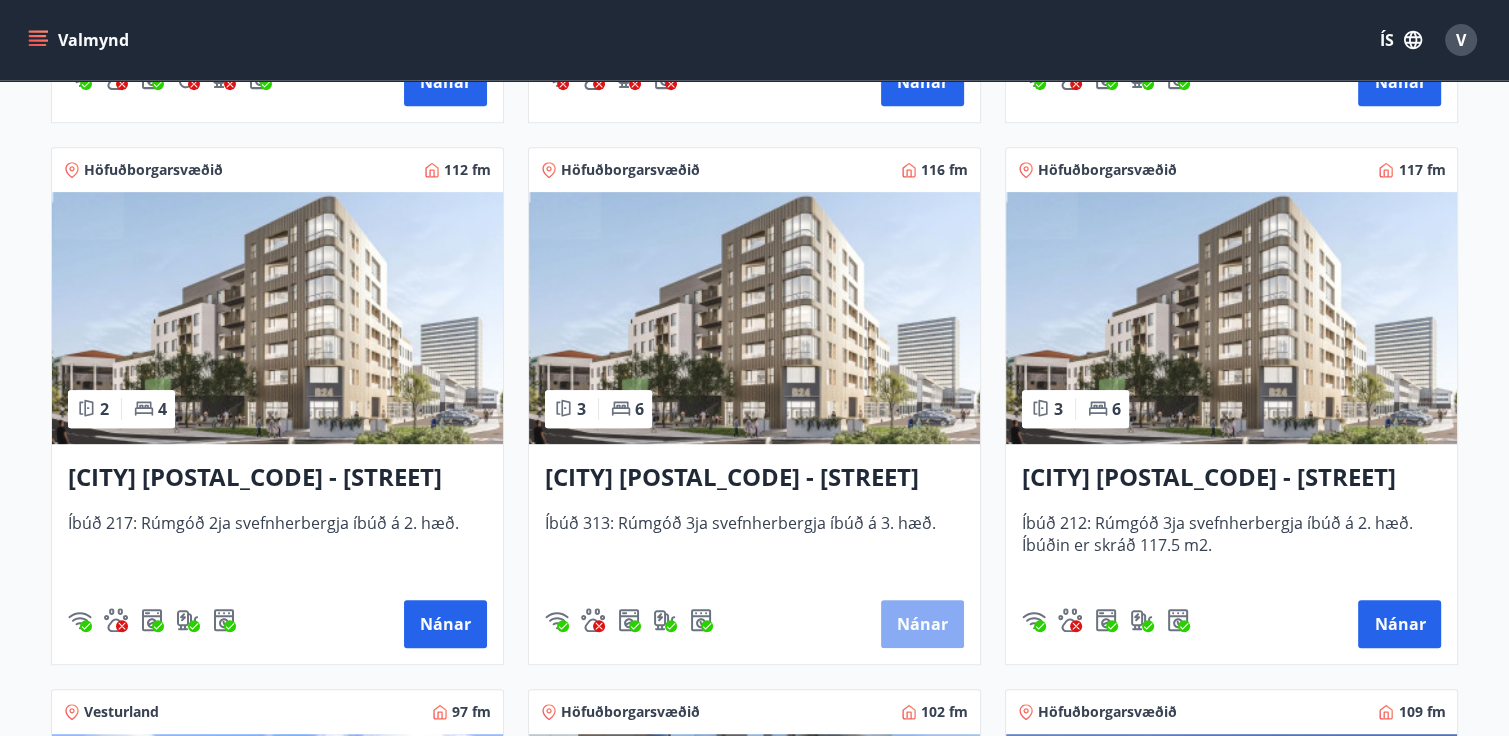 click on "Nánar" at bounding box center [922, 624] 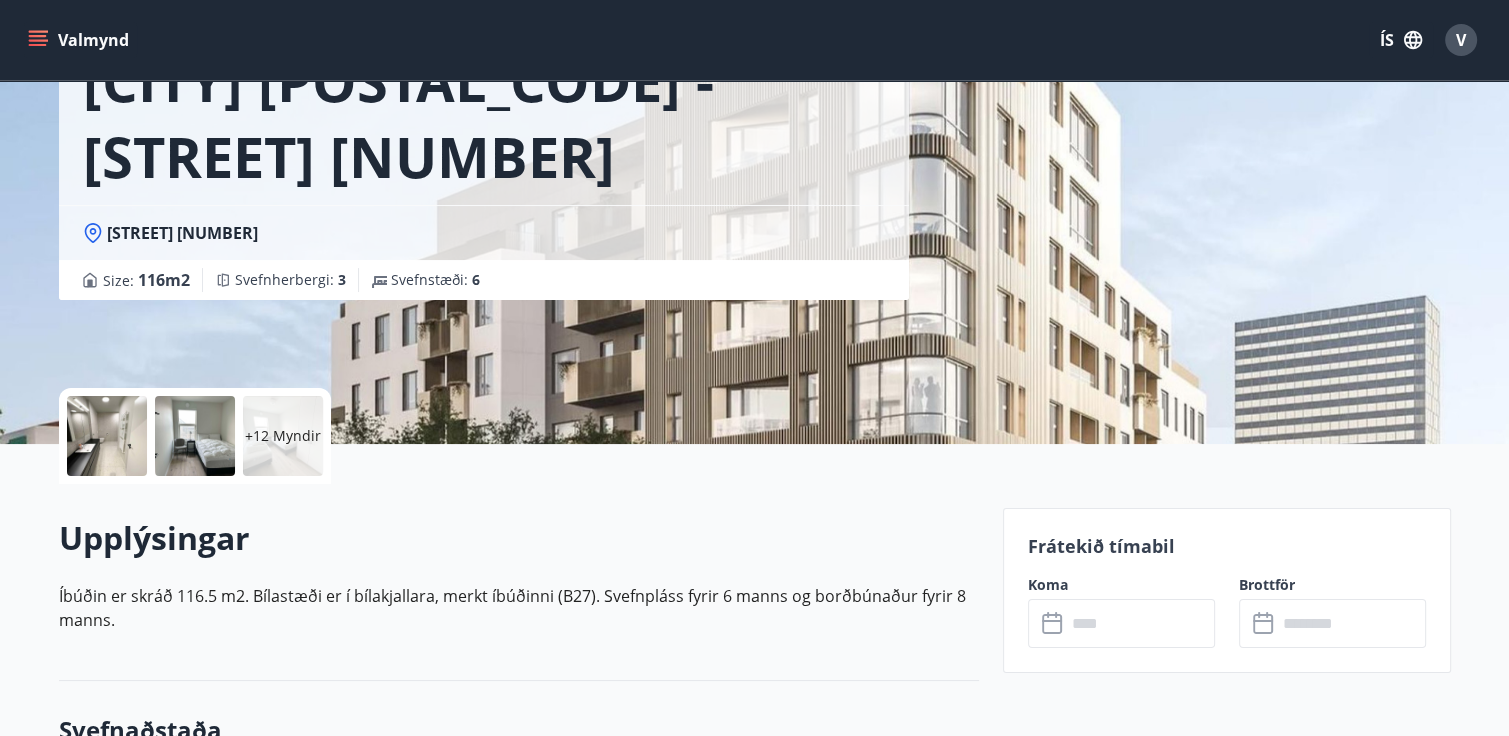 scroll, scrollTop: 200, scrollLeft: 0, axis: vertical 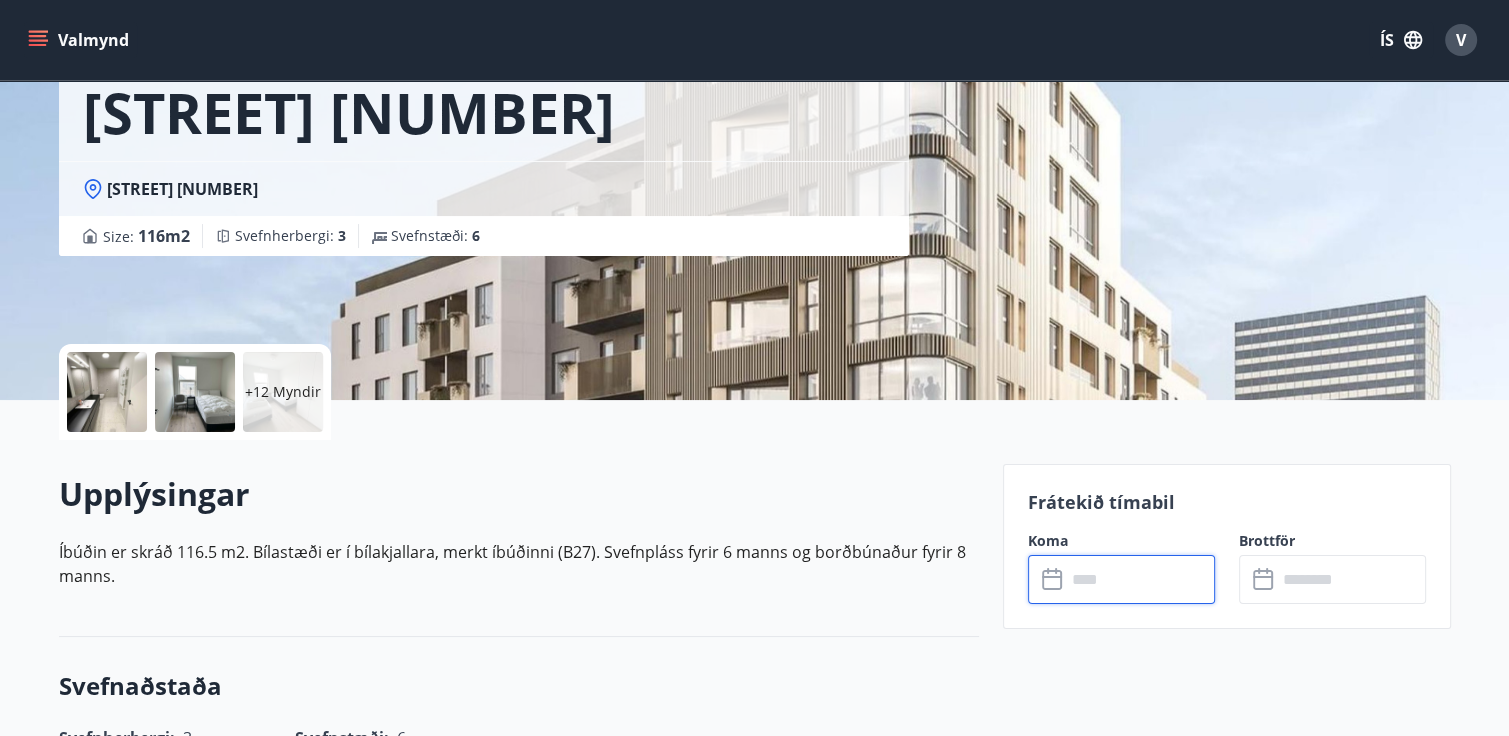 click at bounding box center [1140, 579] 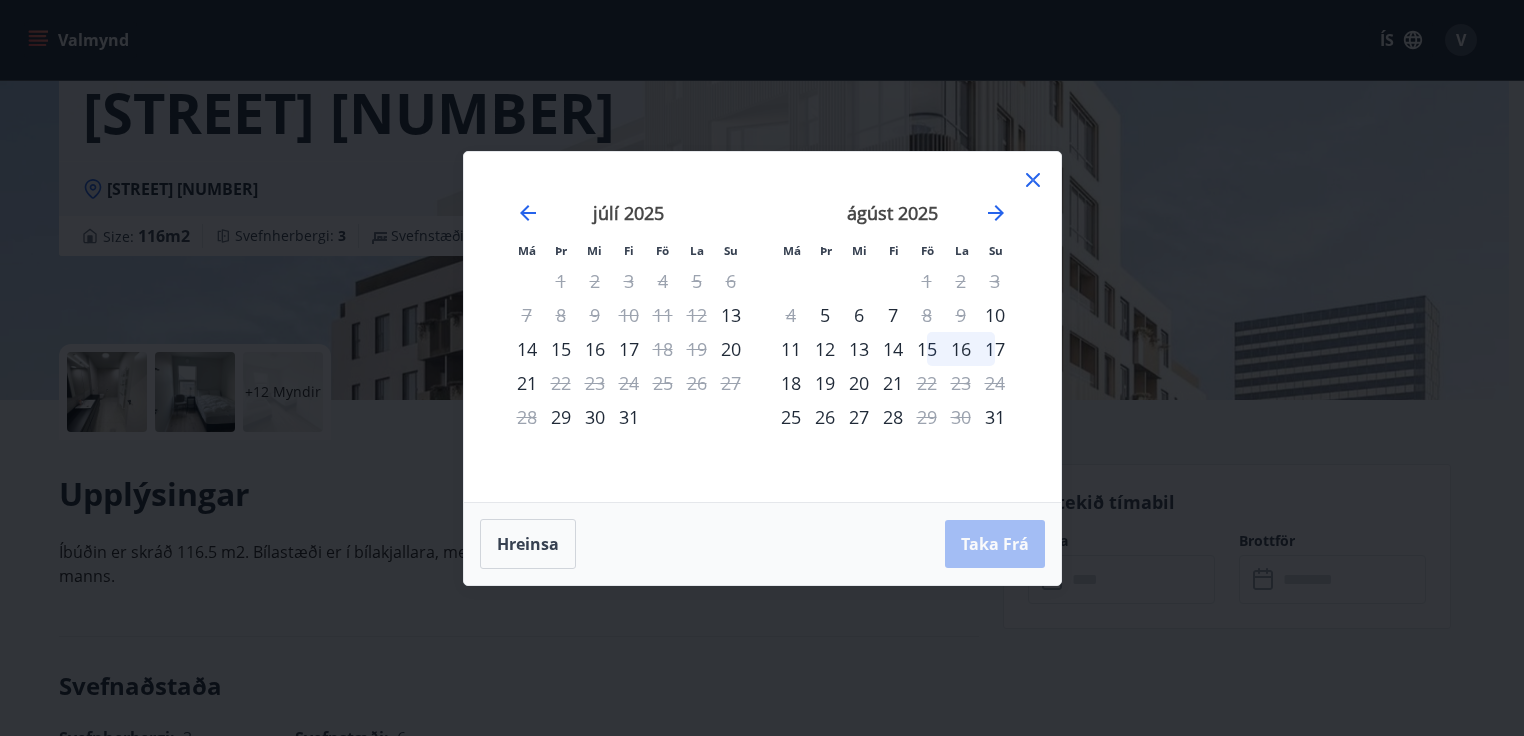 click on "11" at bounding box center [791, 349] 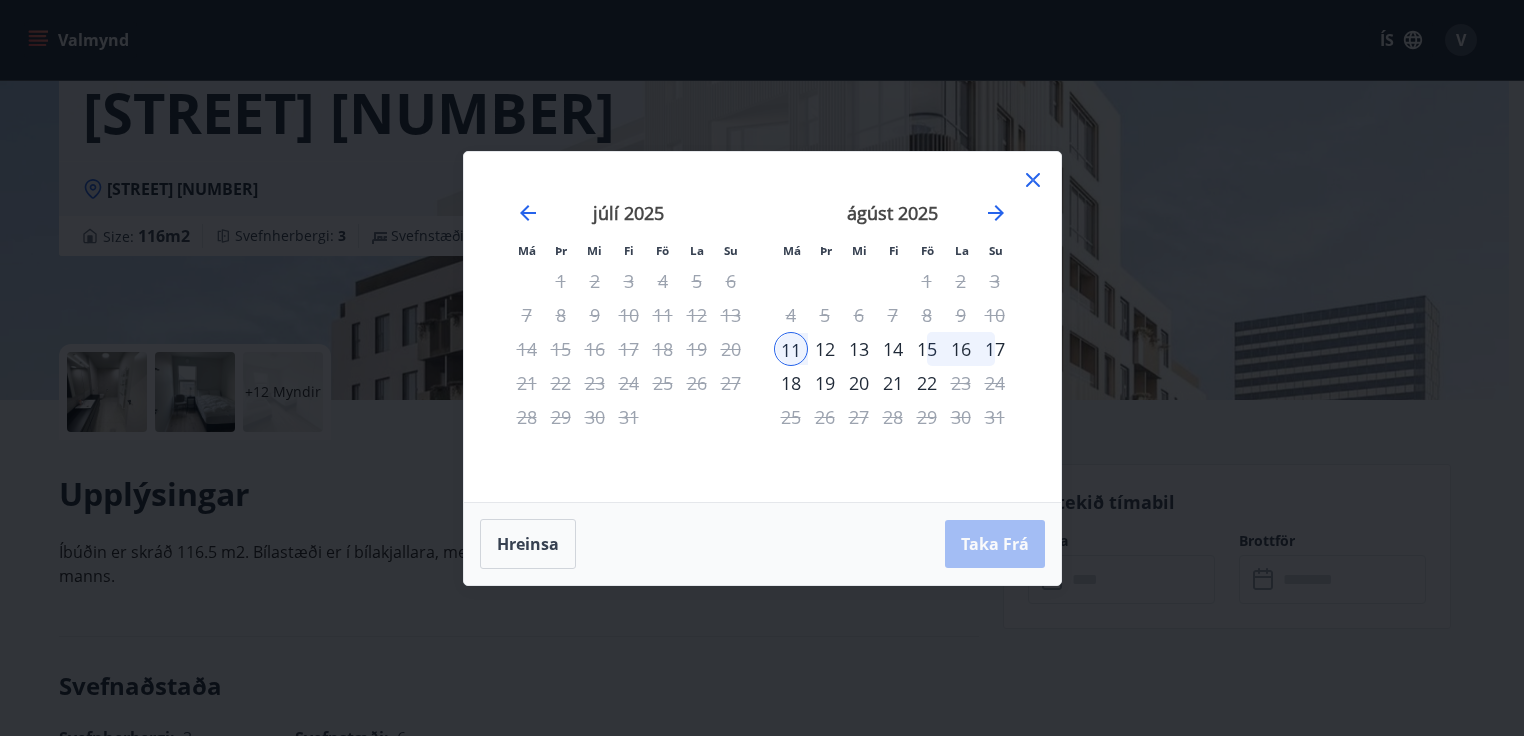 click on "13" at bounding box center [859, 349] 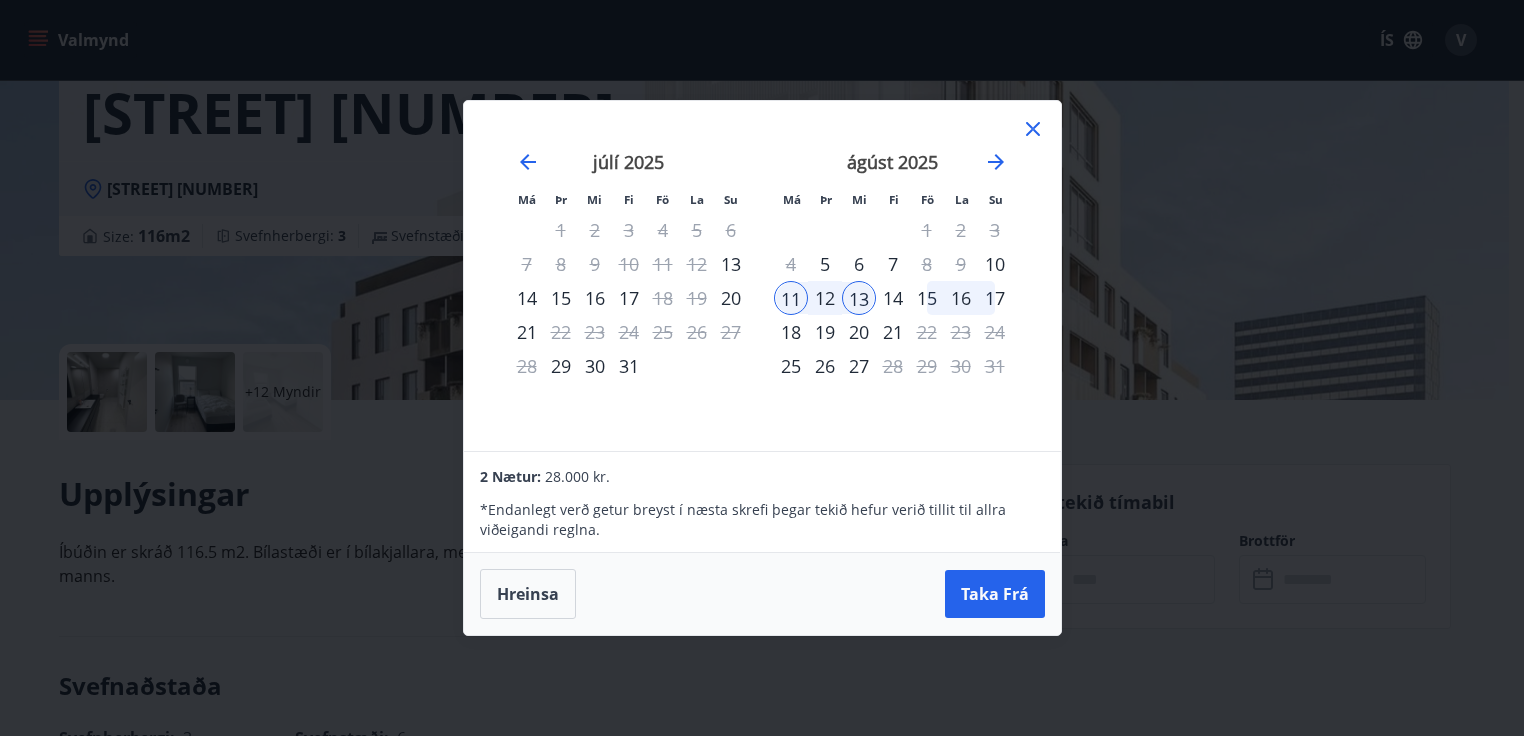 click on "12" at bounding box center [825, 298] 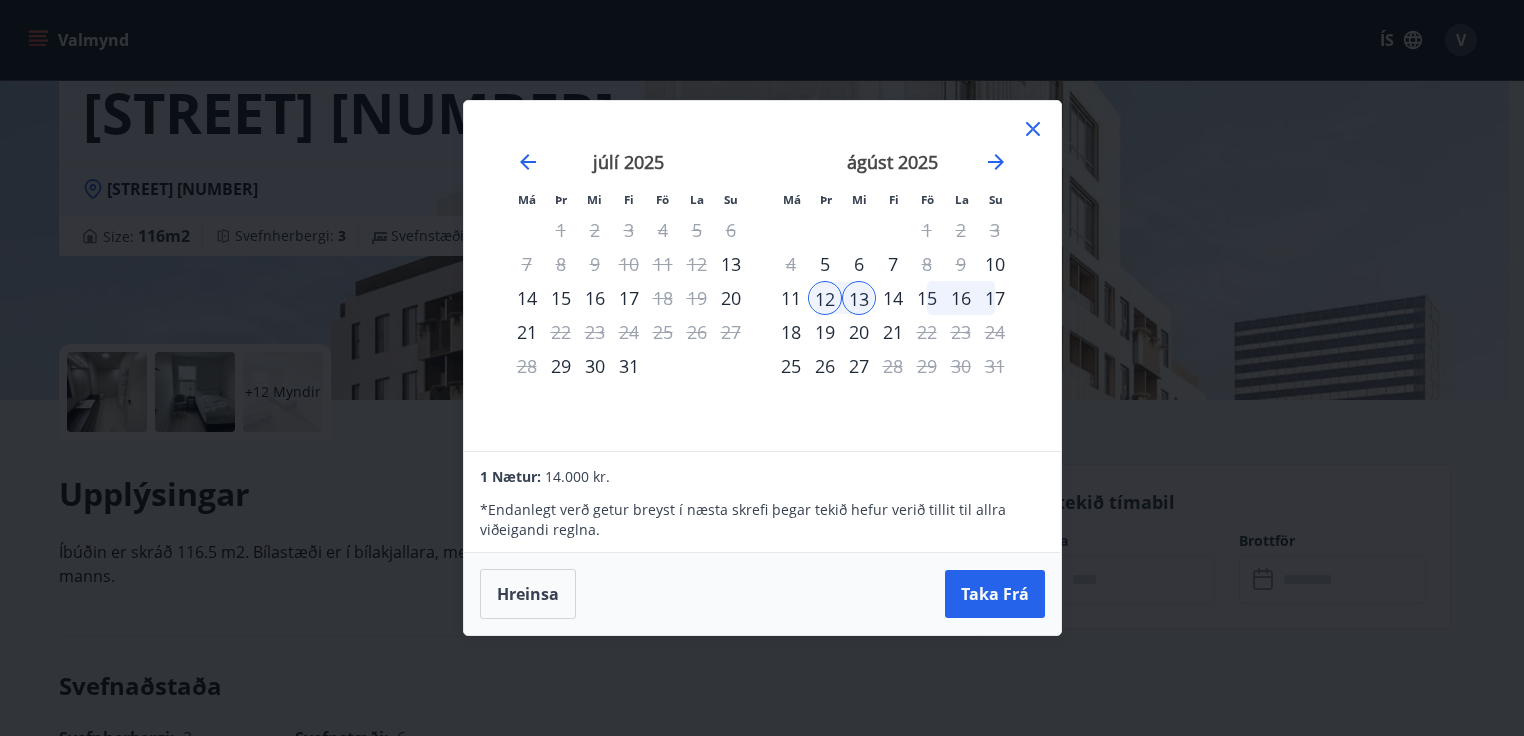 click on "11" at bounding box center (791, 298) 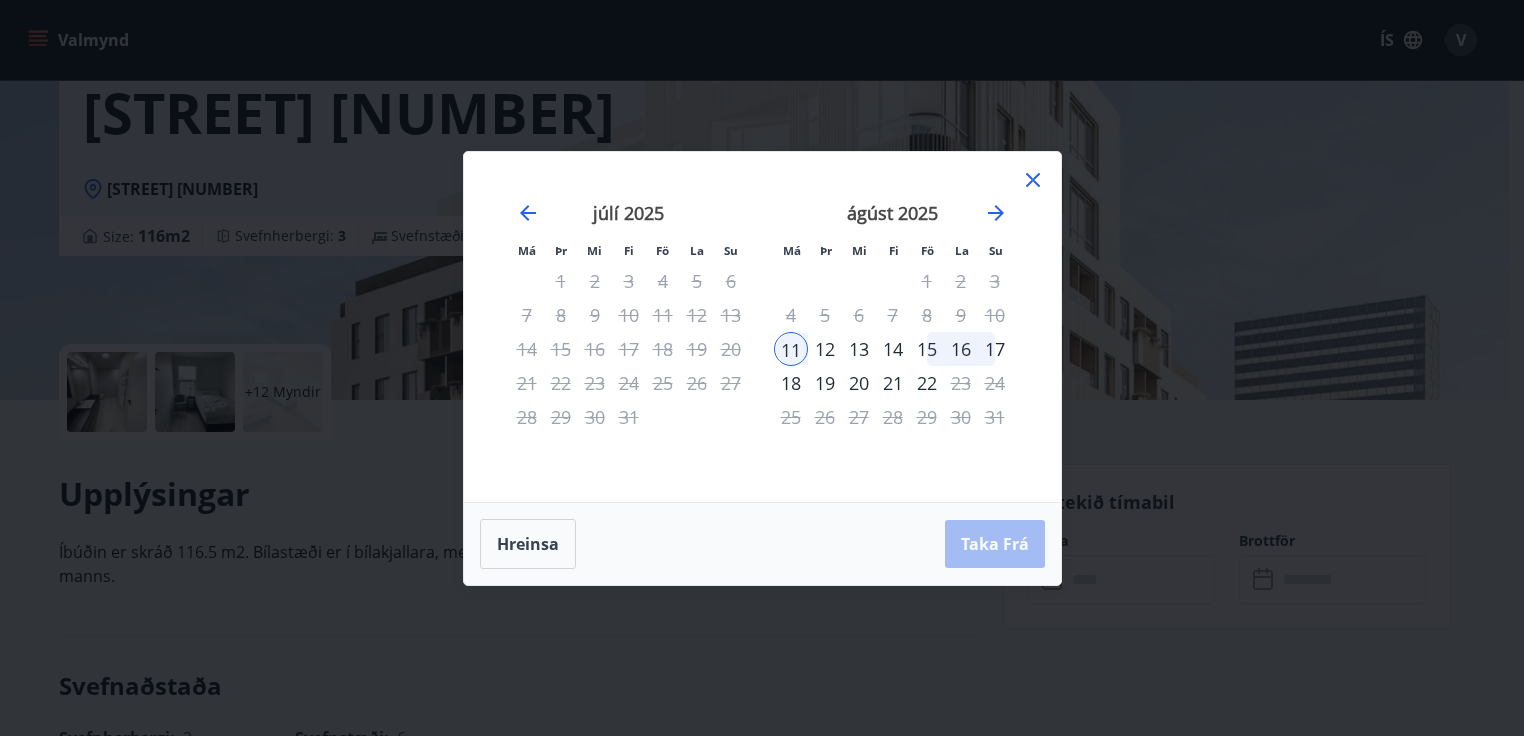 click on "12" at bounding box center (825, 349) 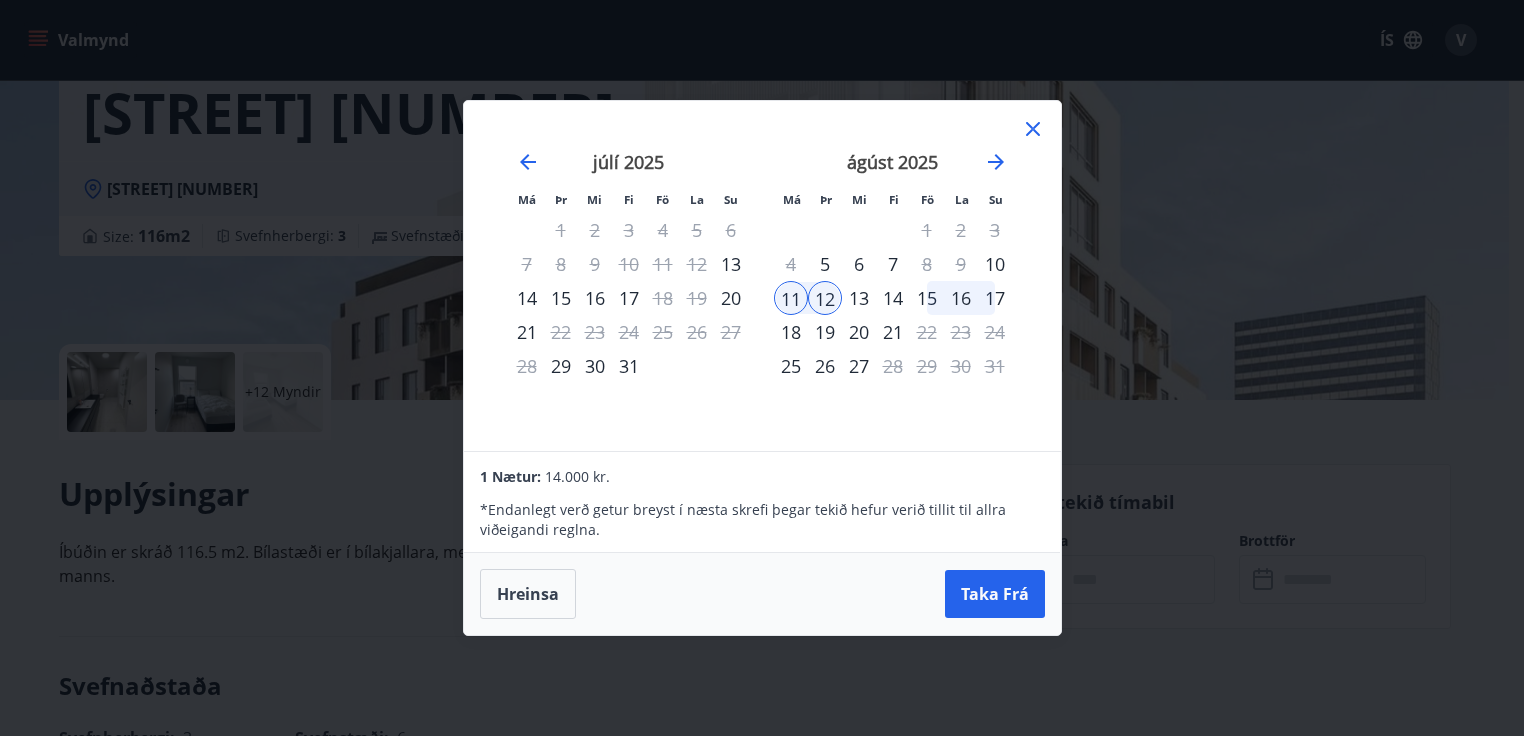 click on "13" at bounding box center [859, 298] 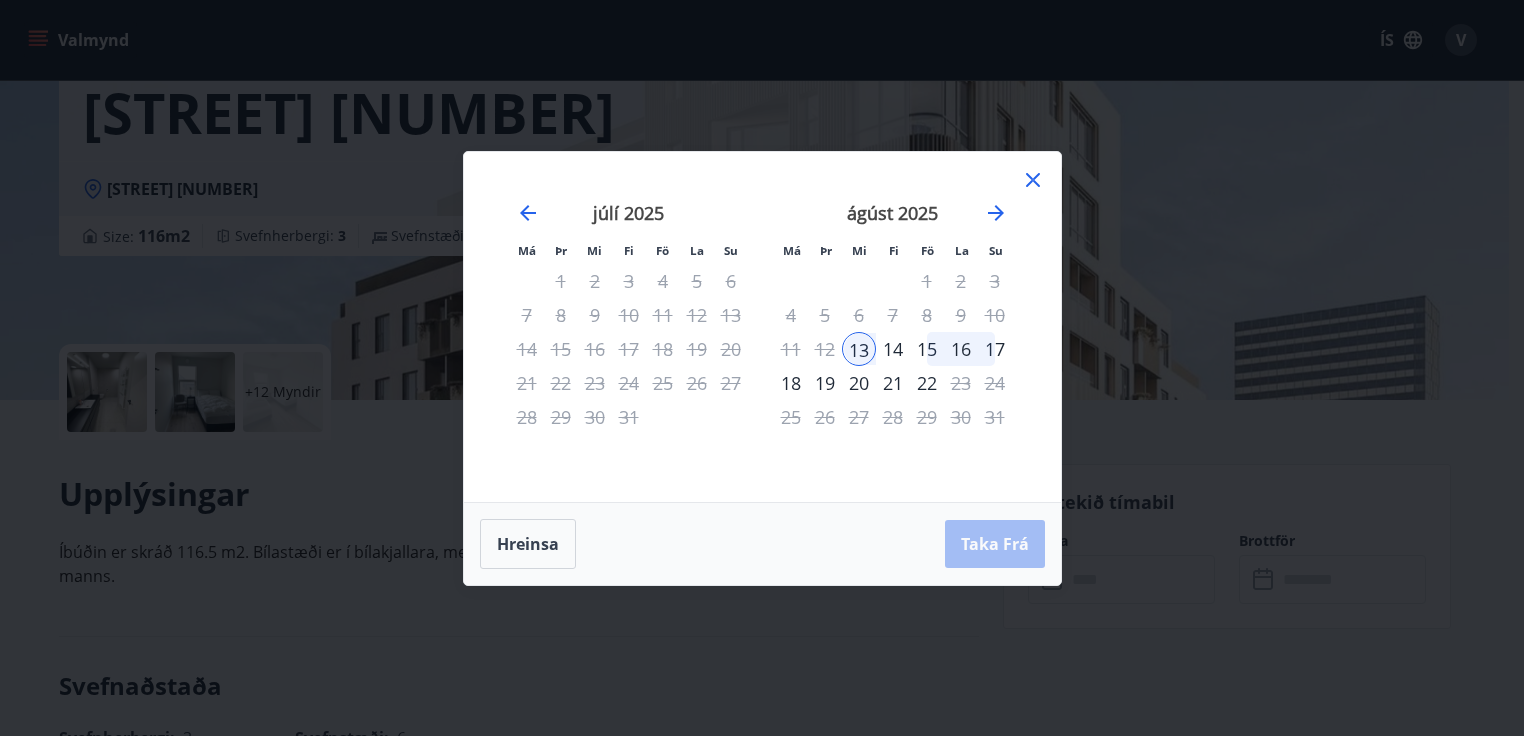 click on "18" at bounding box center [791, 383] 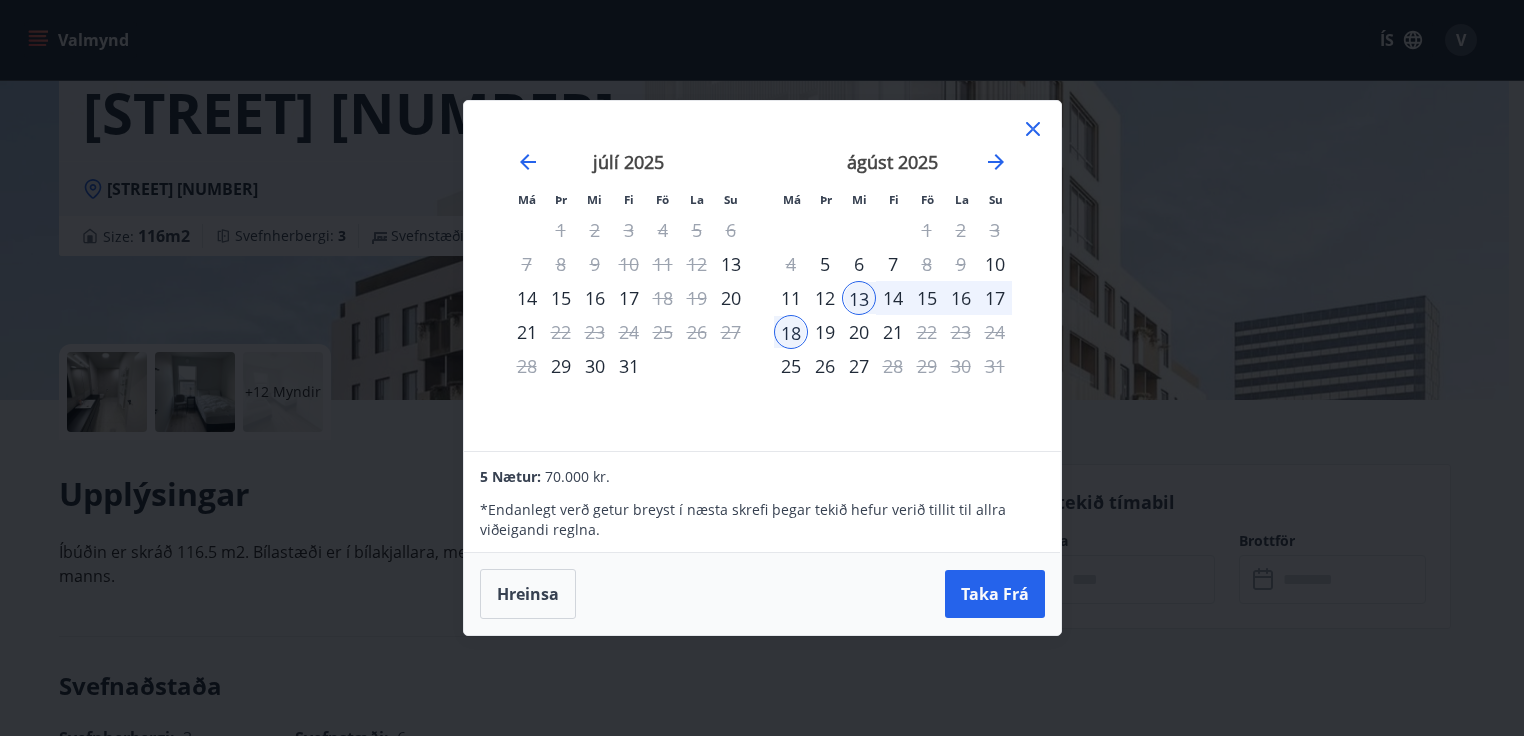 click on "21" at bounding box center [893, 332] 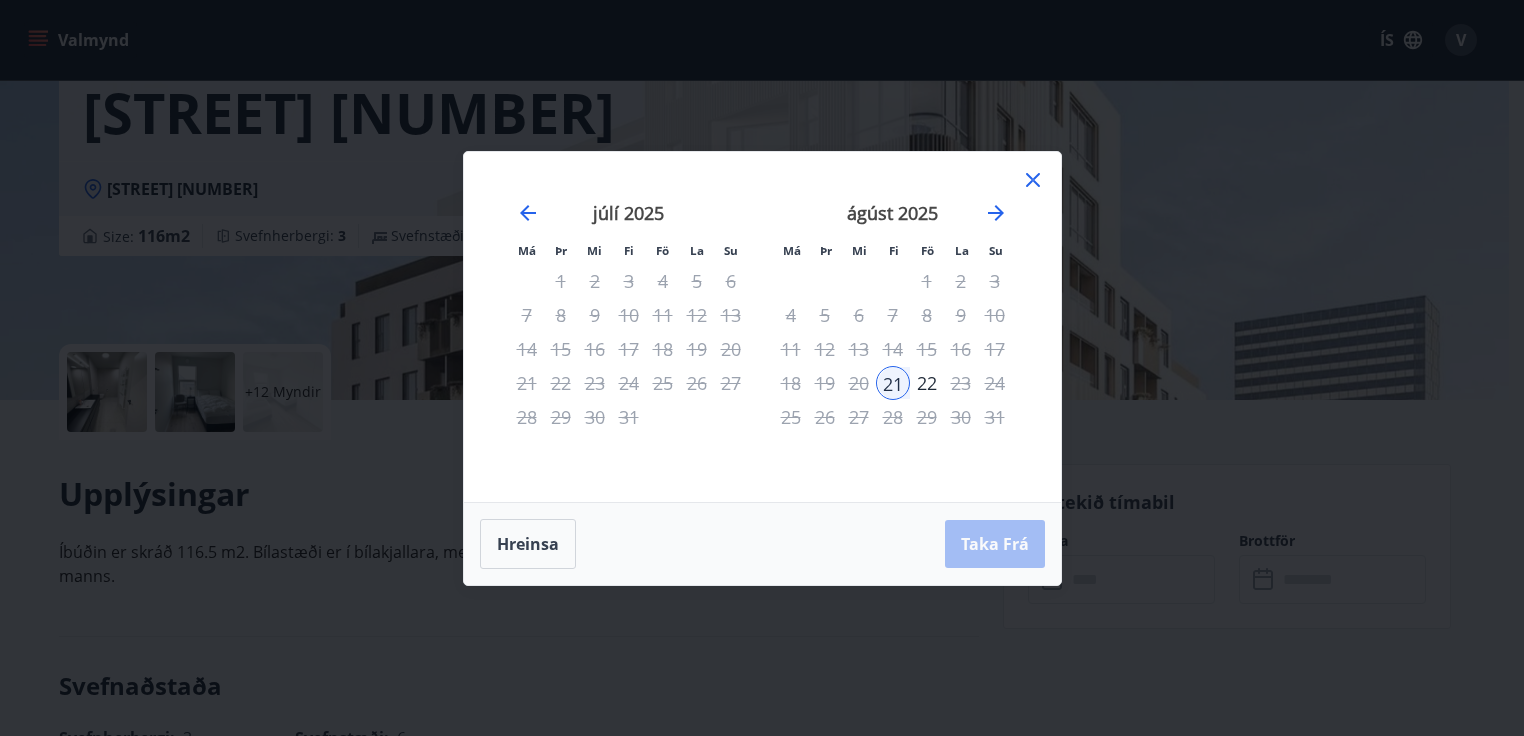 click 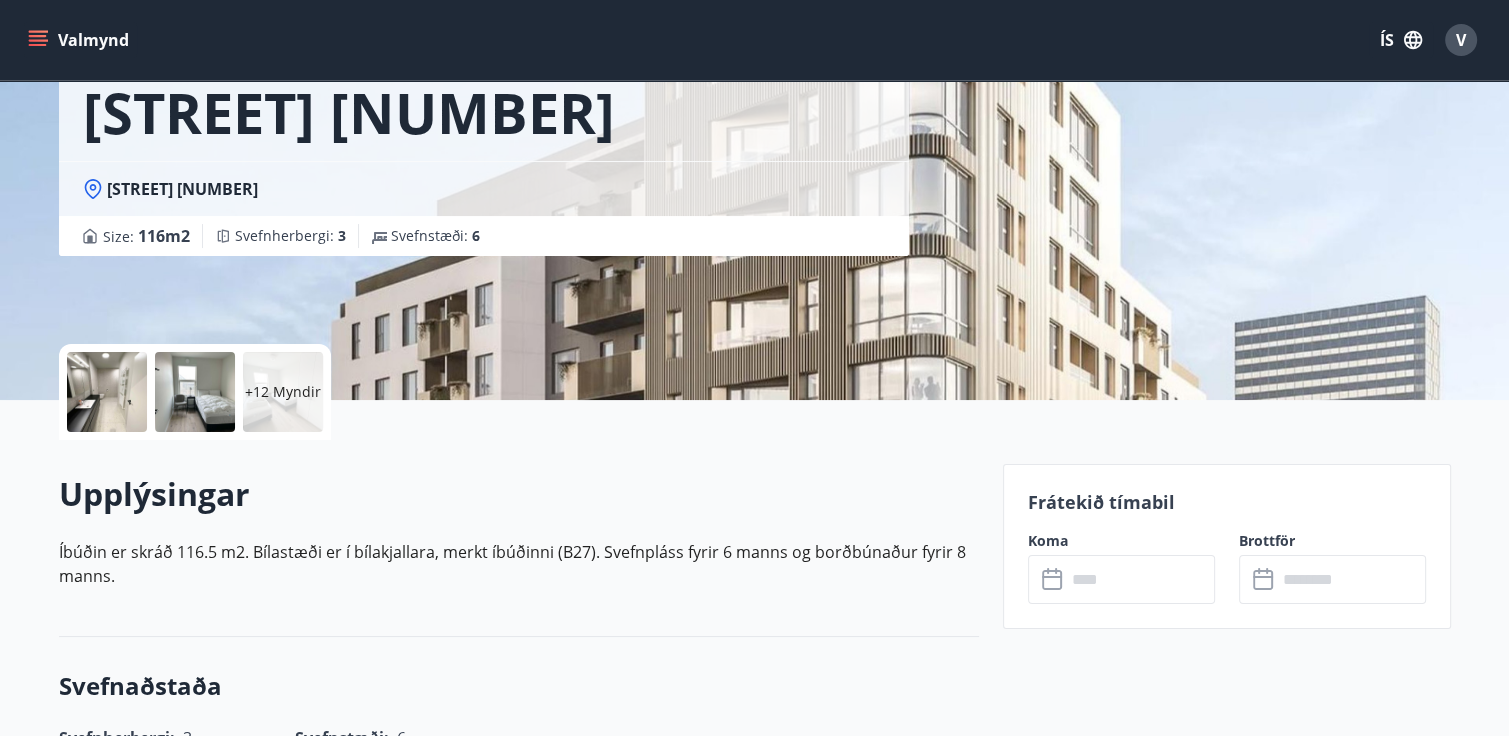 drag, startPoint x: 1034, startPoint y: 177, endPoint x: 1172, endPoint y: 208, distance: 141.43903 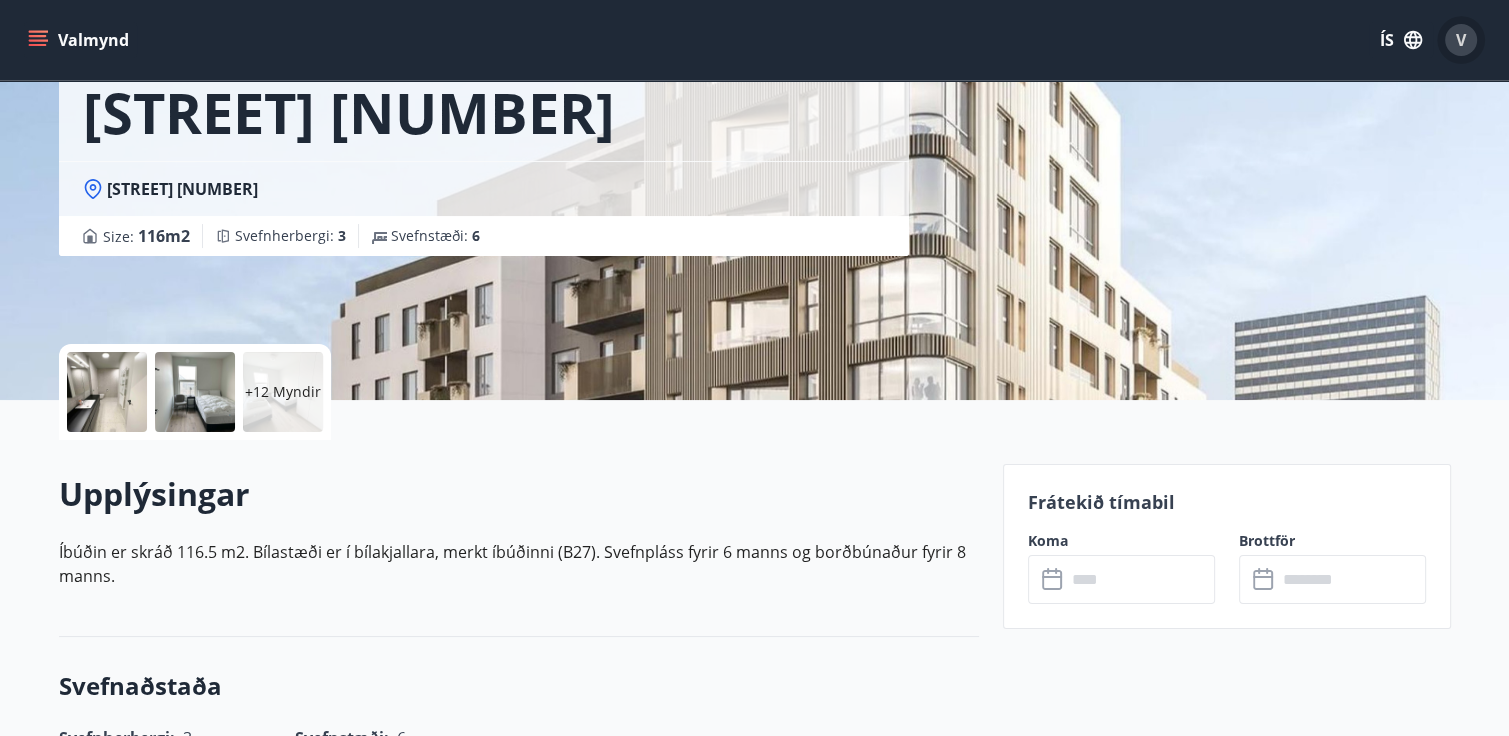 click on "V" at bounding box center (1461, 40) 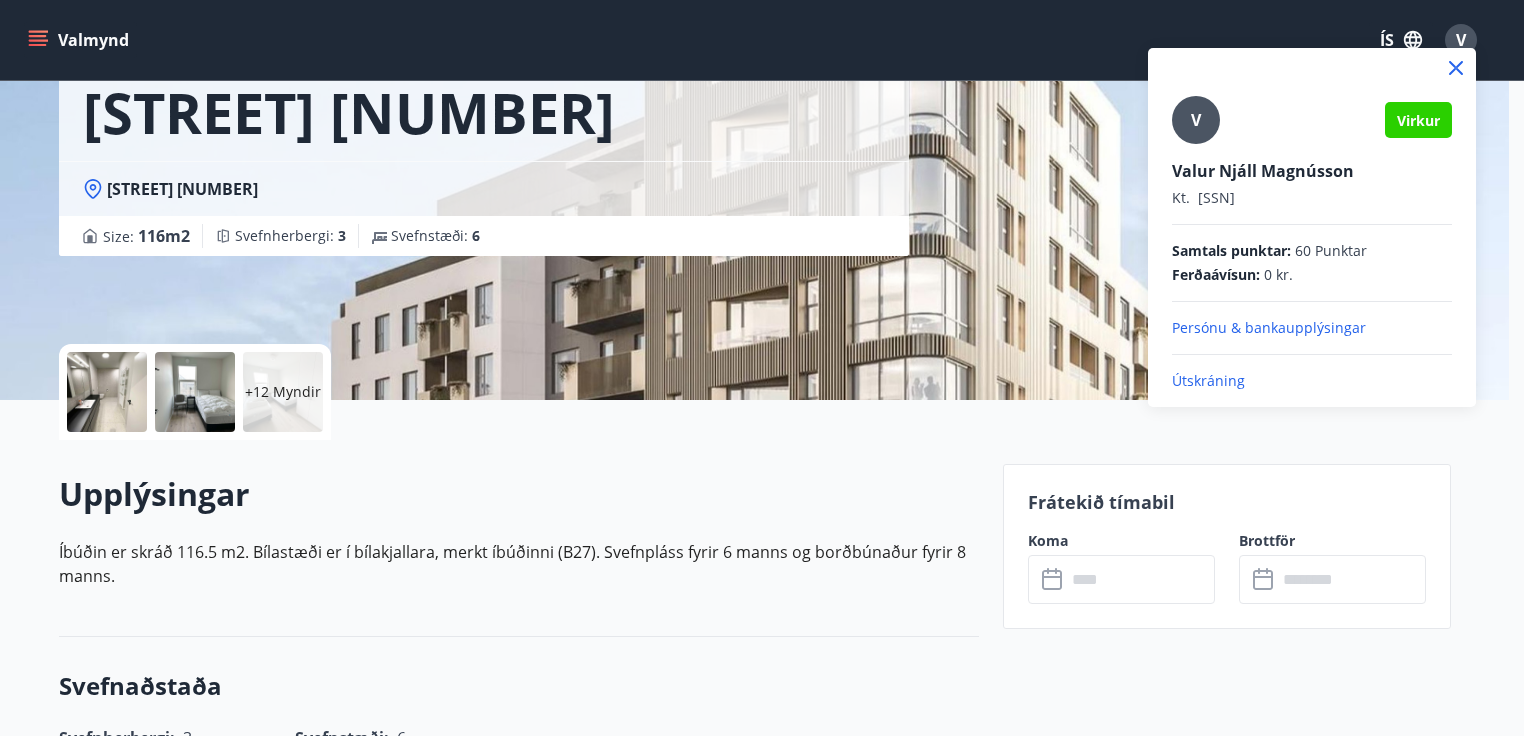 drag, startPoint x: 1462, startPoint y: 44, endPoint x: 1273, endPoint y: 195, distance: 241.91321 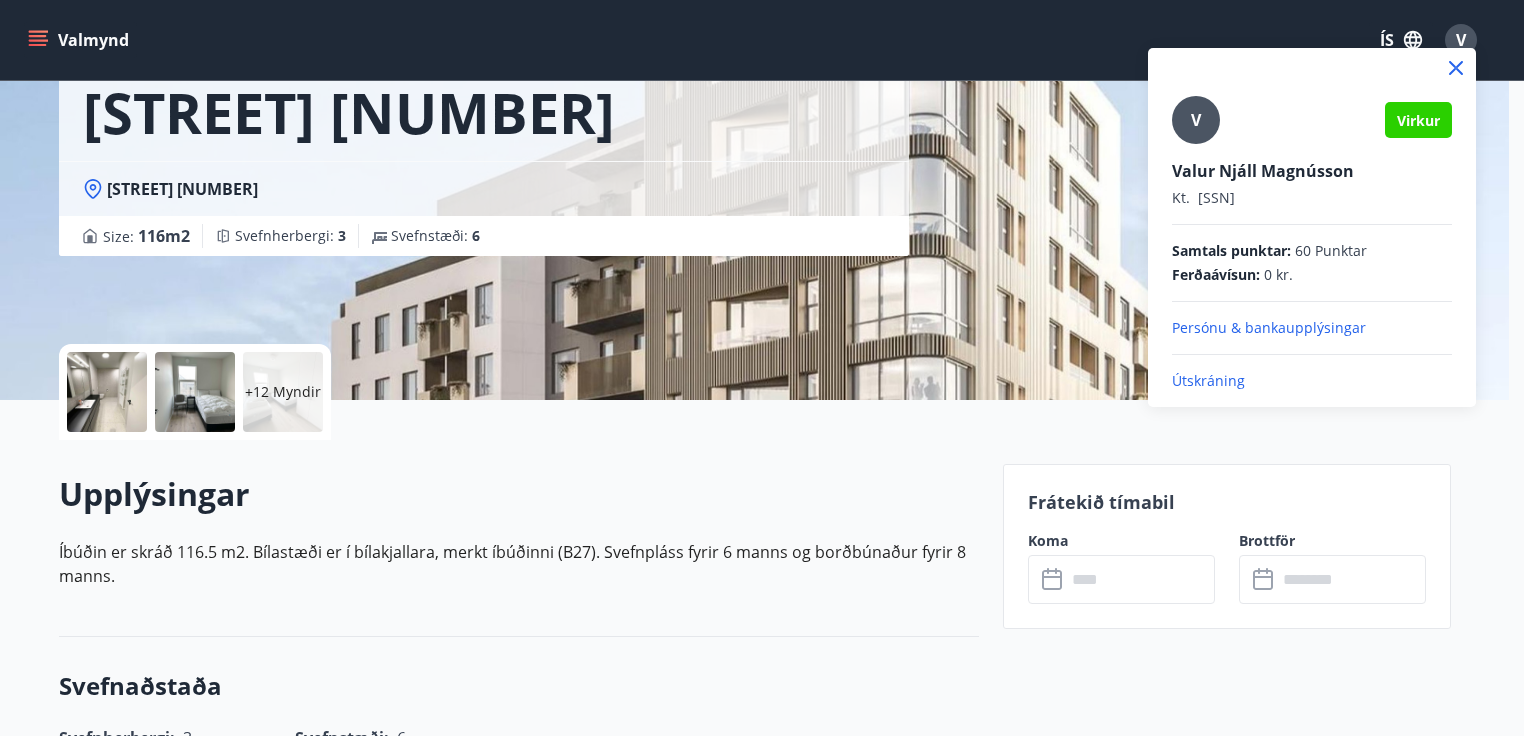 click on "V Virkur Valur [LAST] [FIRST] Kt. [SSN] Samtals punktar : 60   Punktar Ferðaávísun : 0 kr. Persónu & bankaupplýsingar Útskráning" at bounding box center (762, 368) 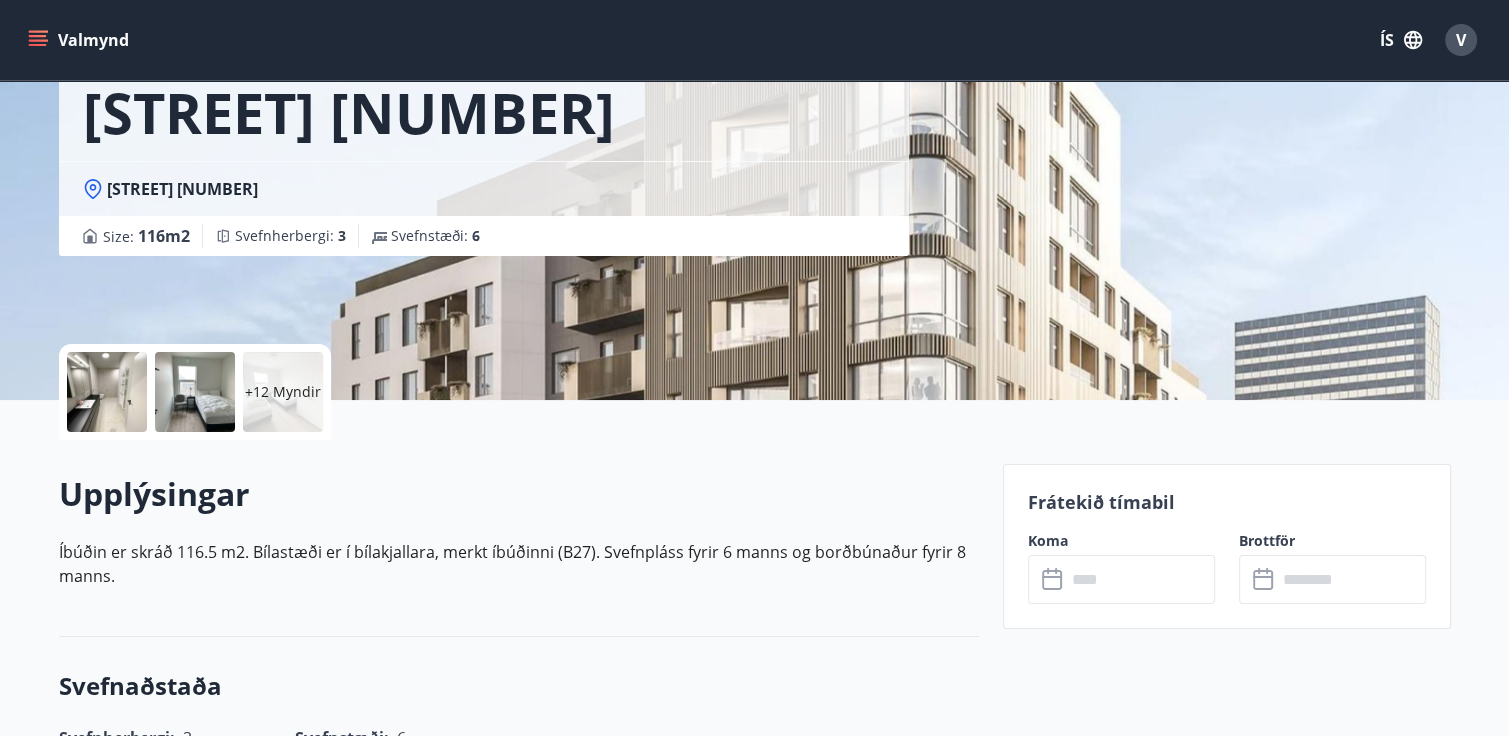 click 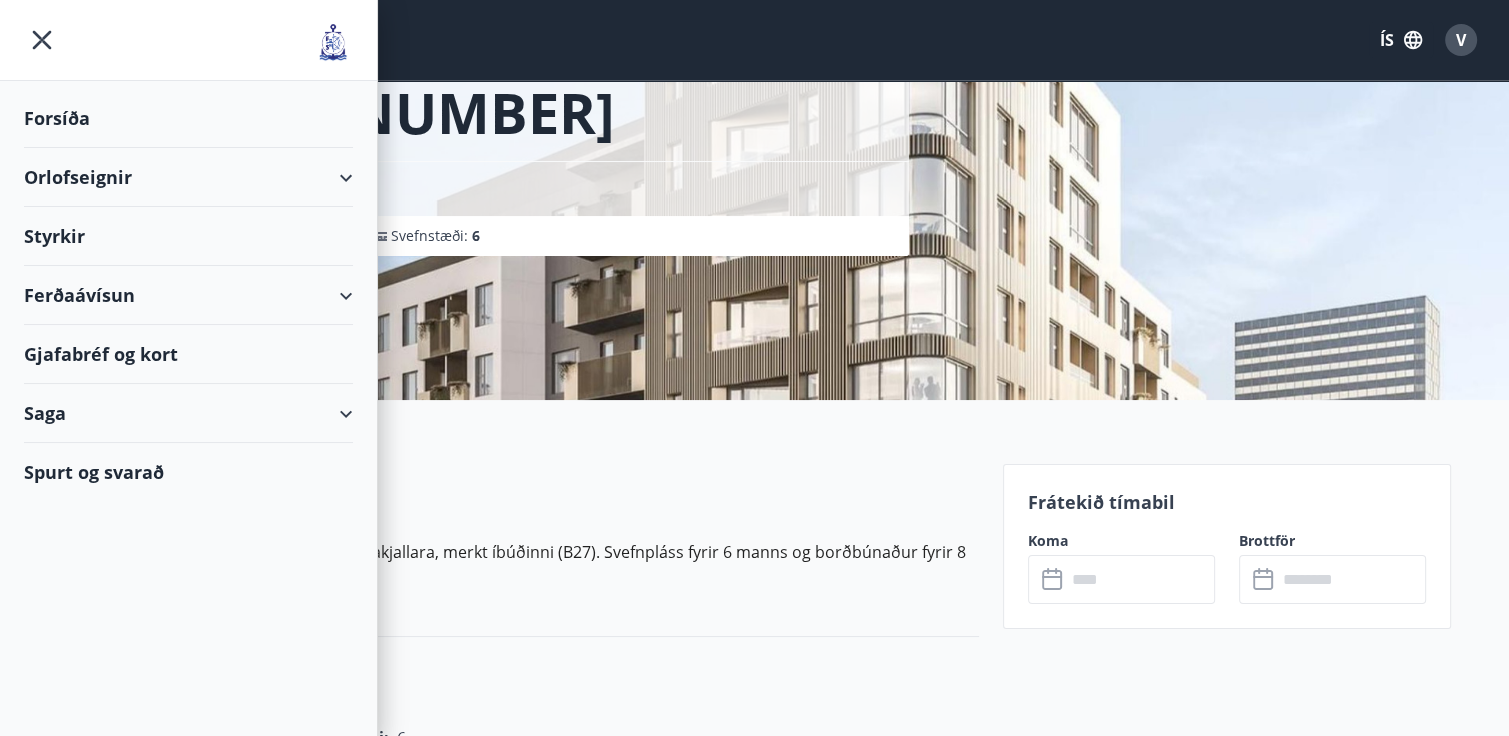 click 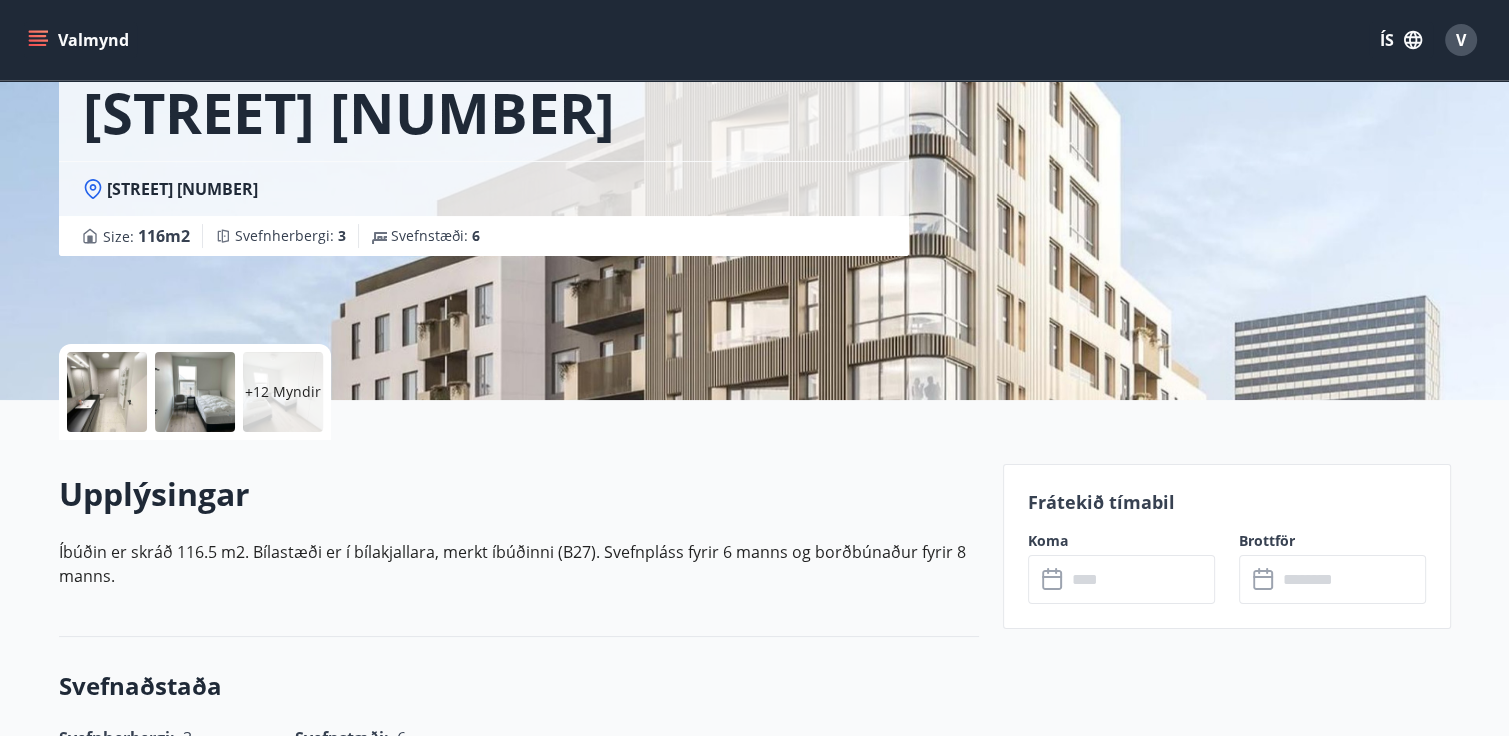 click on "Valmynd" at bounding box center [80, 40] 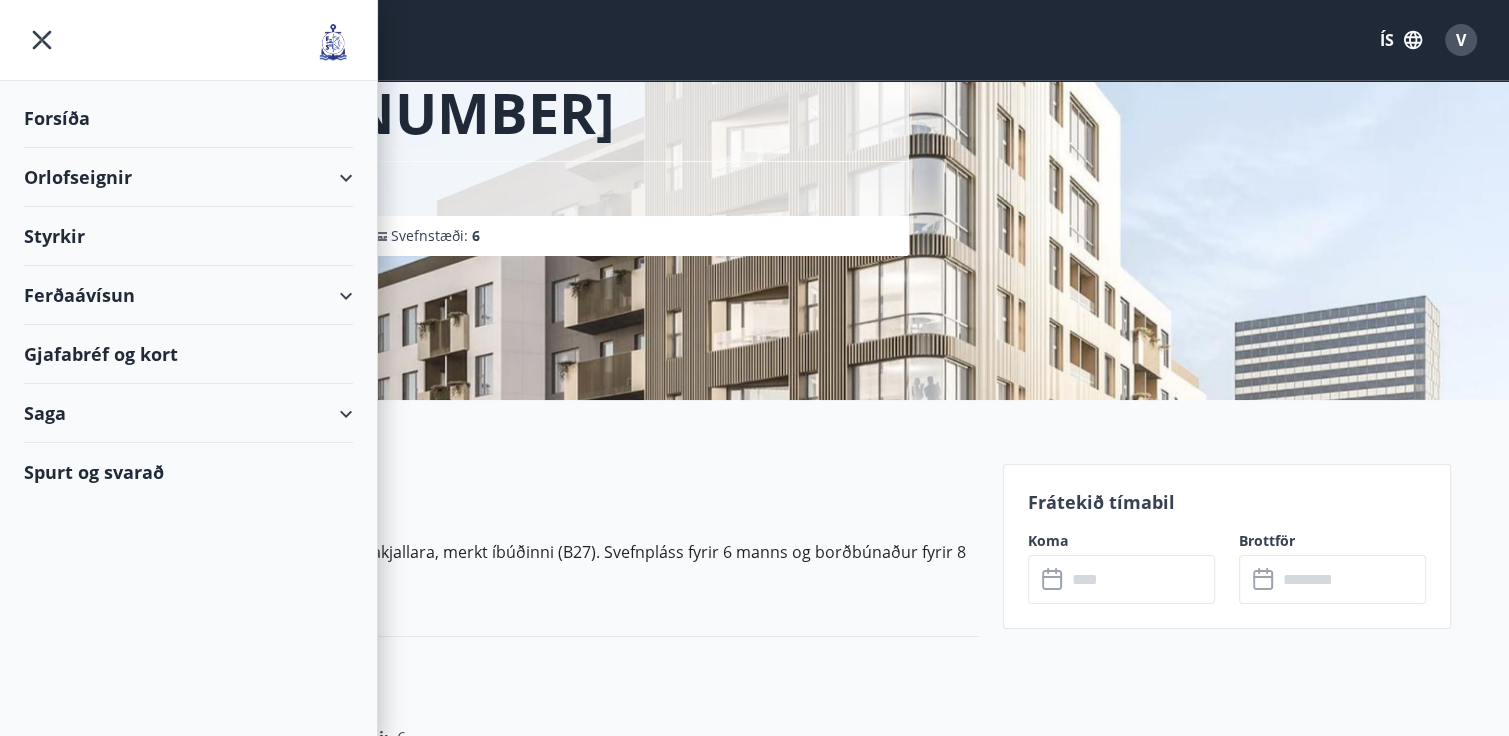click on "Styrkir" at bounding box center (188, 118) 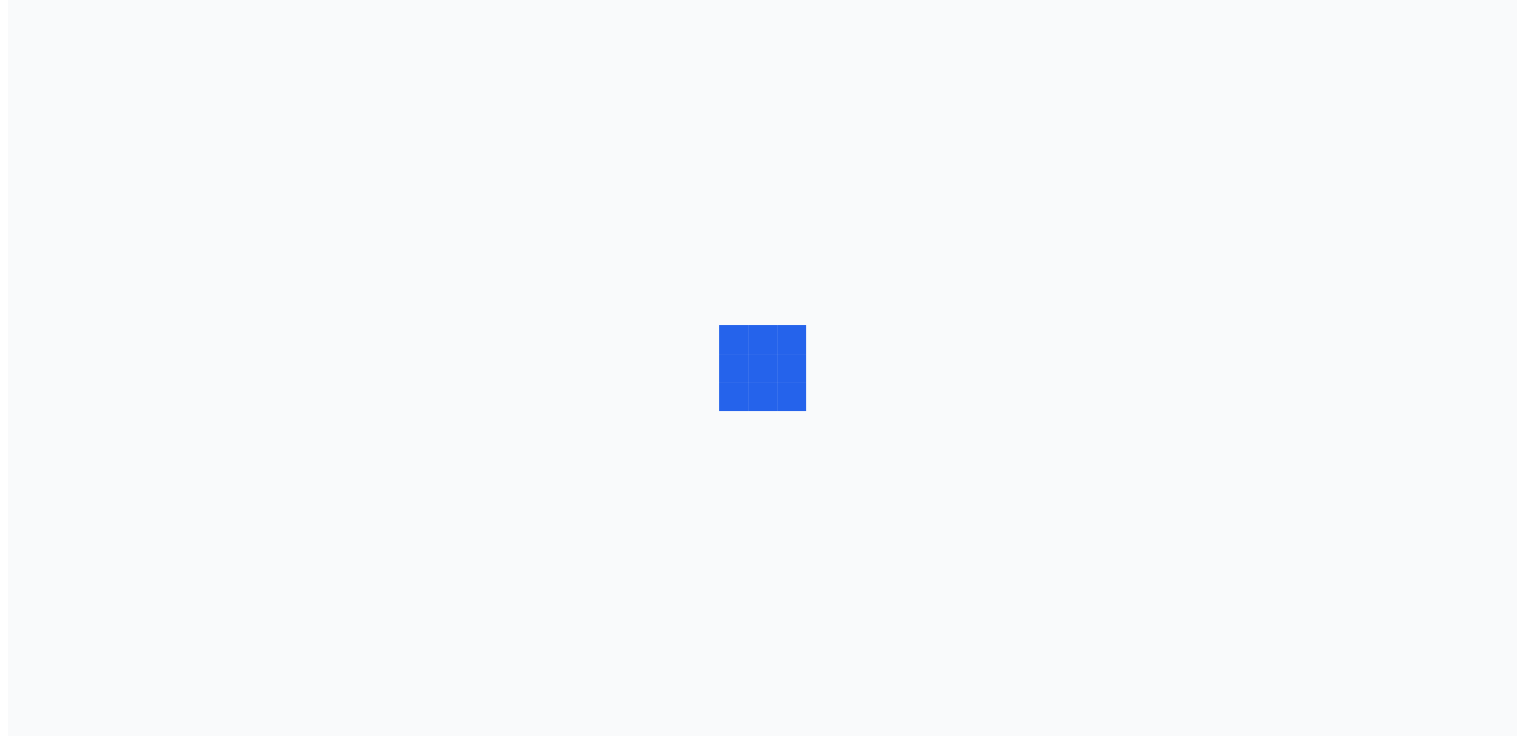 scroll, scrollTop: 0, scrollLeft: 0, axis: both 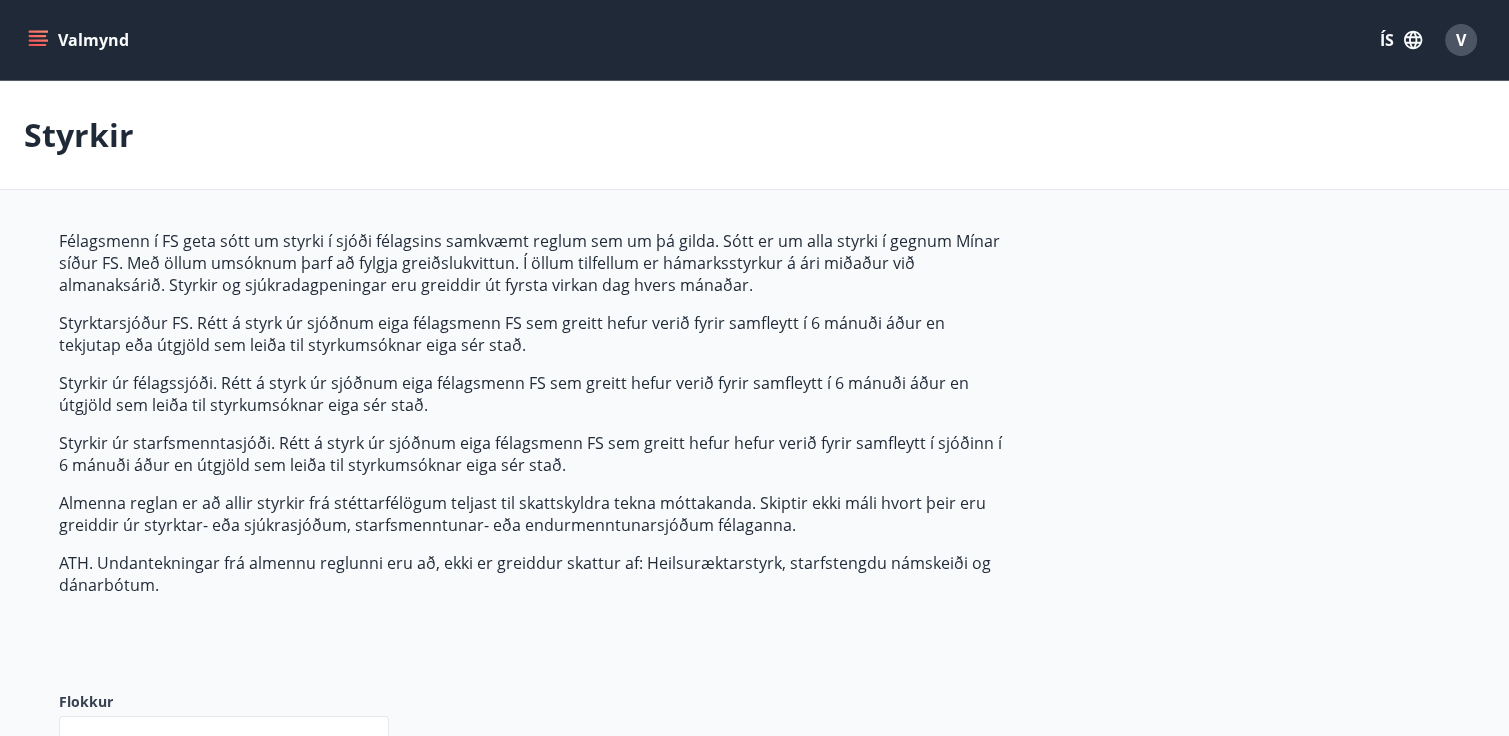 type on "***" 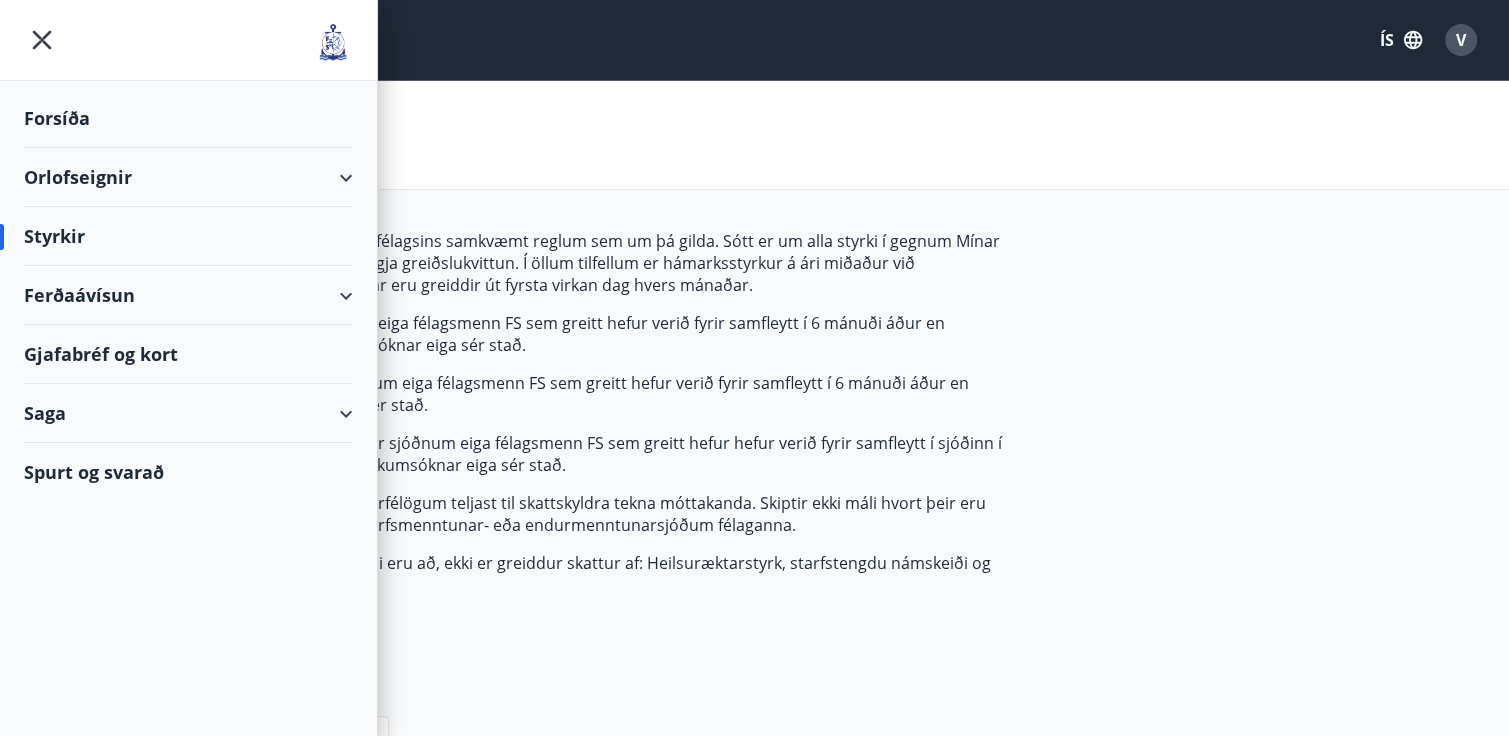 click on "Gjafabréf og kort" at bounding box center [188, 354] 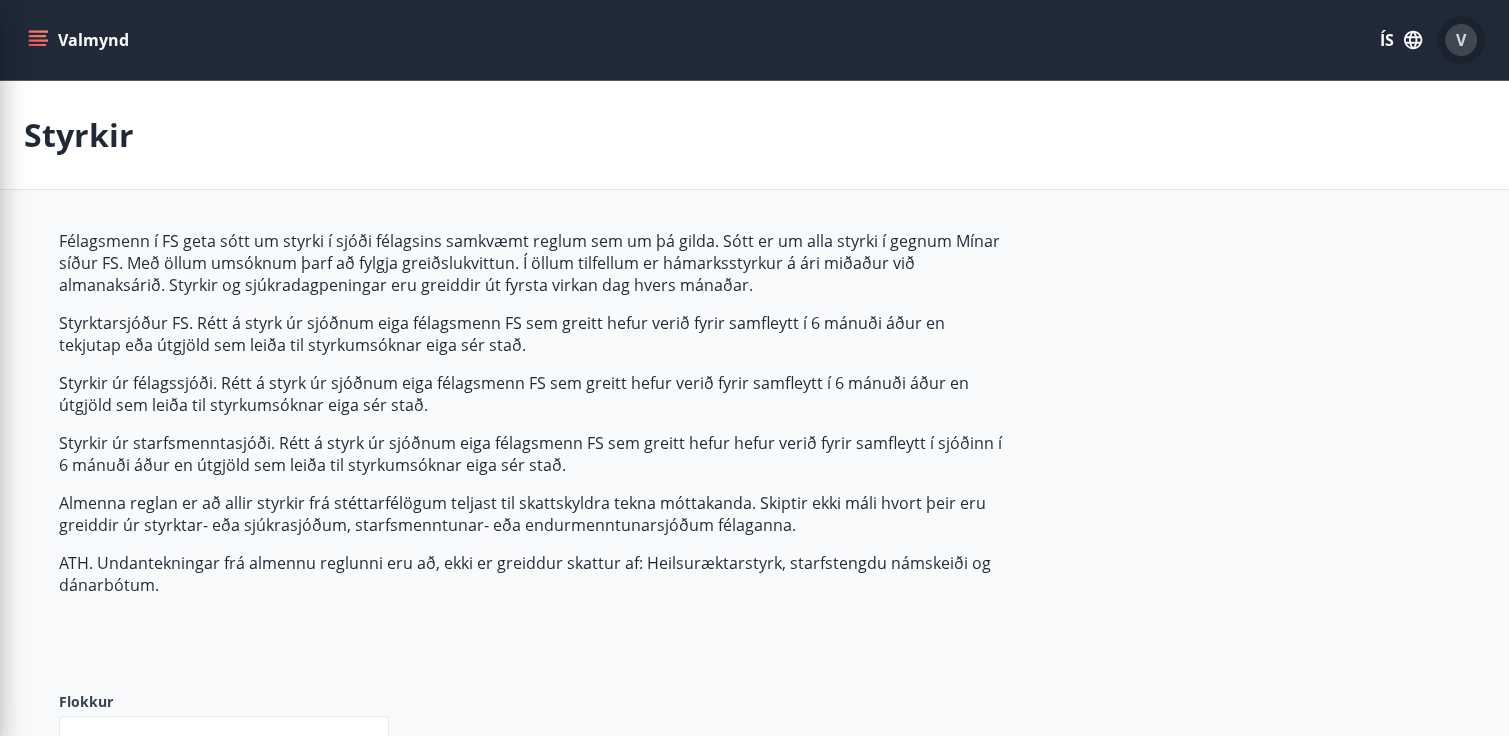 click on "V" at bounding box center (1461, 40) 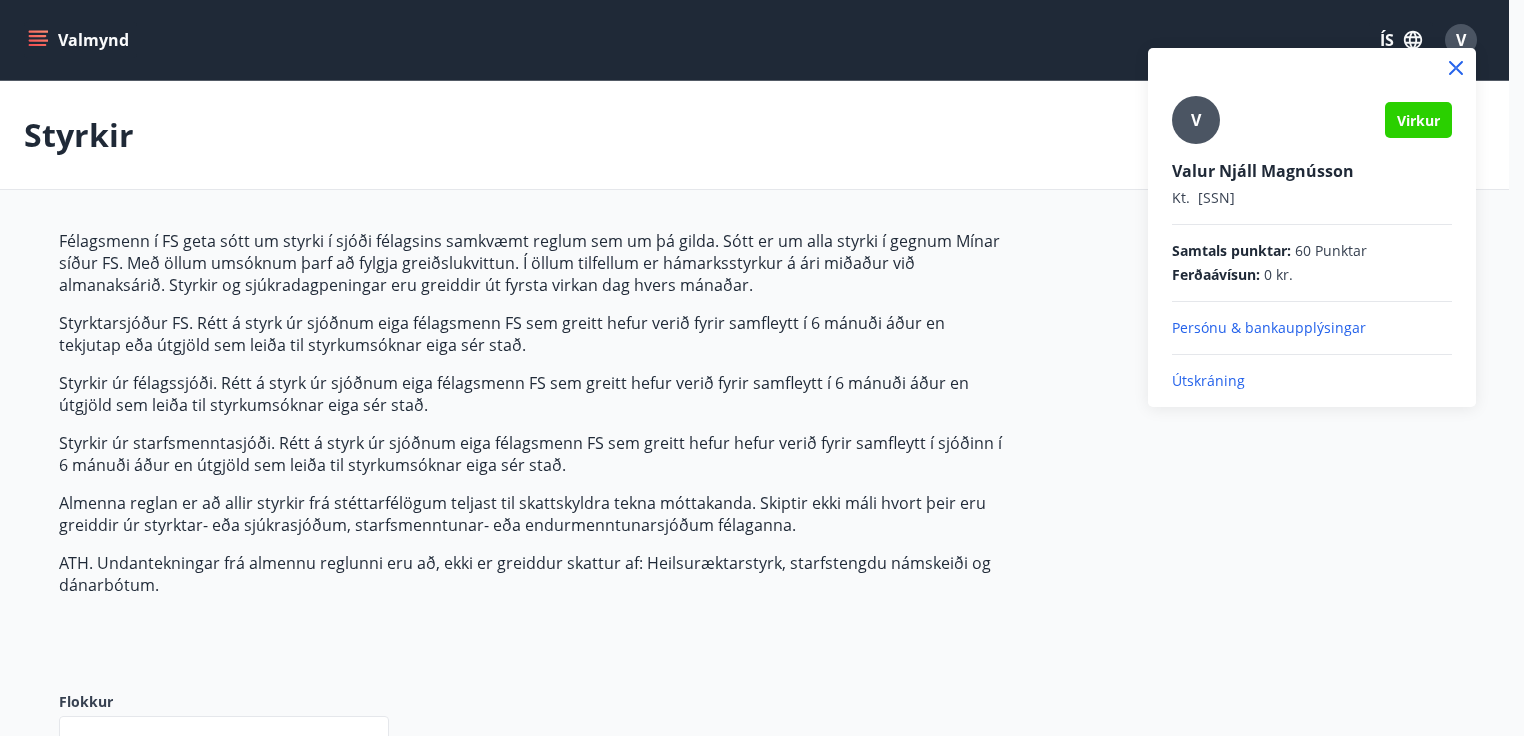 click on "Útskráning" at bounding box center [1312, 381] 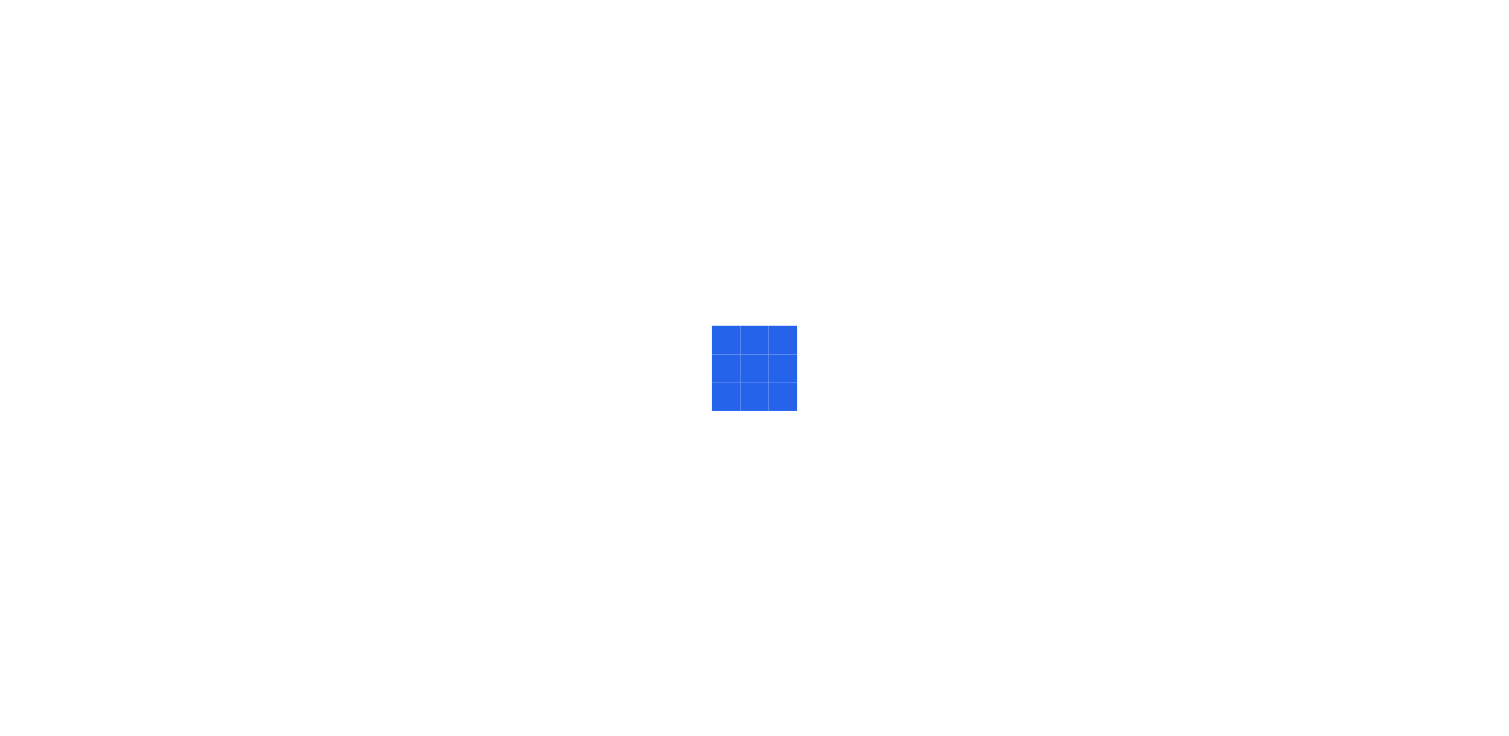 scroll, scrollTop: 0, scrollLeft: 0, axis: both 